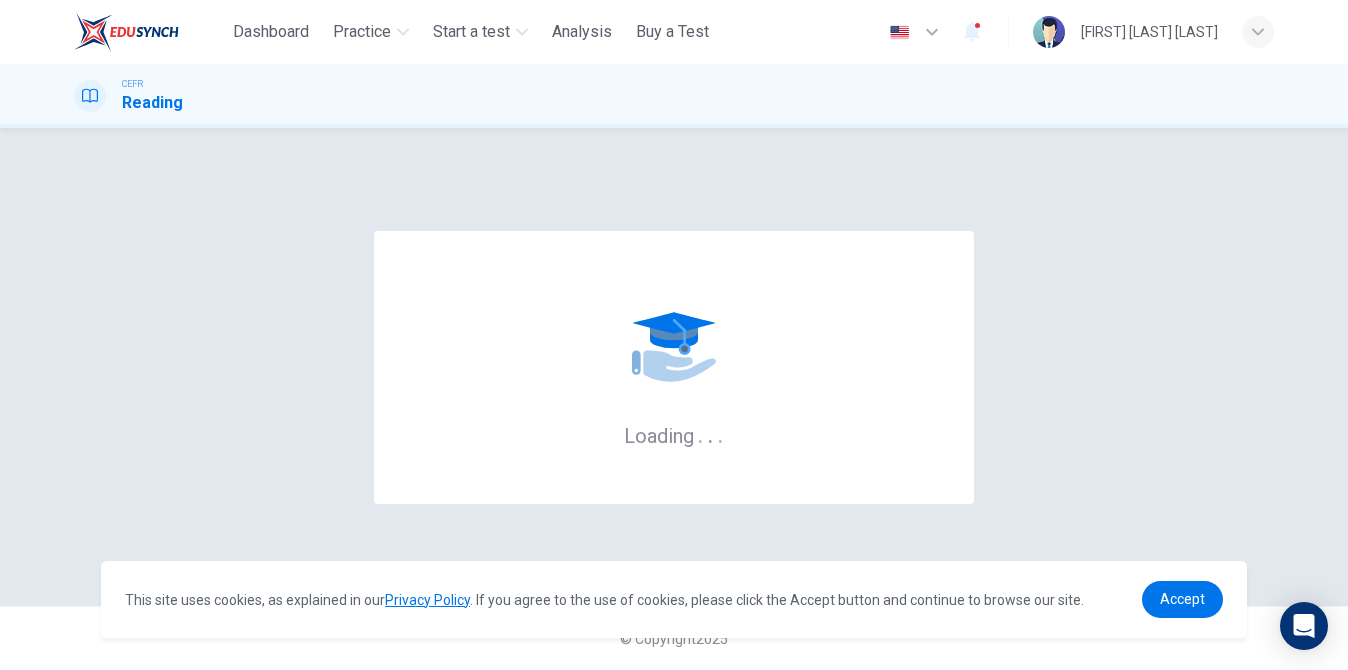 scroll, scrollTop: 0, scrollLeft: 0, axis: both 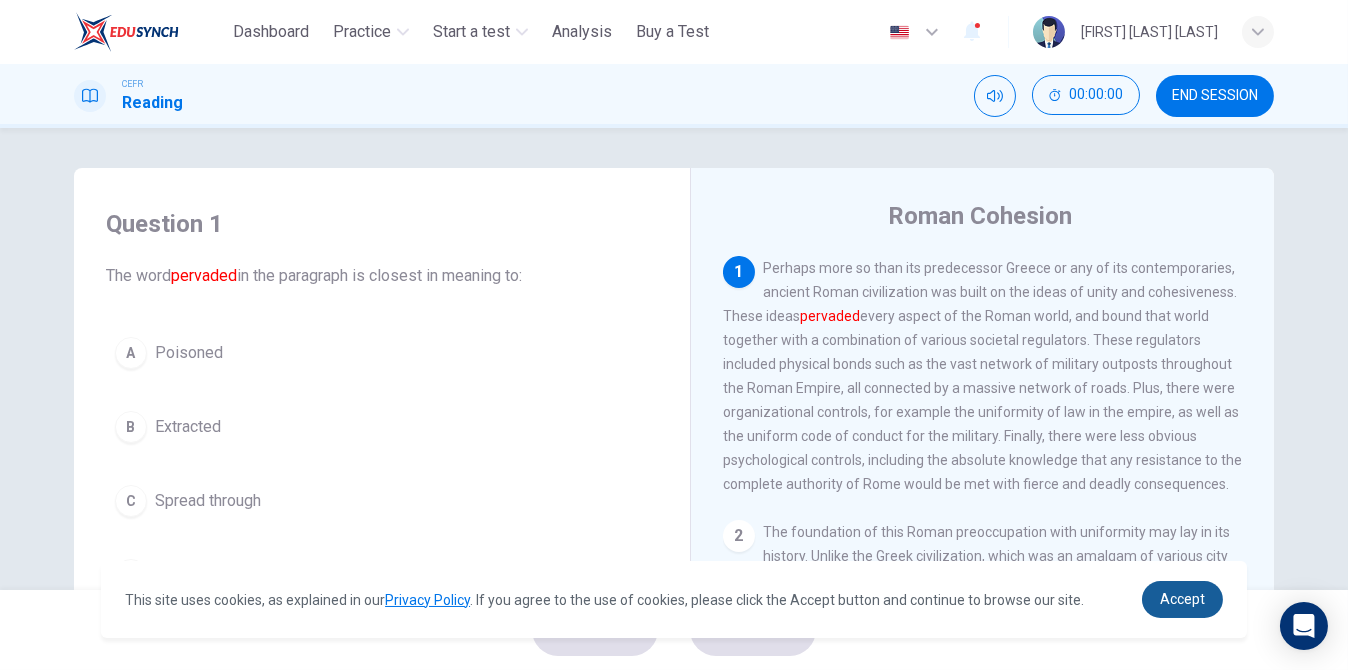 click on "Accept" at bounding box center [1182, 599] 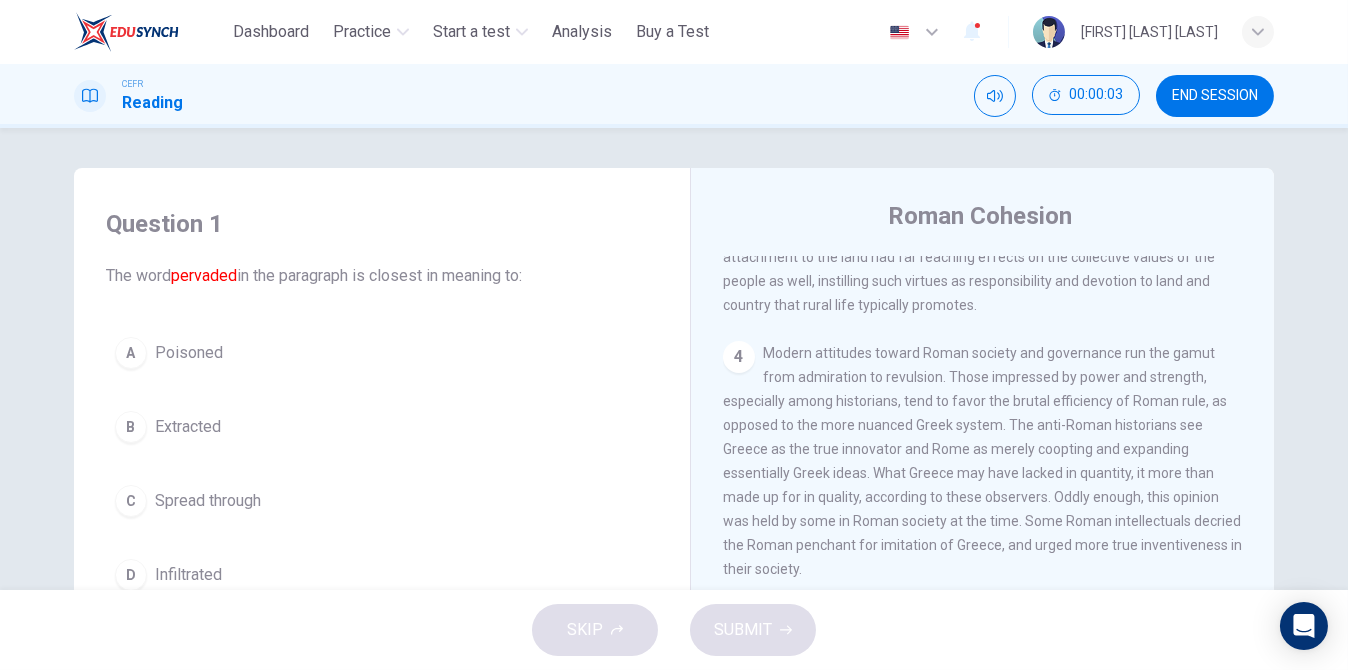 scroll, scrollTop: 970, scrollLeft: 0, axis: vertical 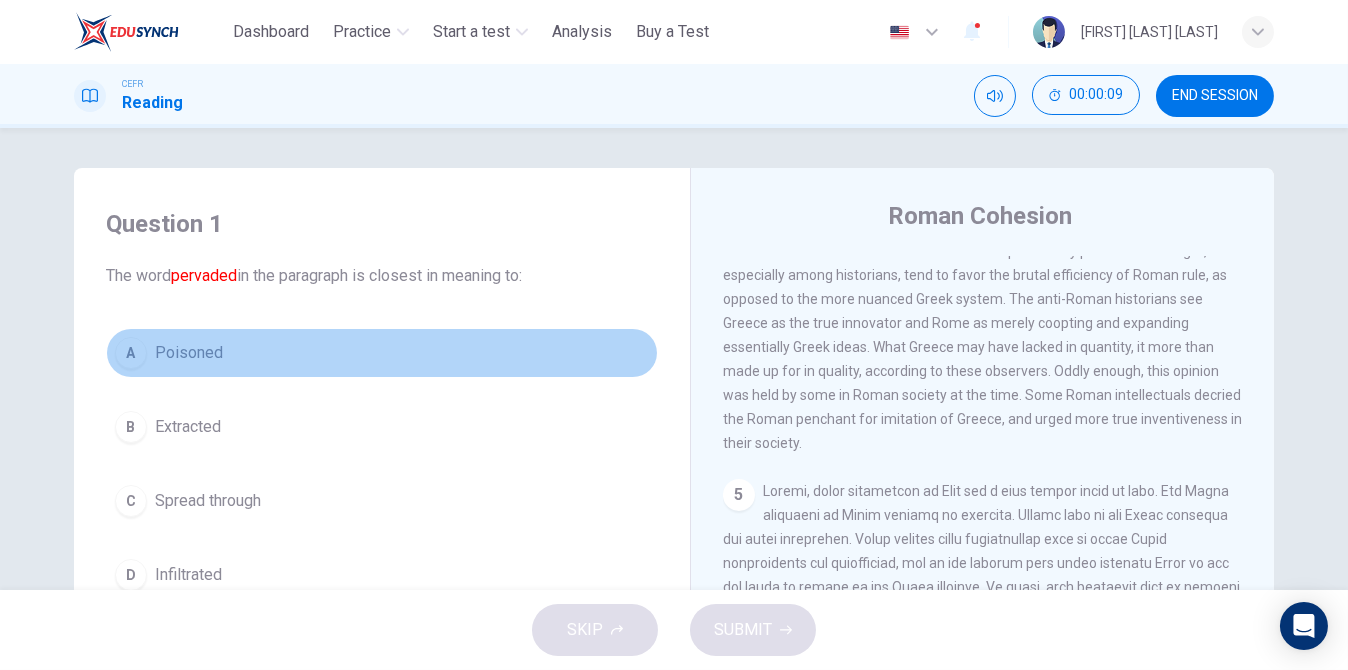 click on "A" at bounding box center (131, 353) 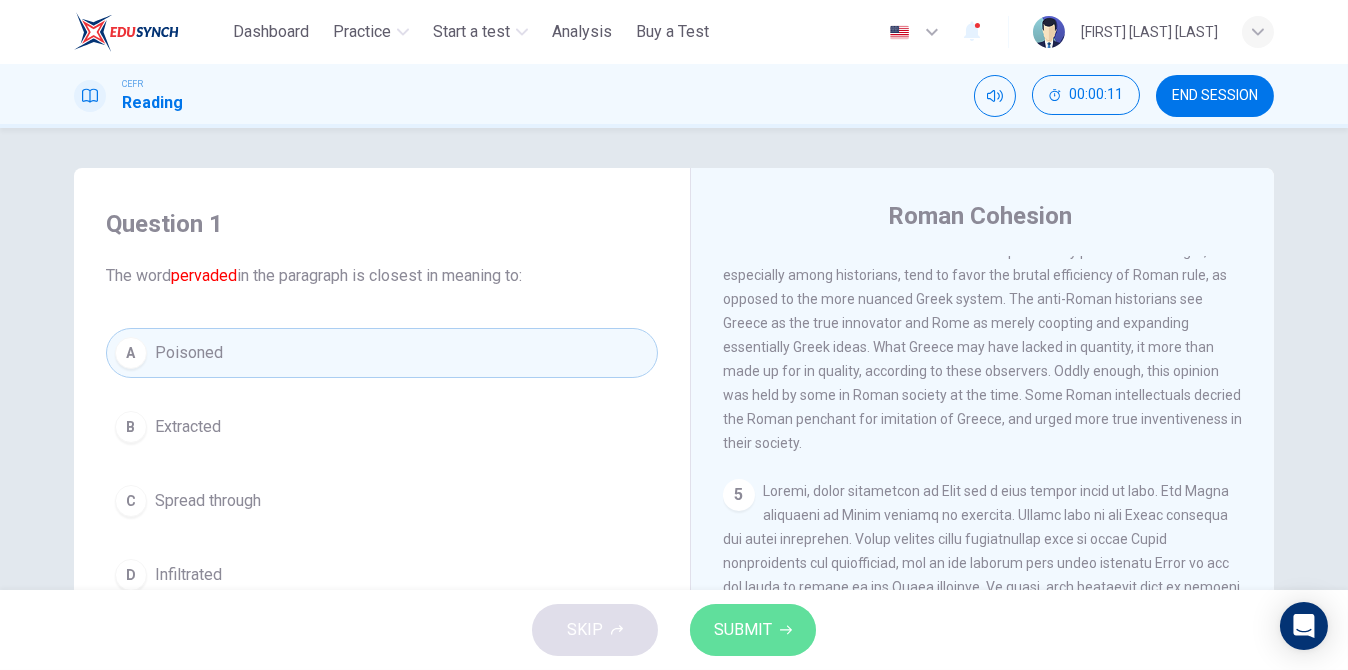 click on "SUBMIT" at bounding box center (743, 630) 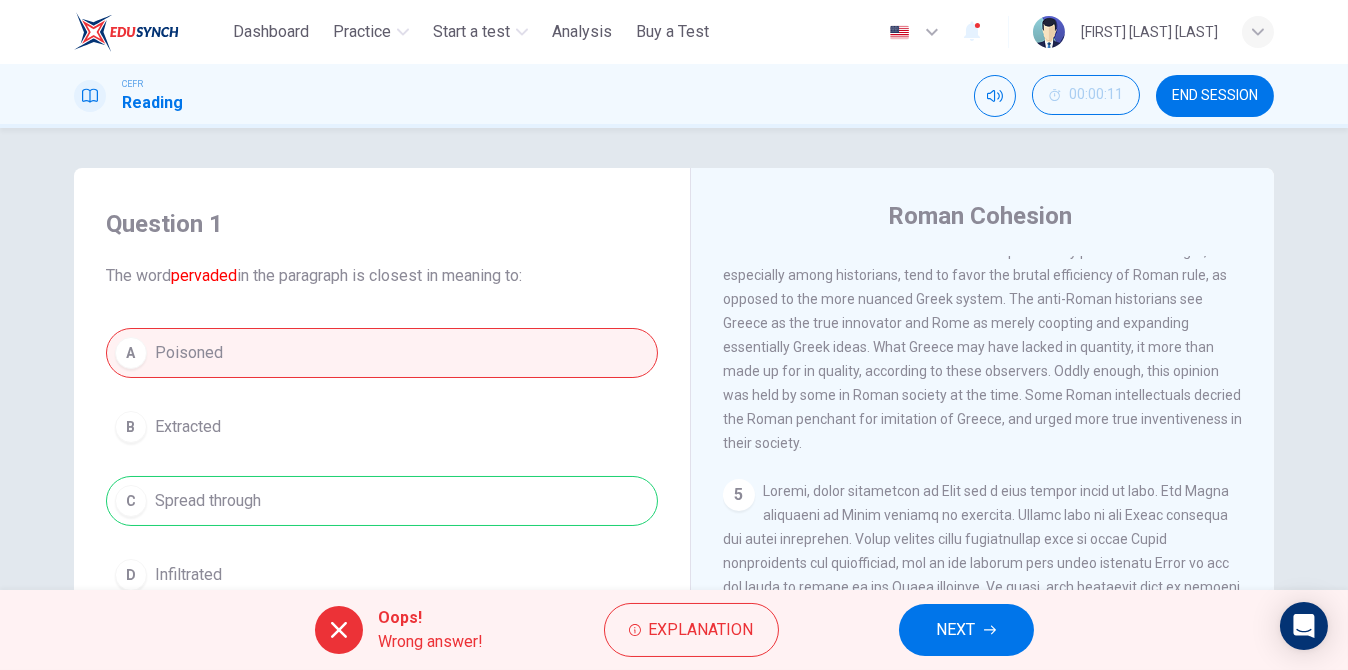 click on "NEXT" at bounding box center [956, 630] 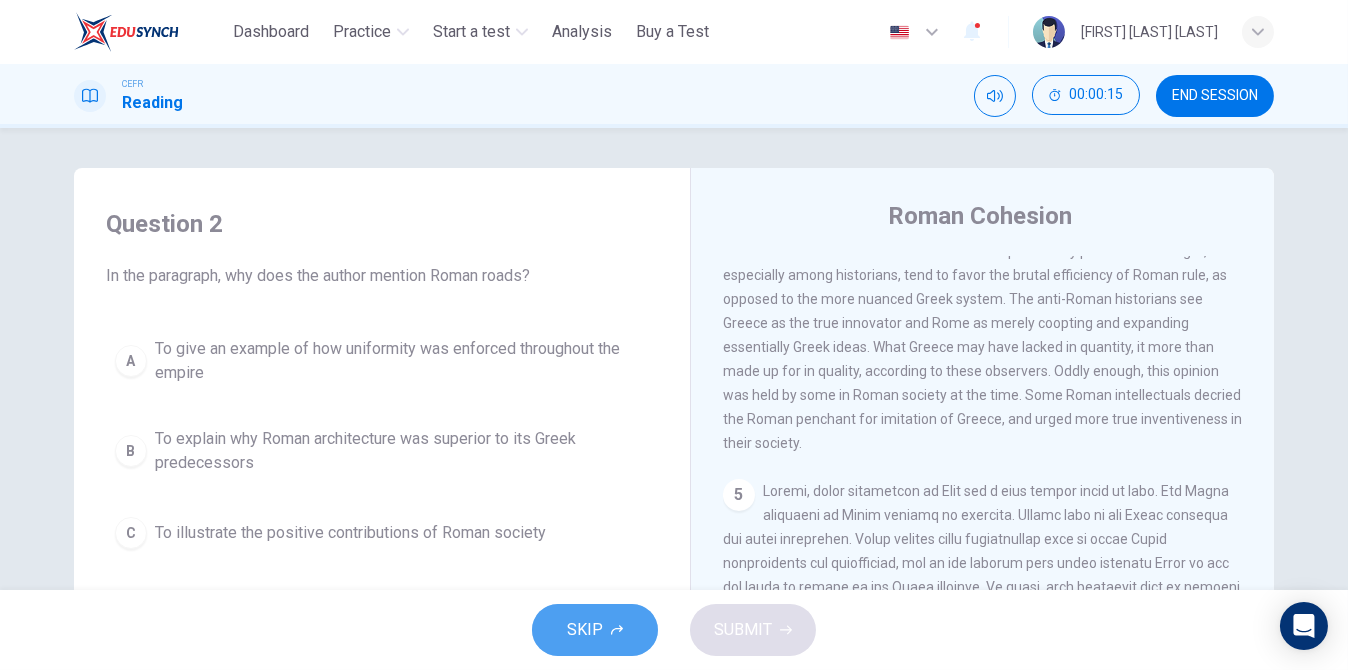 click on "SKIP" at bounding box center (595, 630) 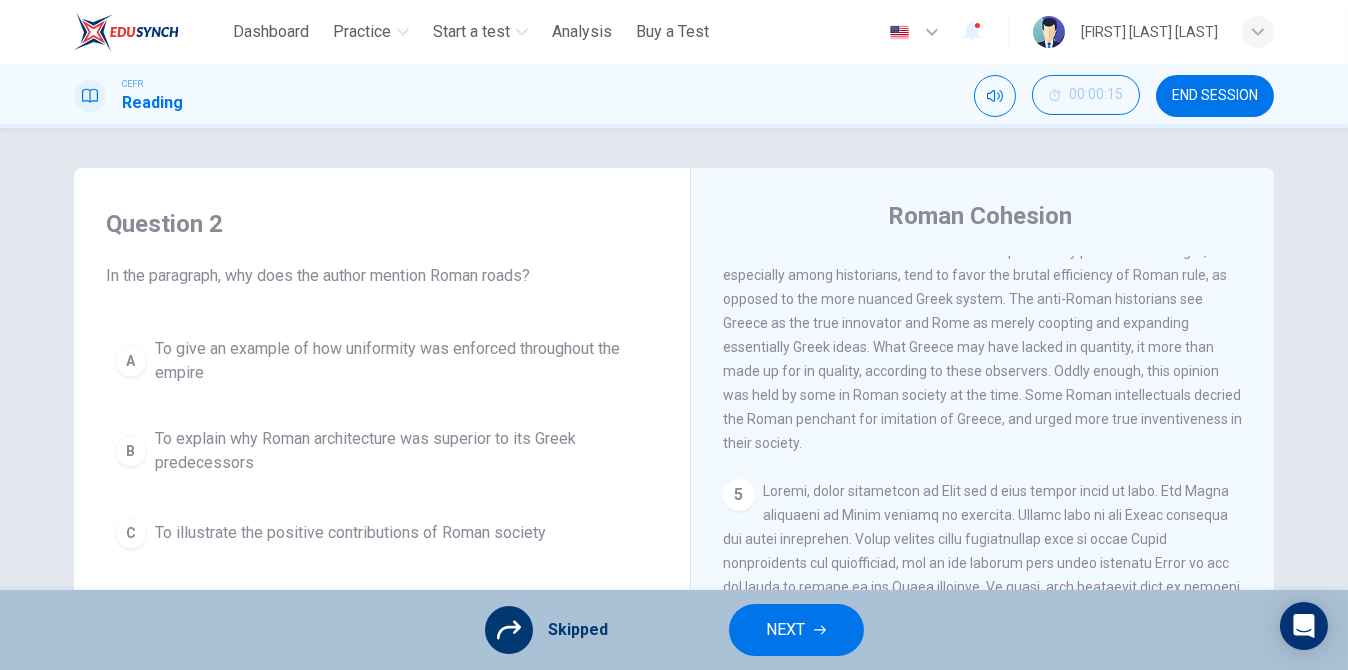 click on "NEXT" at bounding box center (786, 630) 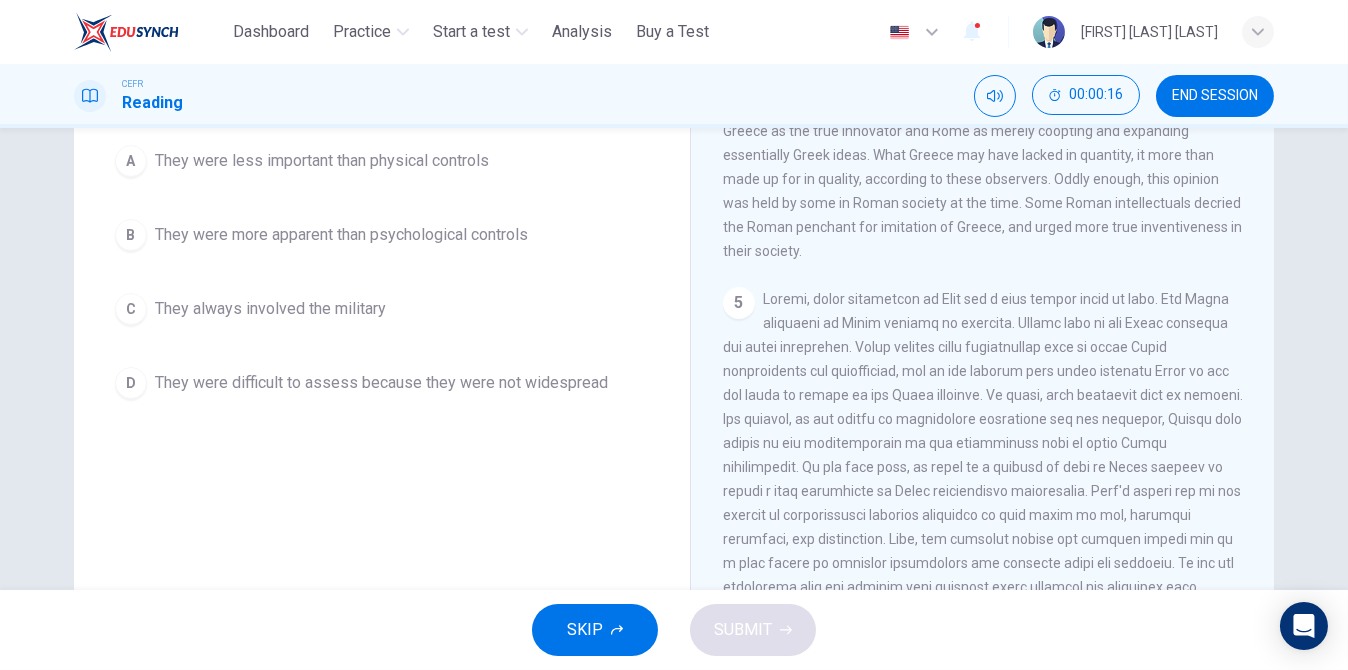 scroll, scrollTop: 312, scrollLeft: 0, axis: vertical 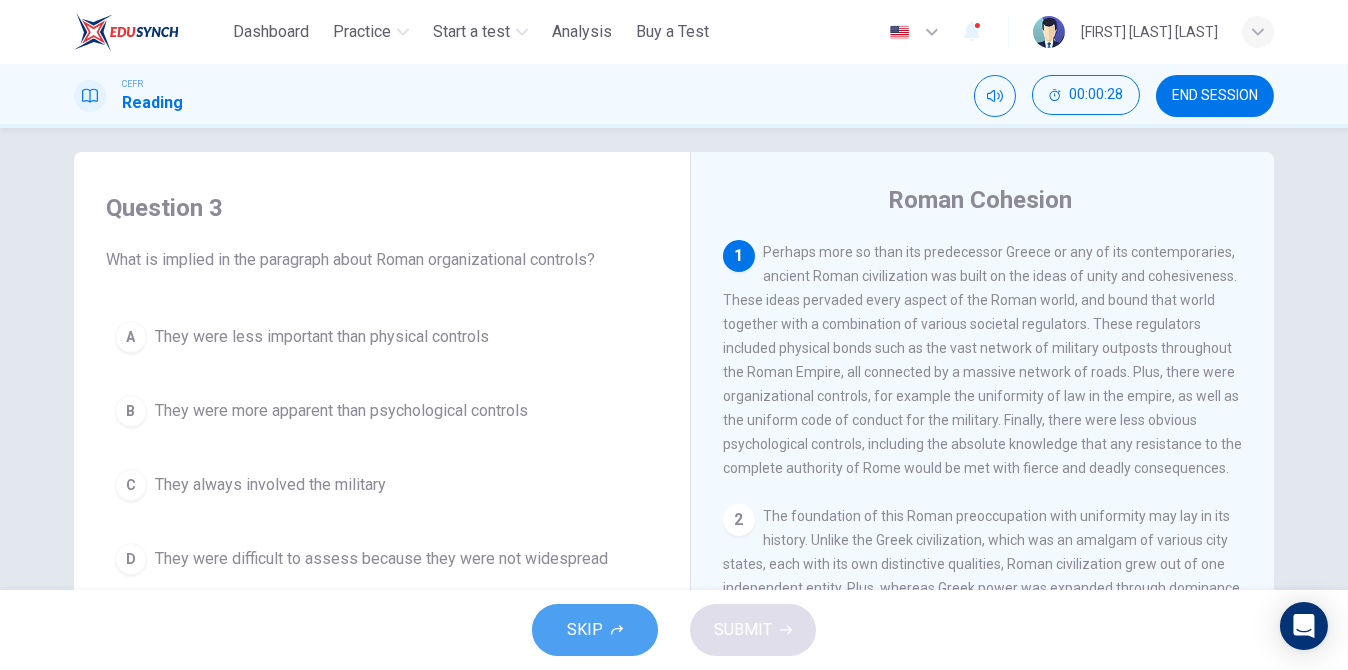 click on "SKIP" at bounding box center (595, 630) 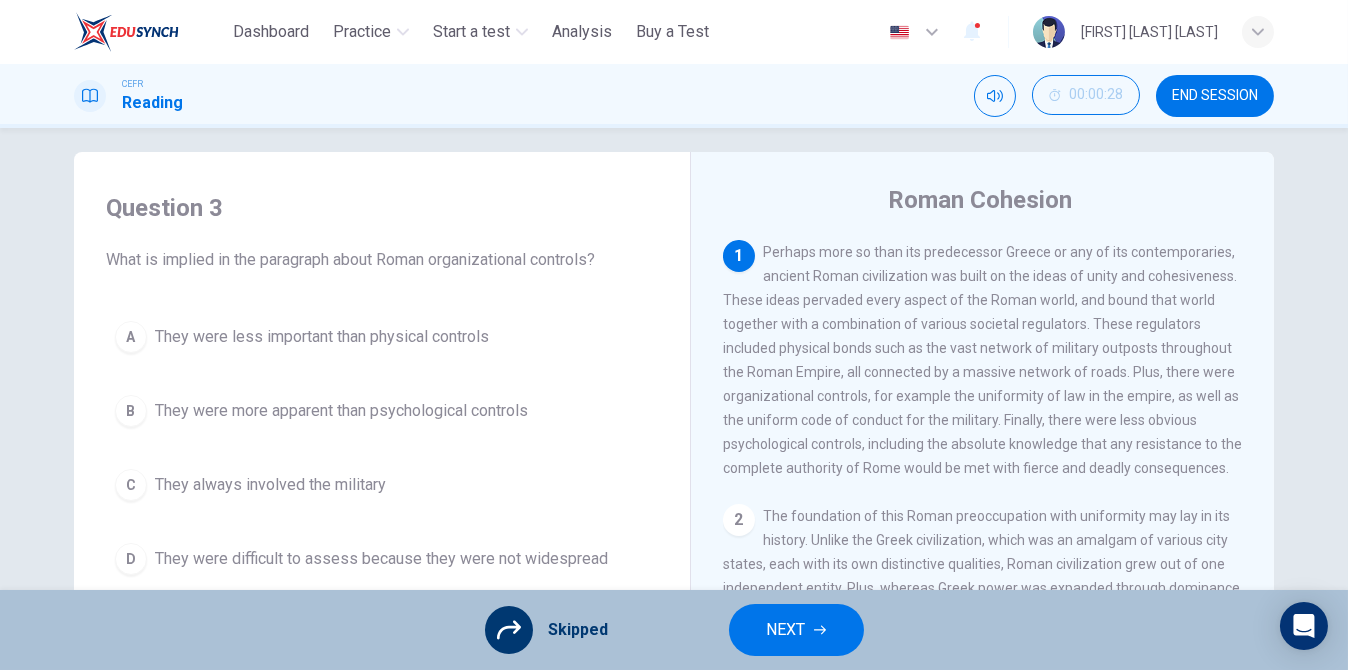 click on "NEXT" at bounding box center [796, 630] 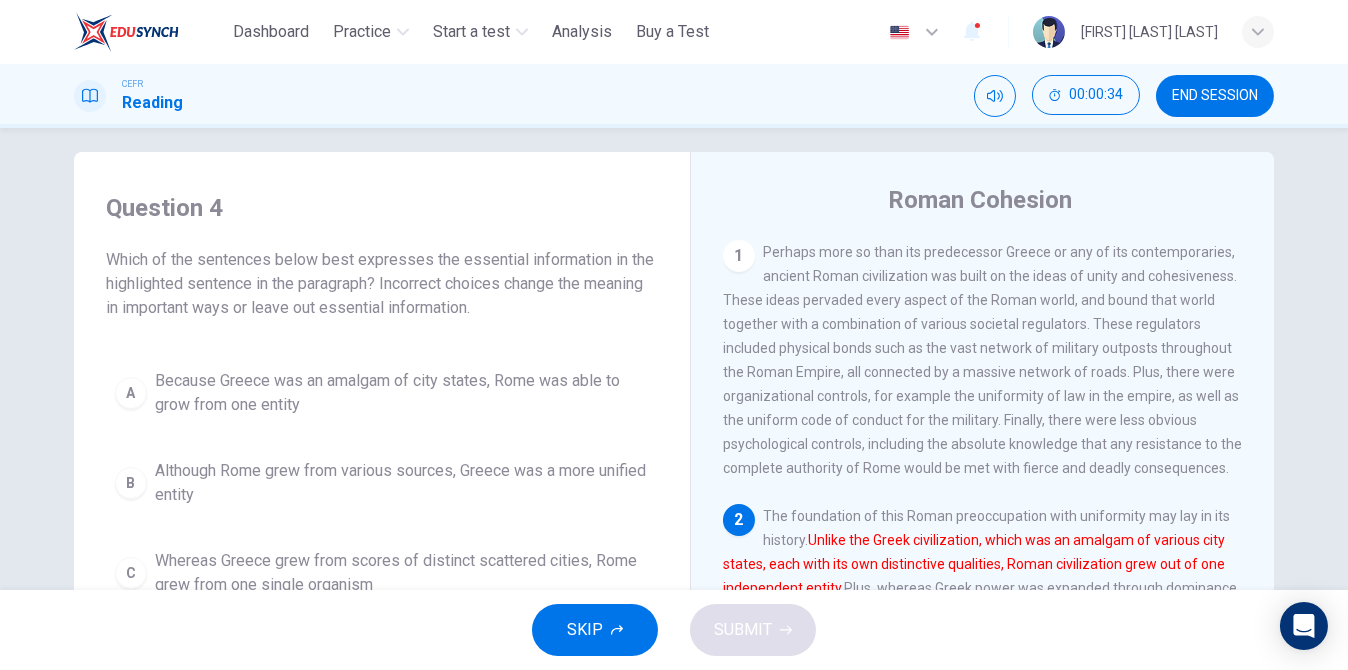 scroll, scrollTop: 0, scrollLeft: 0, axis: both 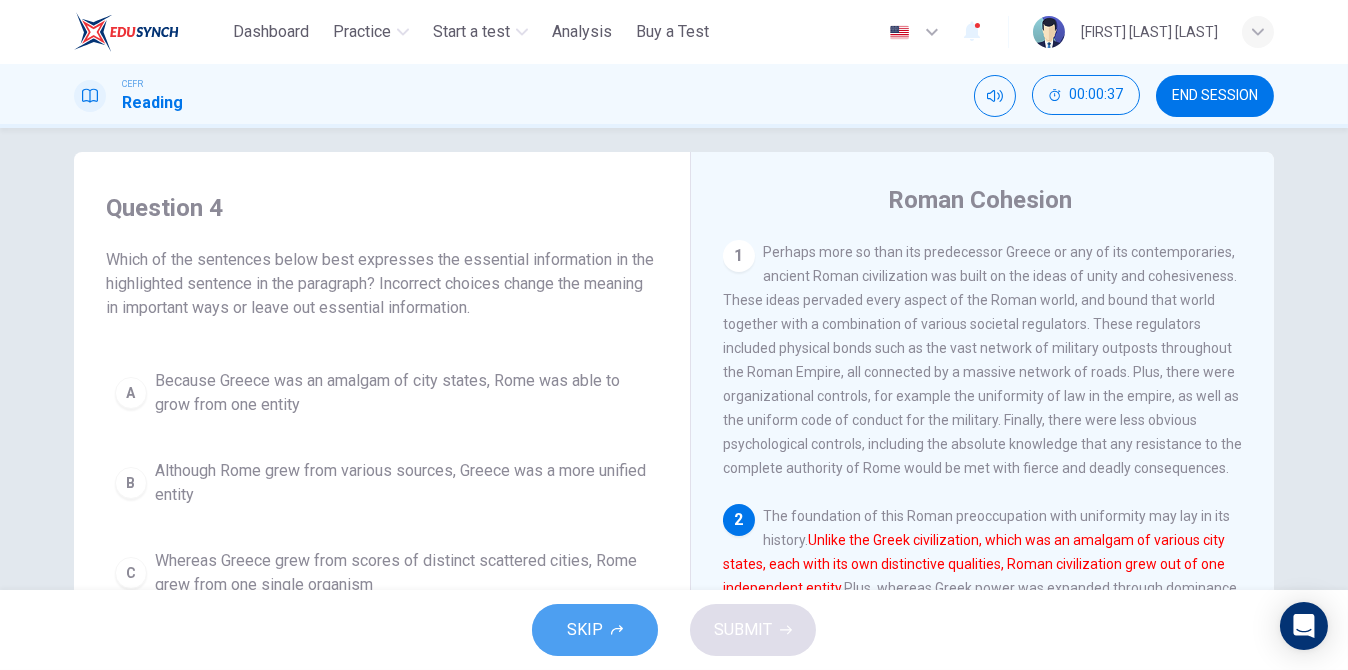 click on "SKIP" at bounding box center (585, 630) 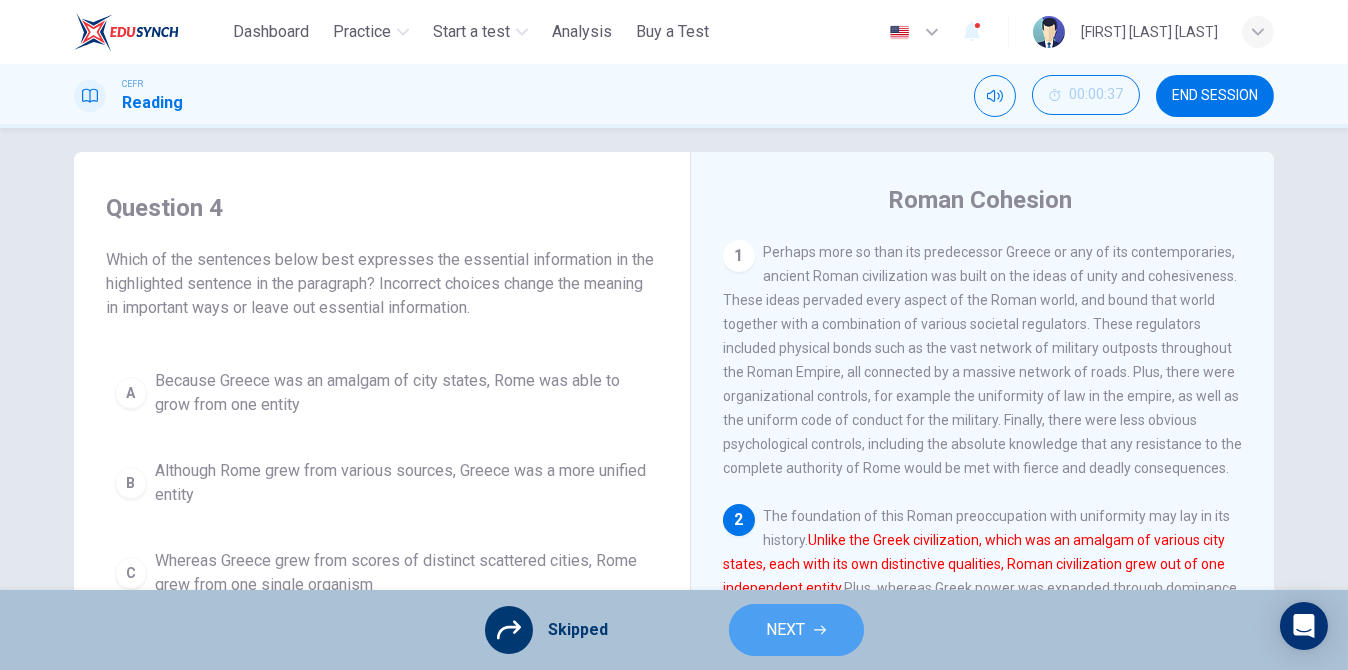 click on "NEXT" at bounding box center [786, 630] 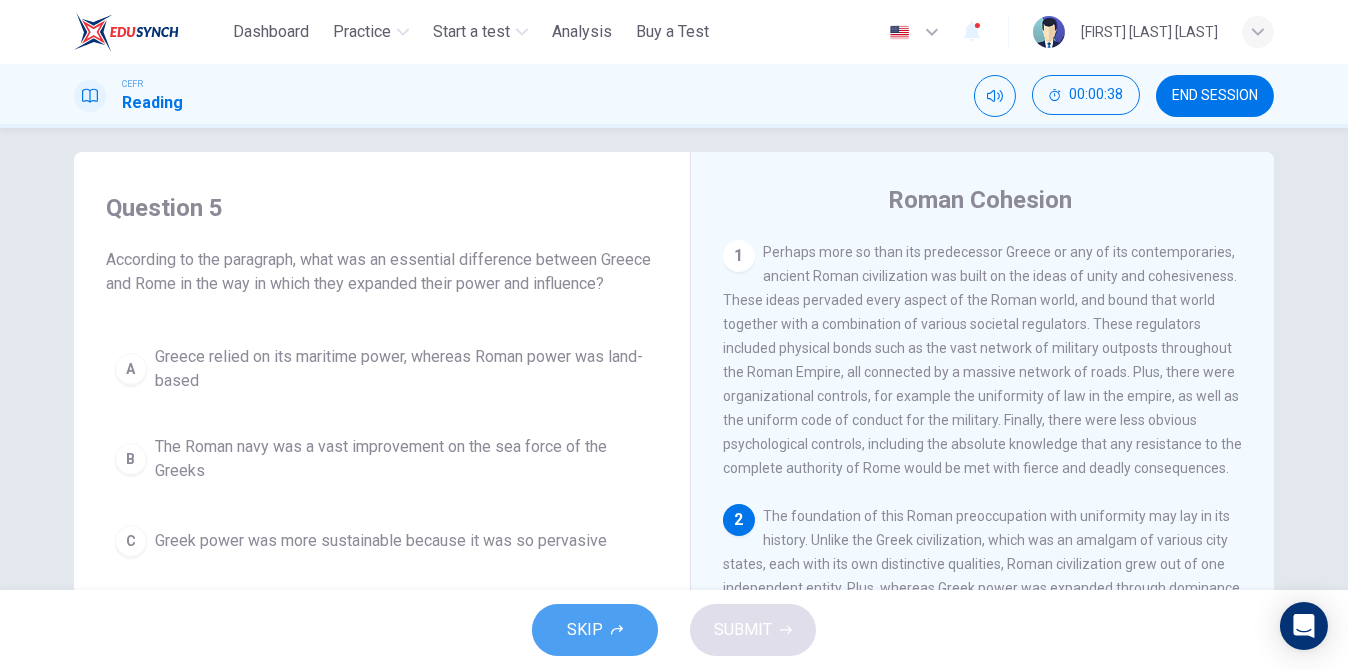 click on "SKIP" at bounding box center [585, 630] 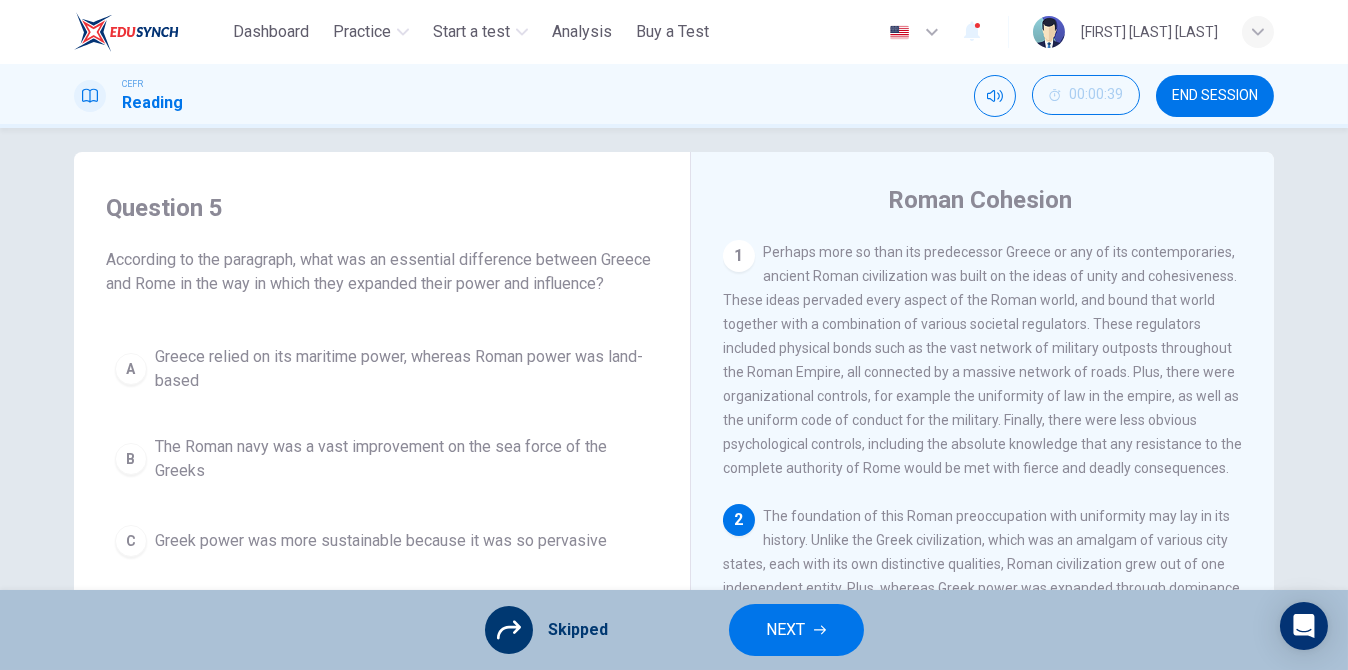 click on "NEXT" at bounding box center [796, 630] 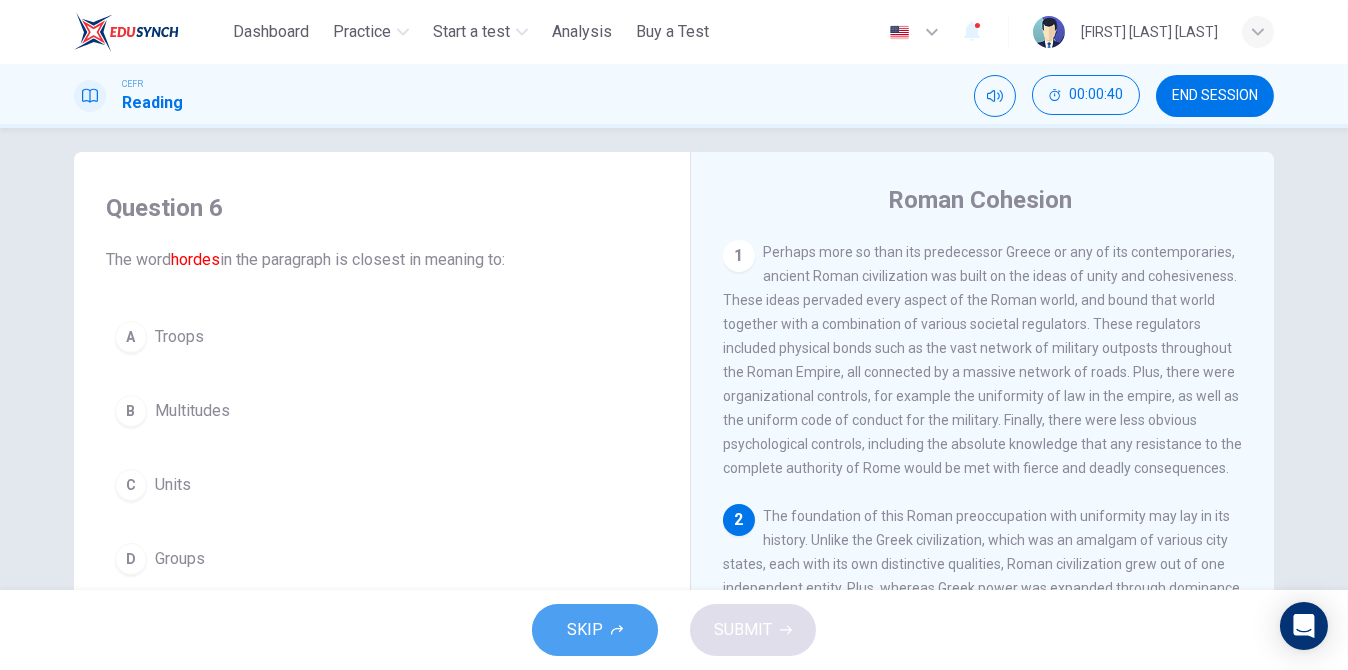 click 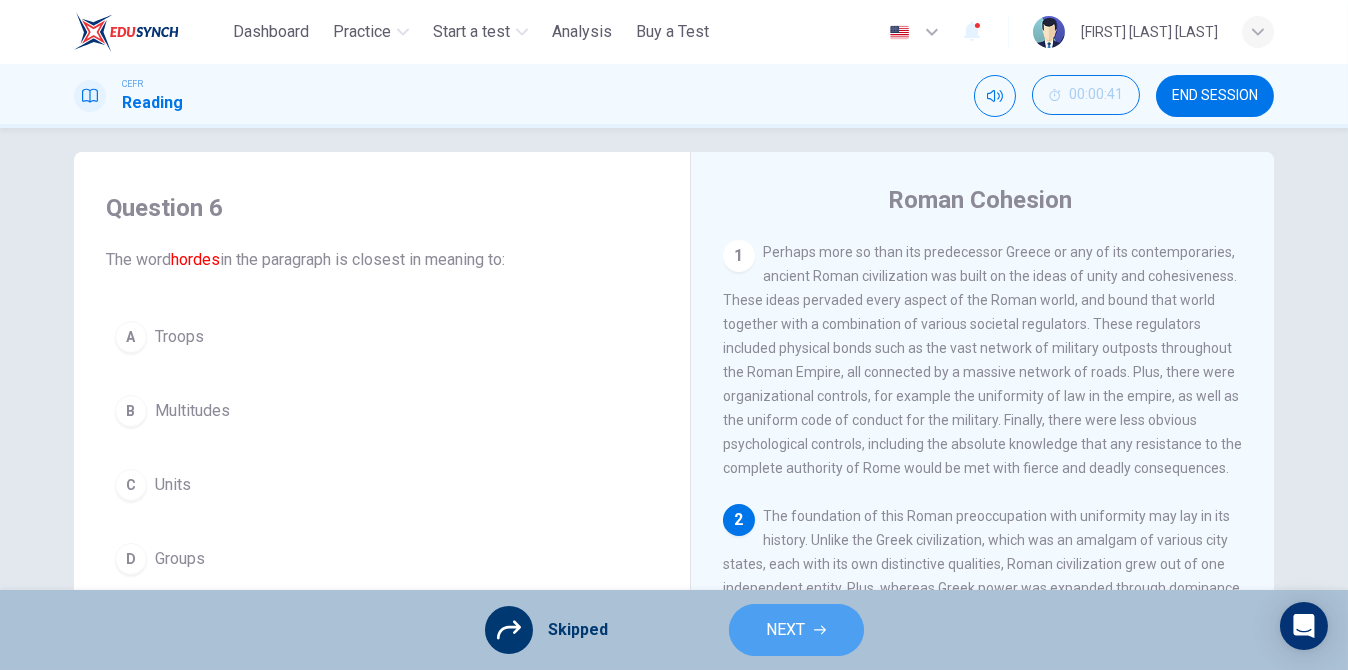 click on "NEXT" at bounding box center [786, 630] 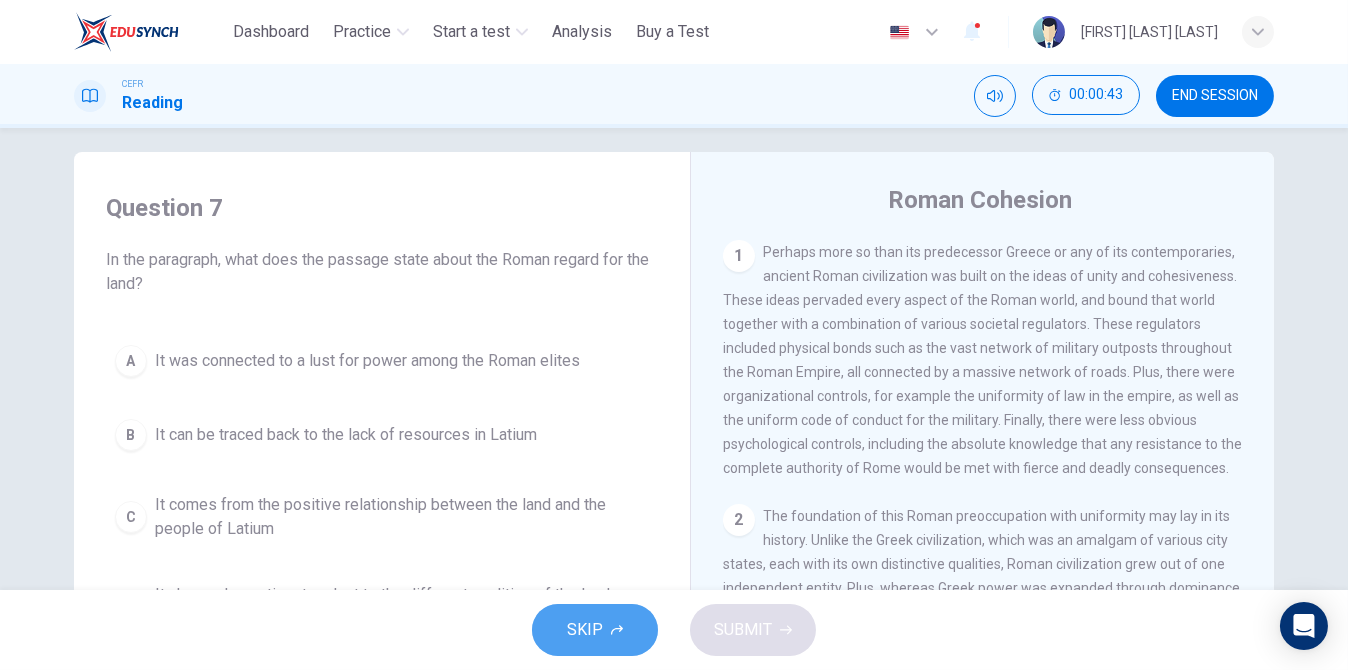 click on "SKIP" at bounding box center (585, 630) 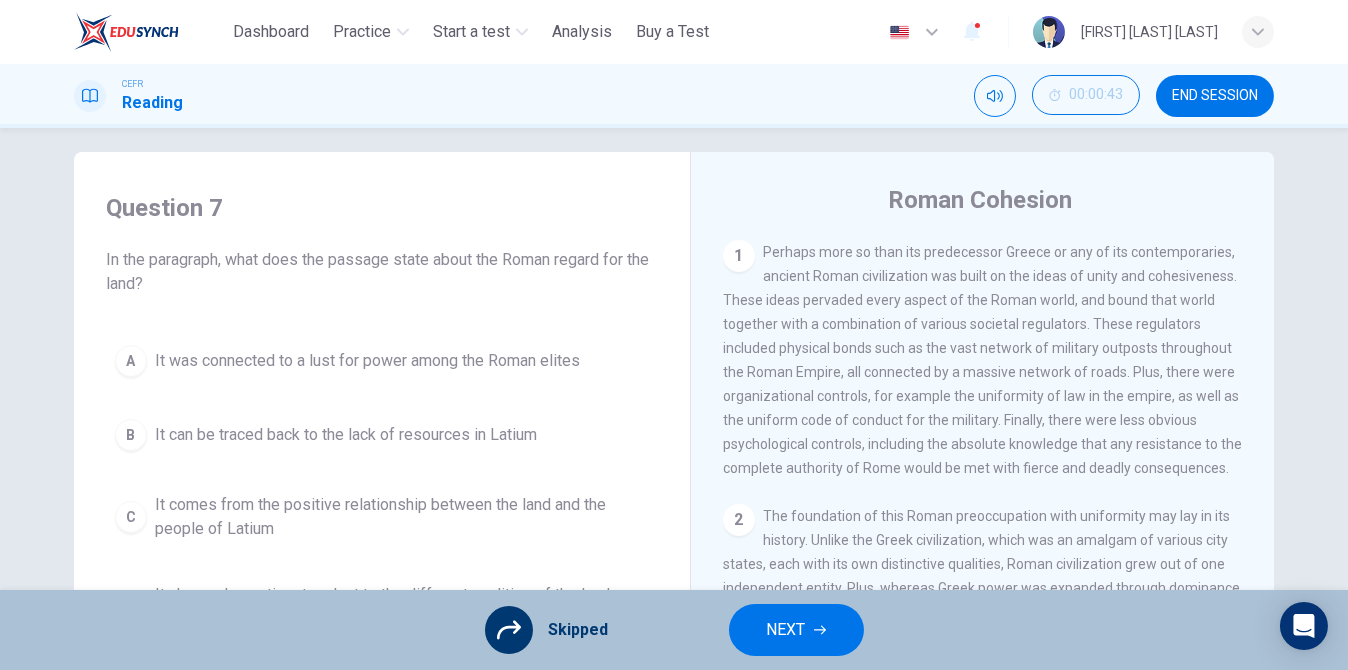 click on "NEXT" at bounding box center (786, 630) 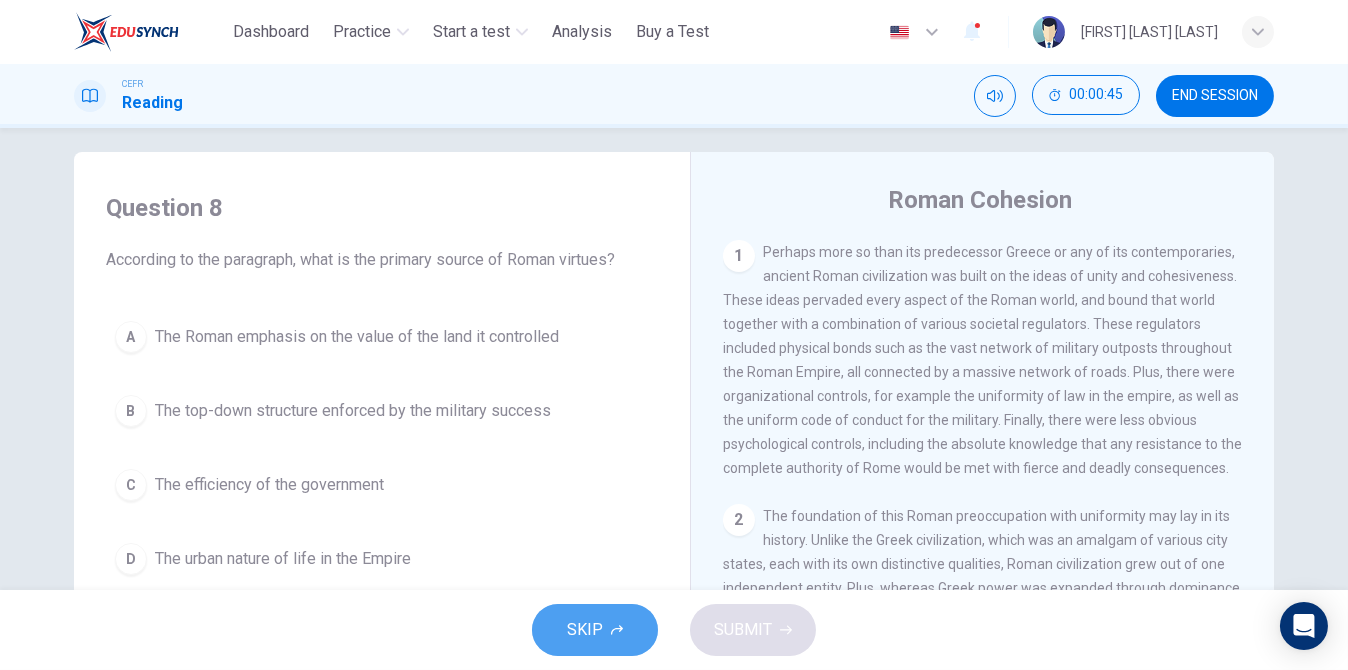 click 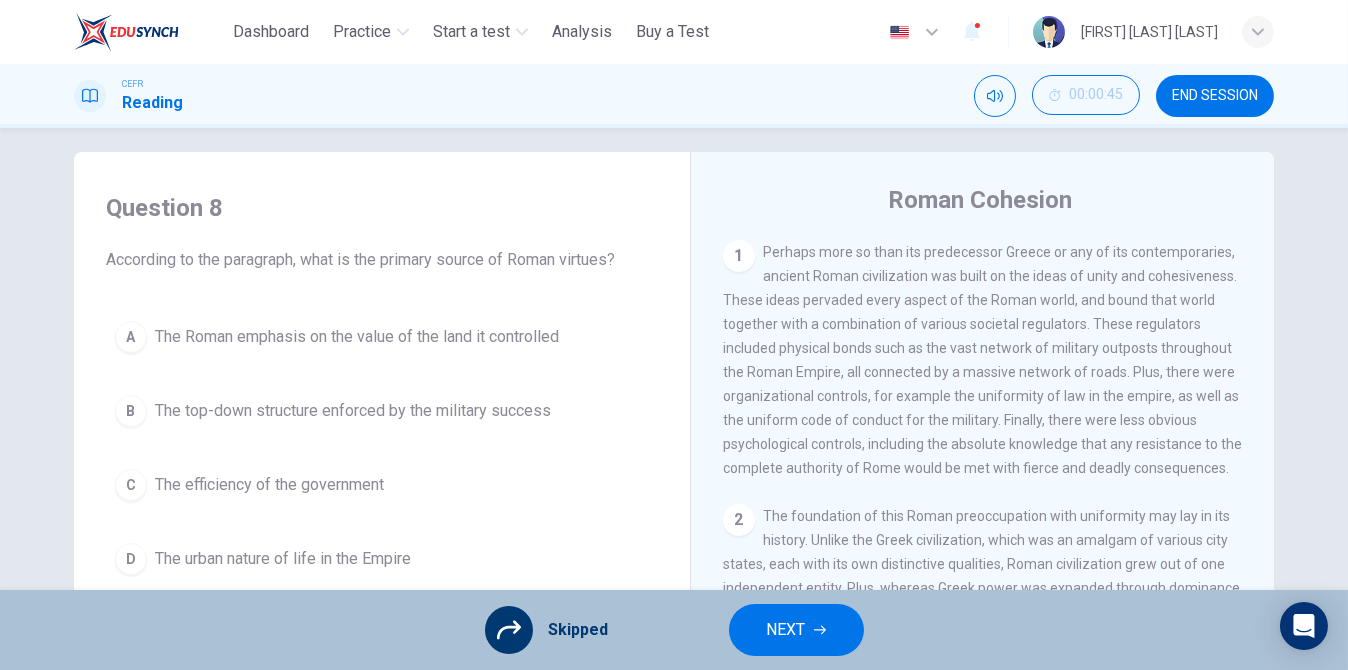 click on "NEXT" at bounding box center (796, 630) 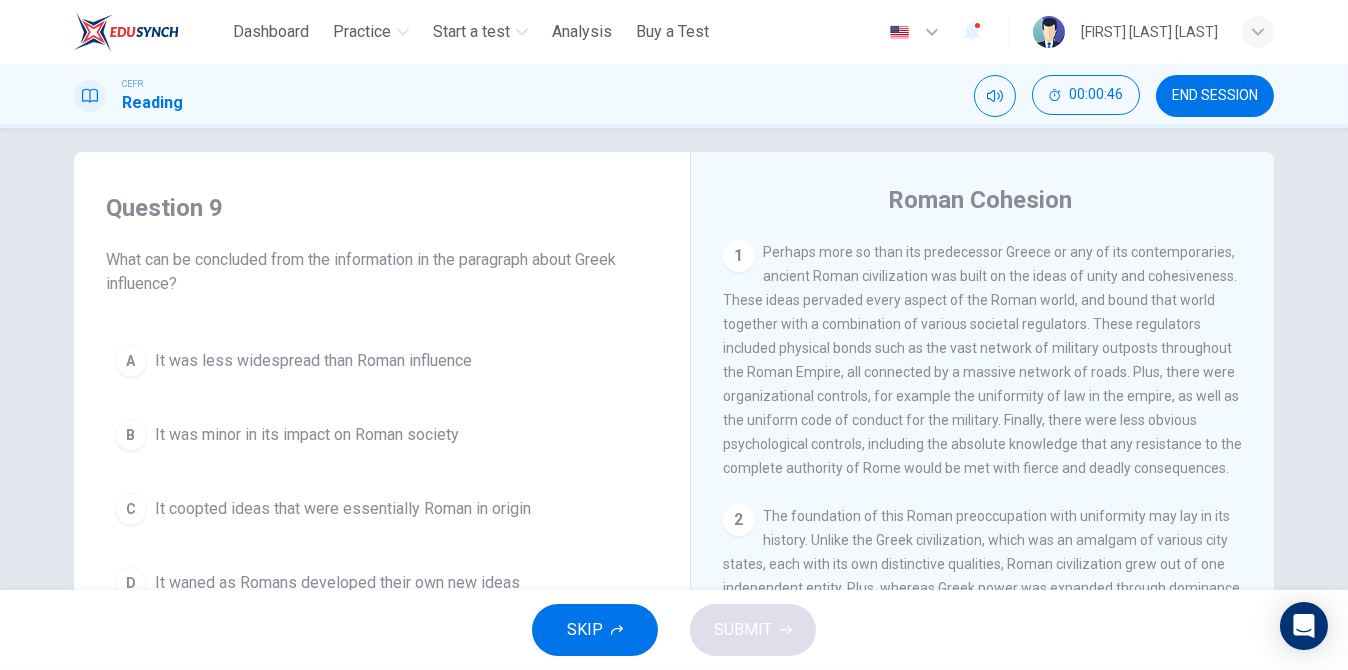 click on "SKIP" at bounding box center [595, 630] 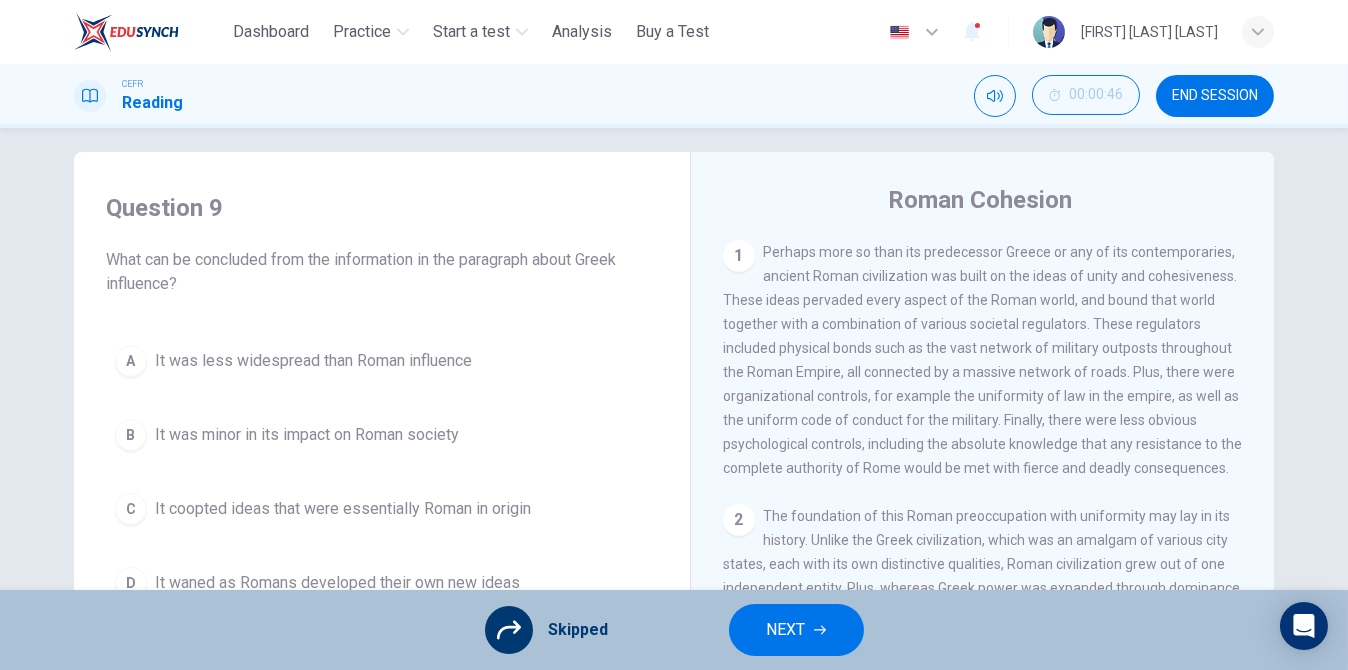 click on "NEXT" at bounding box center [796, 630] 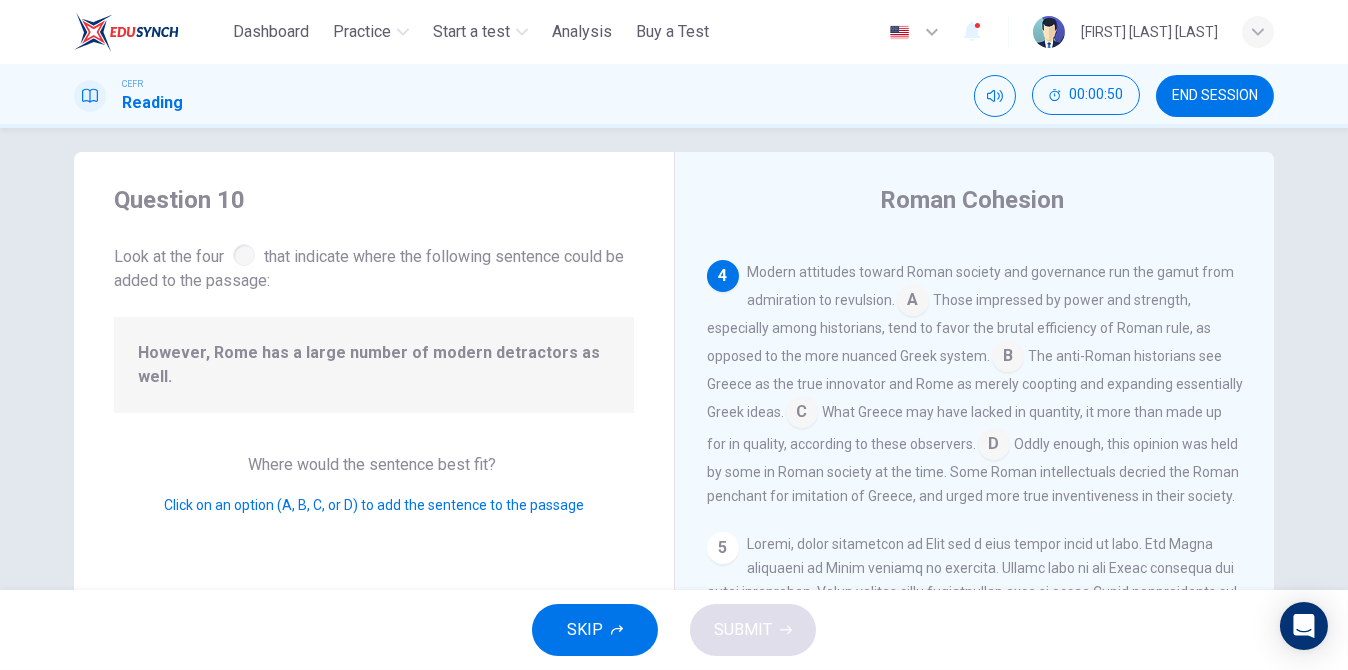 scroll, scrollTop: 844, scrollLeft: 0, axis: vertical 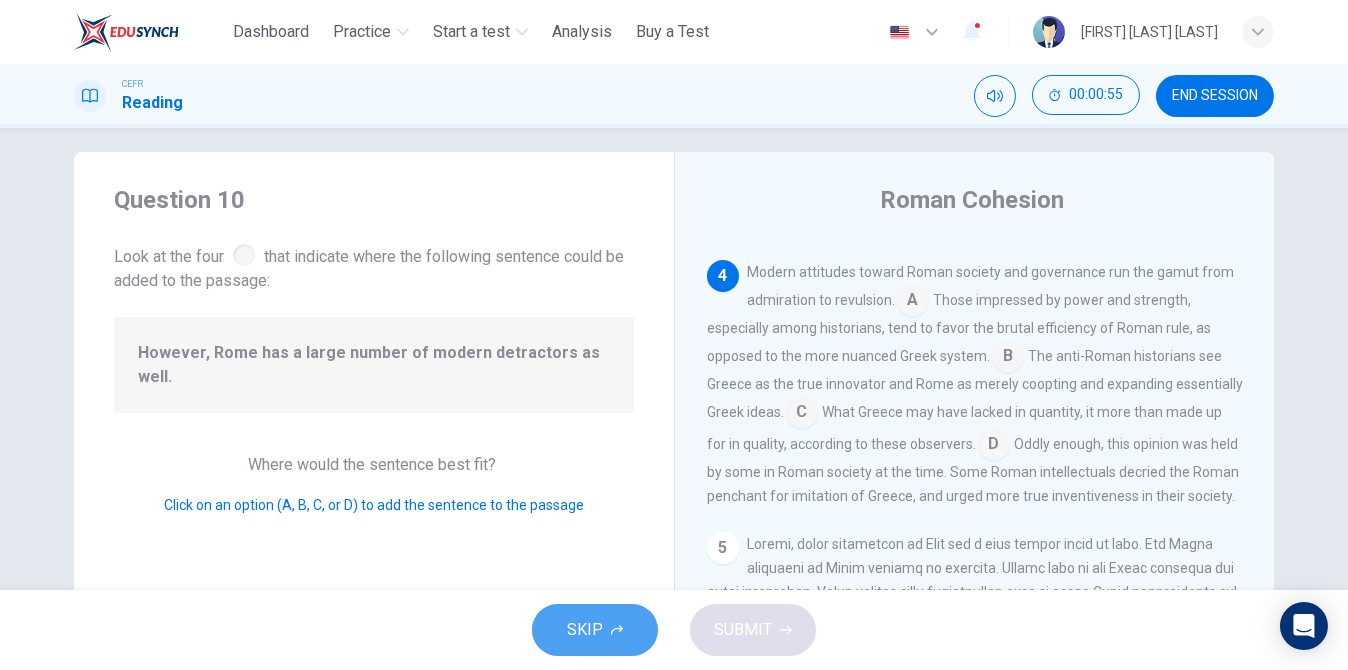 click on "SKIP" at bounding box center (595, 630) 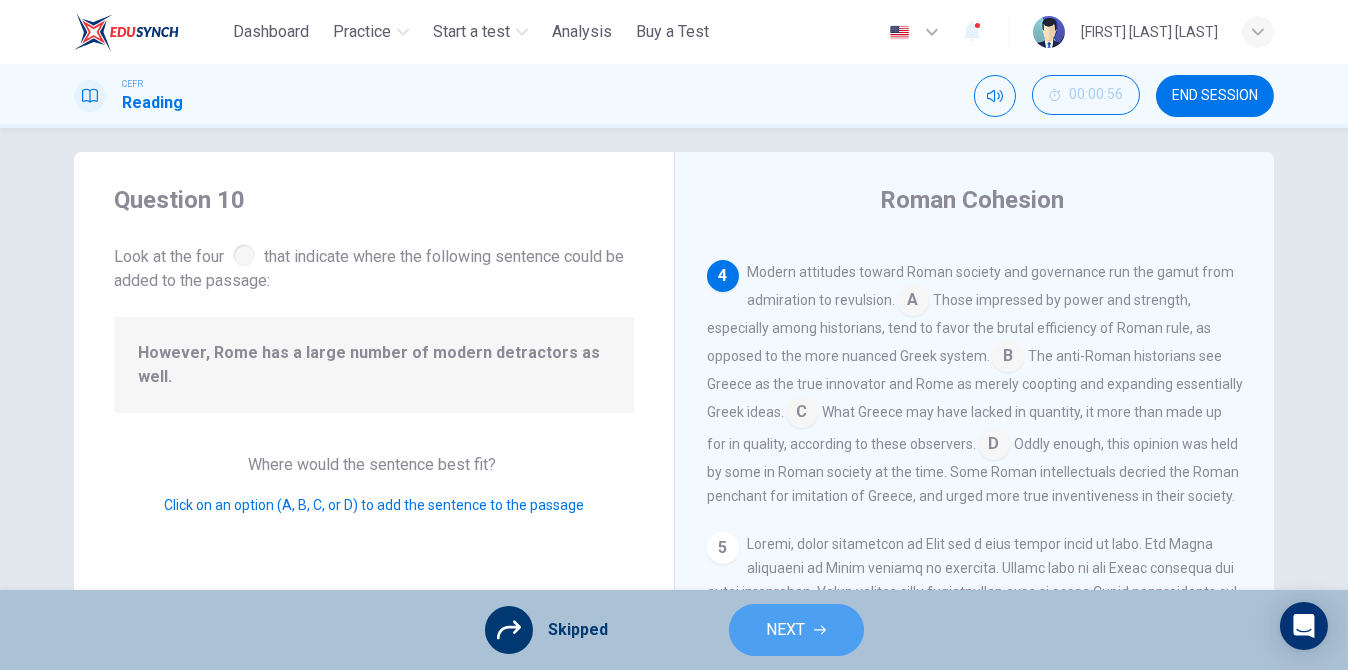 click on "NEXT" at bounding box center (786, 630) 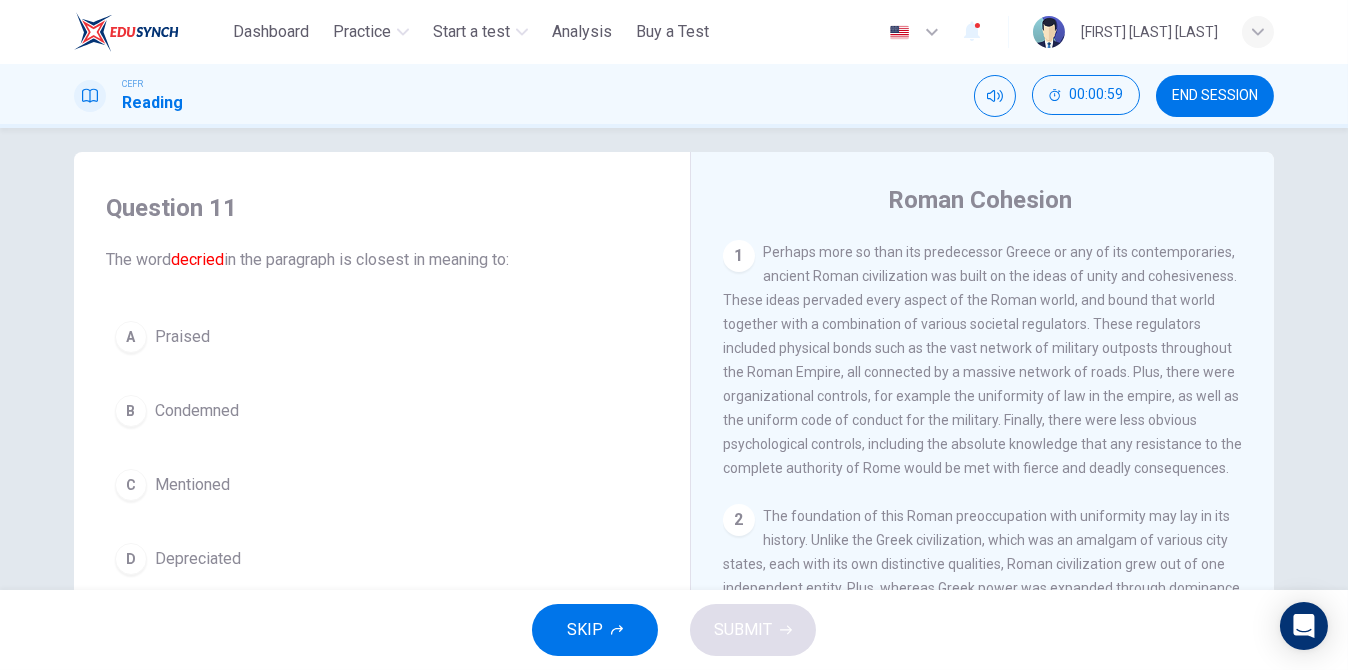 click on "SKIP SUBMIT" at bounding box center (674, 630) 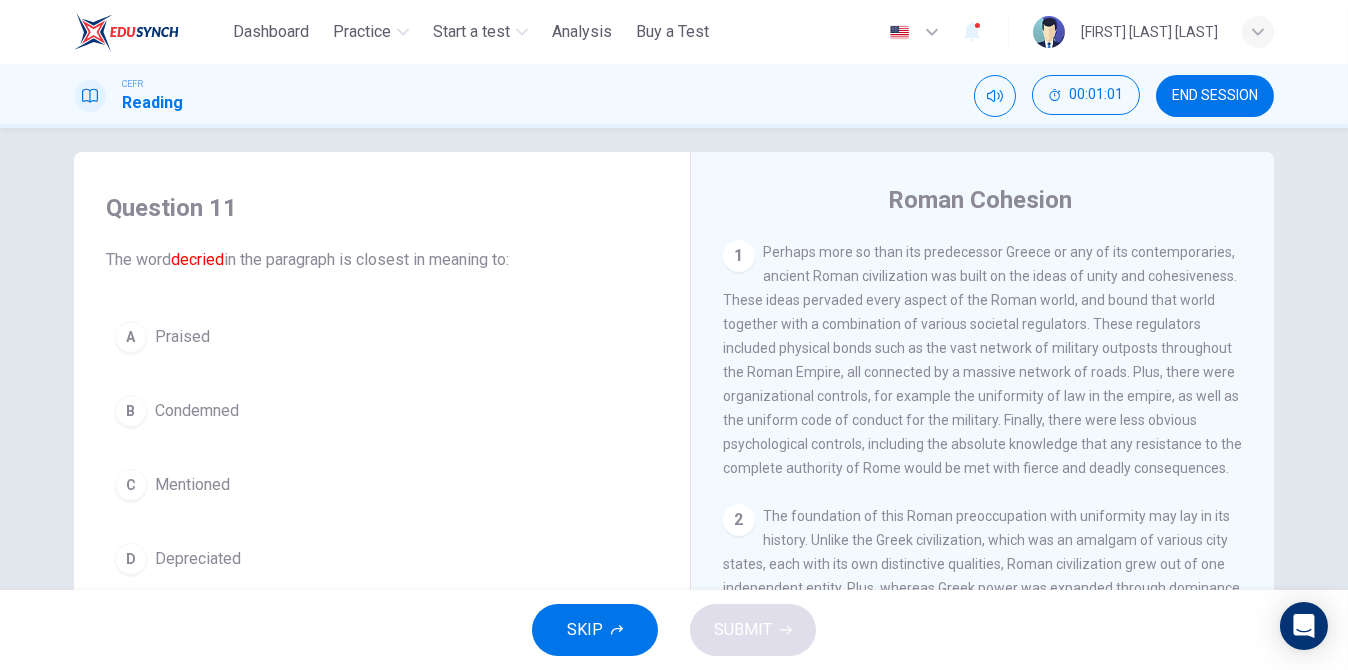 click on "SKIP" at bounding box center (585, 630) 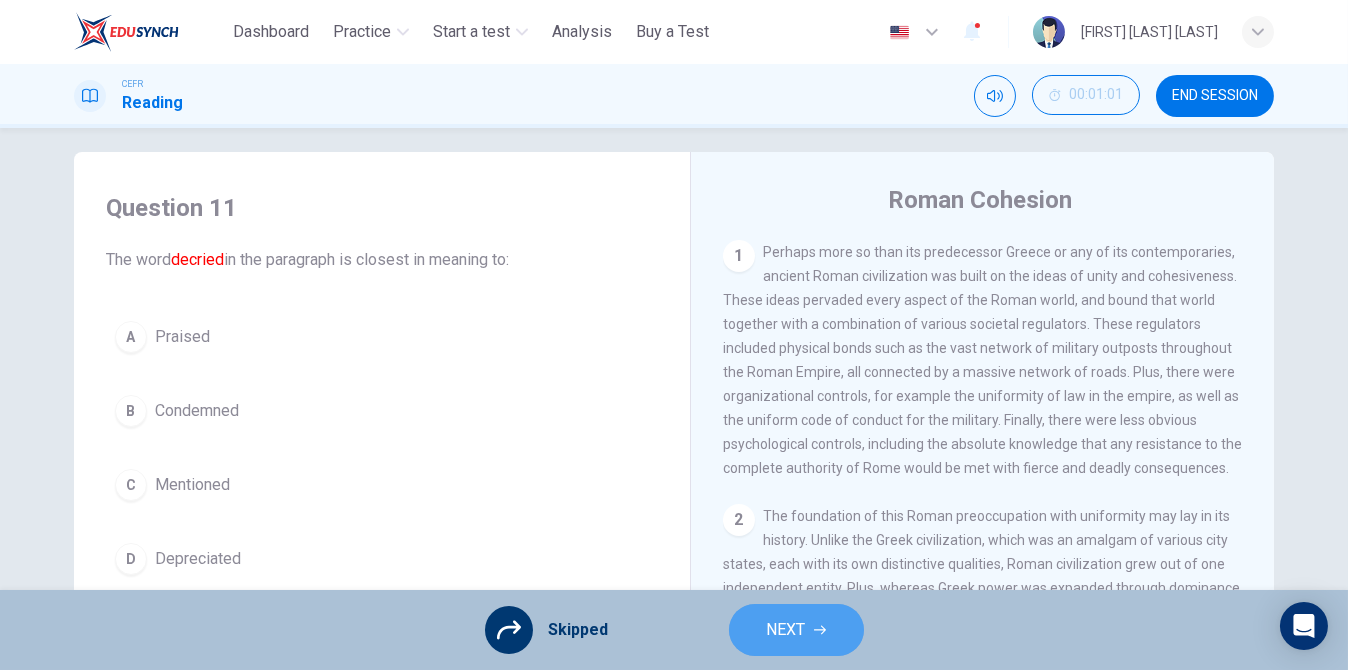 click on "NEXT" at bounding box center [796, 630] 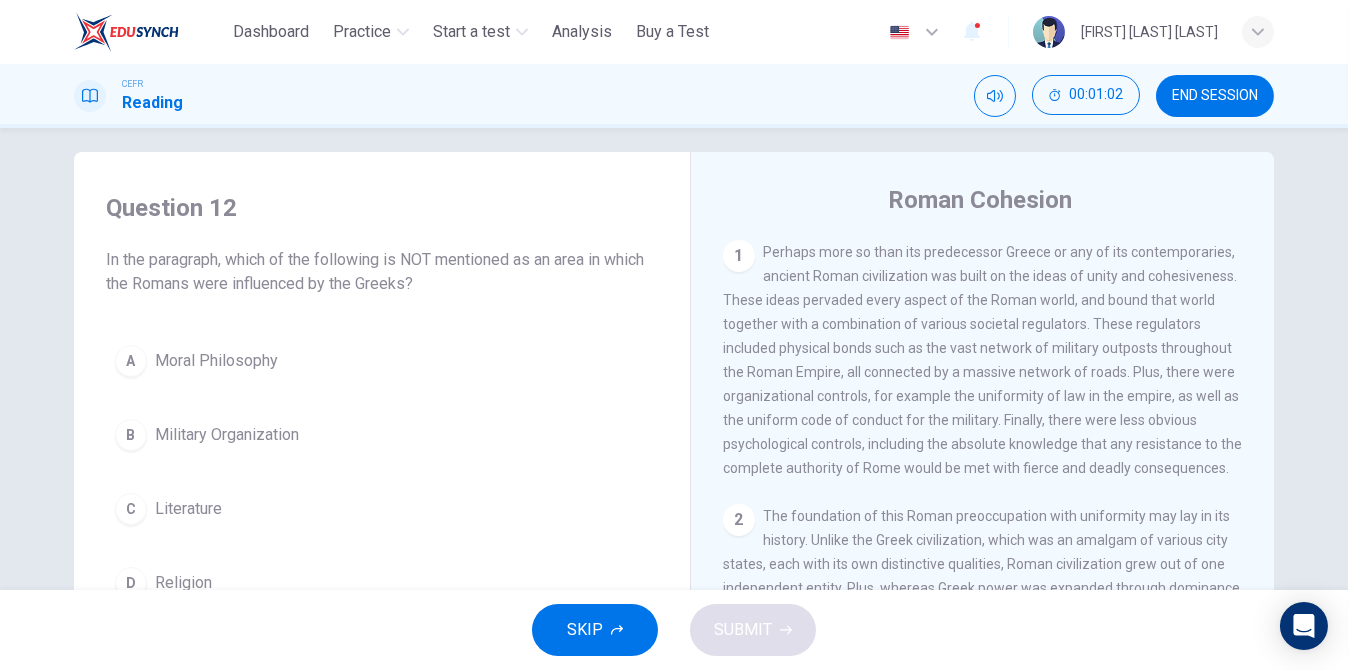 click on "SKIP" at bounding box center (595, 630) 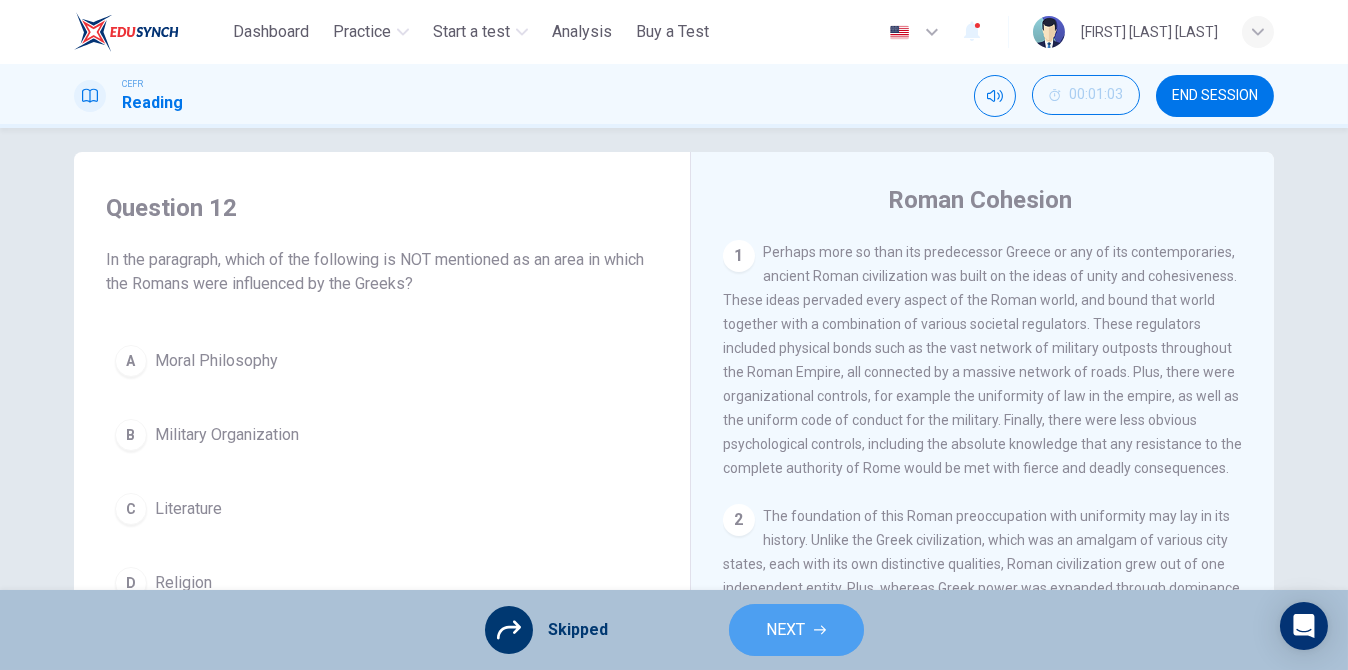 click on "NEXT" at bounding box center [786, 630] 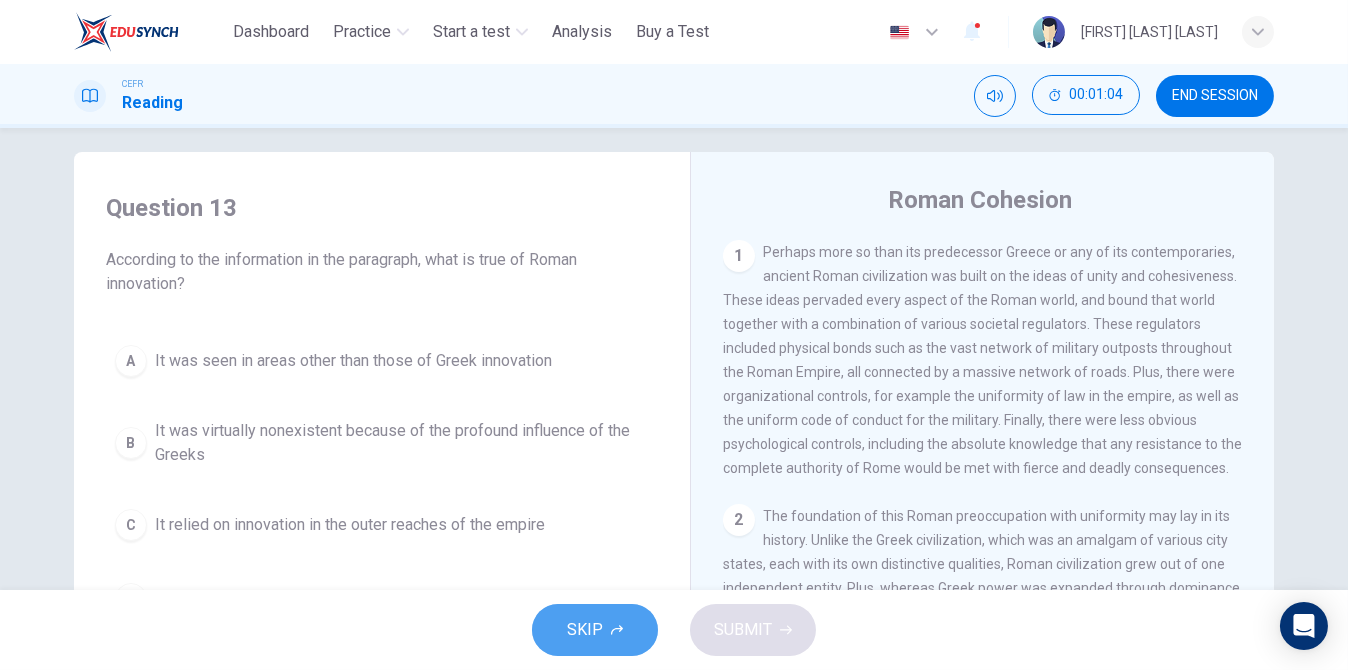 click on "SKIP" at bounding box center [585, 630] 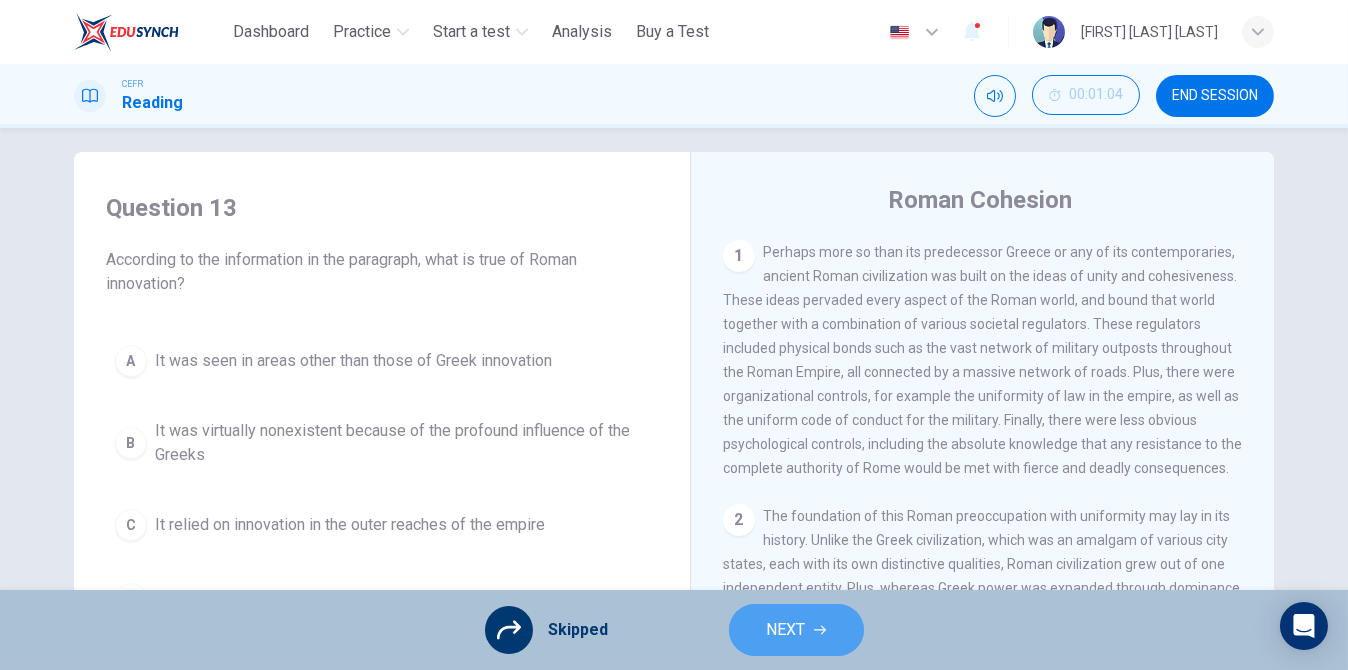 click on "NEXT" at bounding box center [796, 630] 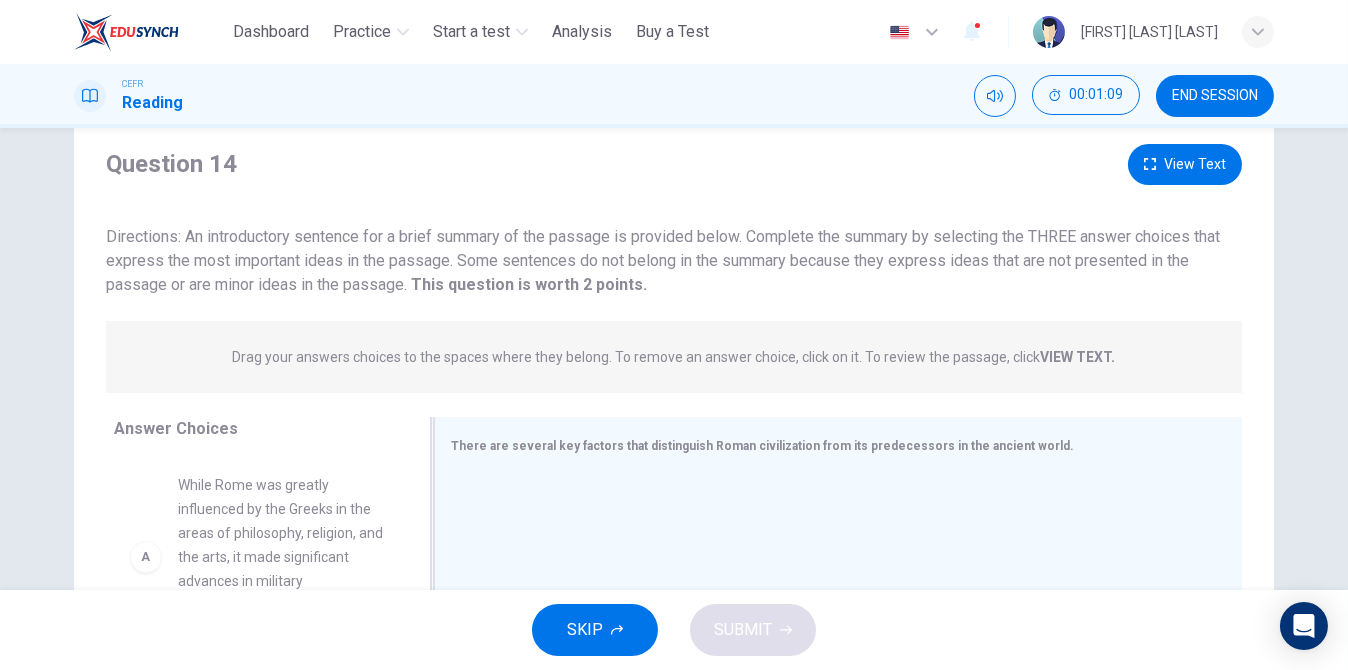 scroll, scrollTop: 312, scrollLeft: 0, axis: vertical 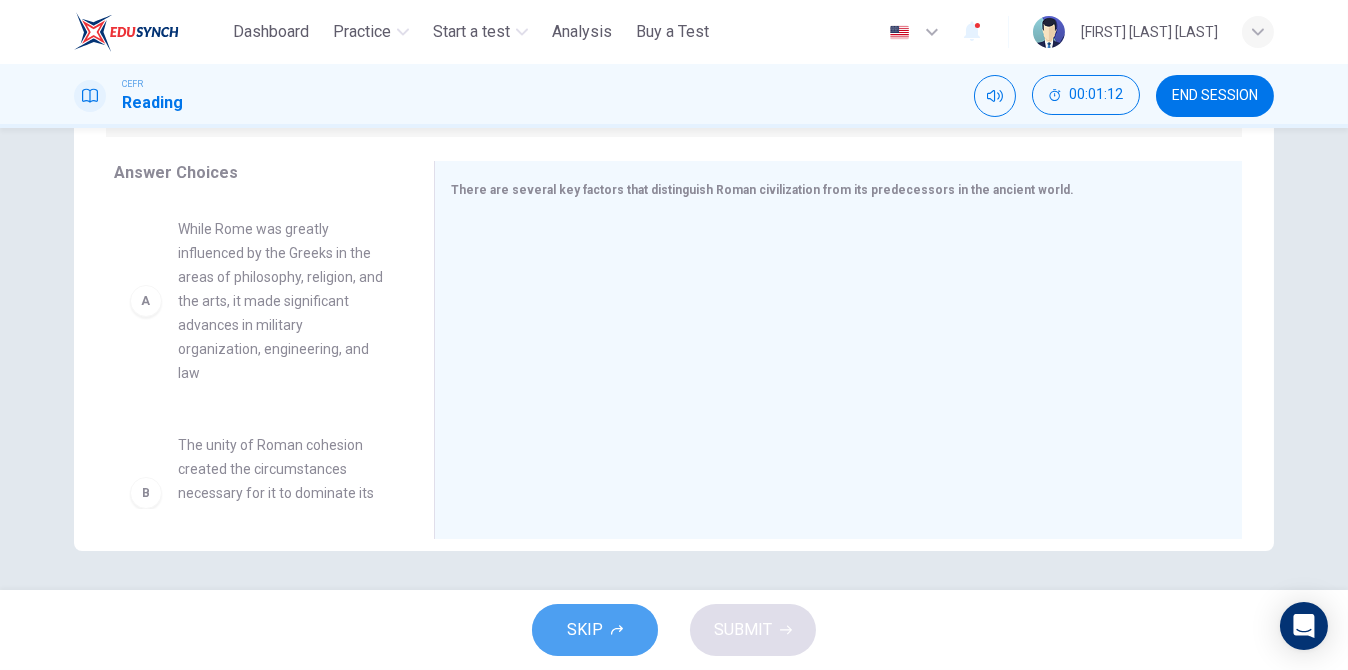 click on "SKIP" at bounding box center [595, 630] 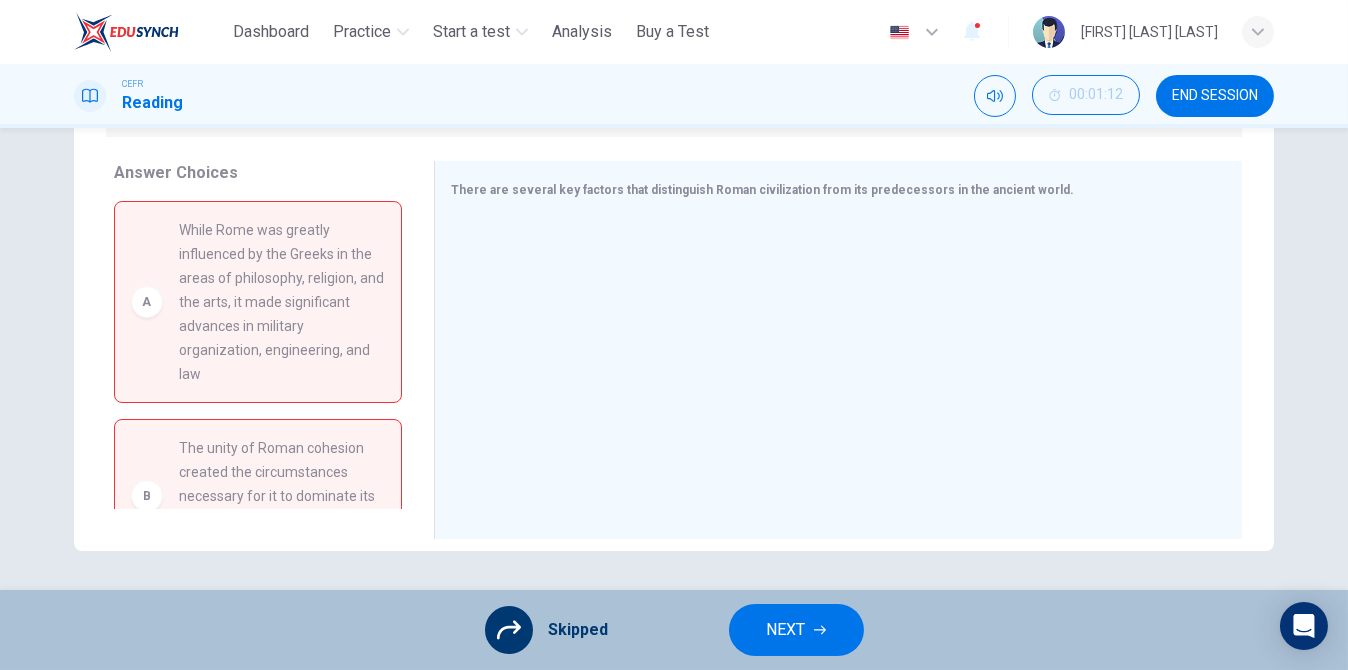 click 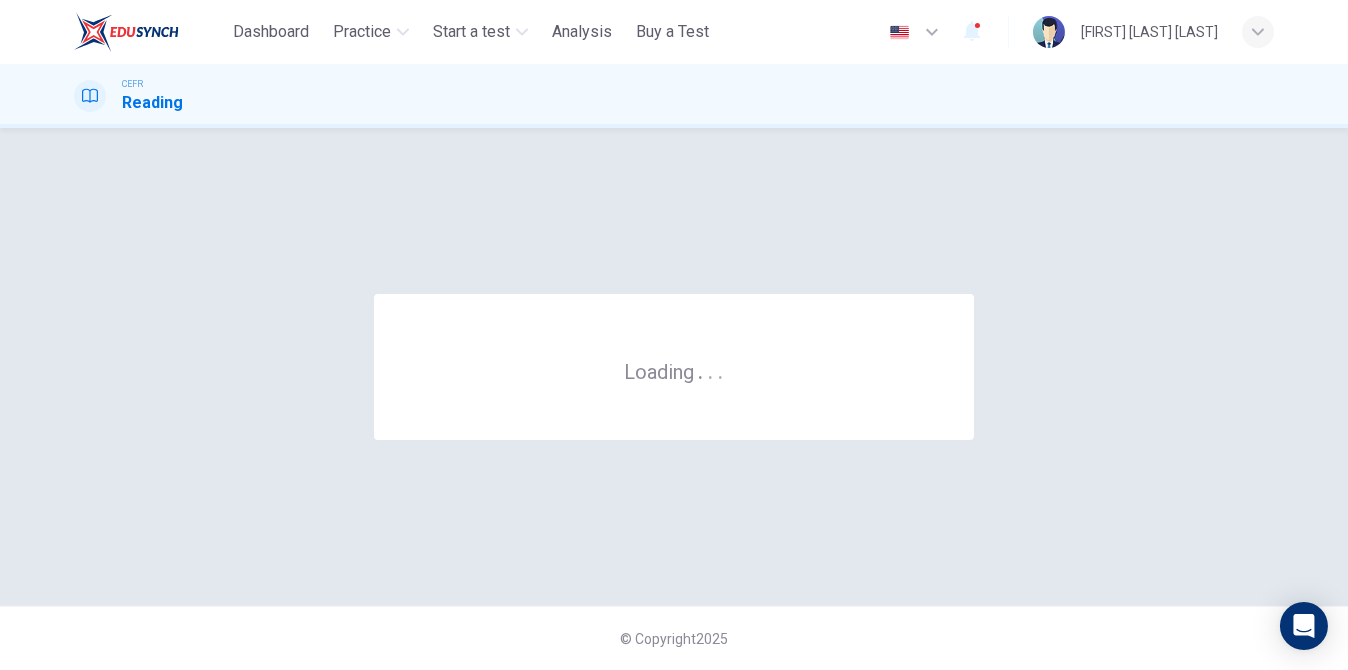 scroll, scrollTop: 0, scrollLeft: 0, axis: both 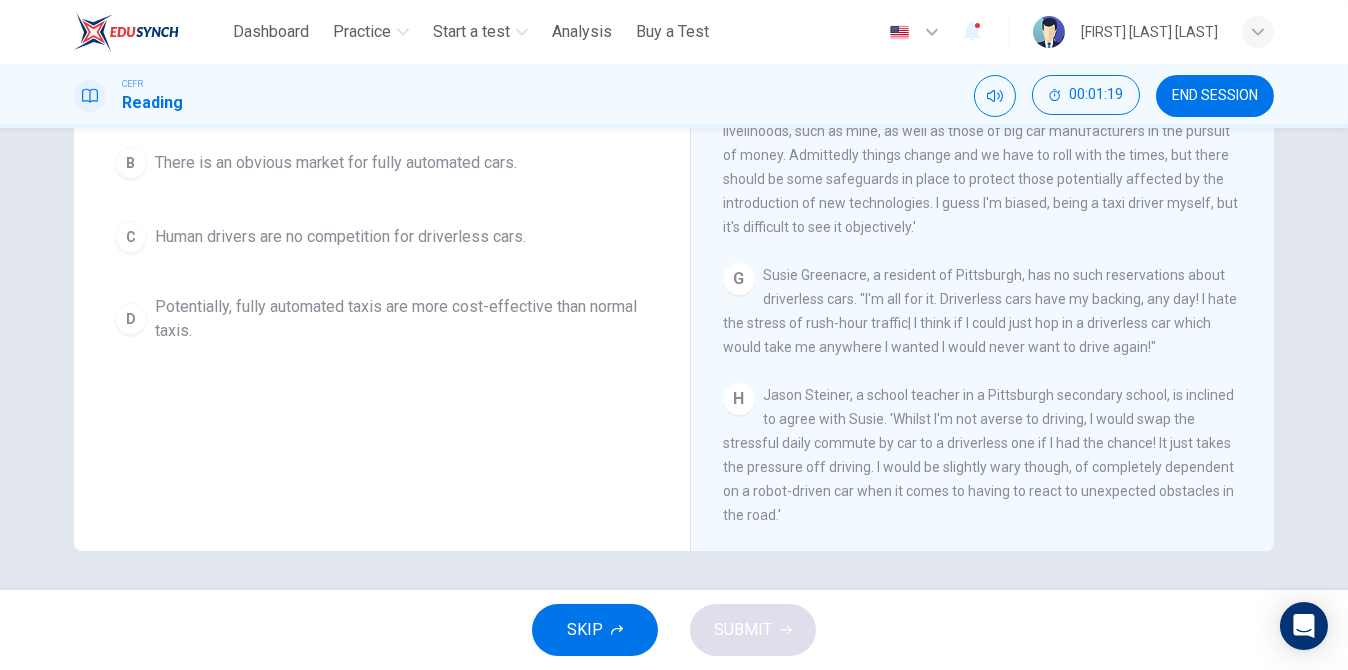 click on "SKIP" at bounding box center (595, 630) 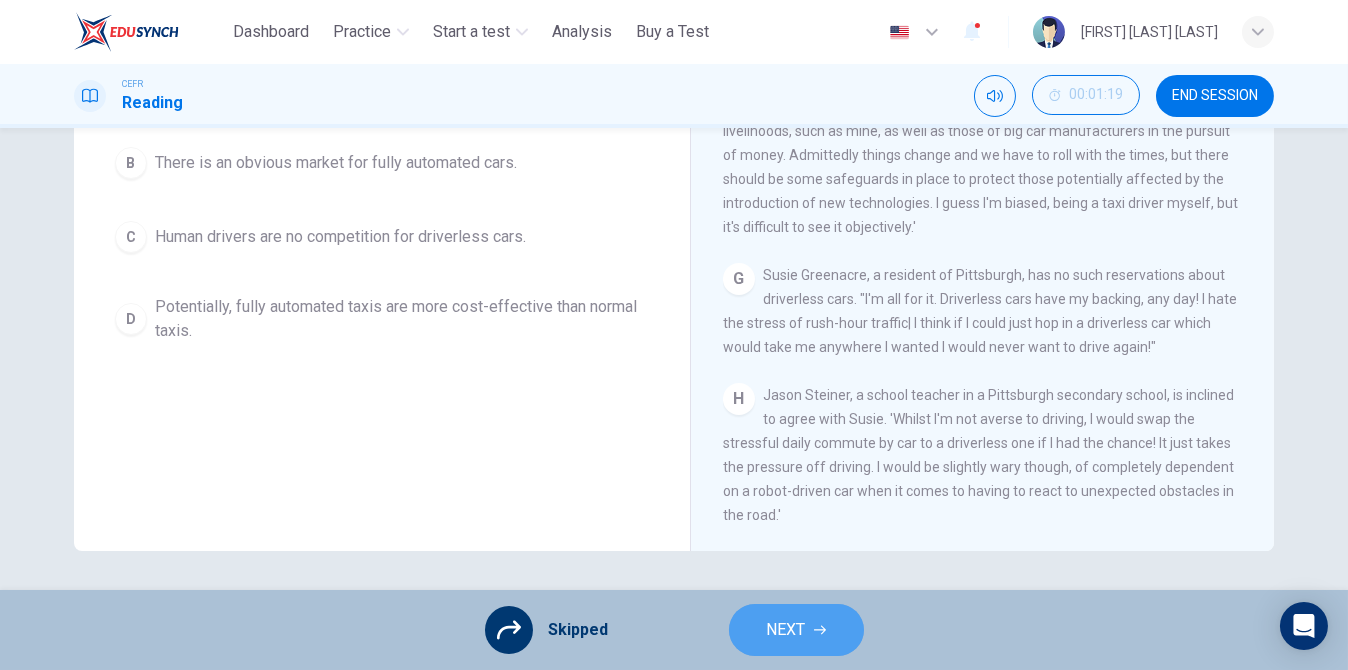 click on "NEXT" at bounding box center [786, 630] 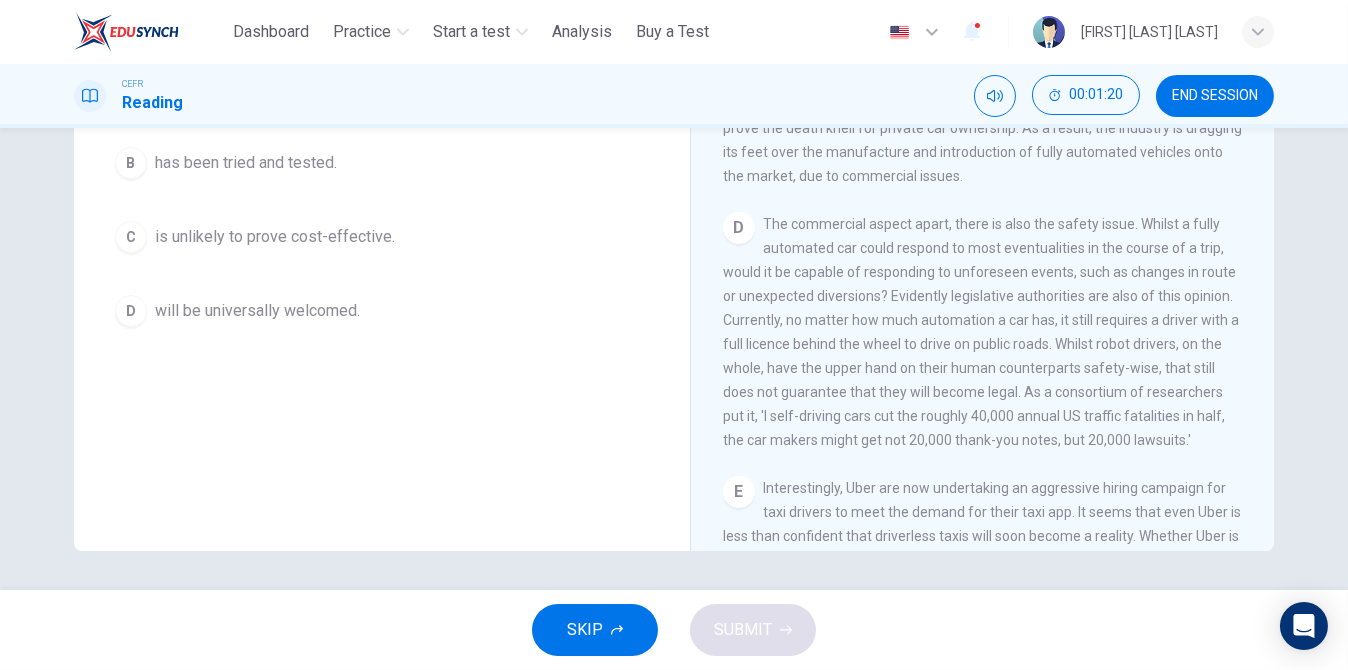 scroll, scrollTop: 811, scrollLeft: 0, axis: vertical 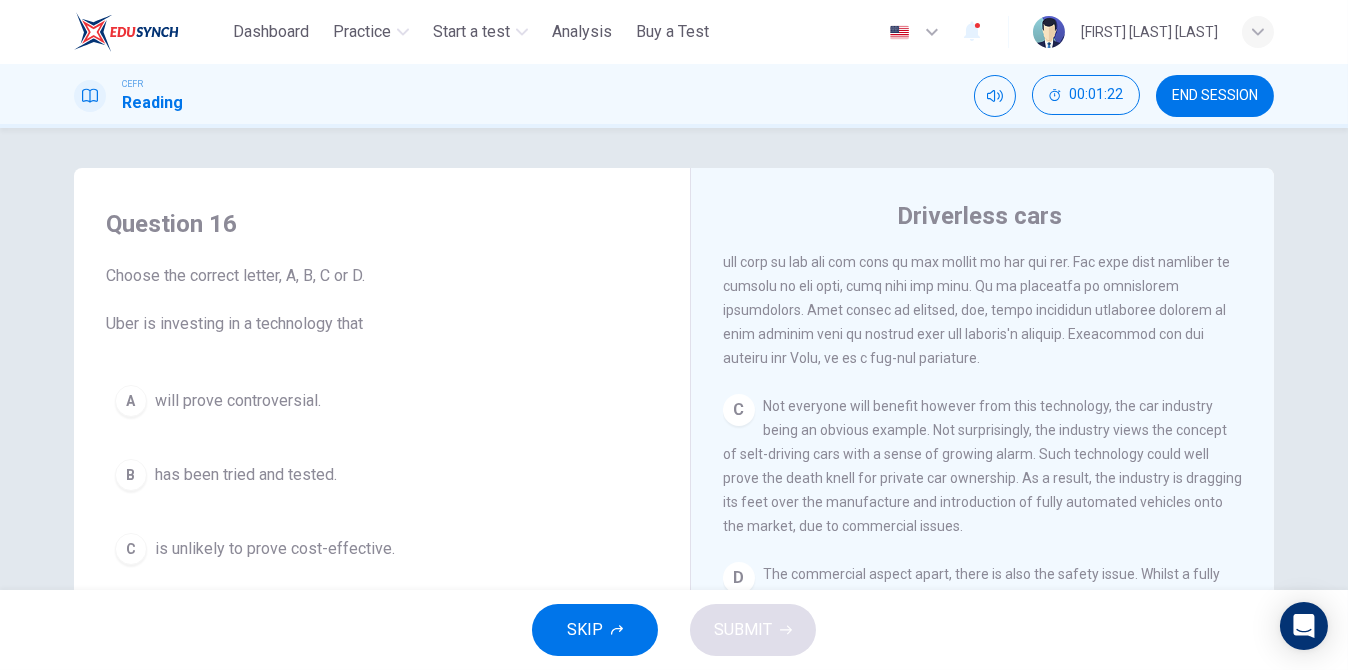 click on "SKIP" at bounding box center (585, 630) 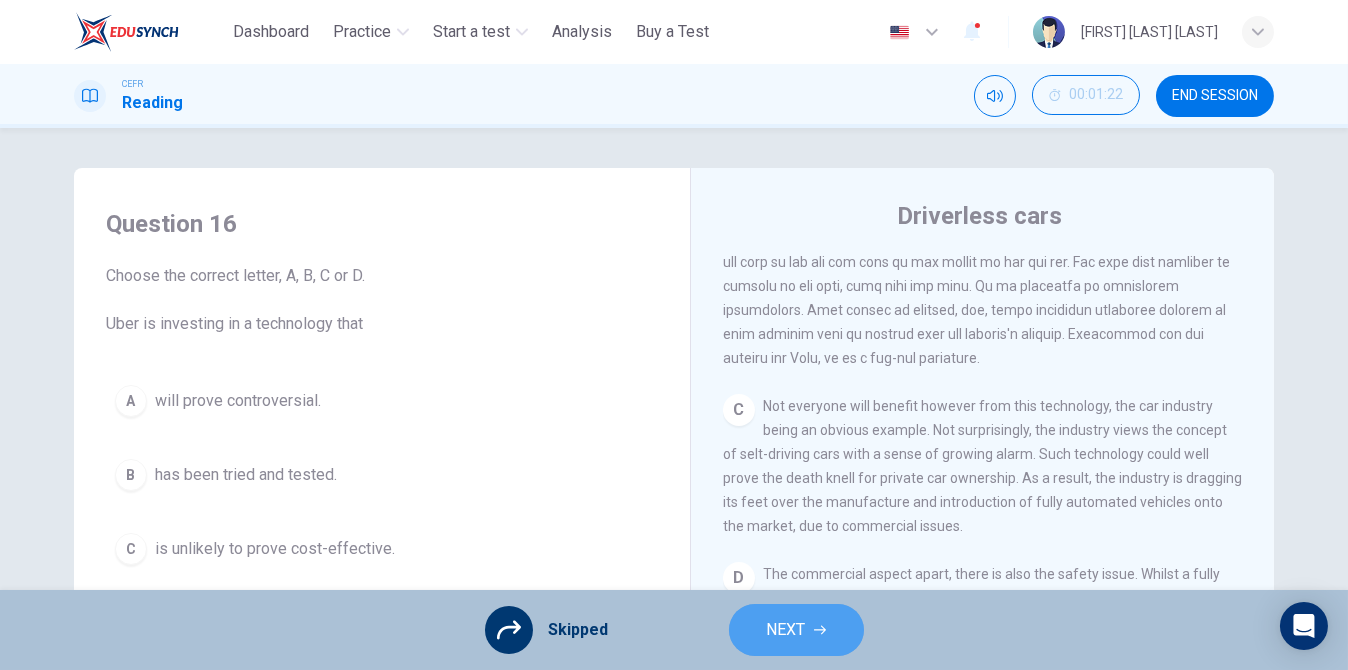 click on "NEXT" at bounding box center (786, 630) 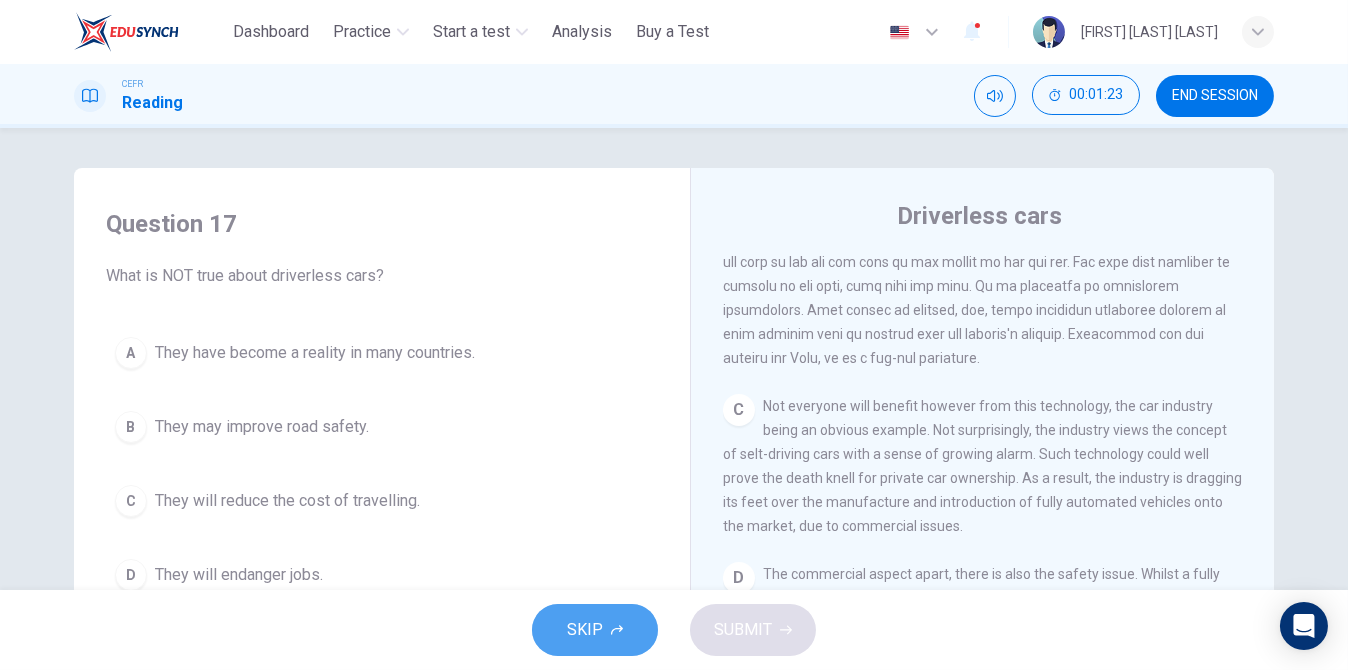 click on "SKIP" at bounding box center (595, 630) 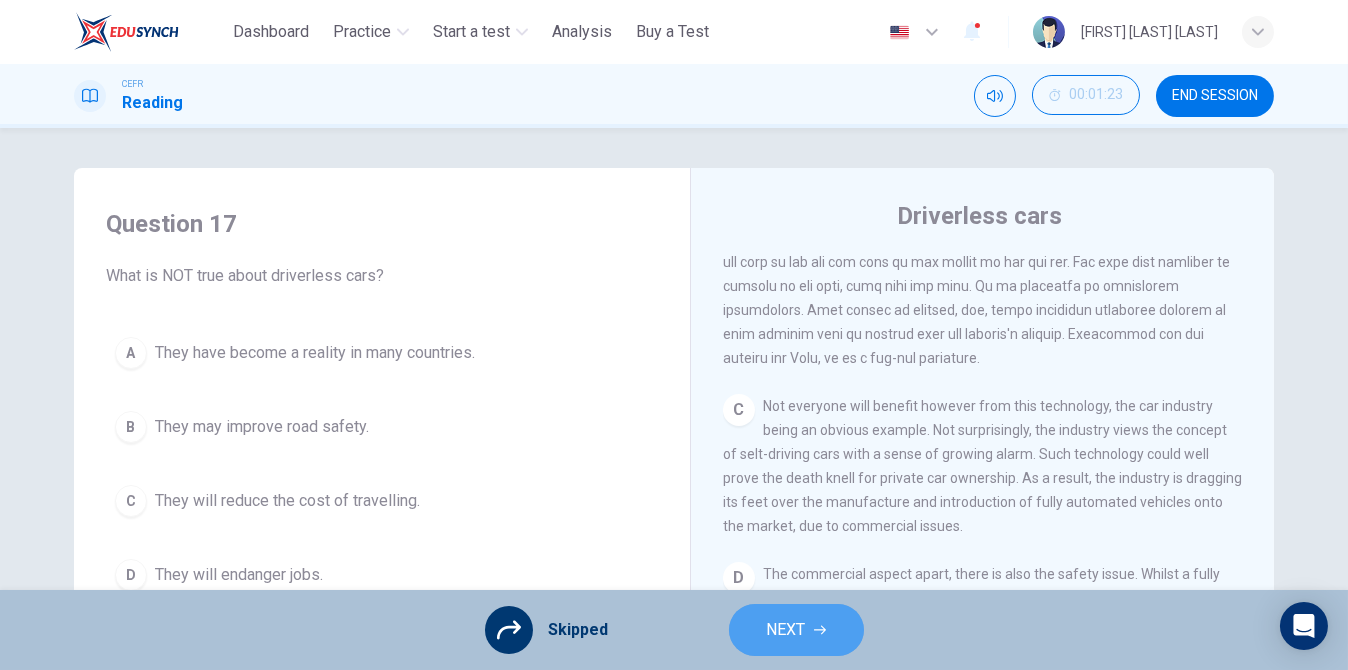 click on "NEXT" at bounding box center [786, 630] 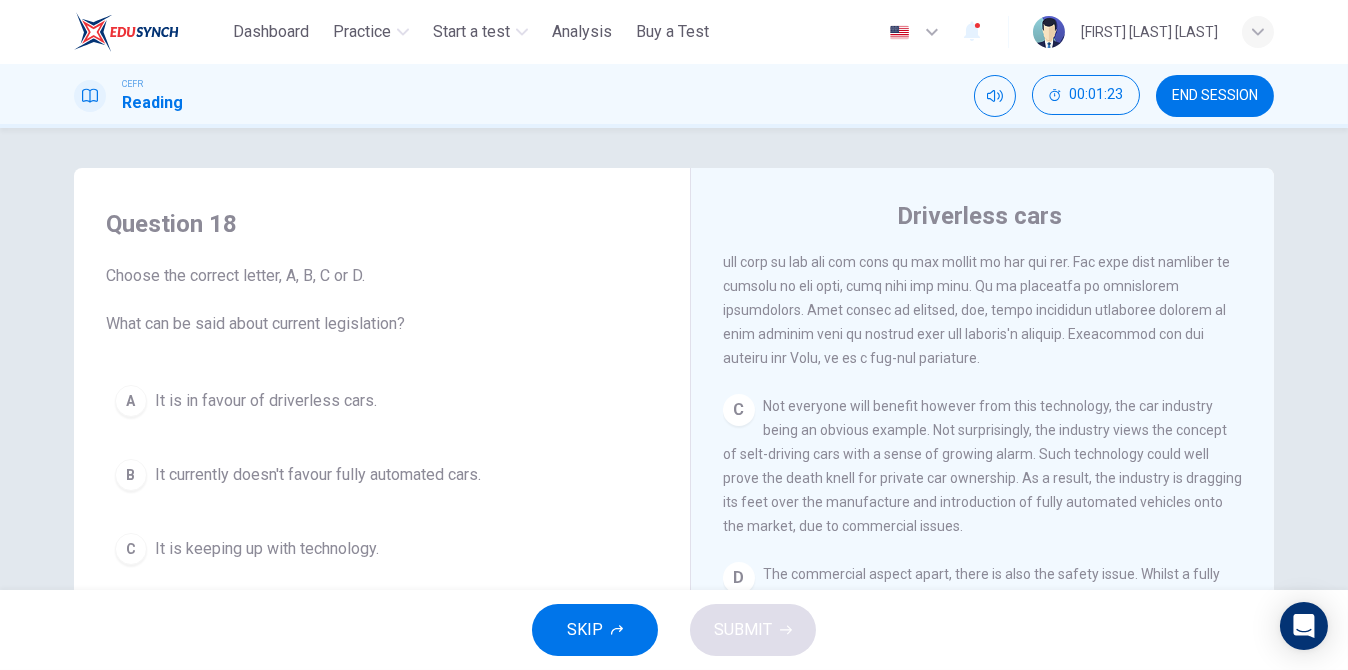 click on "SKIP" at bounding box center [595, 630] 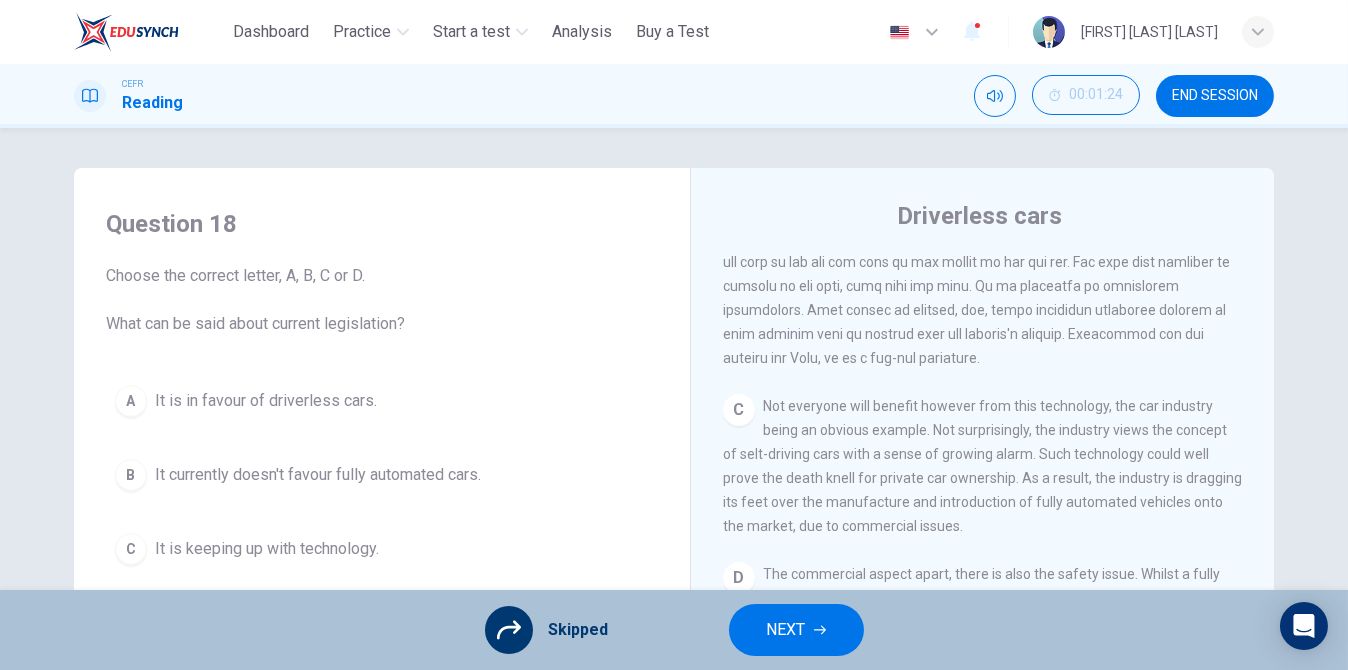 click 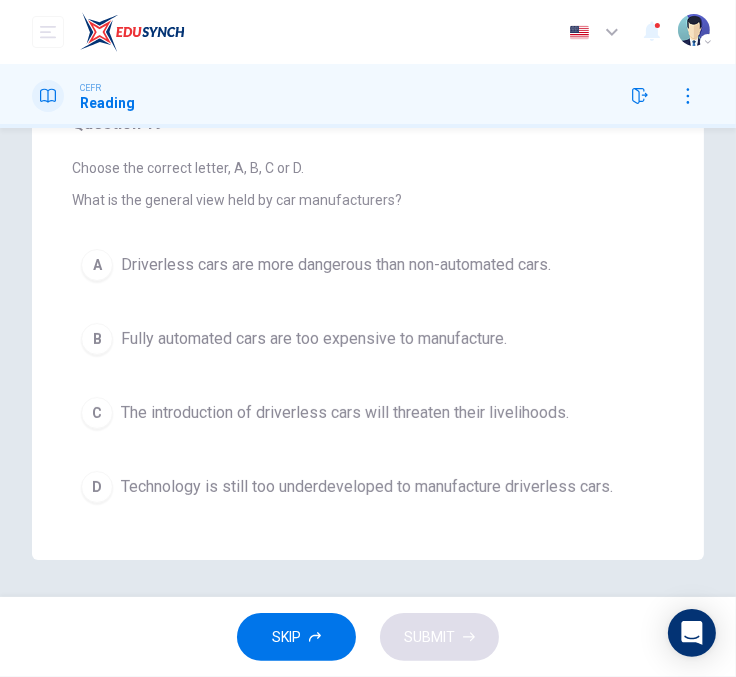 scroll, scrollTop: 0, scrollLeft: 0, axis: both 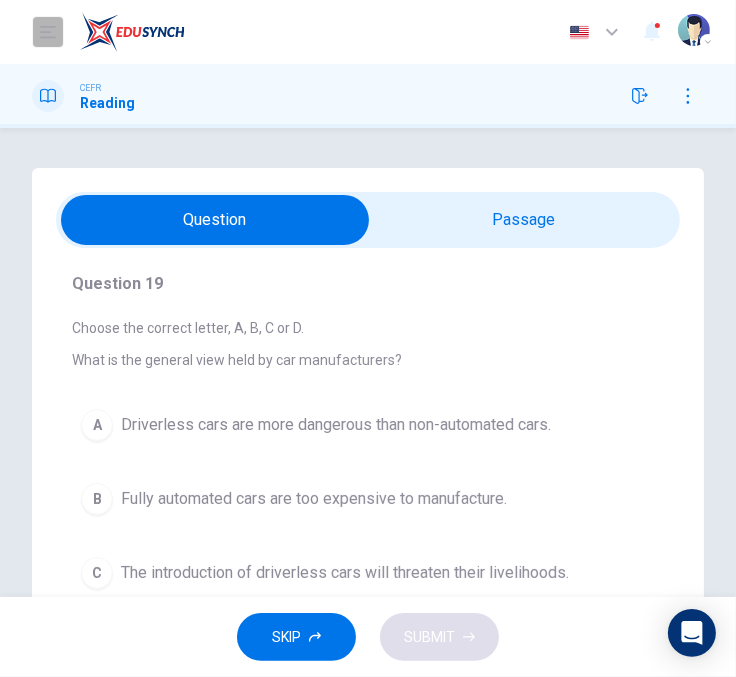 click at bounding box center [48, 32] 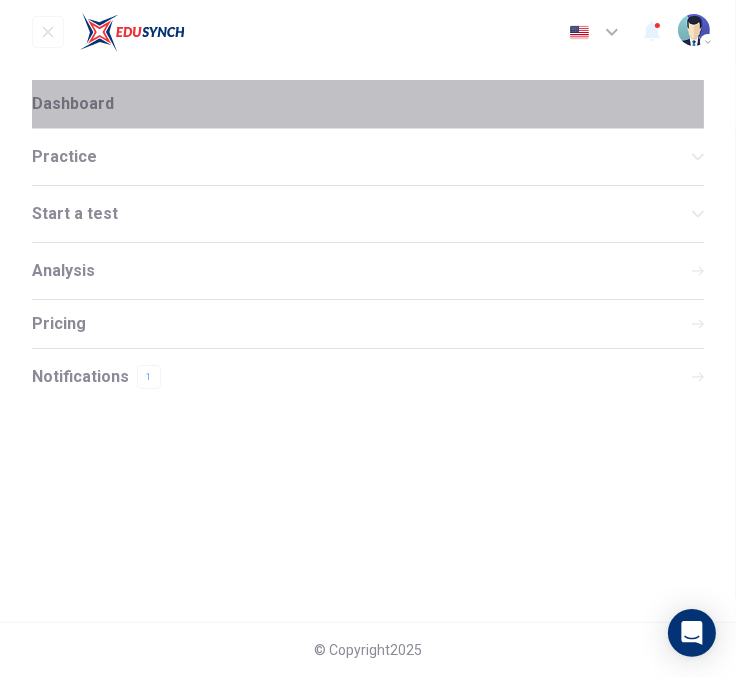 click on "Dashboard" at bounding box center (73, 104) 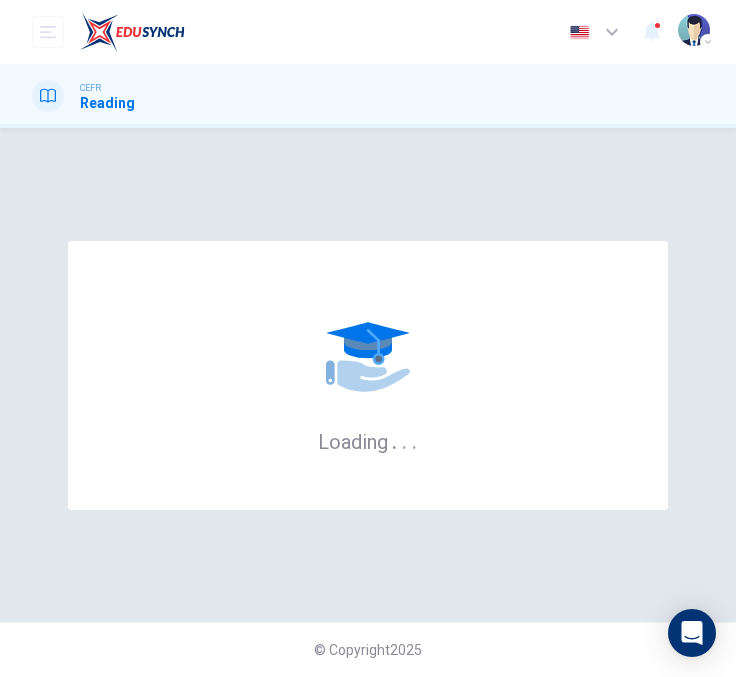 scroll, scrollTop: 0, scrollLeft: 0, axis: both 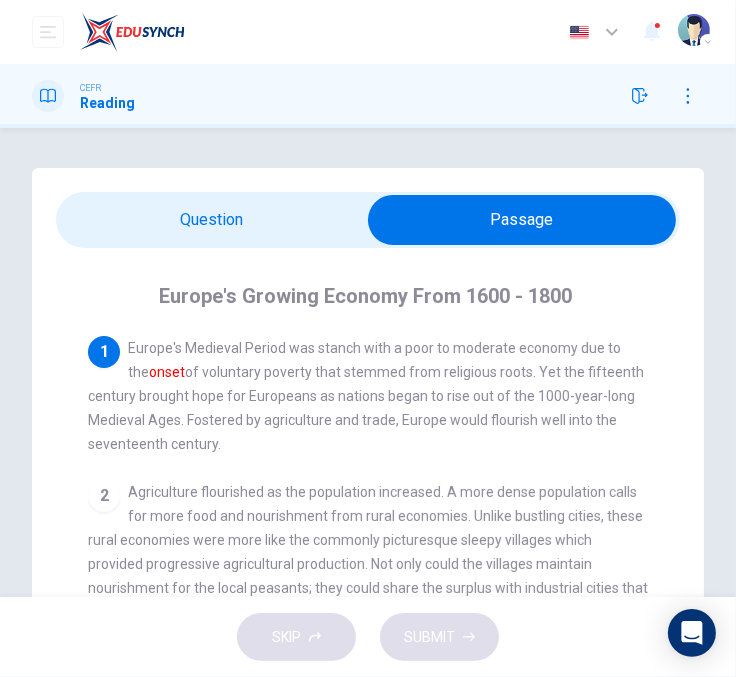 drag, startPoint x: 162, startPoint y: 294, endPoint x: 269, endPoint y: 369, distance: 130.66751 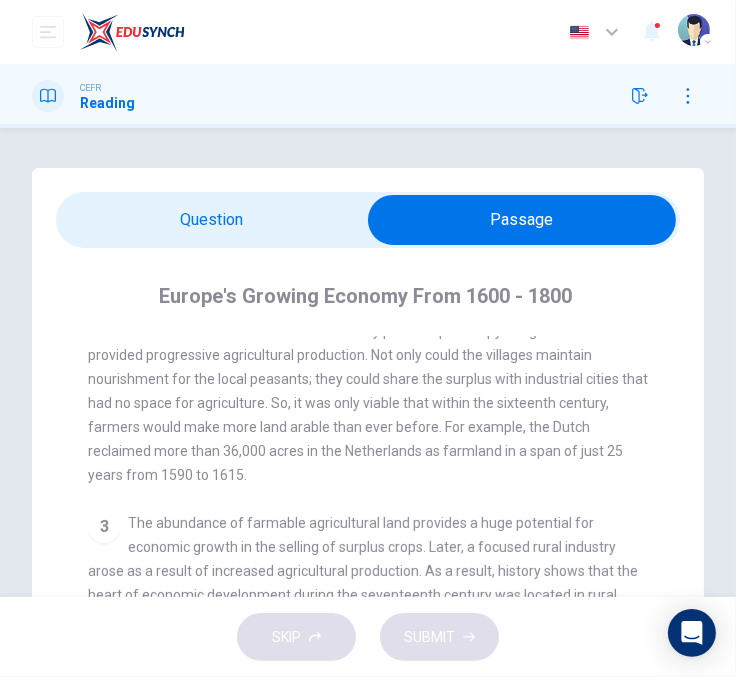 scroll, scrollTop: 0, scrollLeft: 0, axis: both 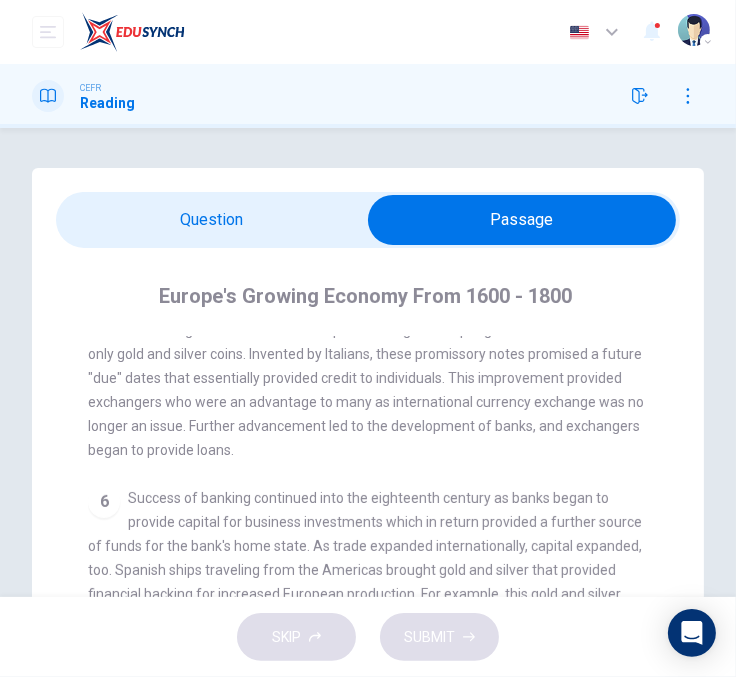 drag, startPoint x: 156, startPoint y: 353, endPoint x: 291, endPoint y: 414, distance: 148.14183 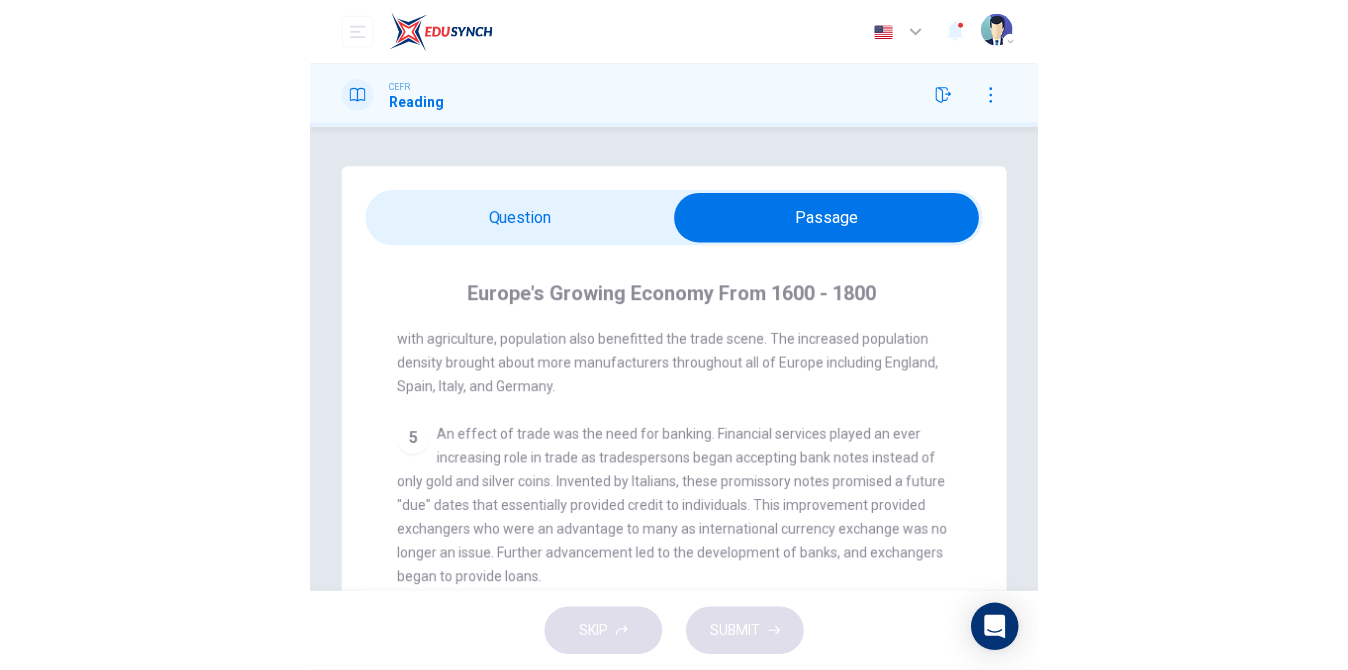 scroll, scrollTop: 510, scrollLeft: 0, axis: vertical 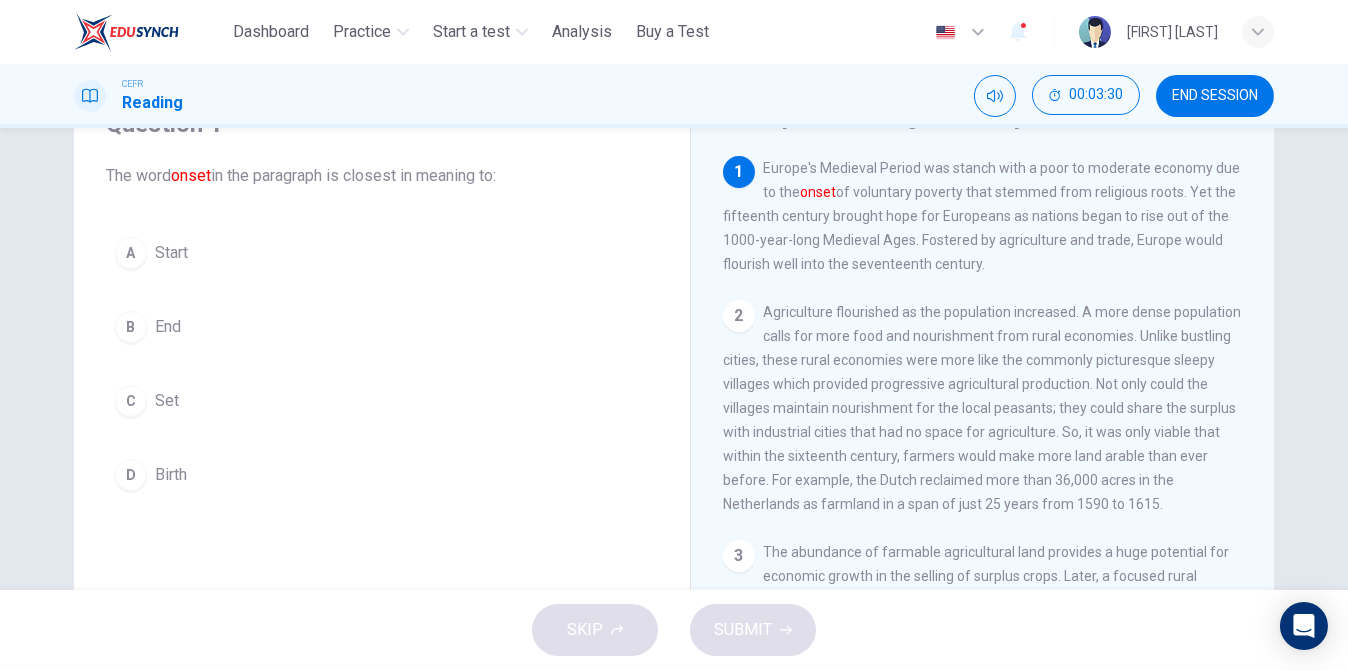 click on "D" at bounding box center (131, 475) 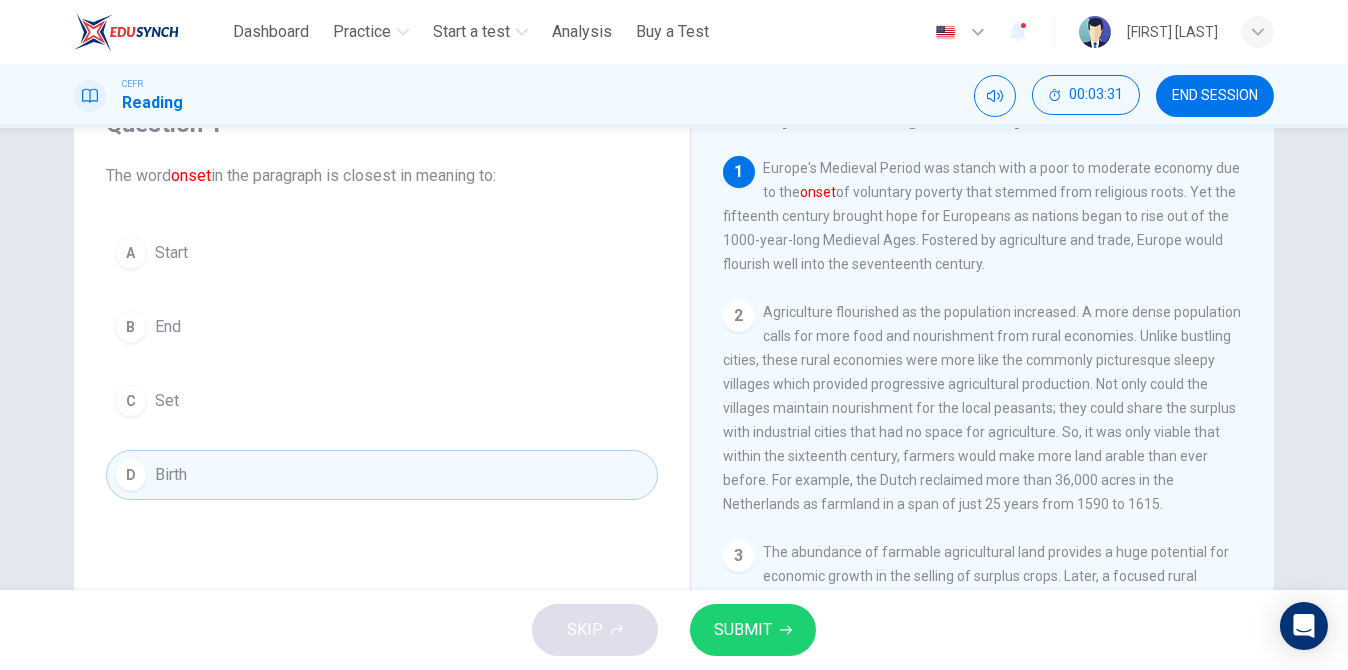 click on "SUBMIT" at bounding box center (743, 630) 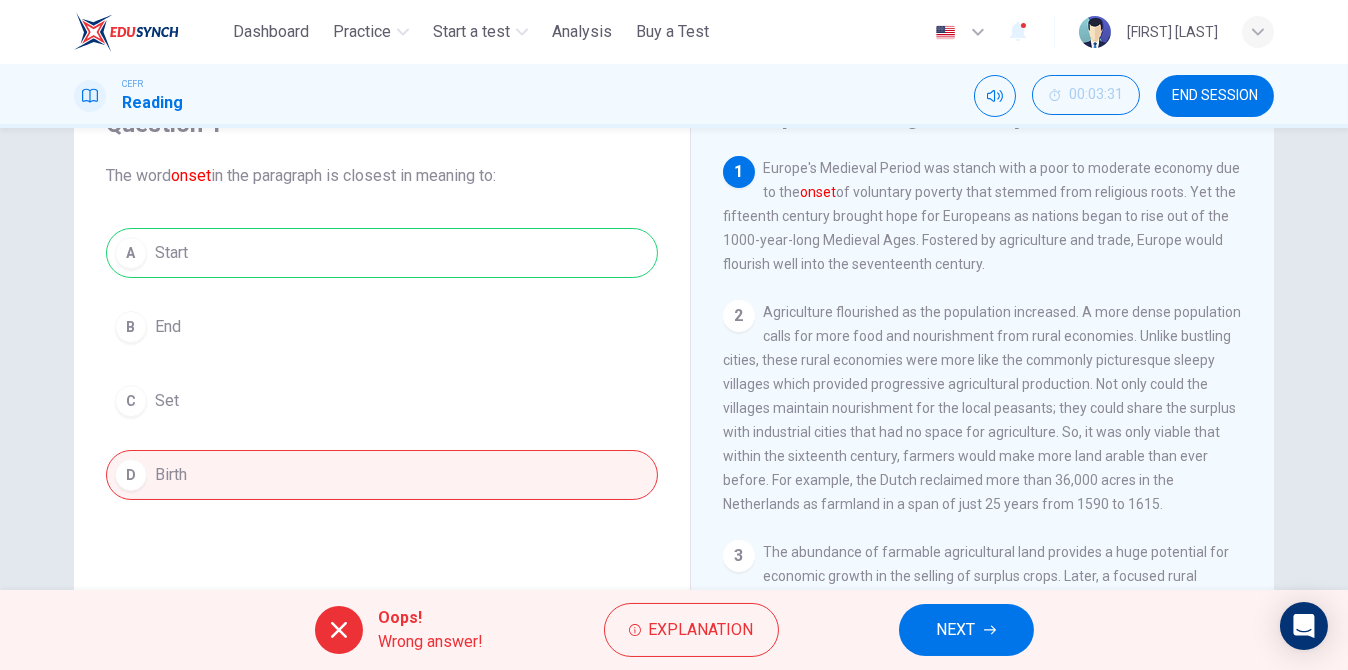 click on "NEXT" at bounding box center (956, 630) 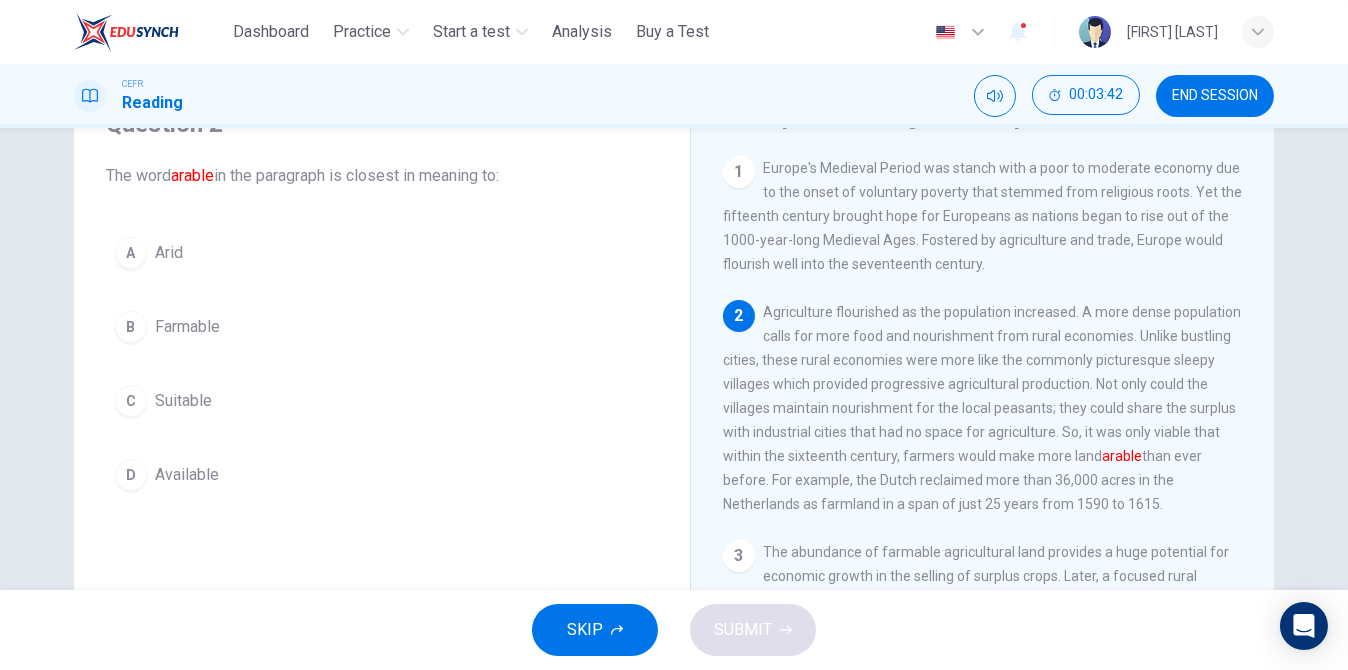 drag, startPoint x: 122, startPoint y: 169, endPoint x: 277, endPoint y: 182, distance: 155.5442 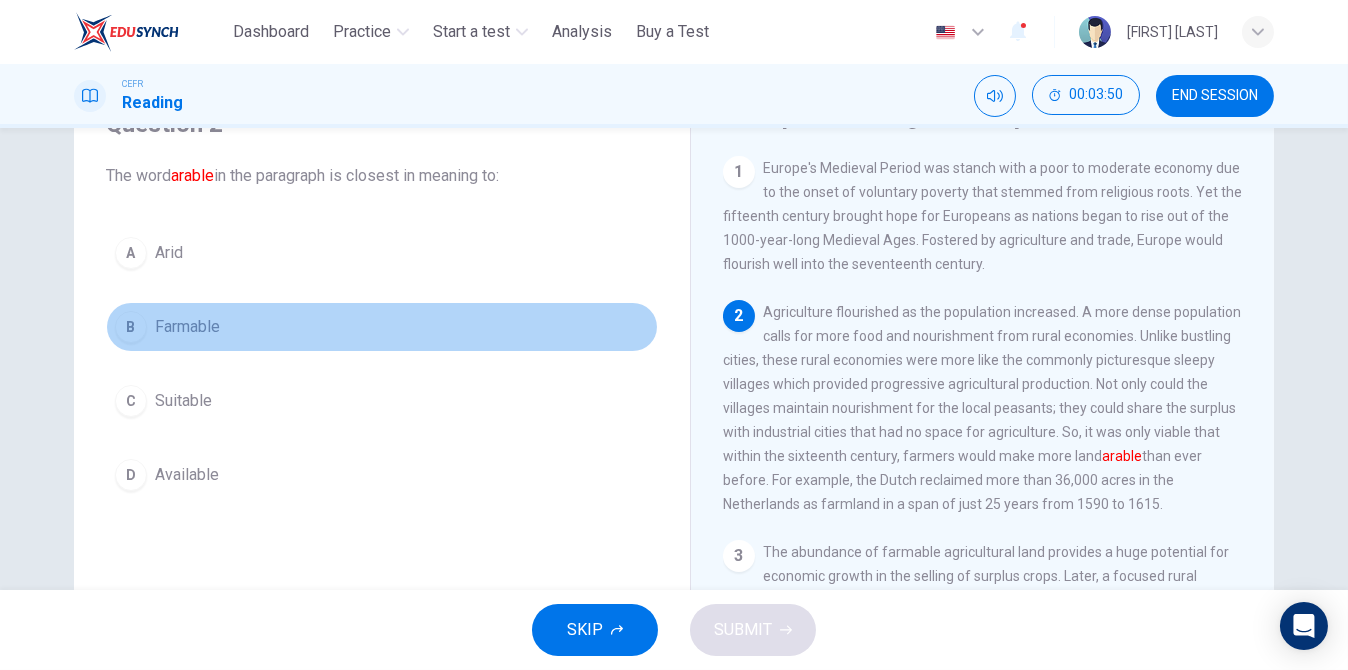 click on "Farmable" at bounding box center (187, 327) 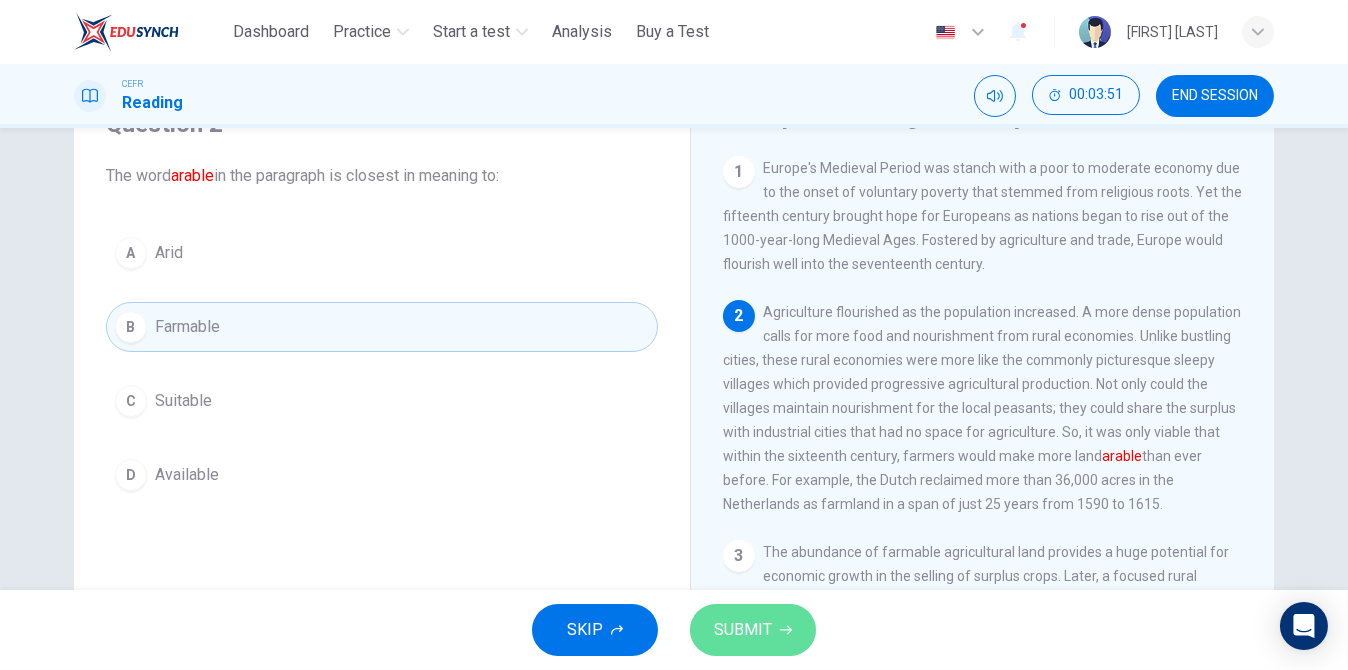 click on "SUBMIT" at bounding box center [743, 630] 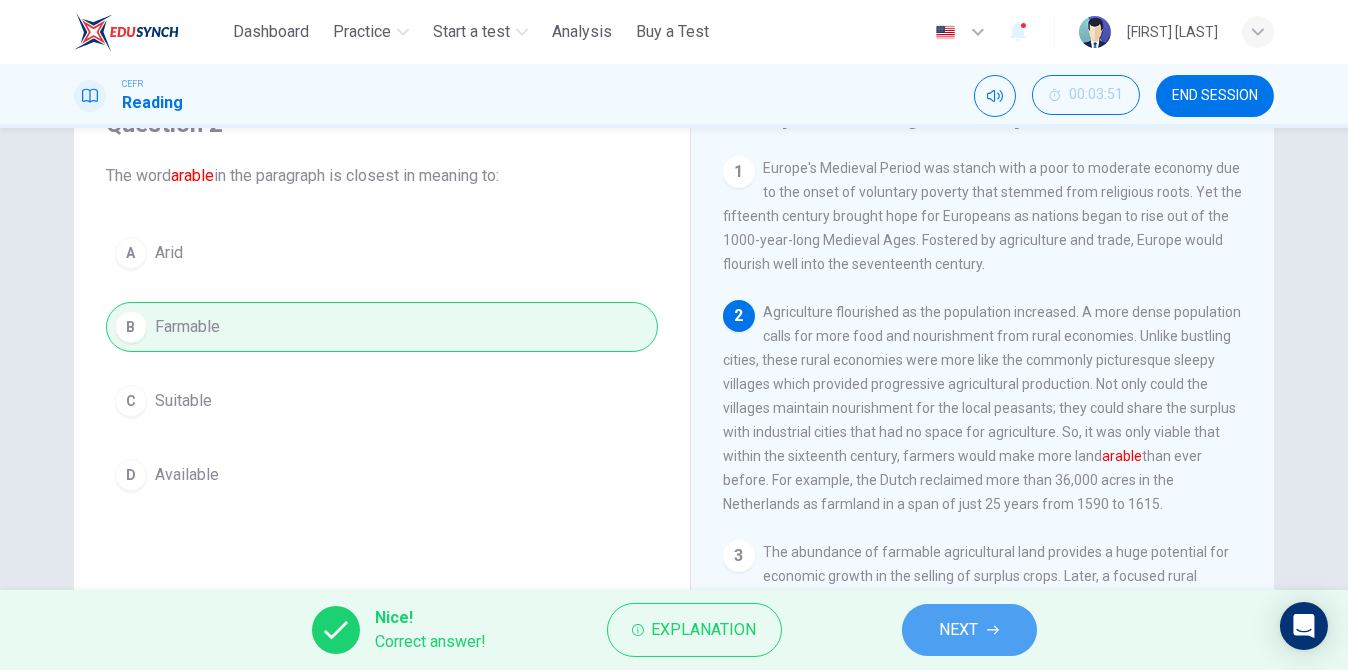 click on "NEXT" at bounding box center [969, 630] 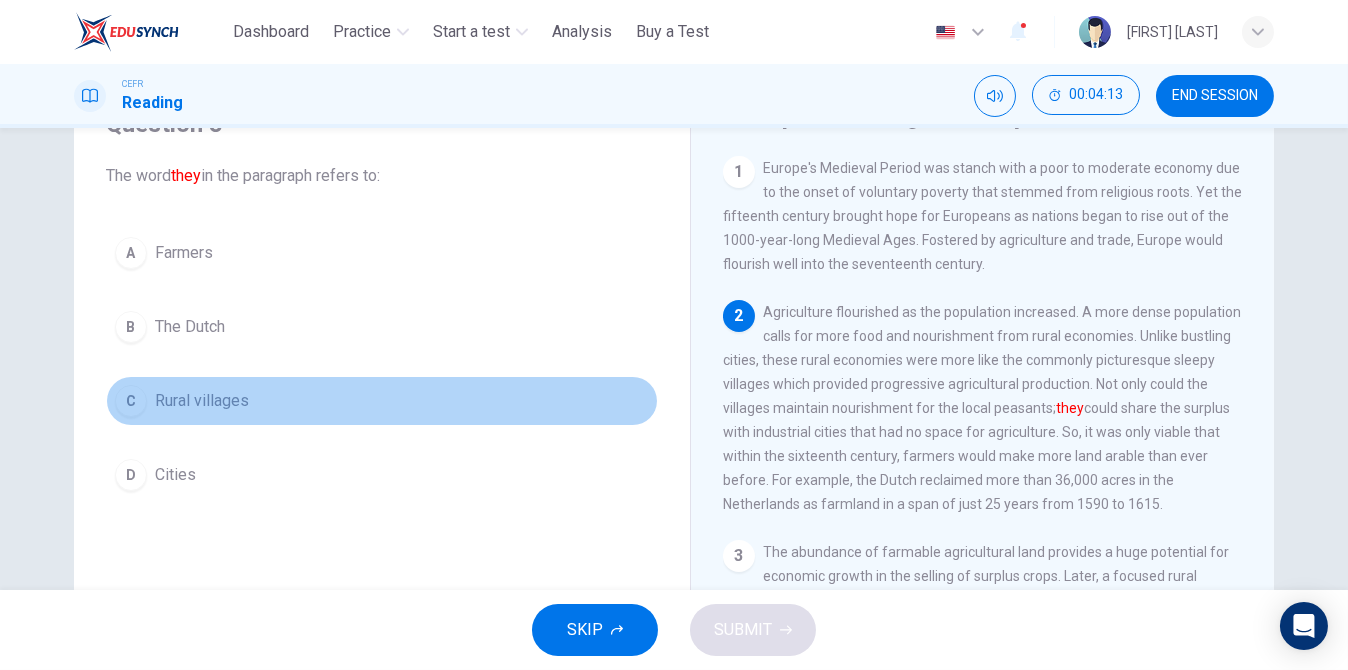 click on "C" at bounding box center (131, 401) 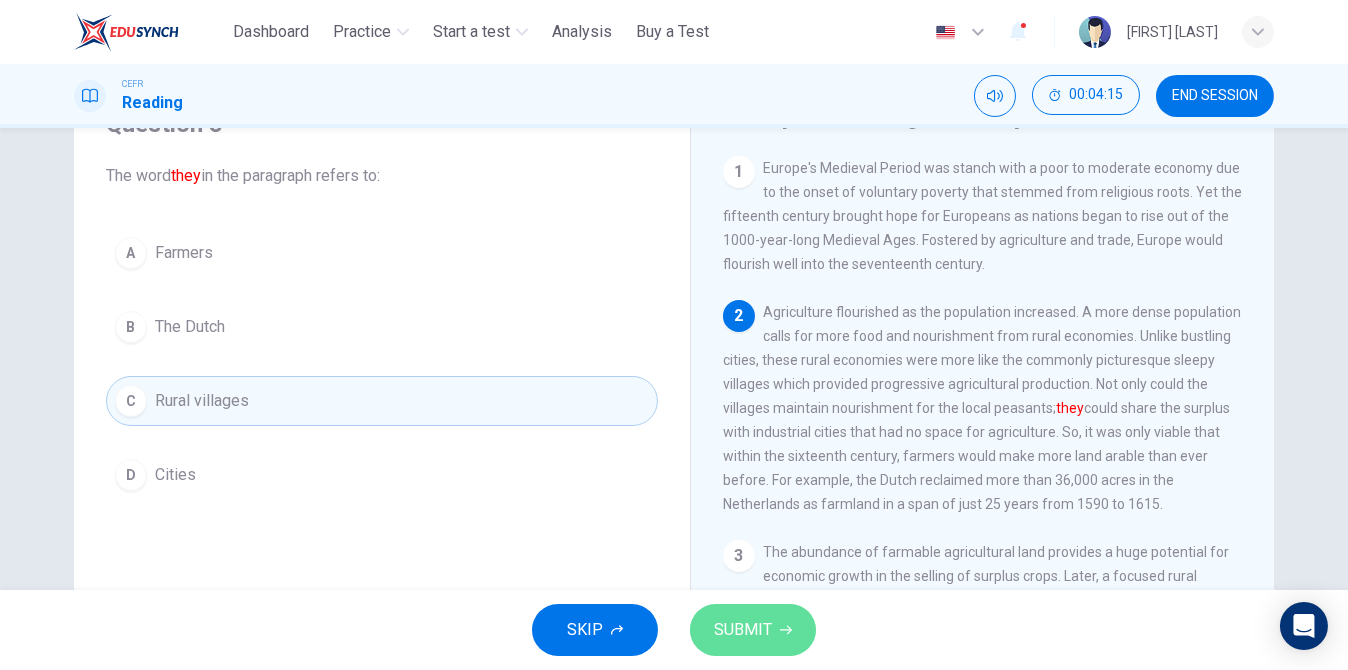 click on "SUBMIT" at bounding box center (753, 630) 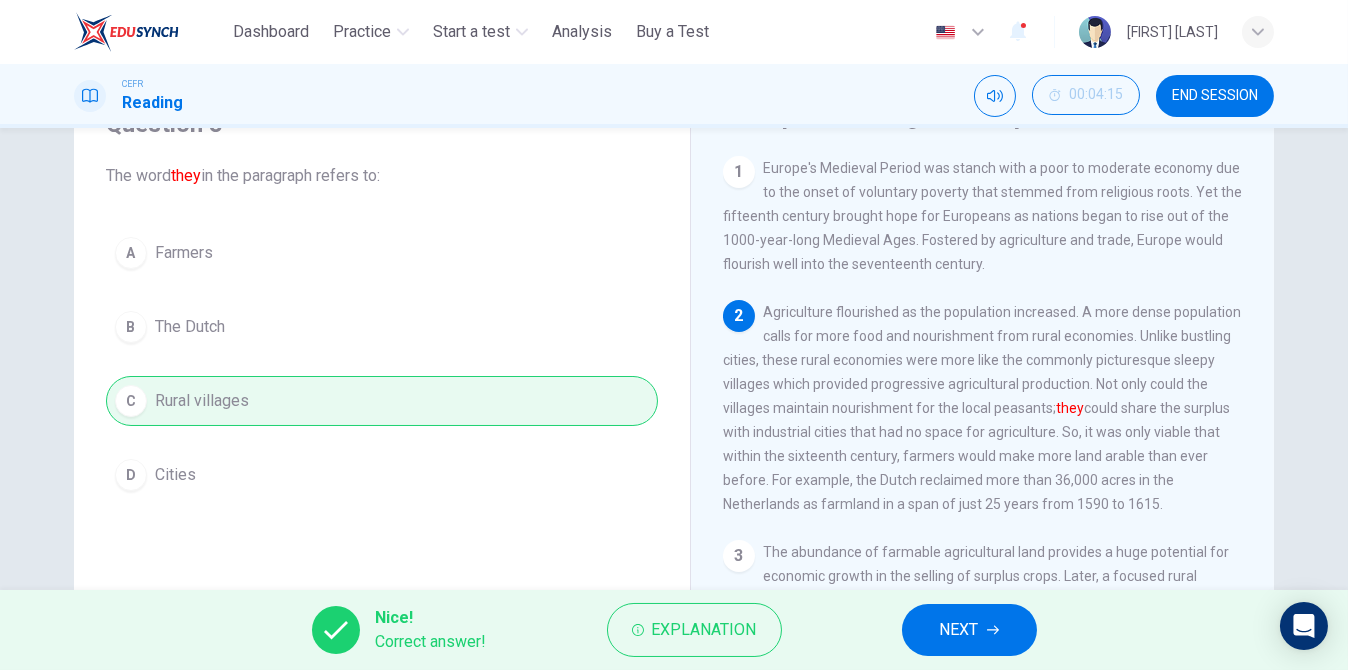 click on "NEXT" at bounding box center (959, 630) 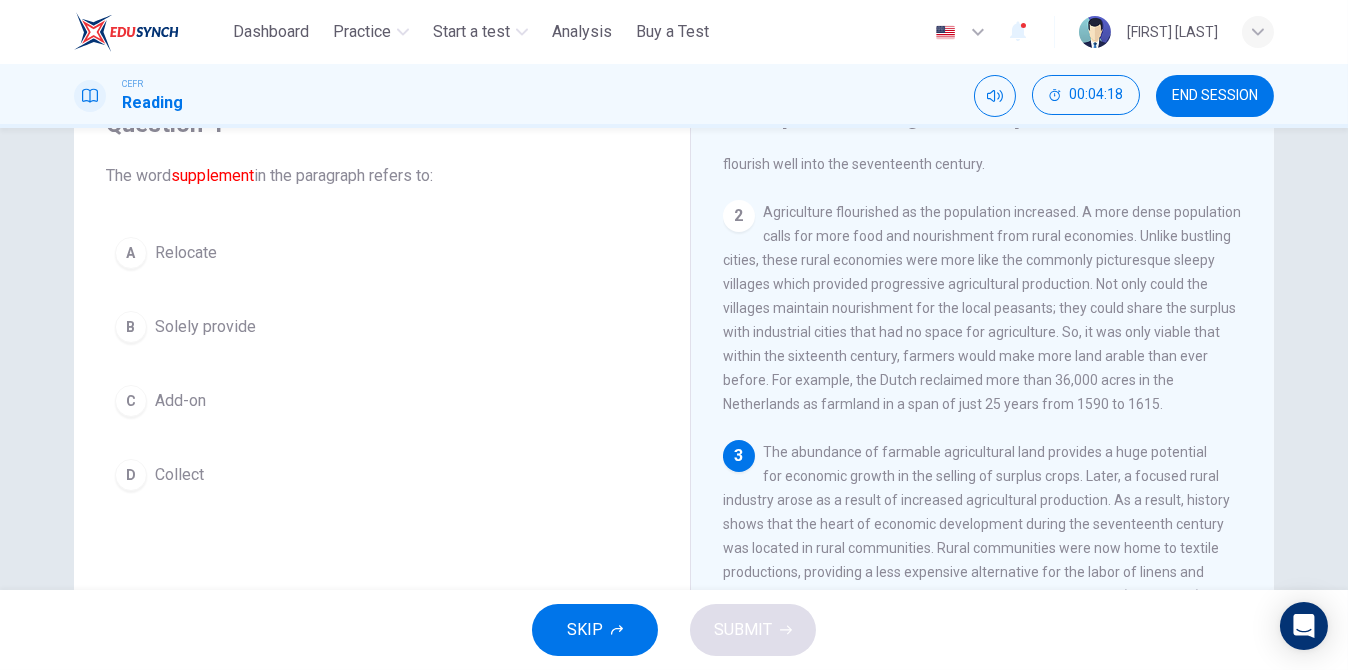 scroll, scrollTop: 300, scrollLeft: 0, axis: vertical 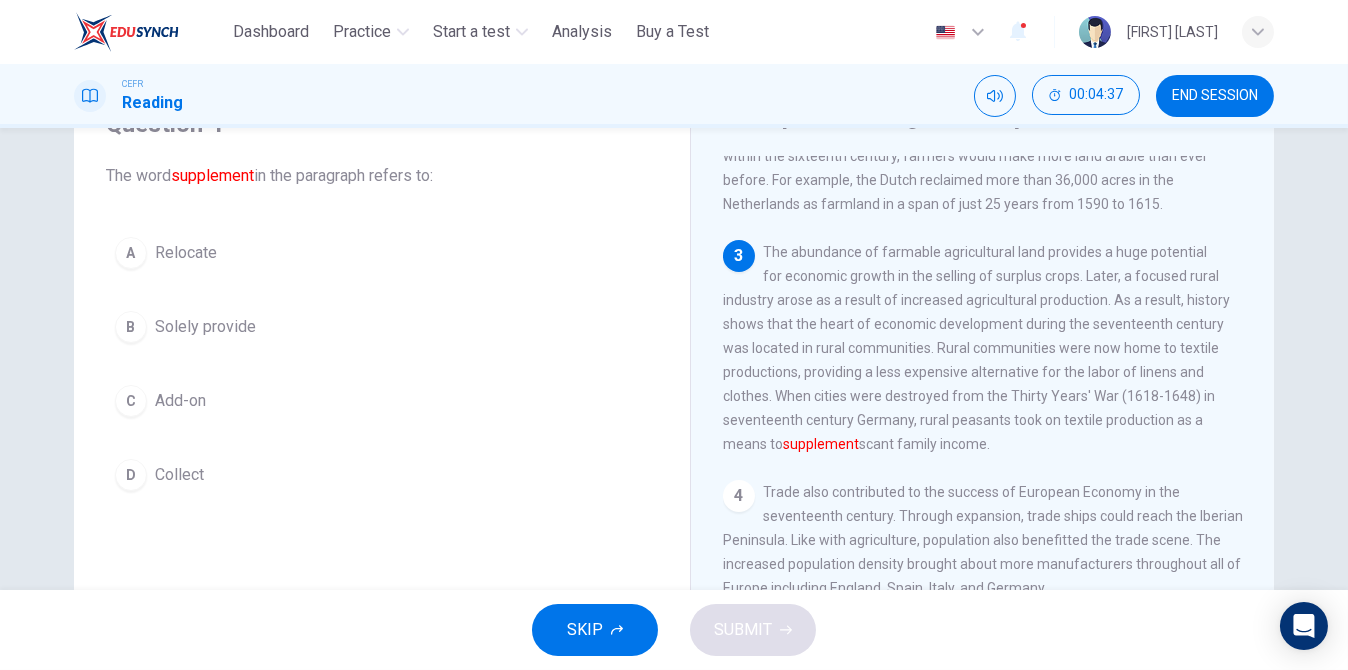 click on "C" at bounding box center (131, 401) 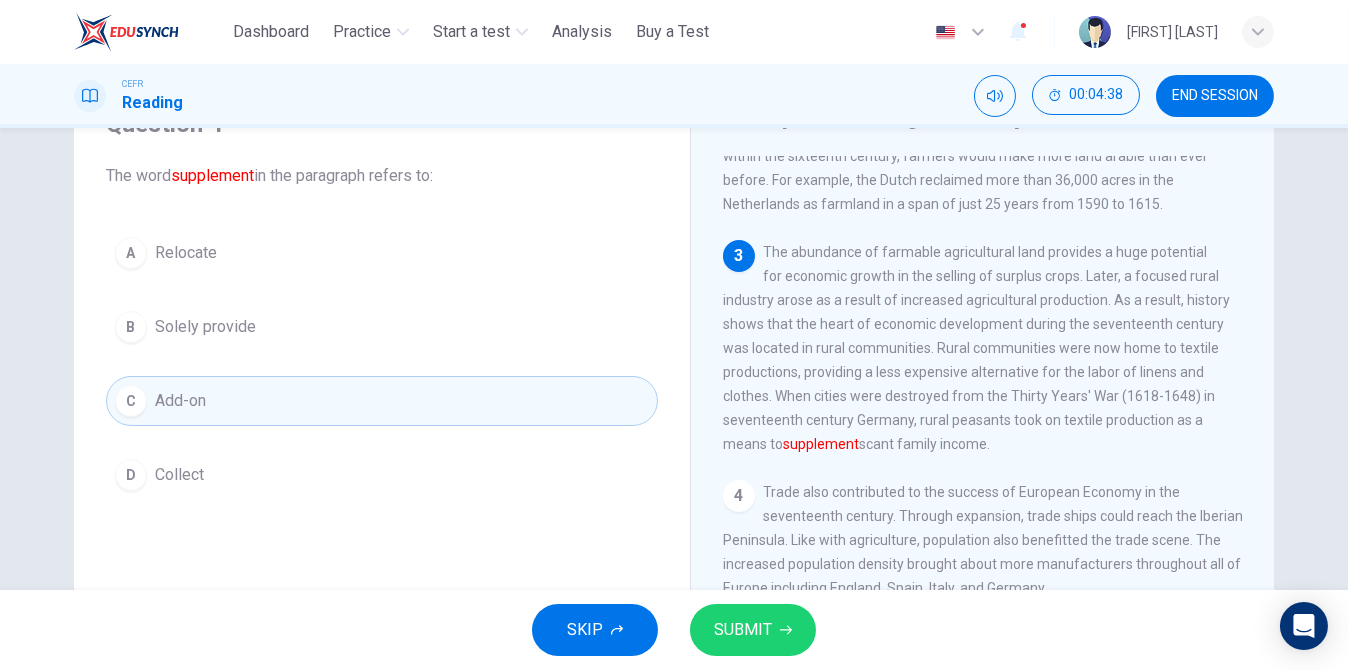 click on "SUBMIT" at bounding box center [753, 630] 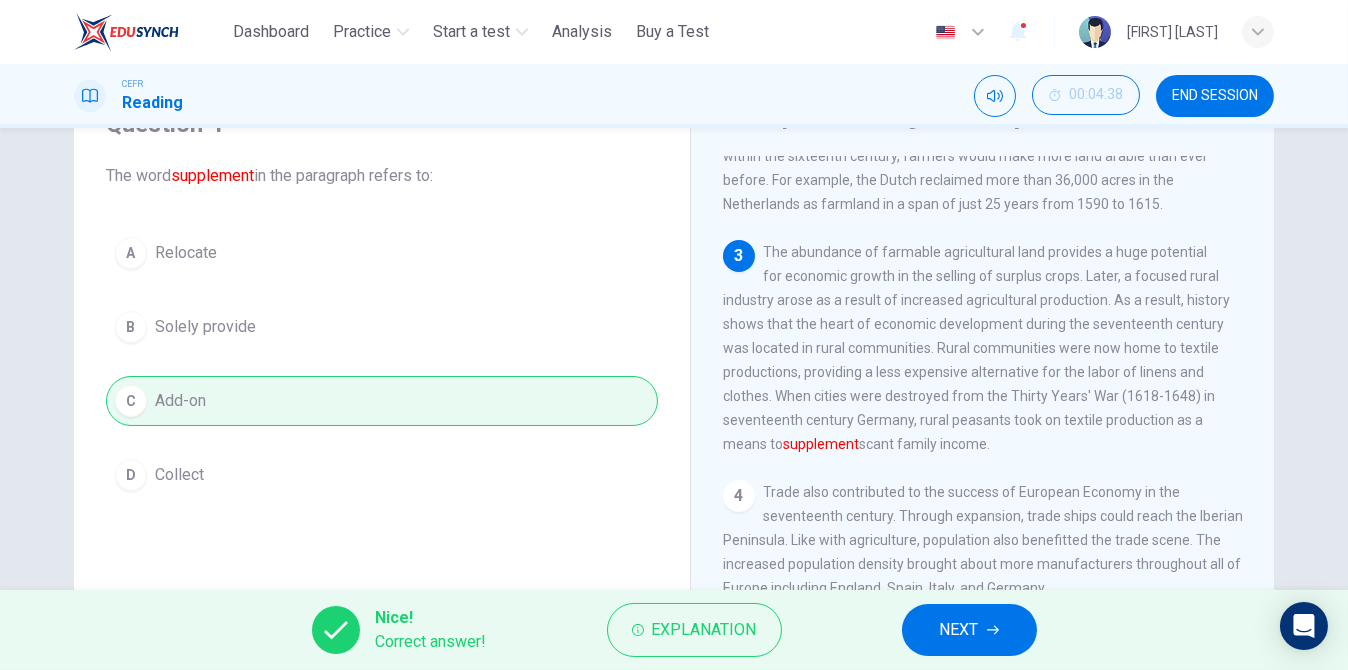 click on "NEXT" at bounding box center [959, 630] 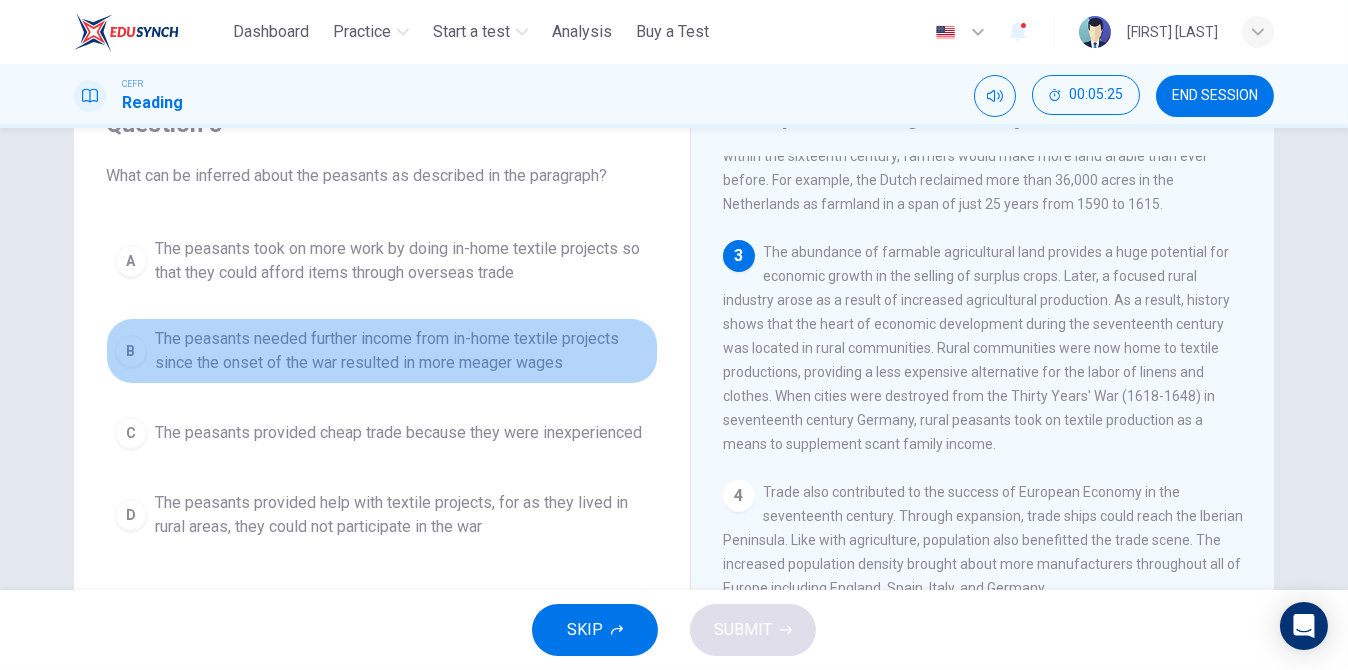 click on "B" at bounding box center [131, 351] 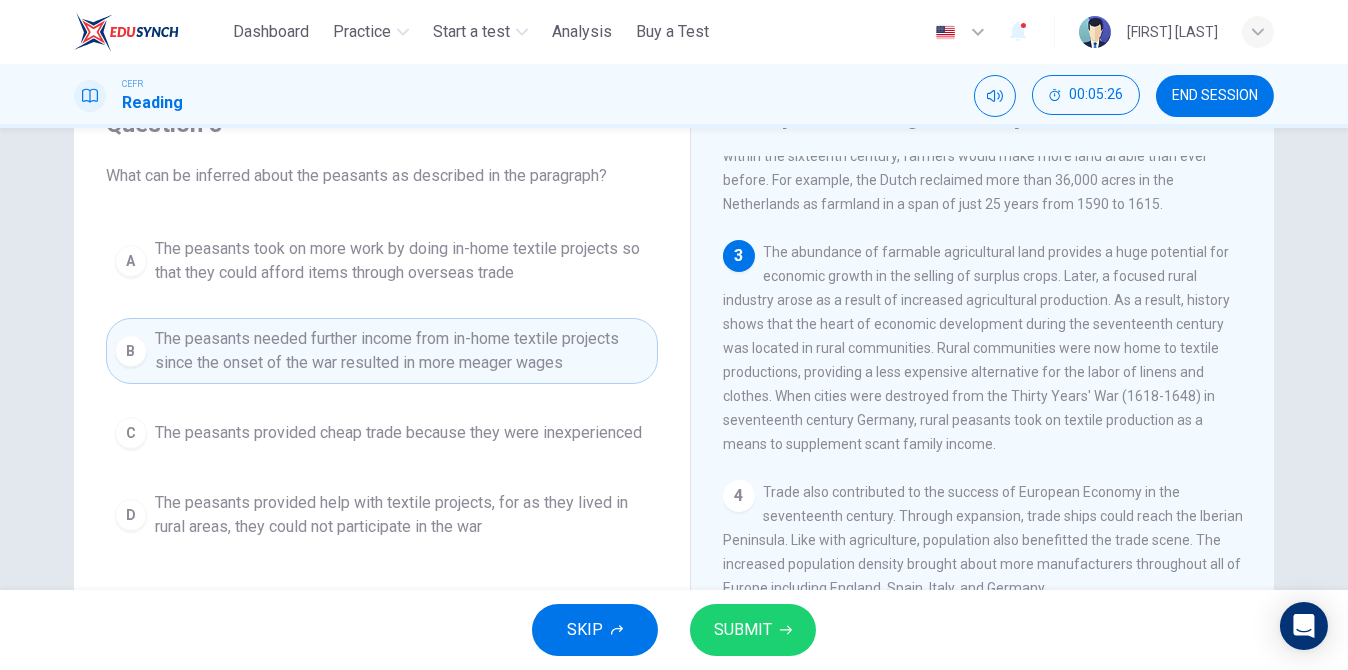 click on "SUBMIT" at bounding box center (743, 630) 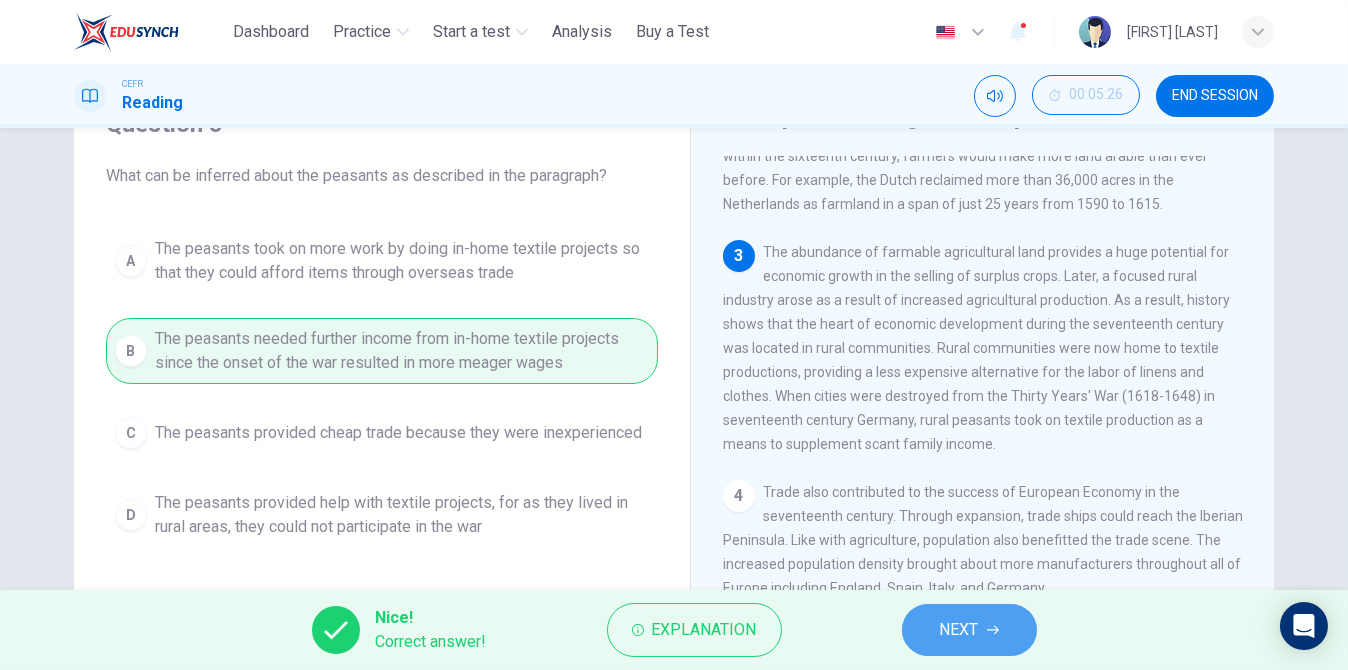 click on "NEXT" at bounding box center [959, 630] 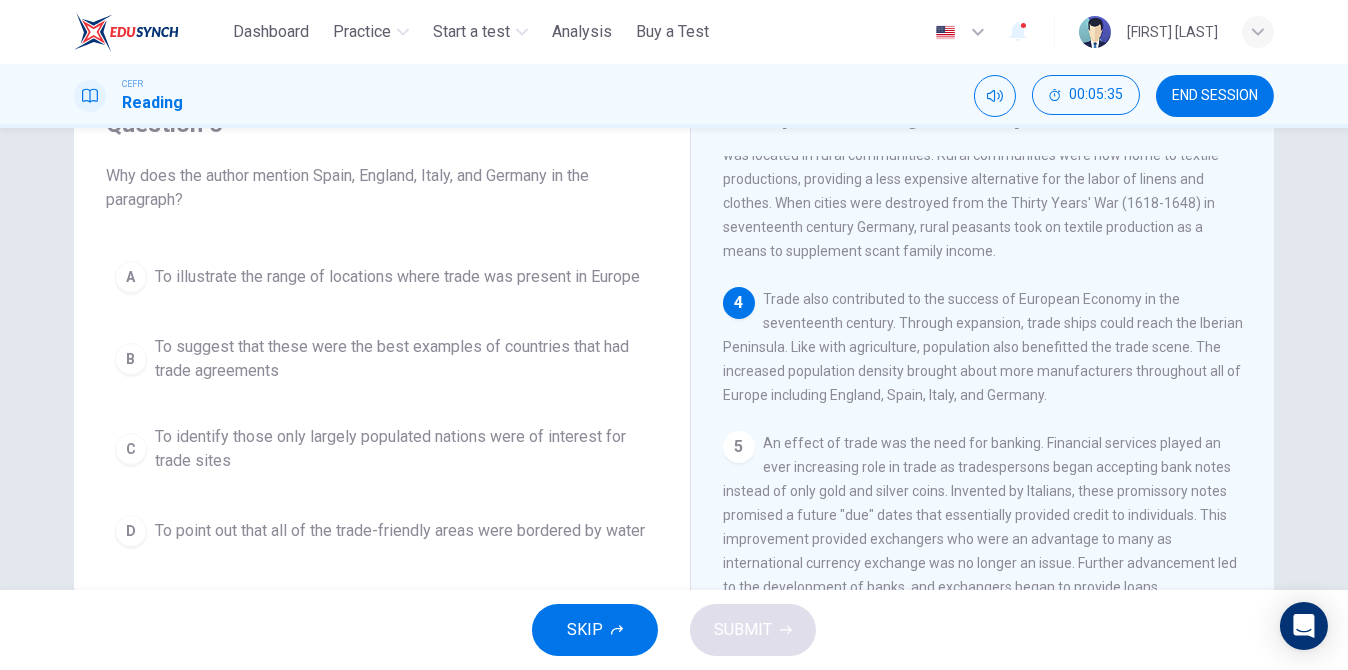 scroll, scrollTop: 500, scrollLeft: 0, axis: vertical 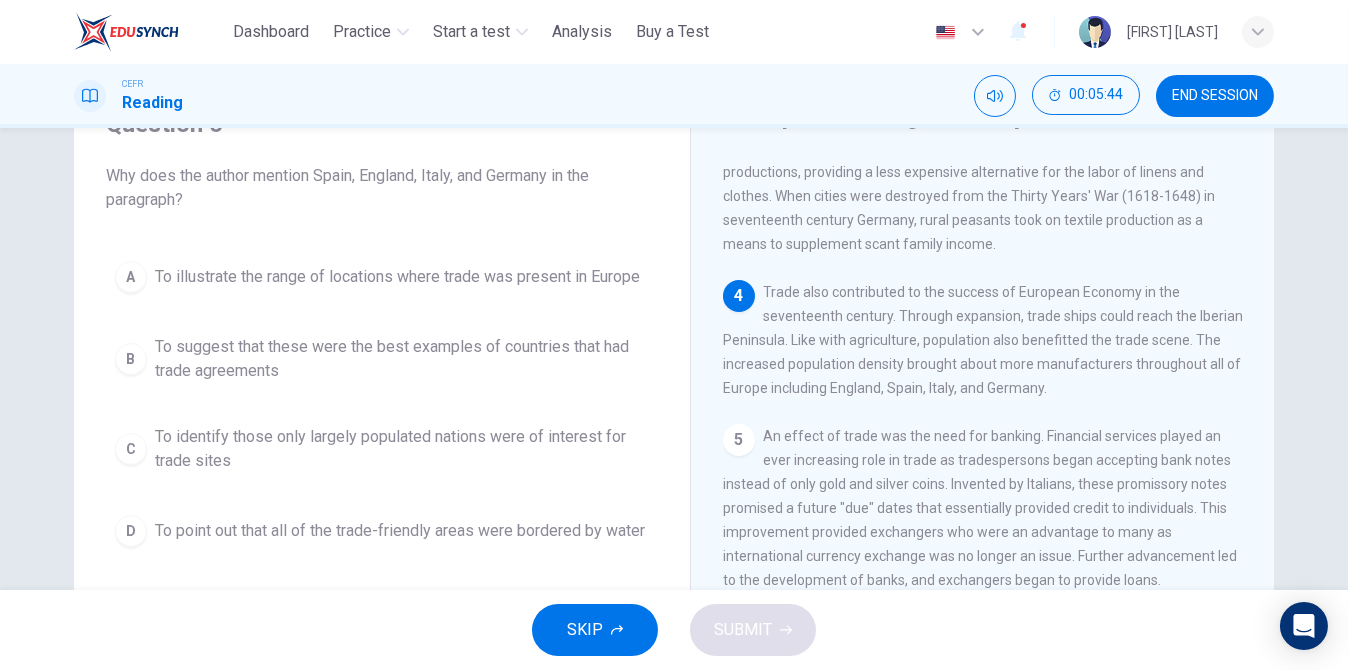 drag, startPoint x: 876, startPoint y: 357, endPoint x: 964, endPoint y: 383, distance: 91.76056 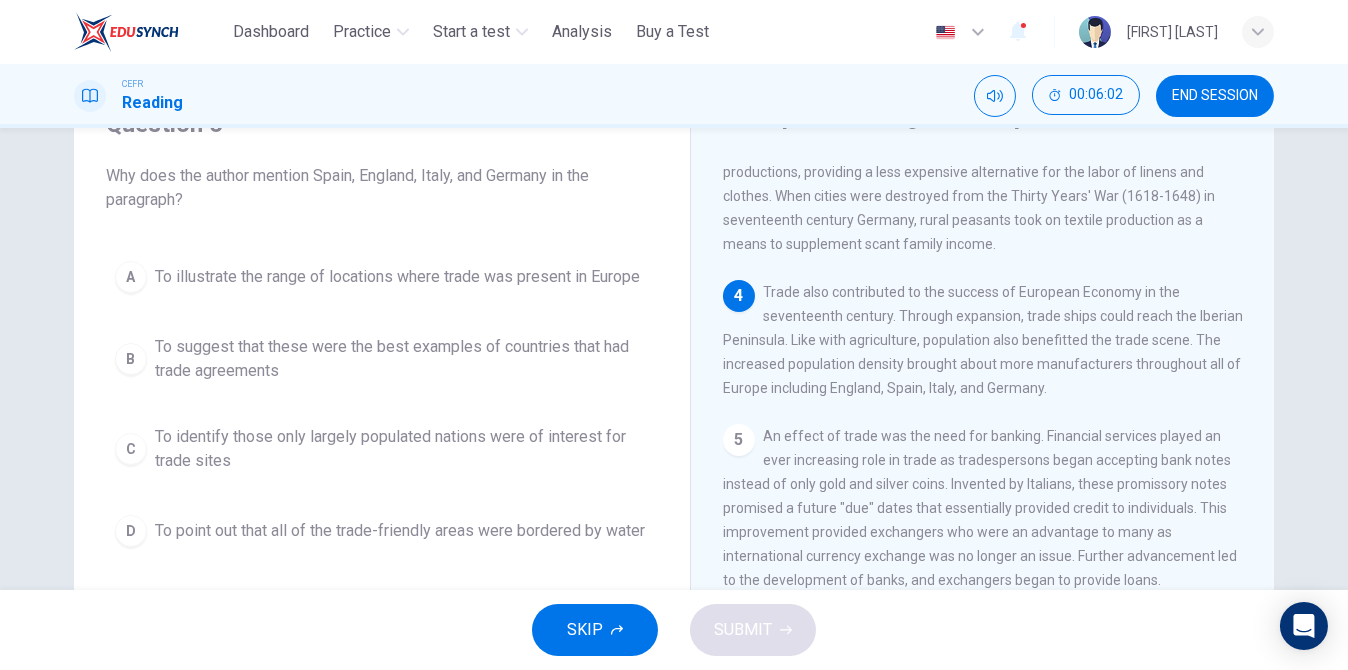 click on "A" at bounding box center (131, 277) 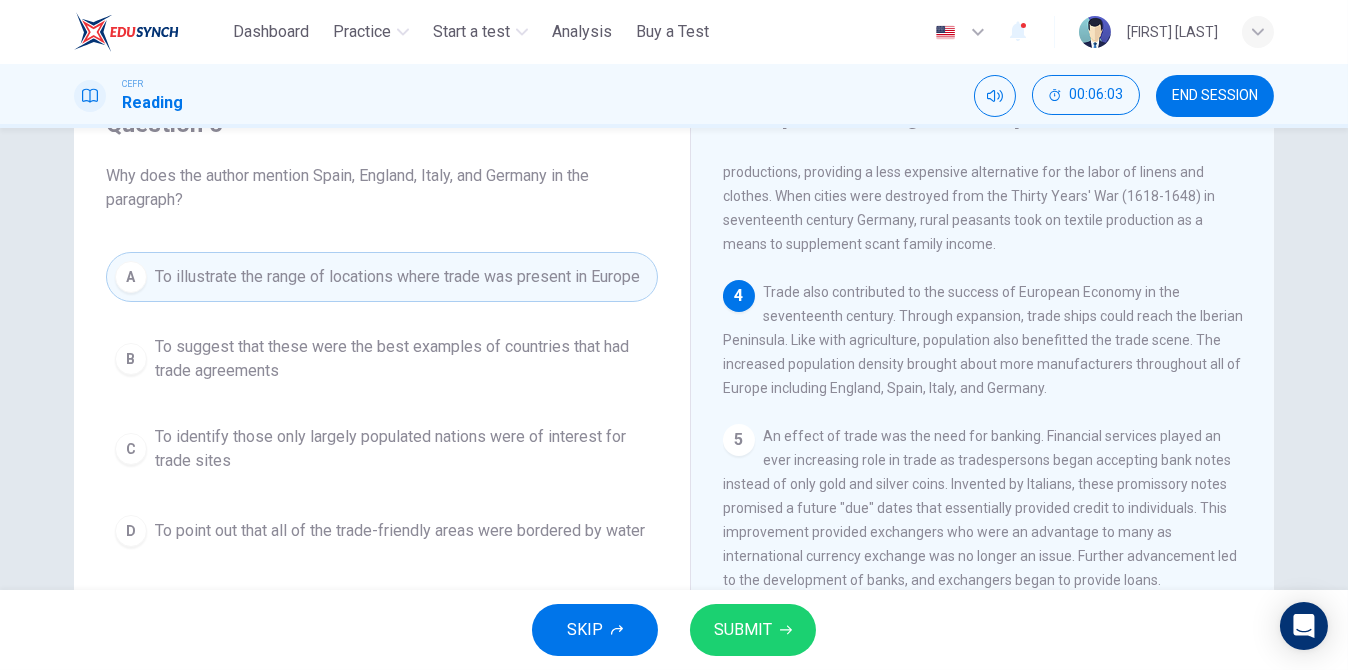 click on "SUBMIT" at bounding box center (743, 630) 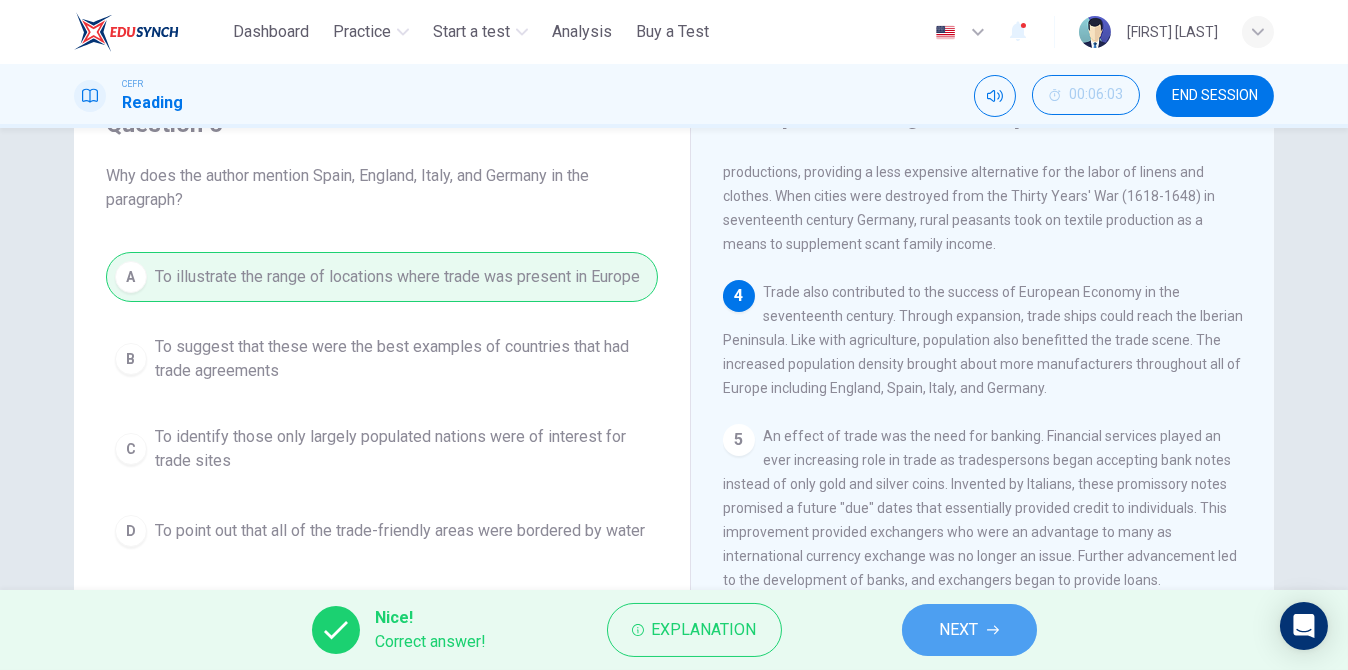 click on "NEXT" at bounding box center (969, 630) 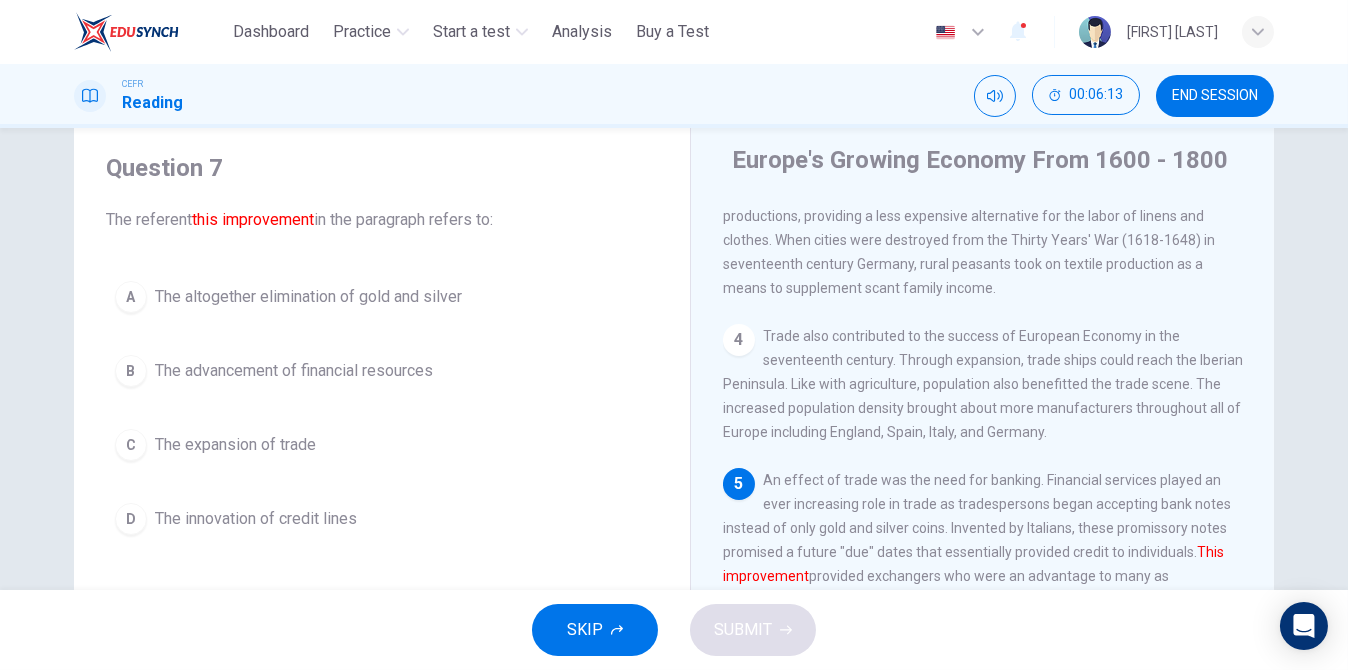 scroll, scrollTop: 100, scrollLeft: 0, axis: vertical 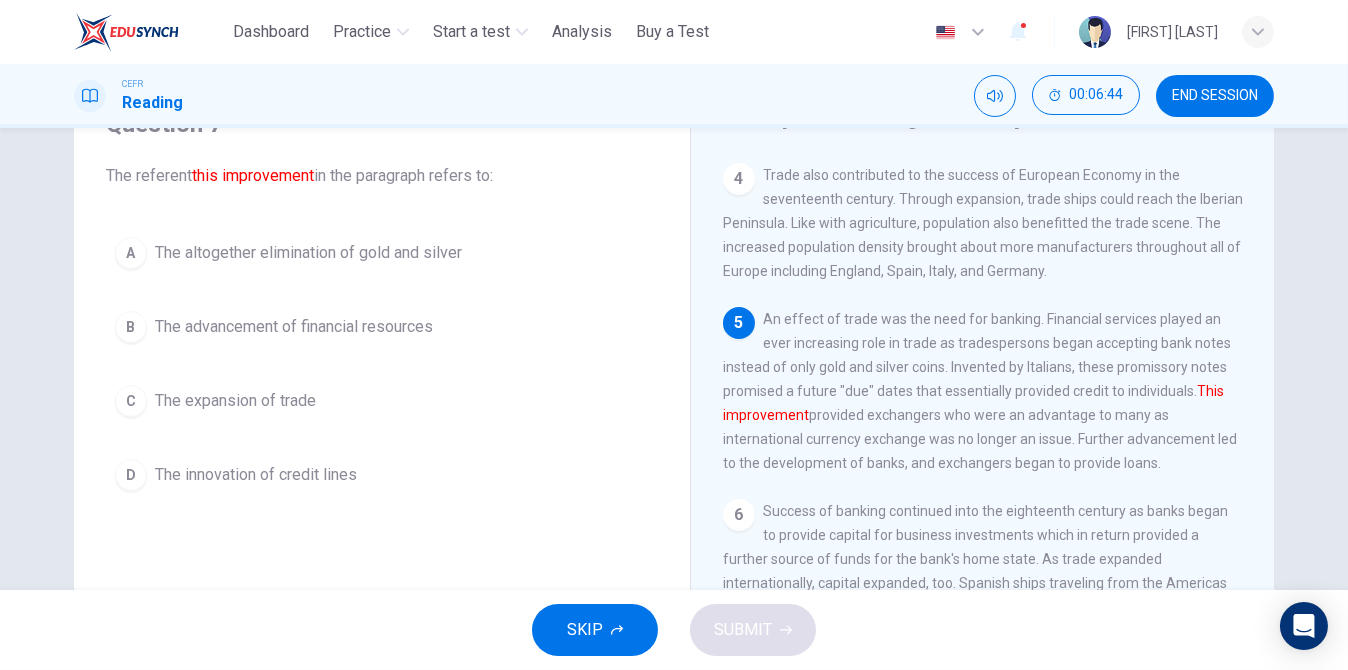 click on "D" at bounding box center (131, 475) 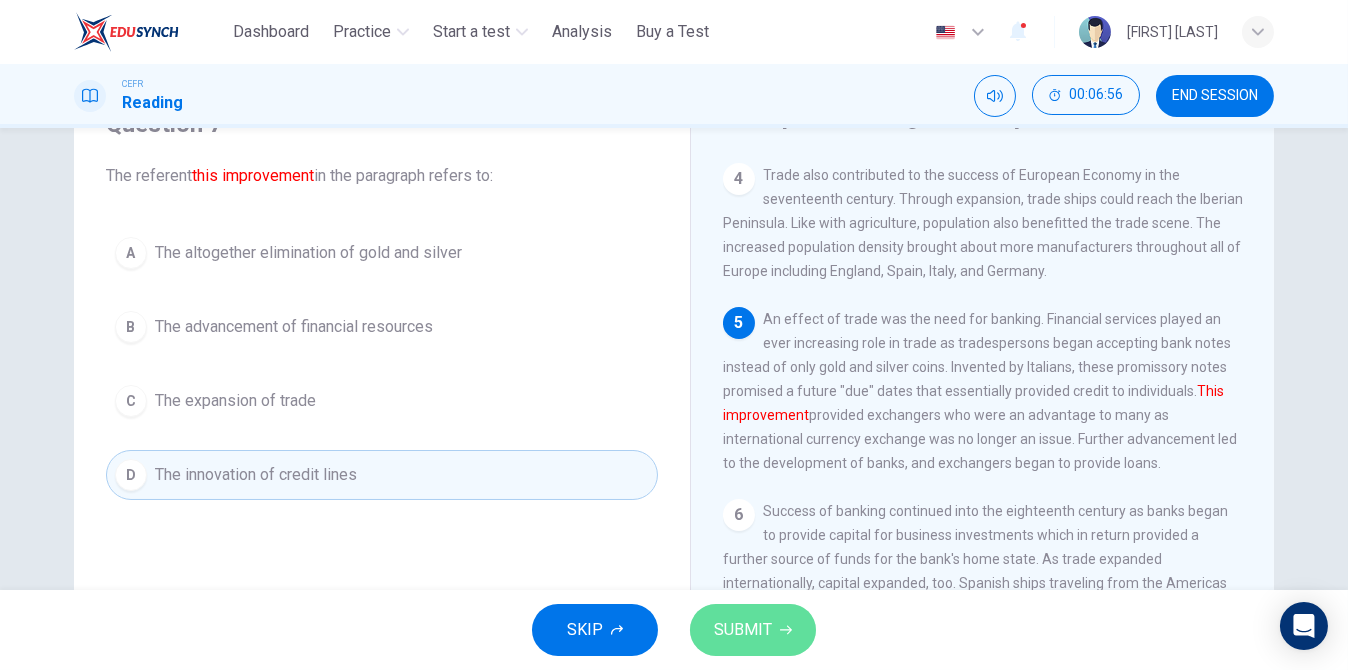 click on "SUBMIT" at bounding box center [753, 630] 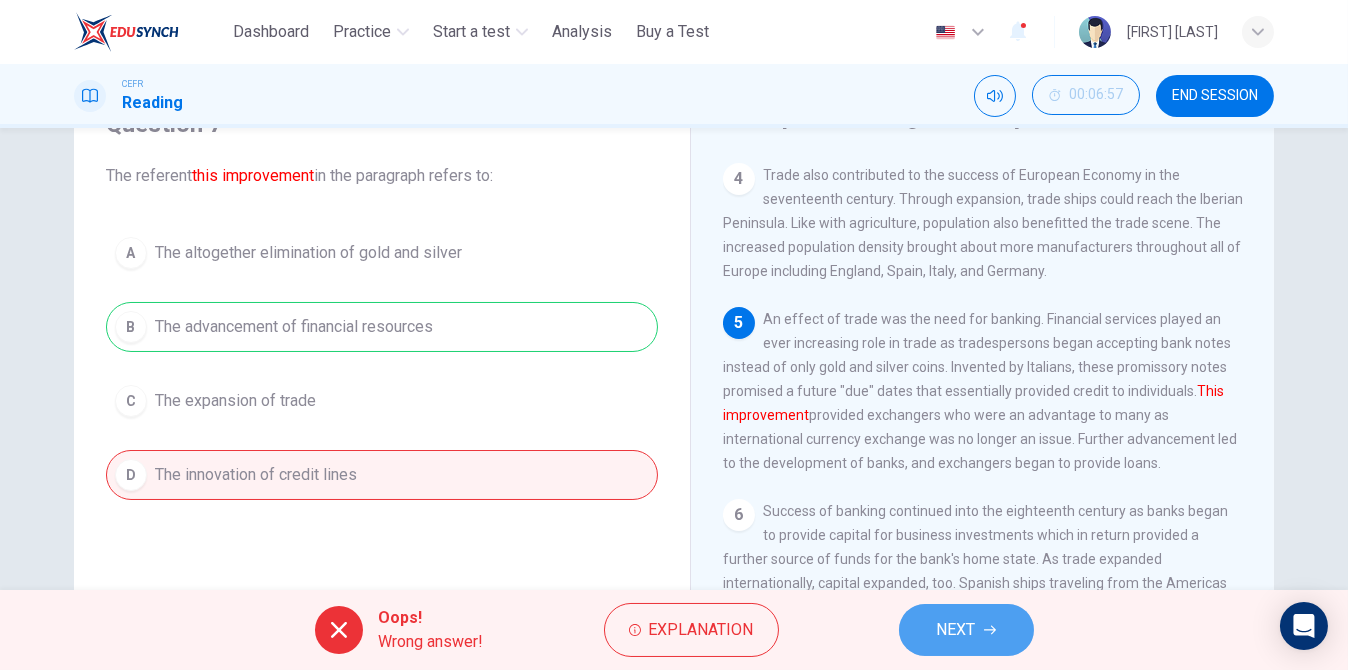 click on "NEXT" at bounding box center (966, 630) 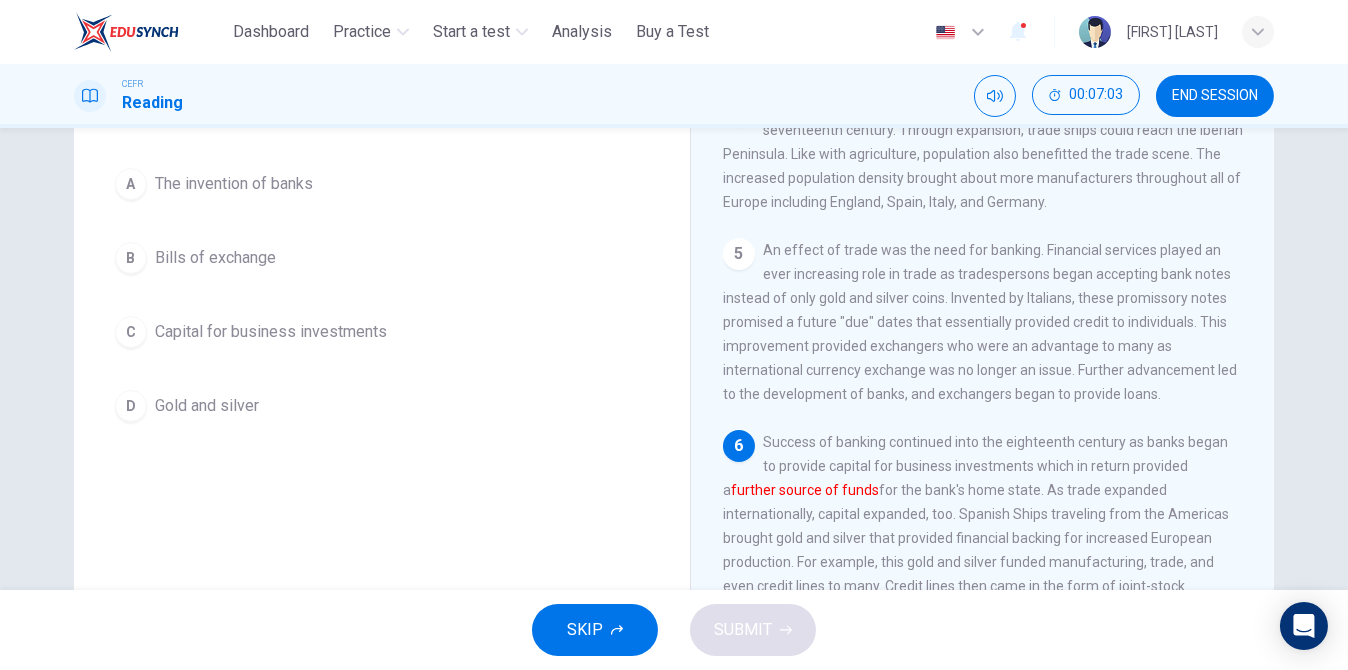 scroll, scrollTop: 300, scrollLeft: 0, axis: vertical 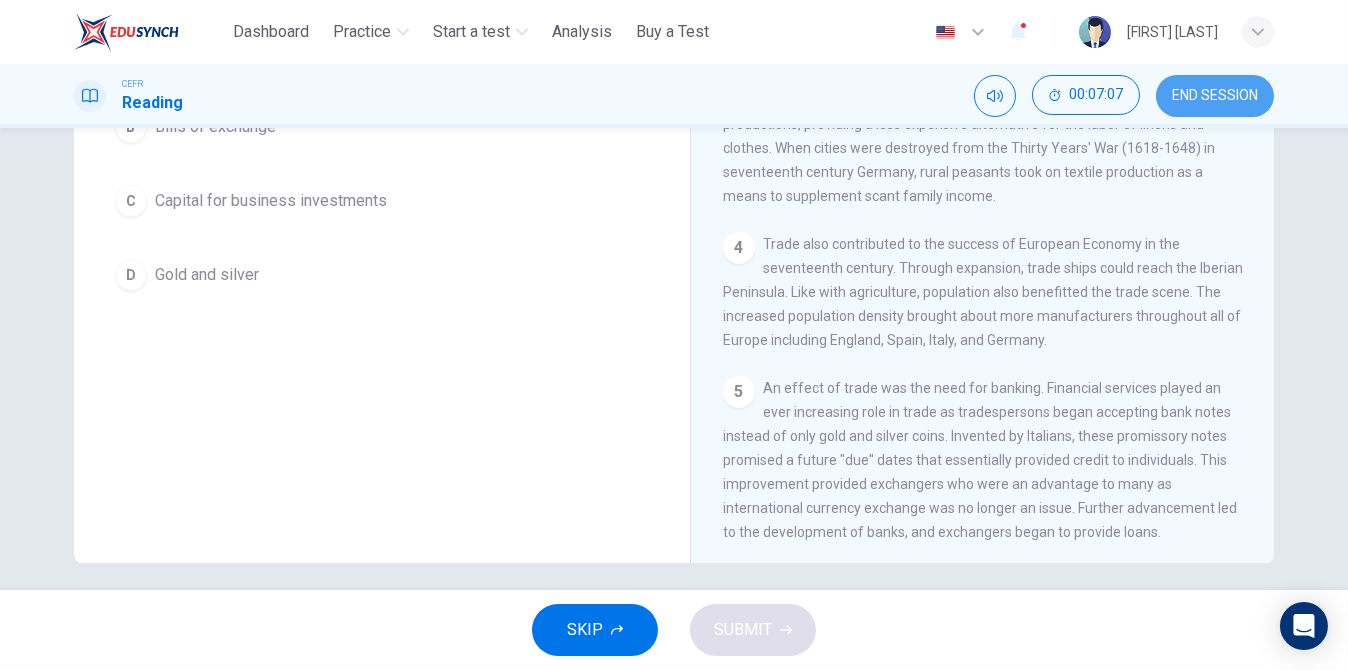 click on "END SESSION" at bounding box center [1215, 96] 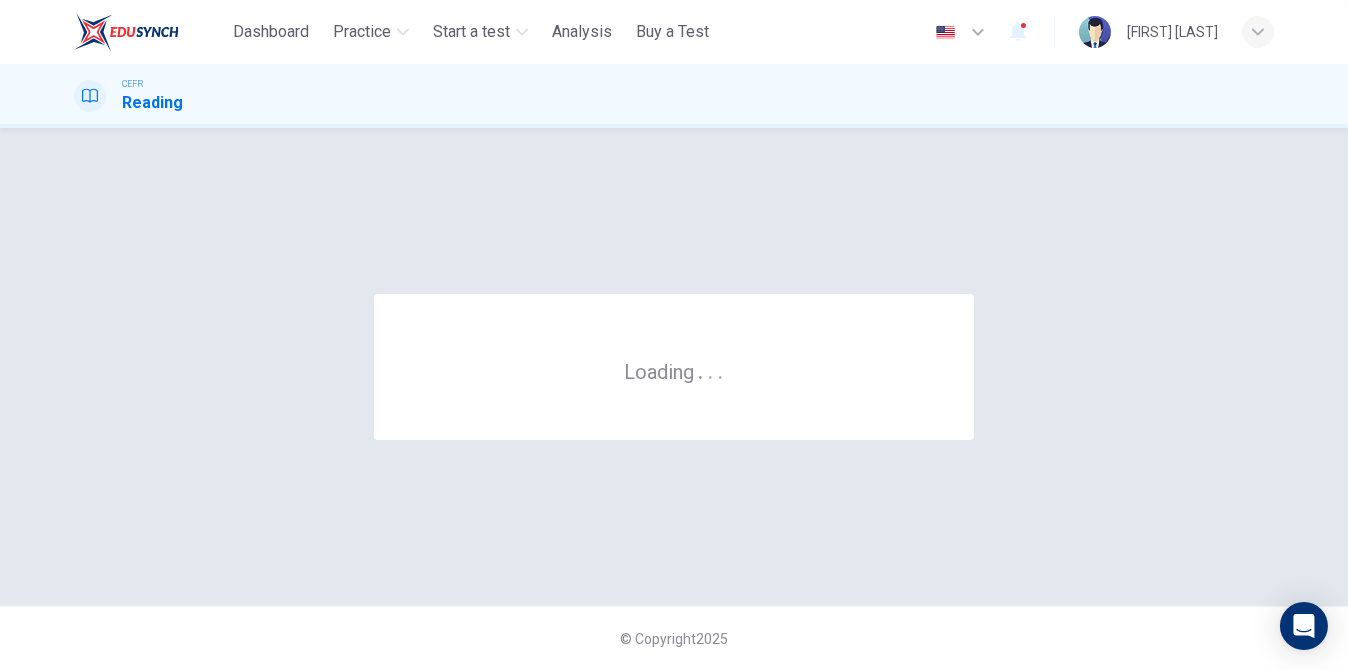 scroll, scrollTop: 0, scrollLeft: 0, axis: both 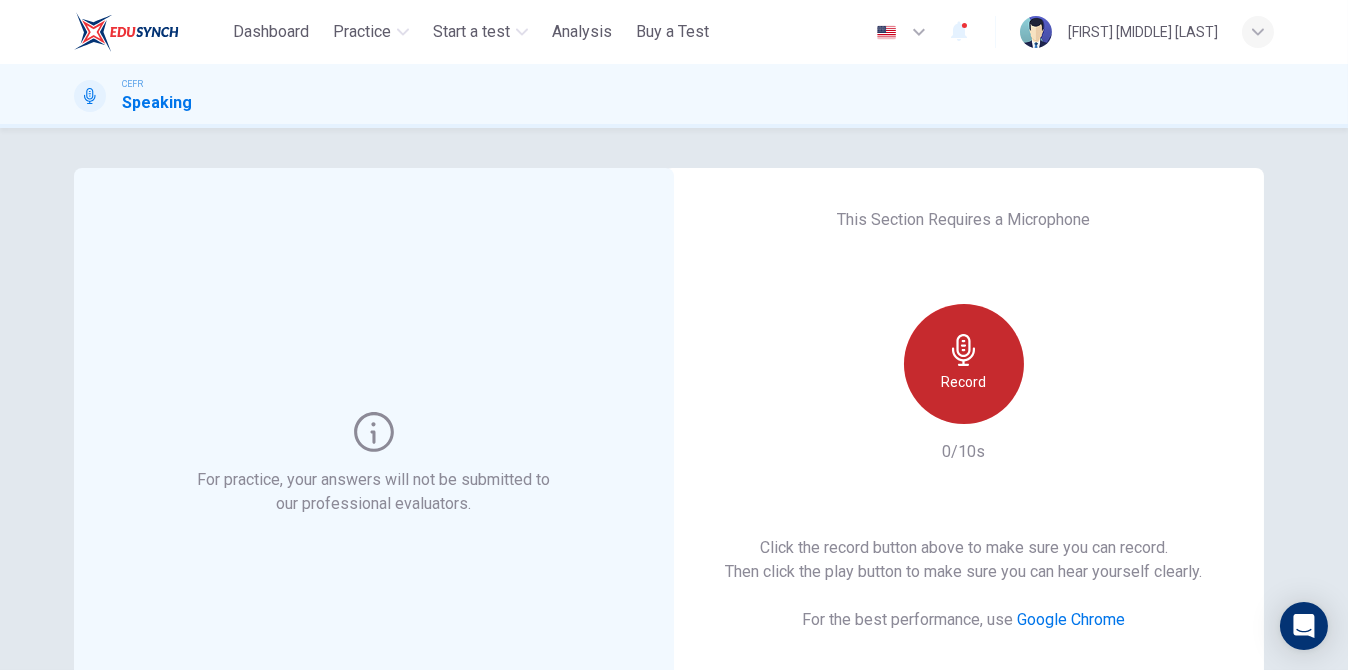 click on "Record" at bounding box center (964, 382) 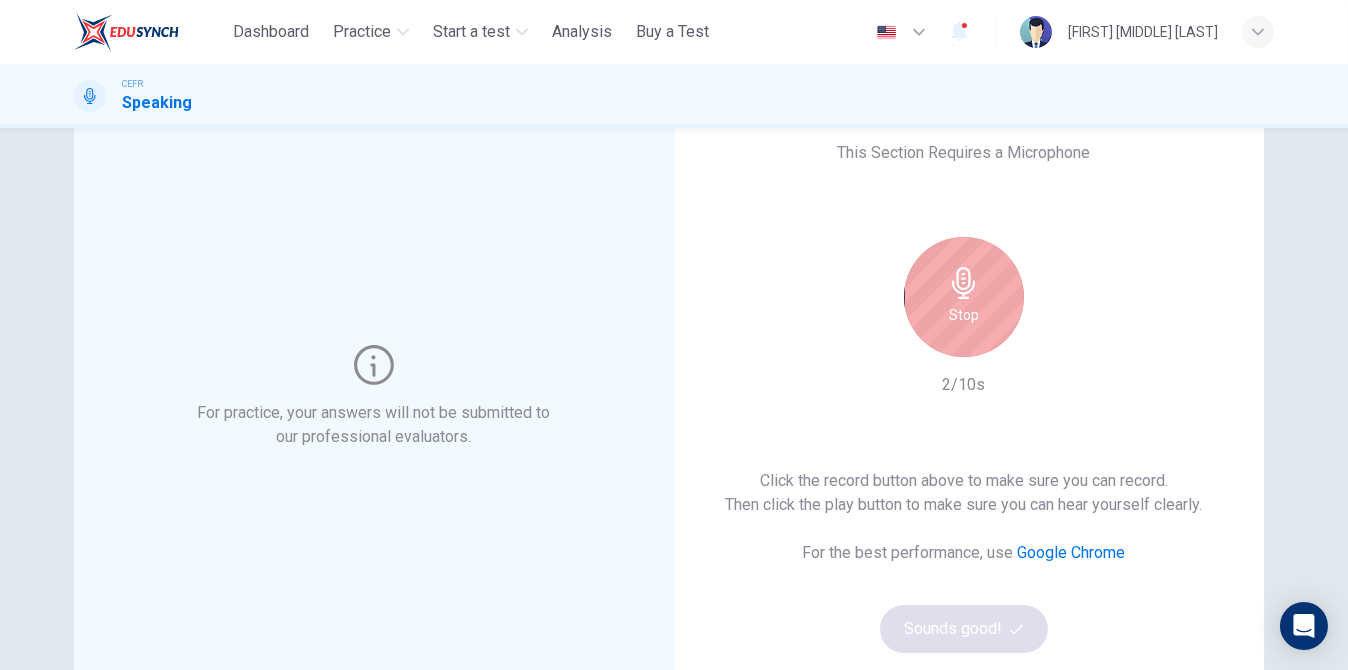 scroll, scrollTop: 100, scrollLeft: 0, axis: vertical 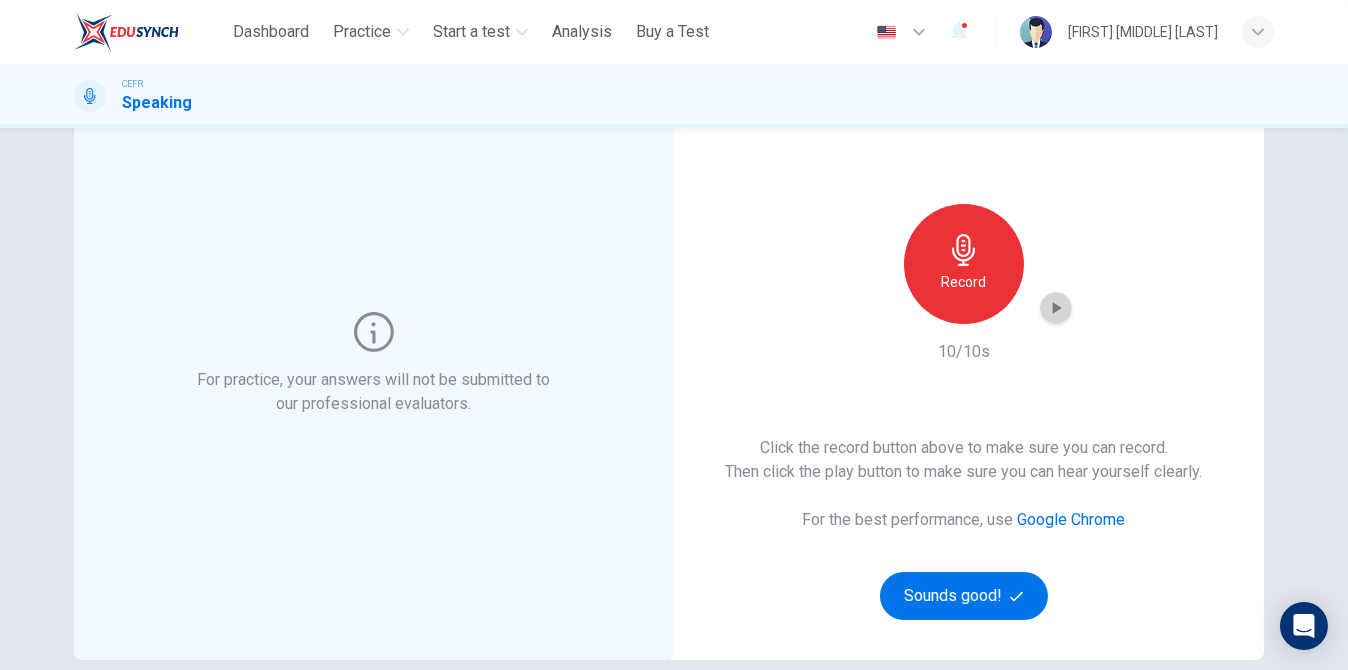 click 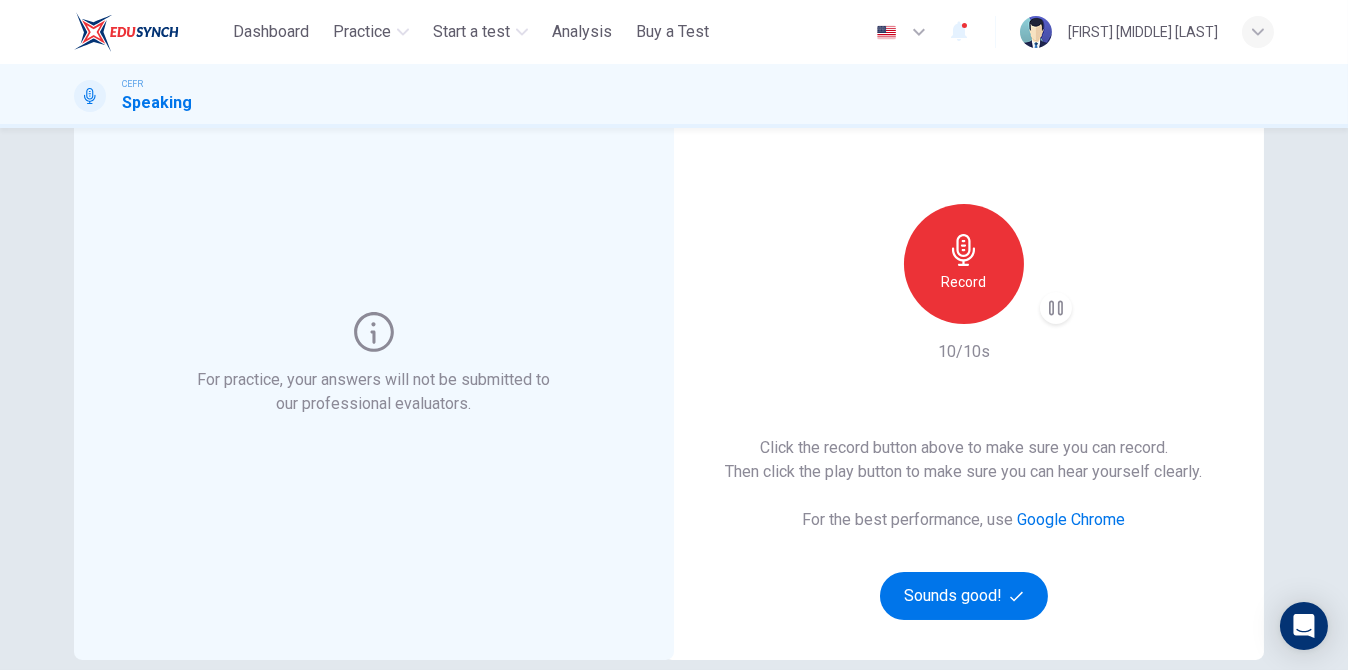 type 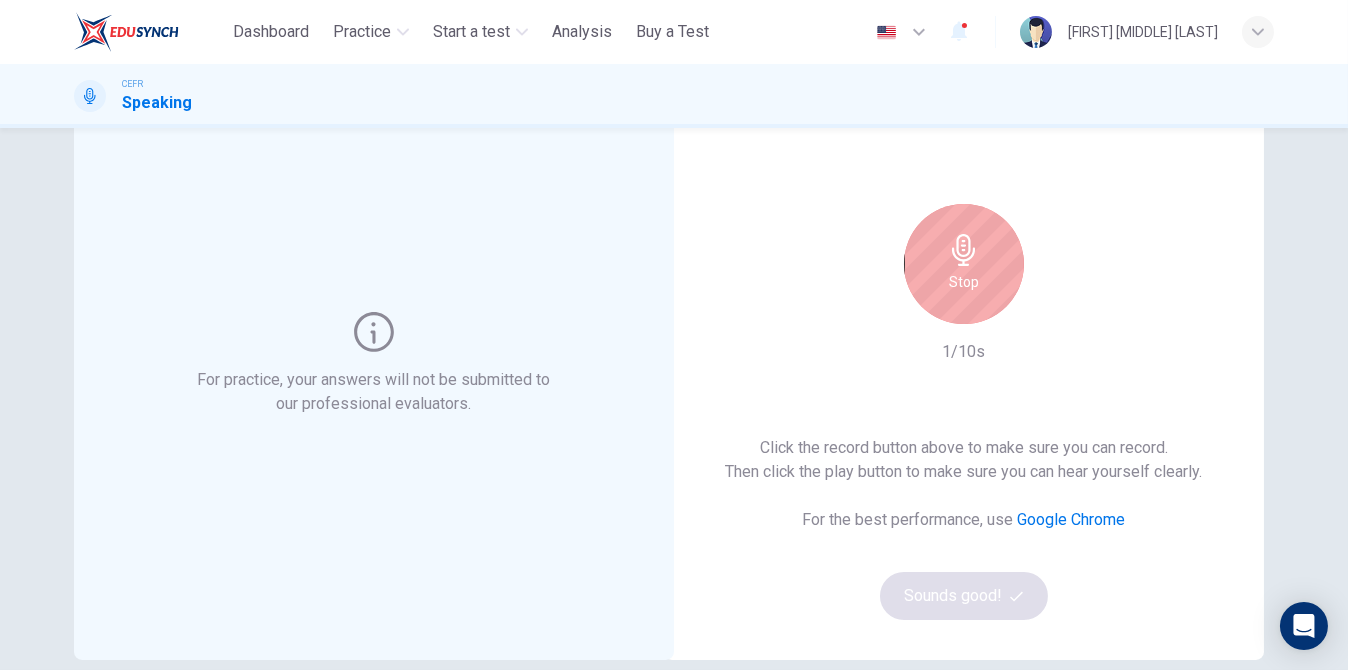 click on "Stop" at bounding box center (964, 282) 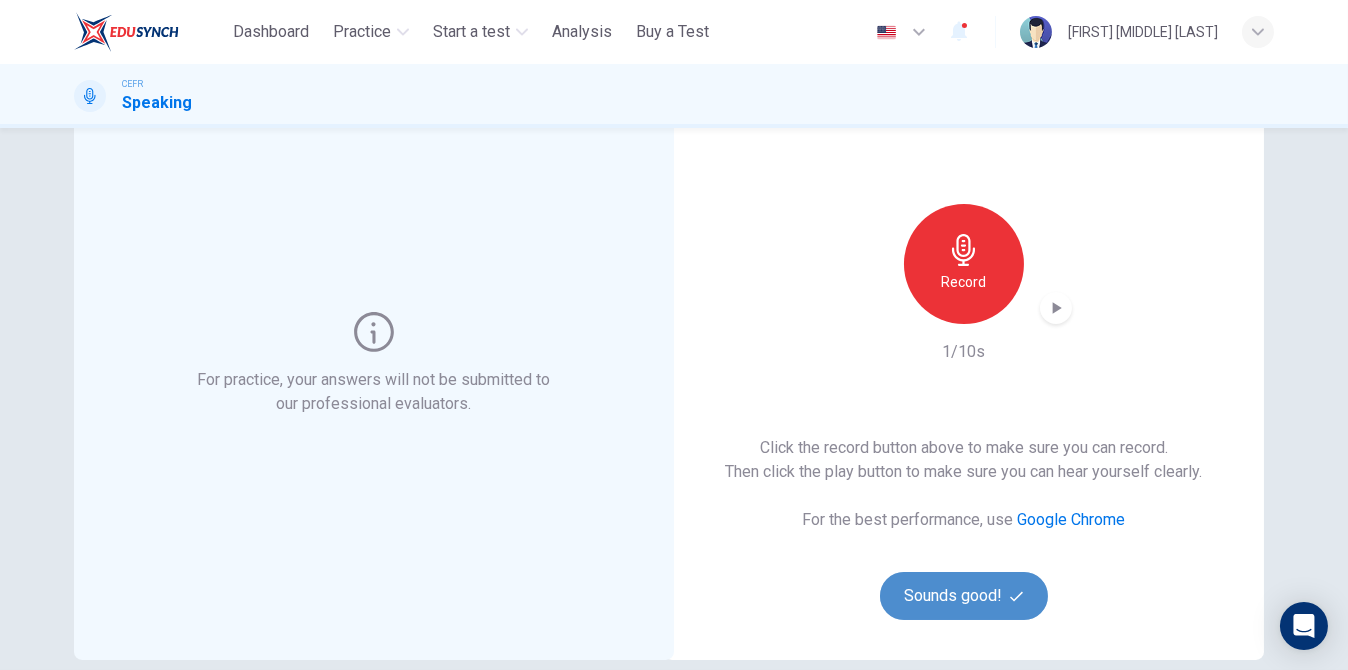 click on "Sounds good!" at bounding box center (964, 596) 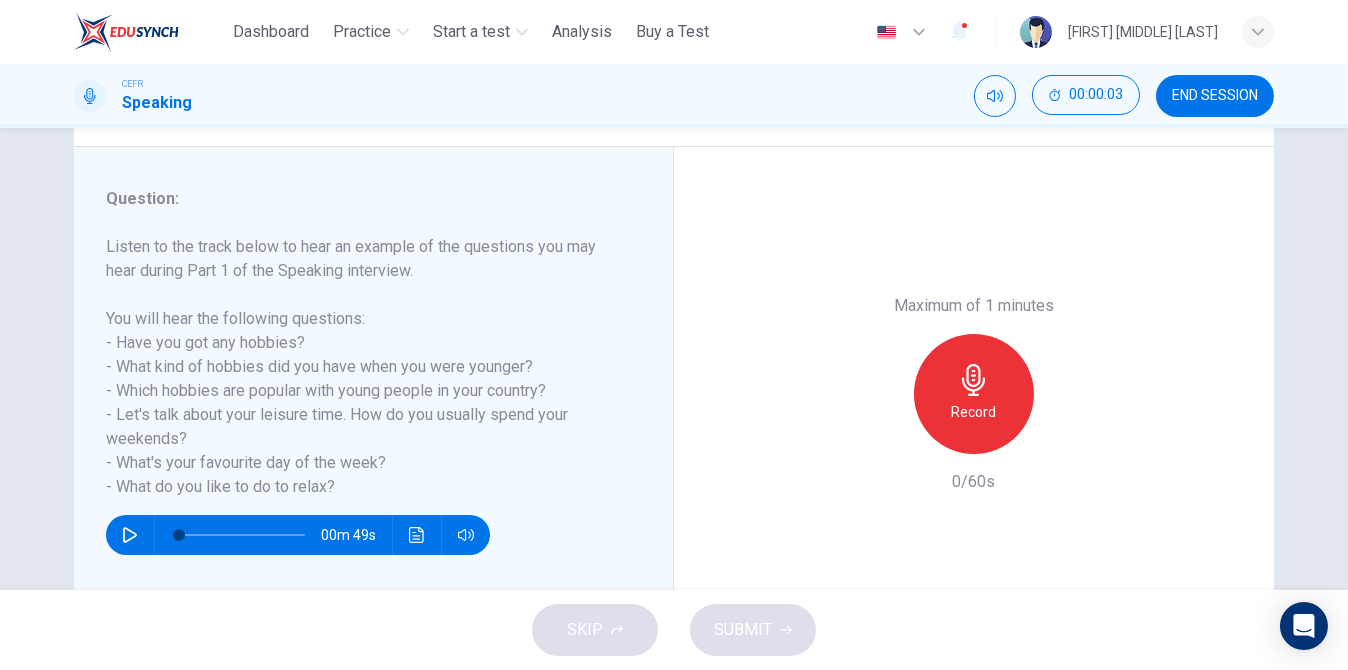 scroll, scrollTop: 212, scrollLeft: 0, axis: vertical 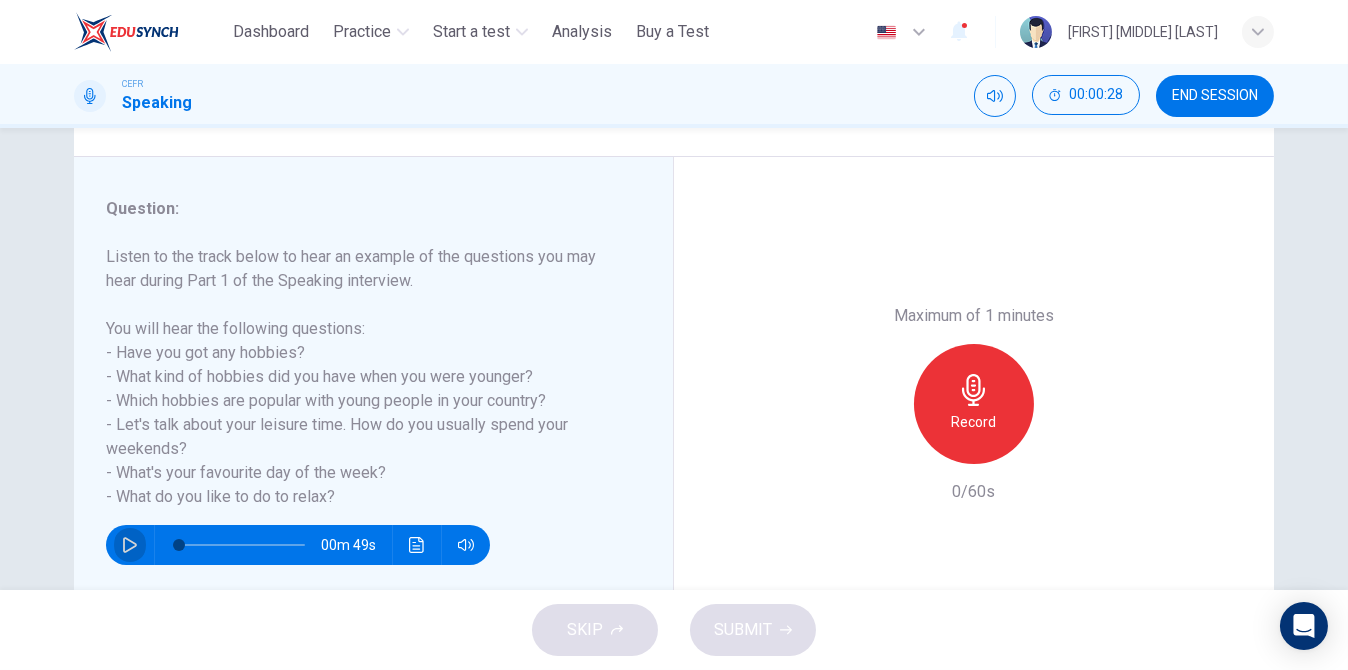 click 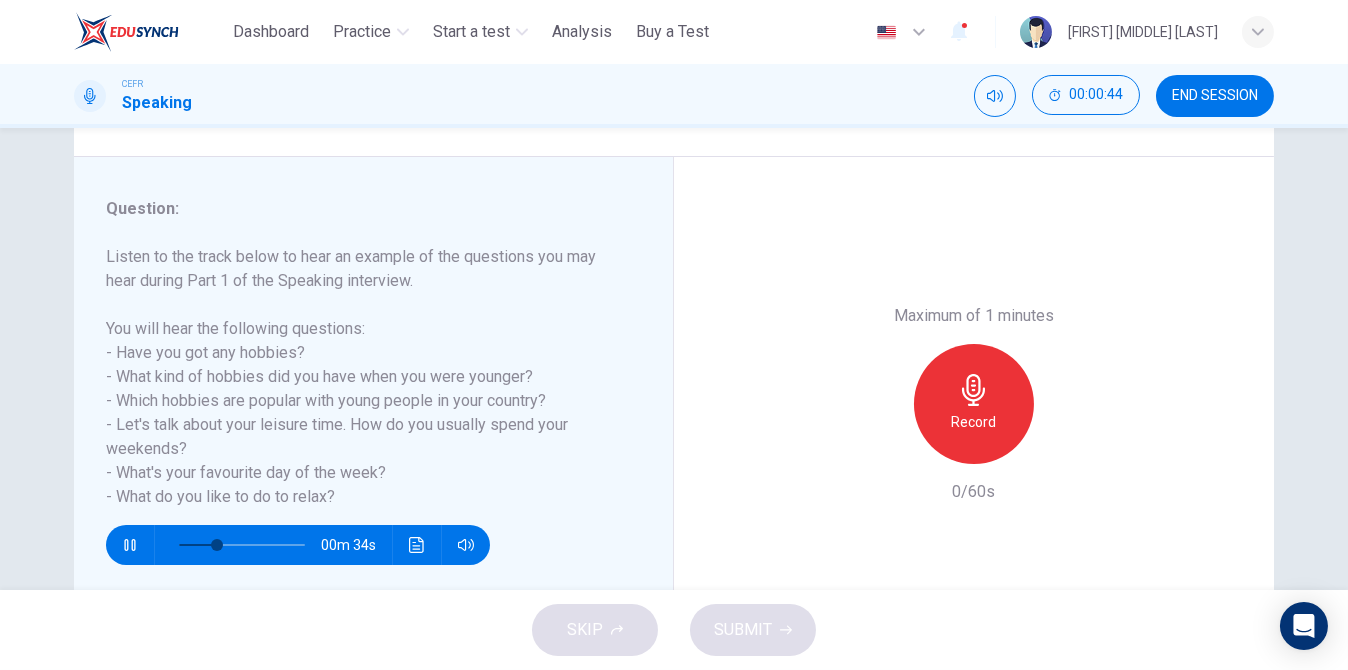 click 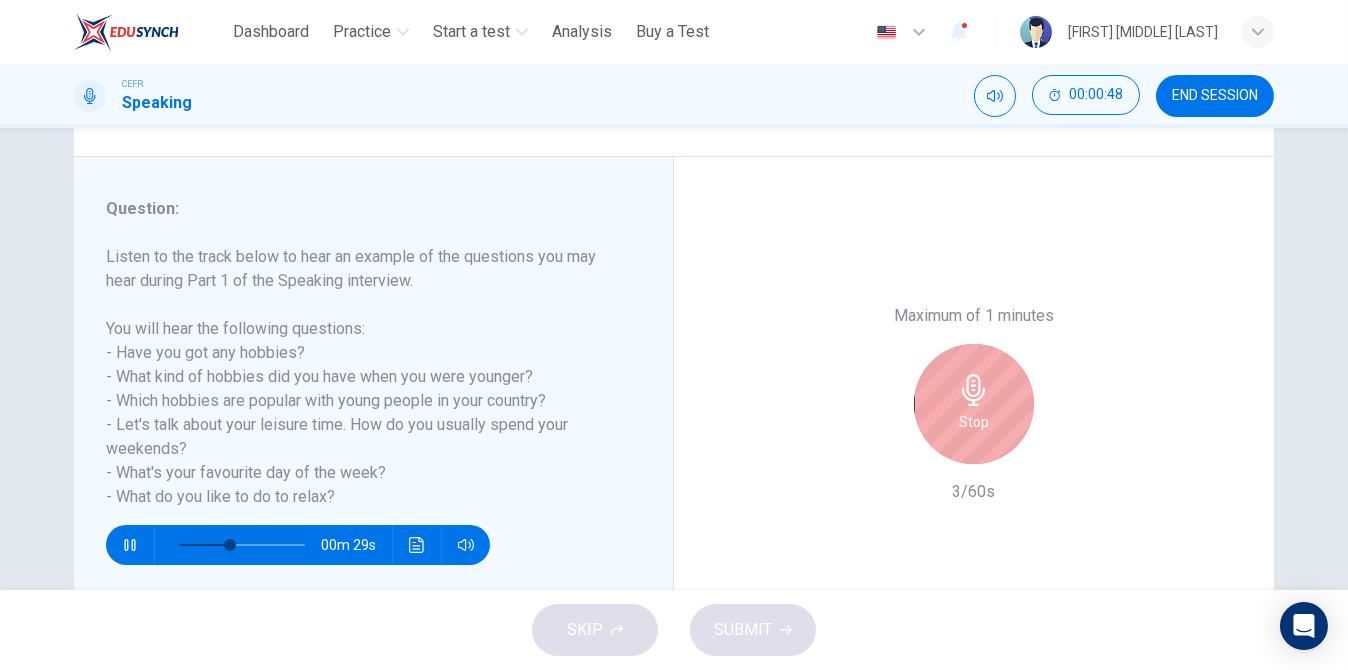click 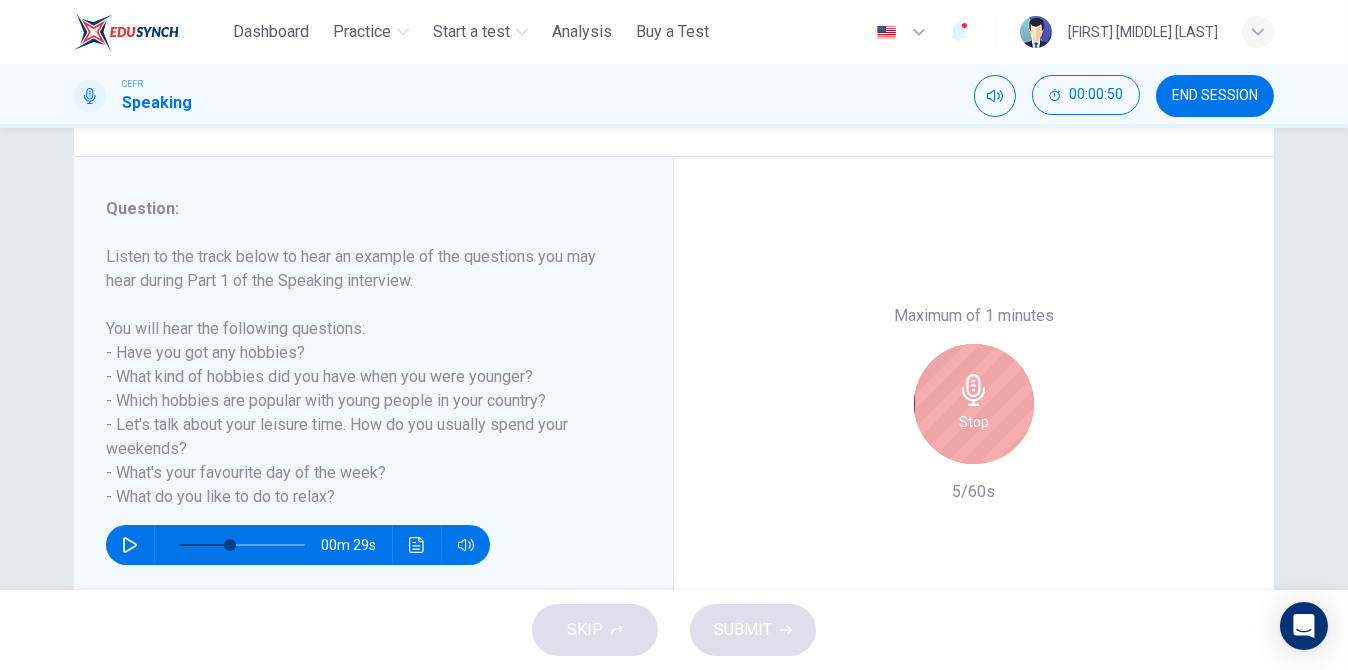 click 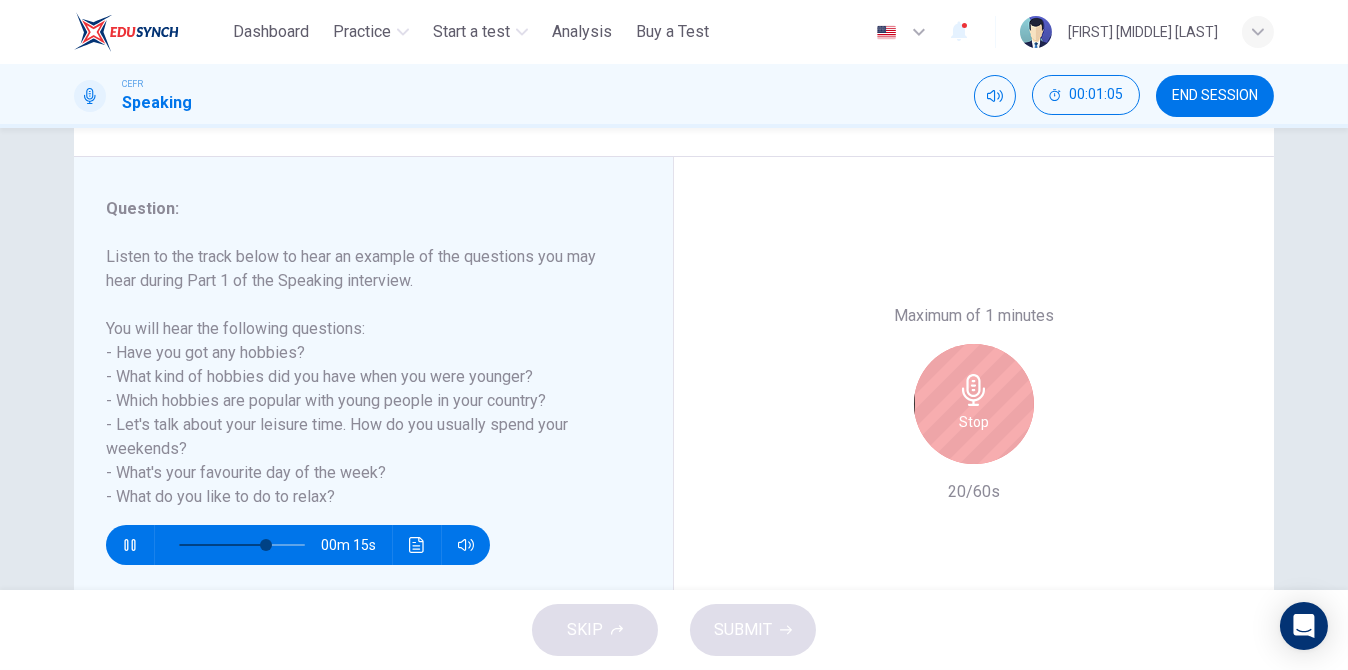 click 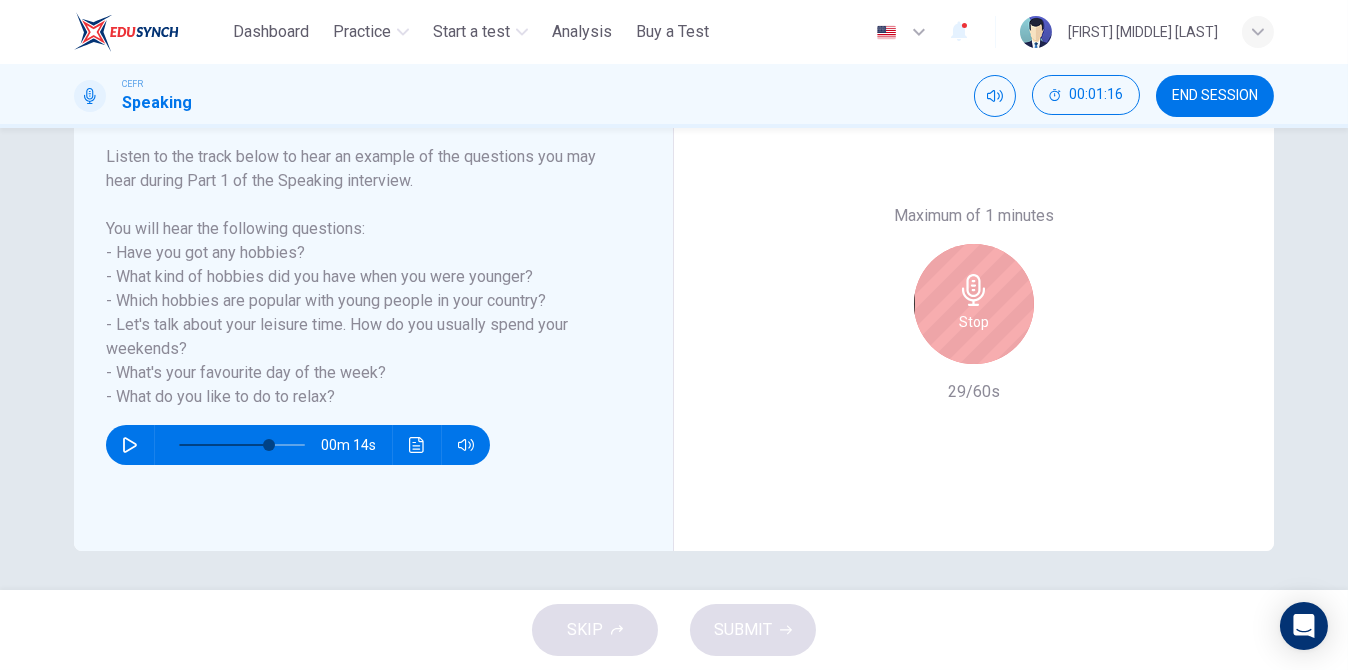 scroll, scrollTop: 212, scrollLeft: 0, axis: vertical 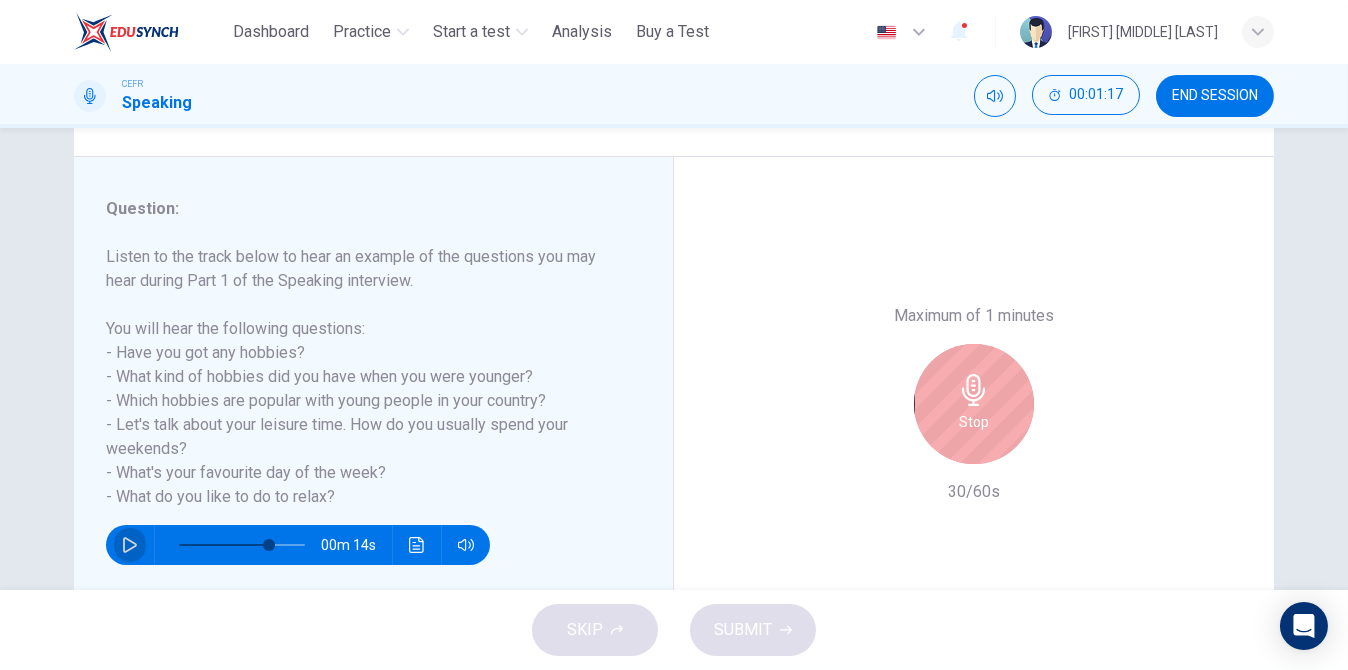 click 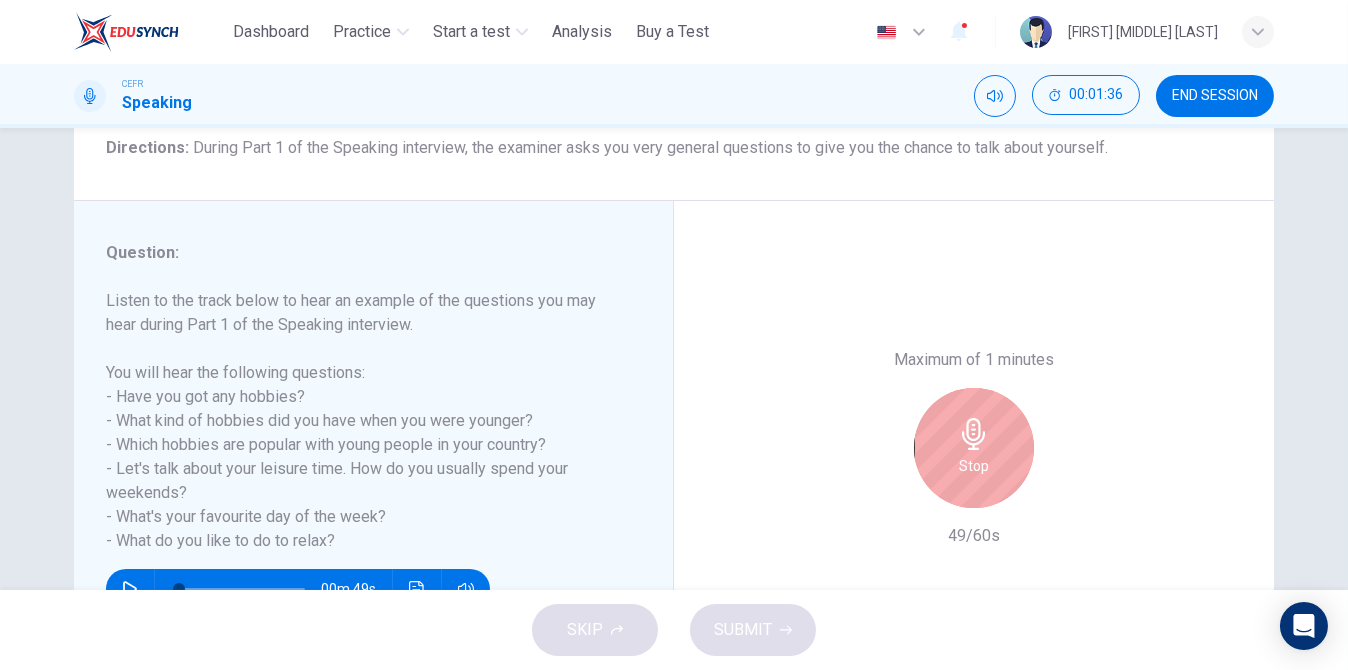 scroll, scrollTop: 212, scrollLeft: 0, axis: vertical 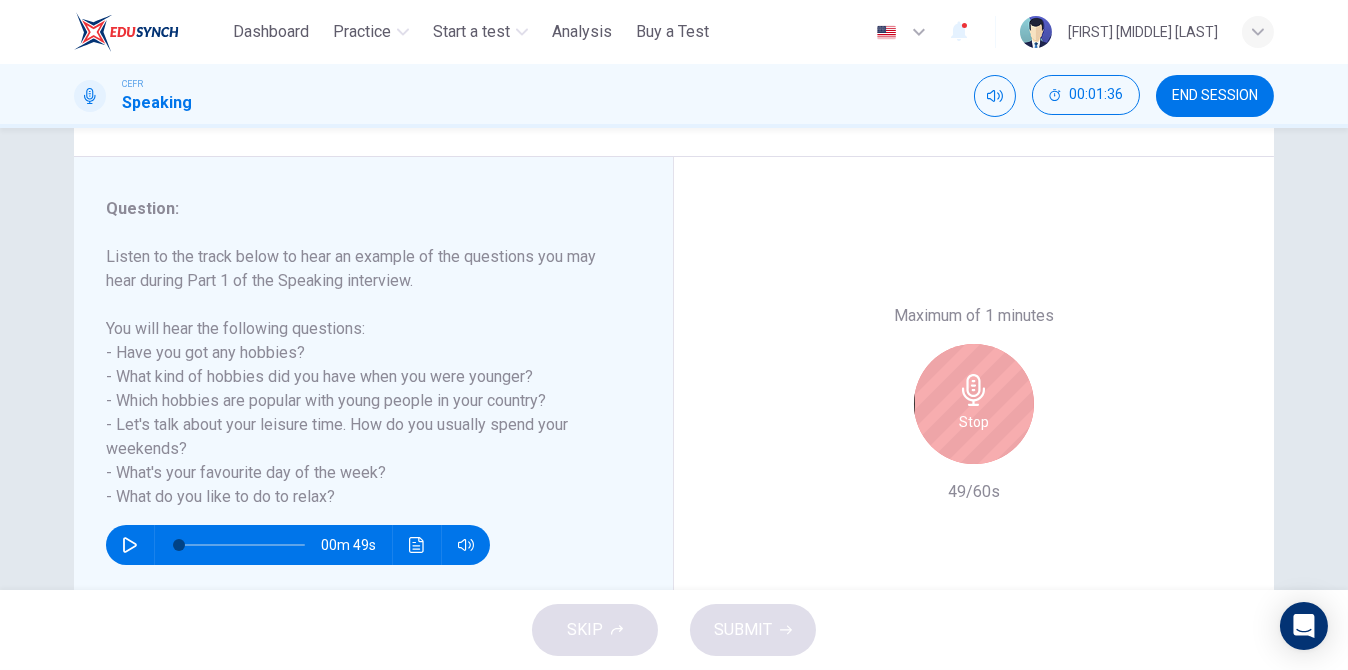 click on "Stop" at bounding box center (974, 422) 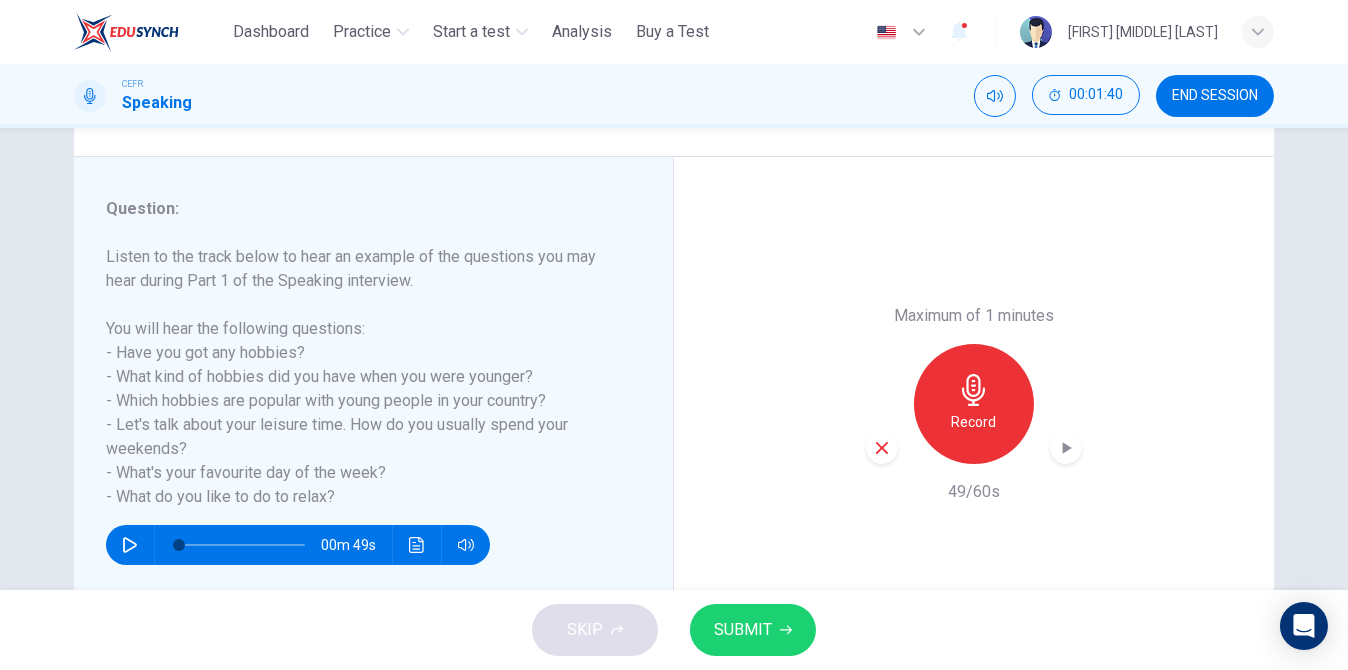 click 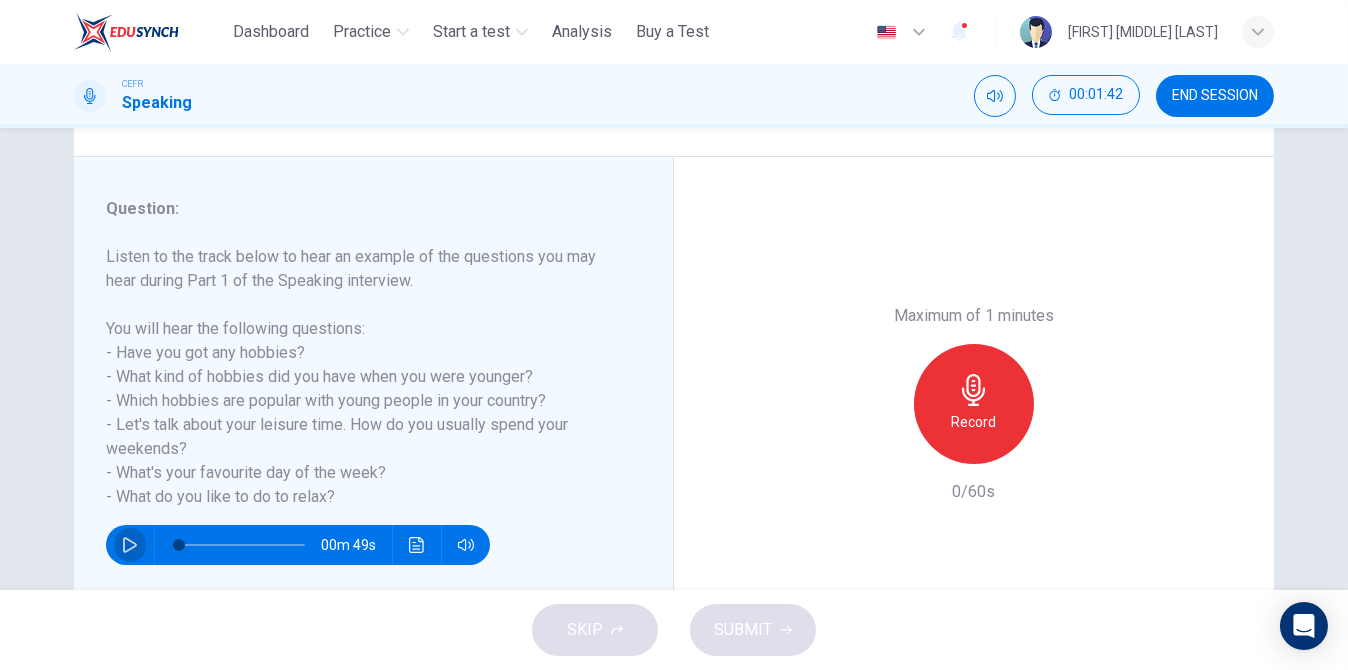 click 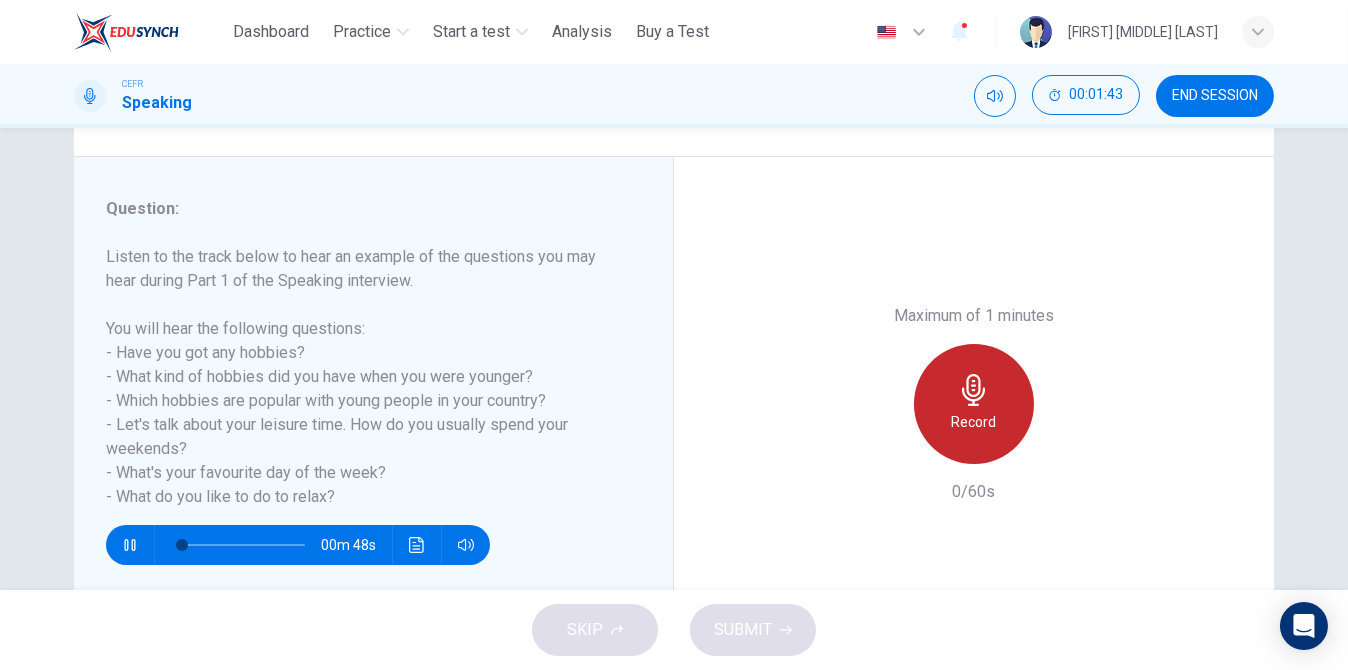click on "Record" at bounding box center (974, 404) 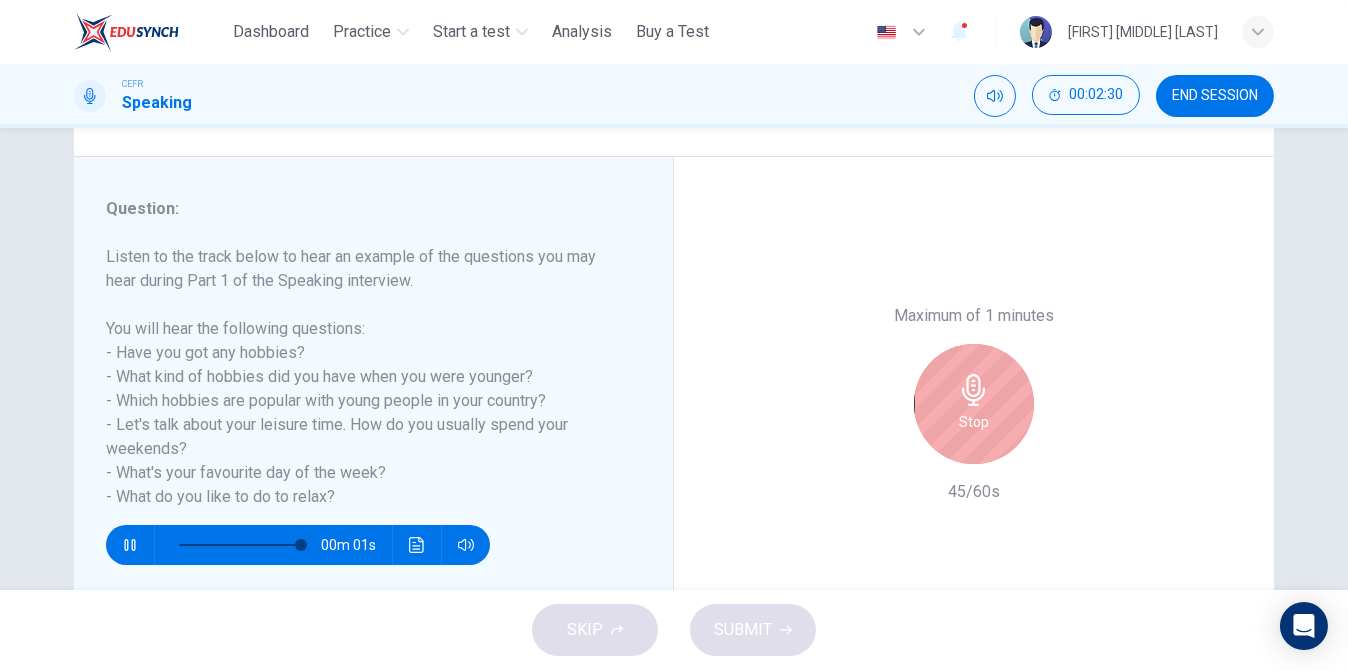 click on "Stop" at bounding box center [974, 404] 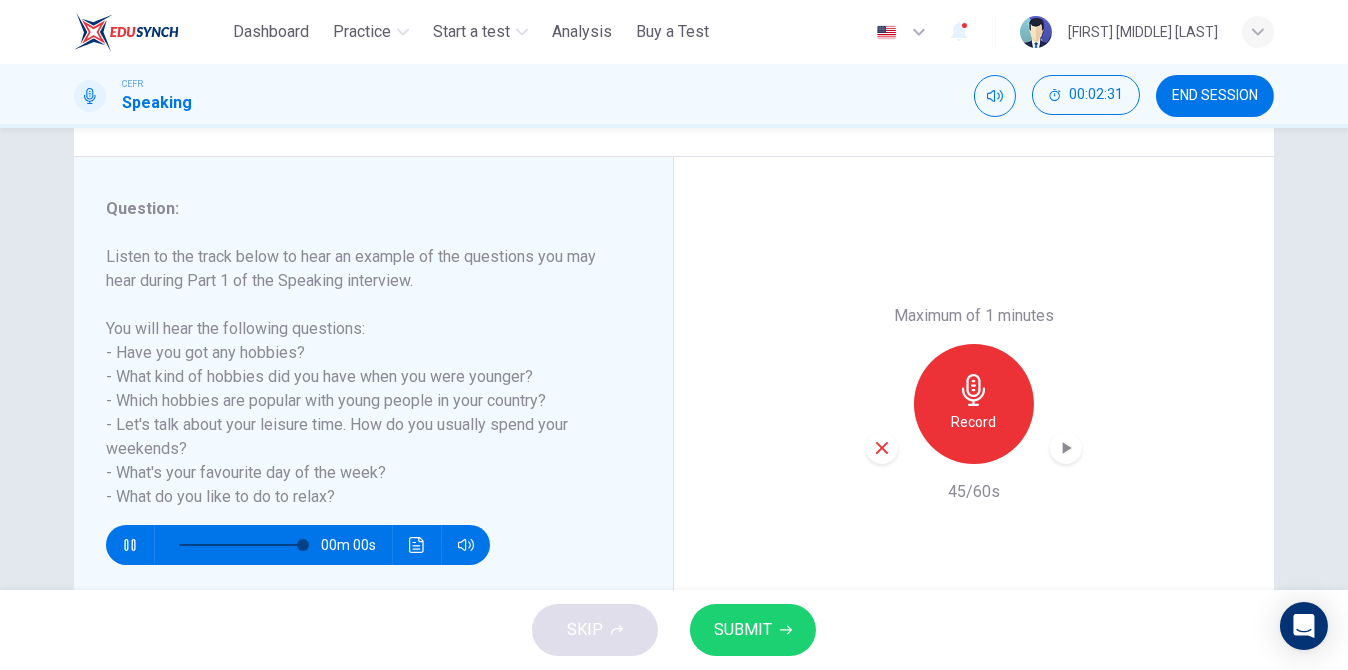 type on "*" 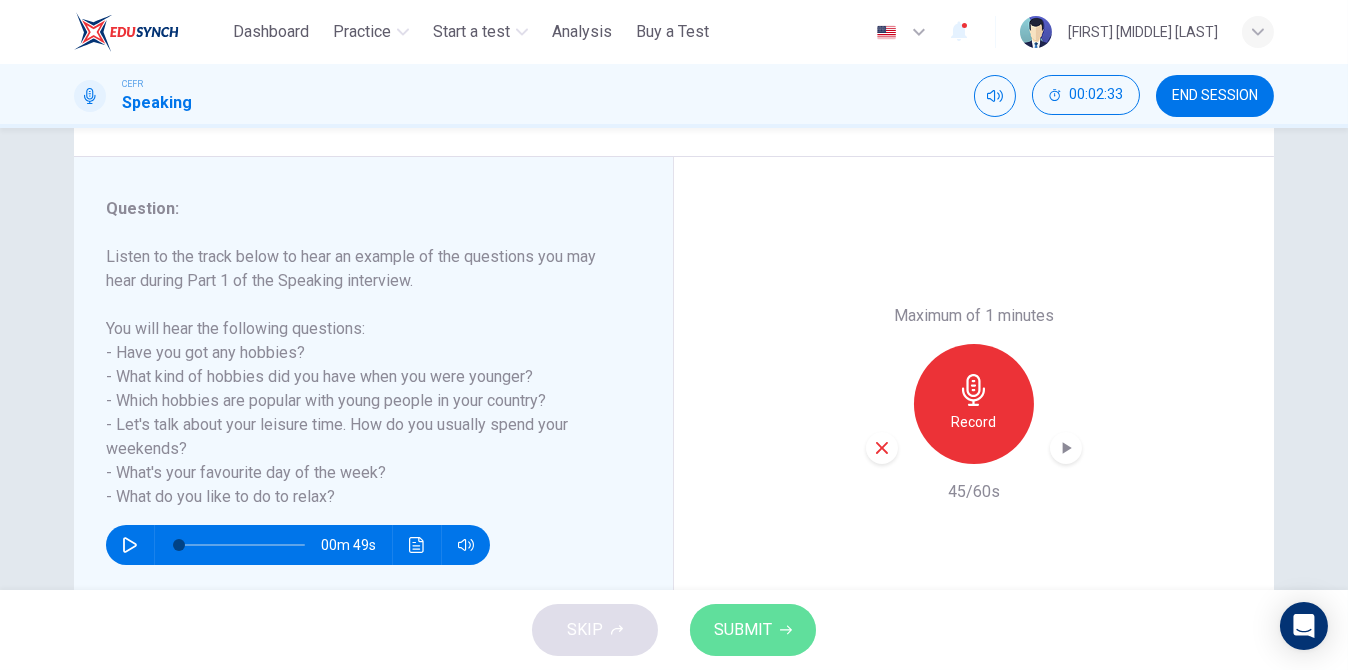 click on "SUBMIT" at bounding box center (743, 630) 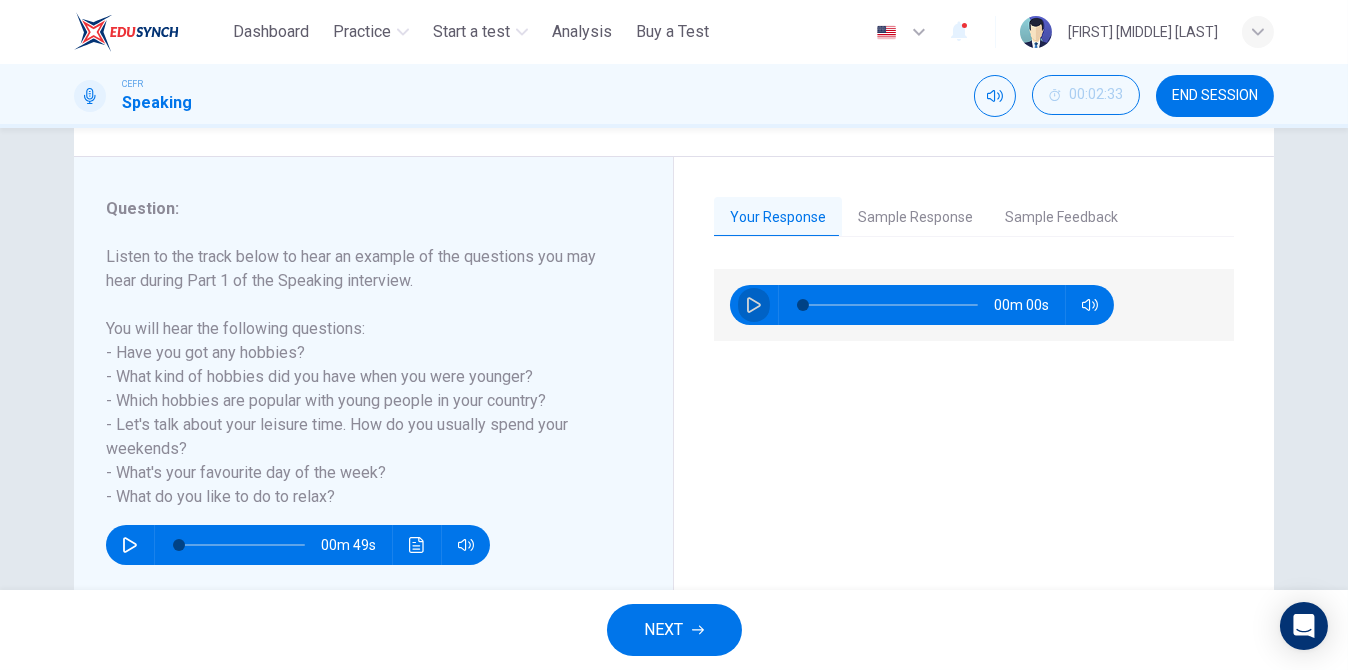 click at bounding box center [754, 305] 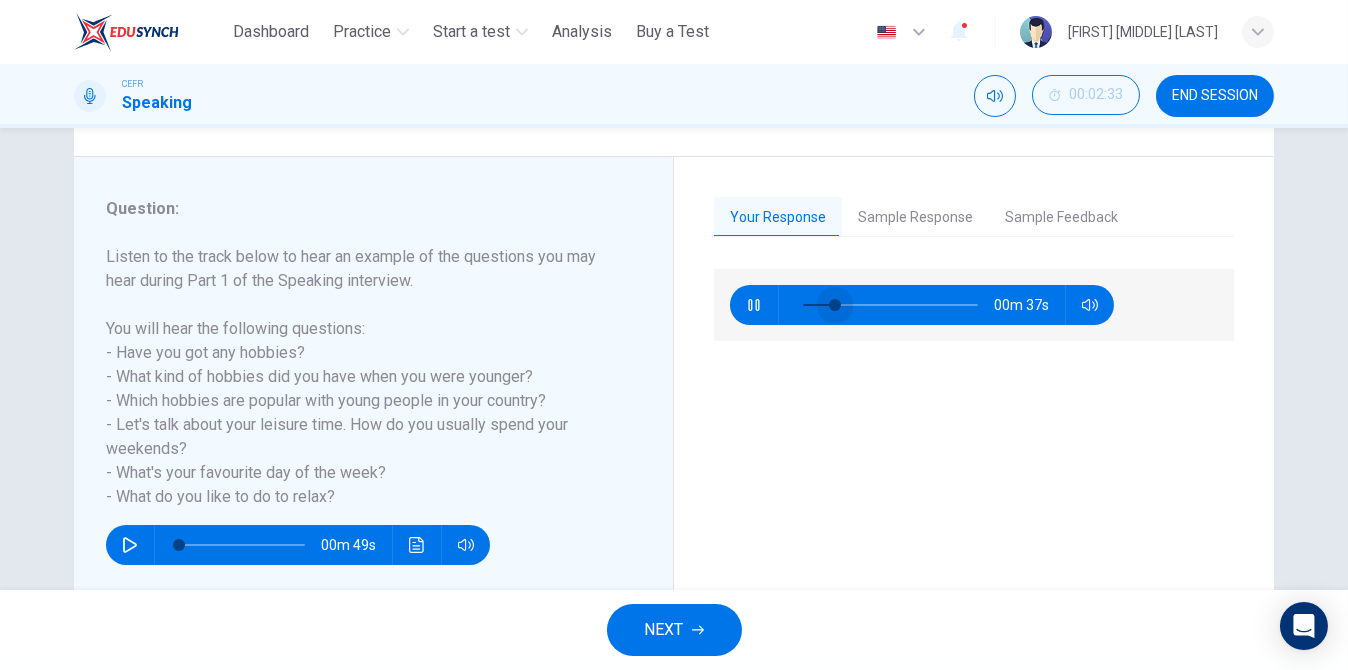 drag, startPoint x: 814, startPoint y: 301, endPoint x: 849, endPoint y: 301, distance: 35 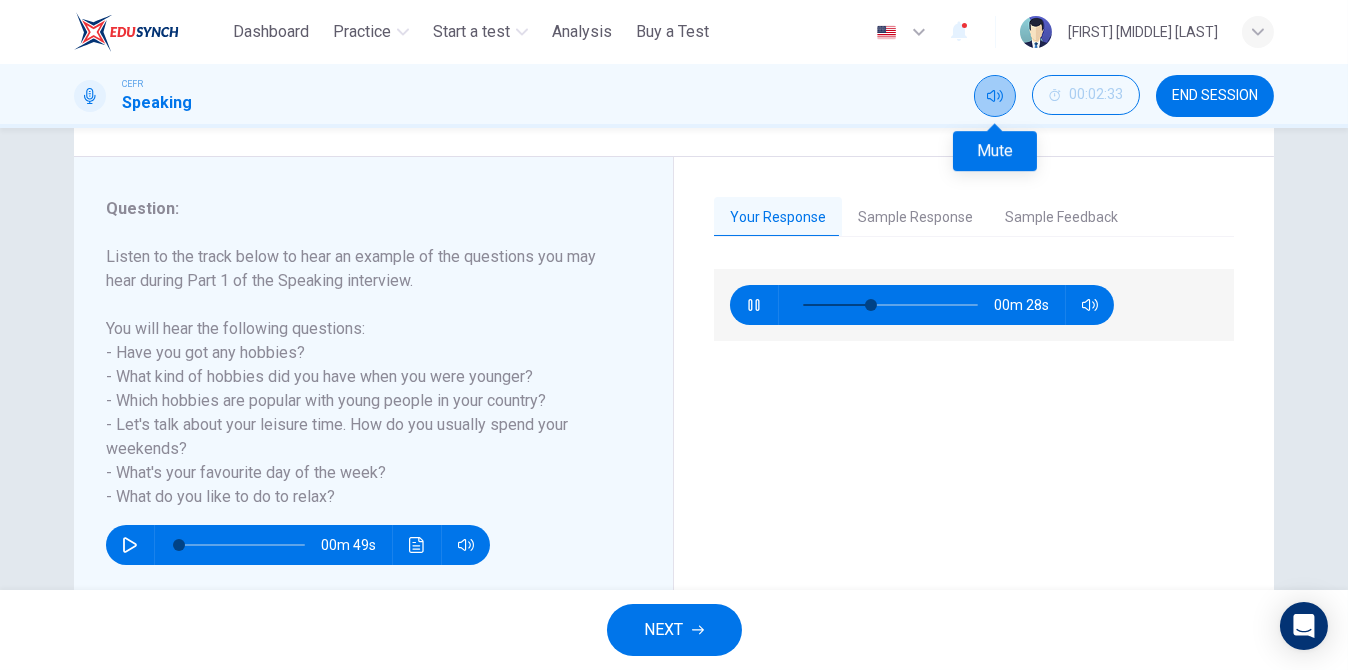 click 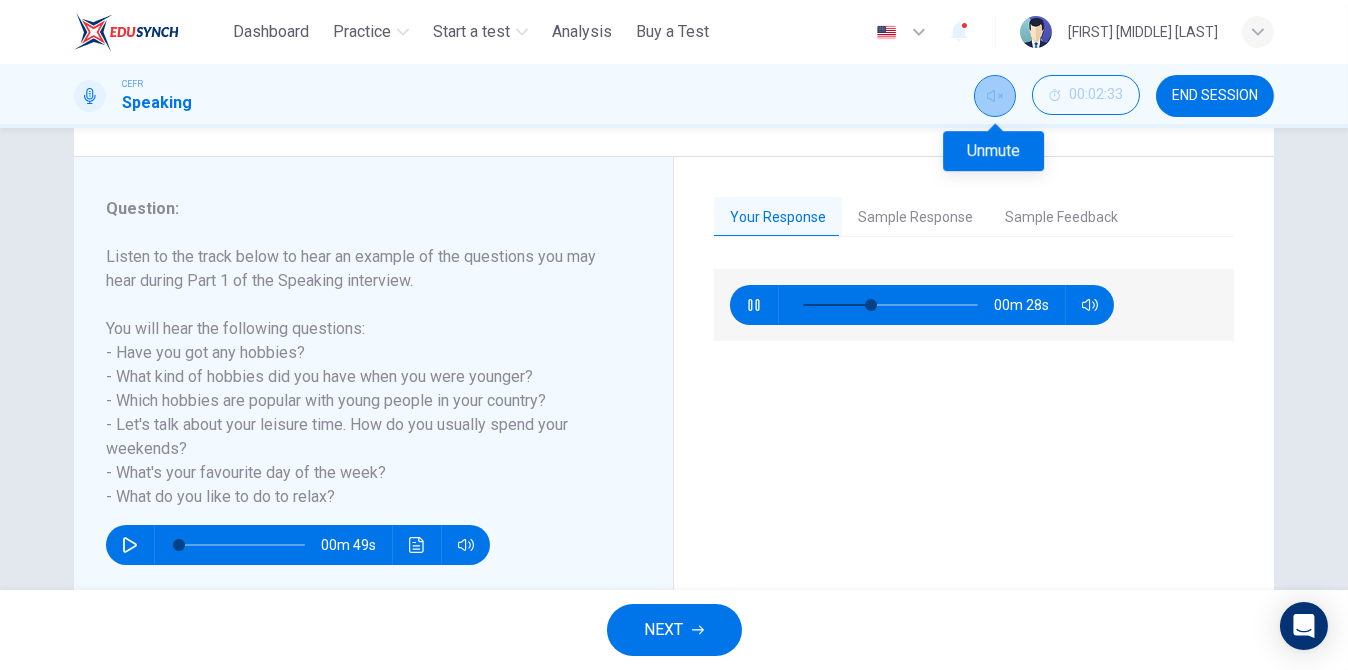click 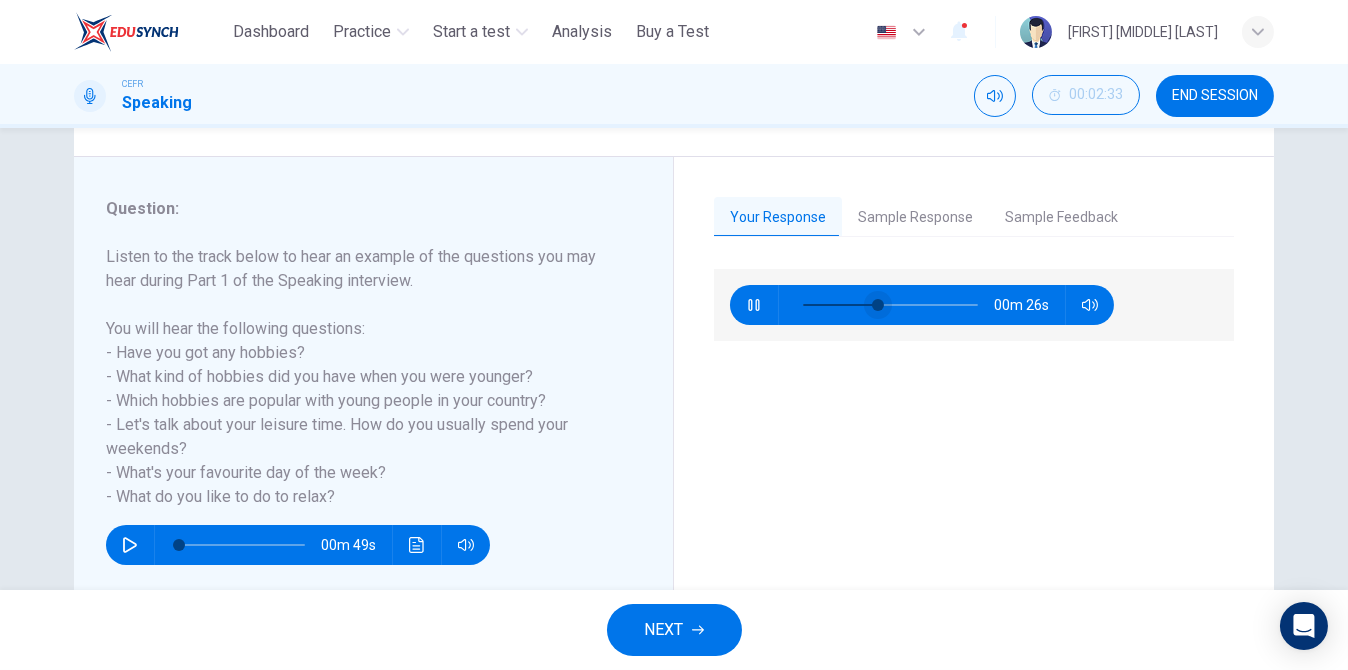 type on "**" 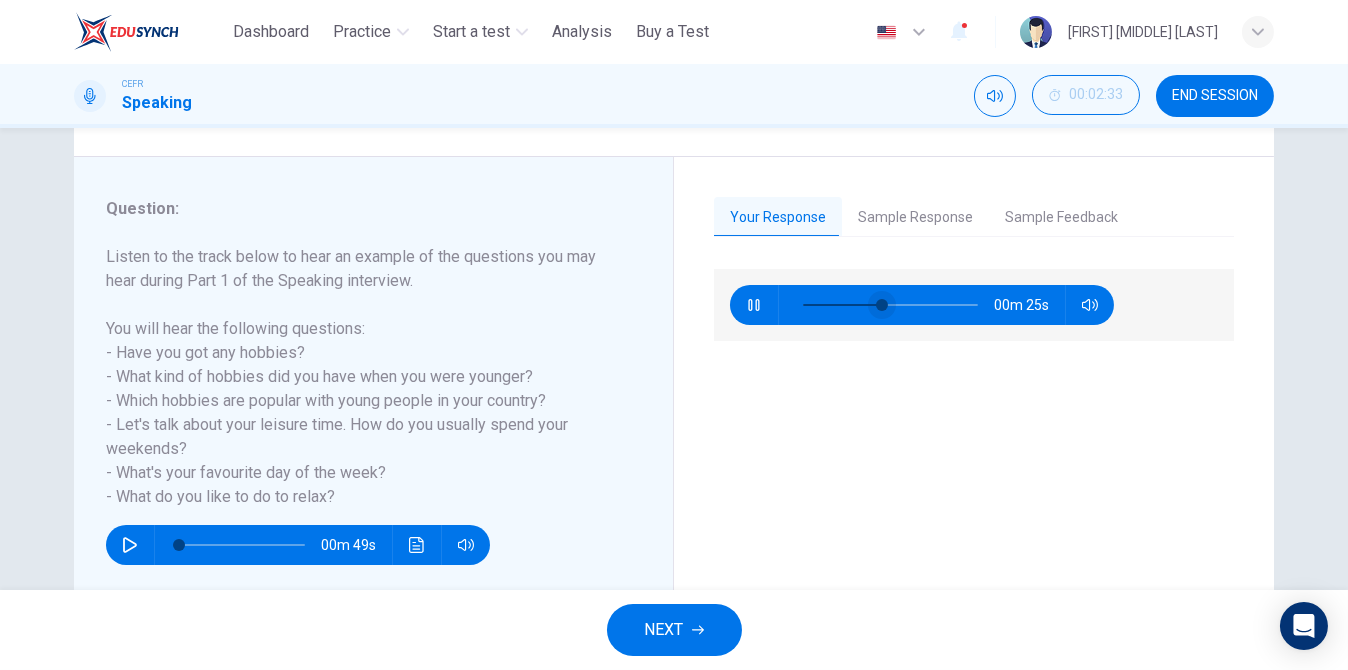 type 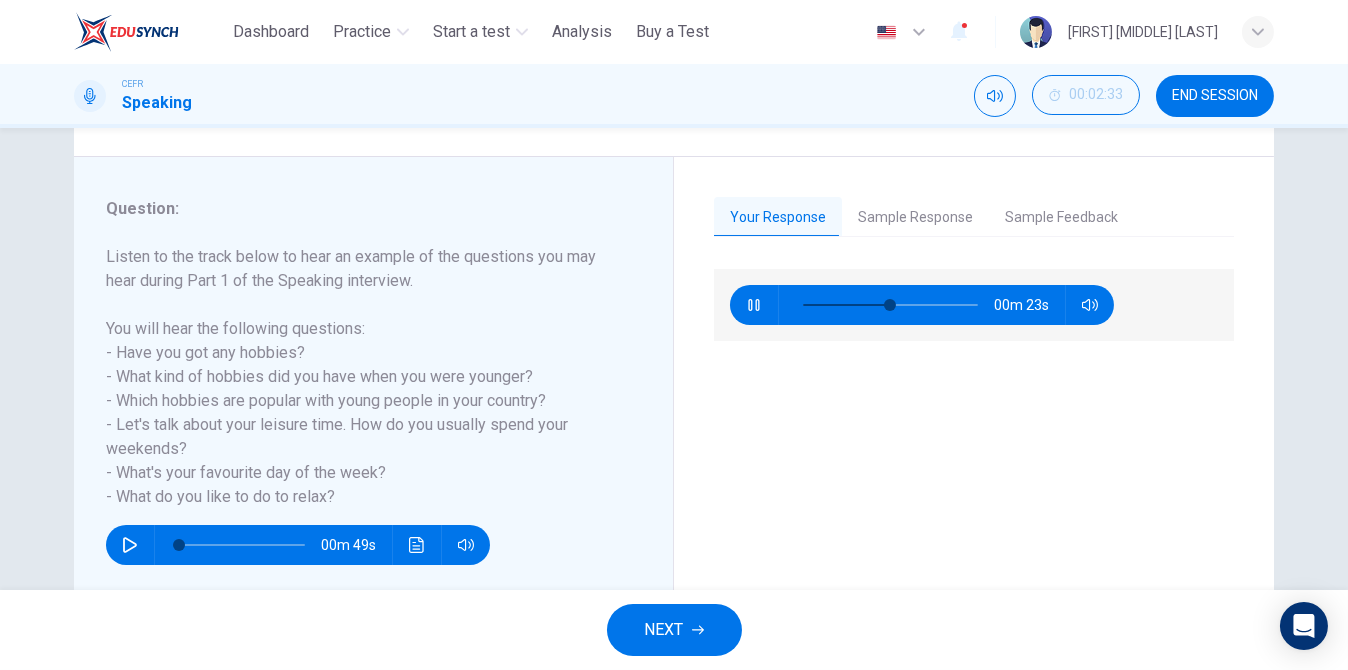 click on "00m 23s" at bounding box center (974, 448) 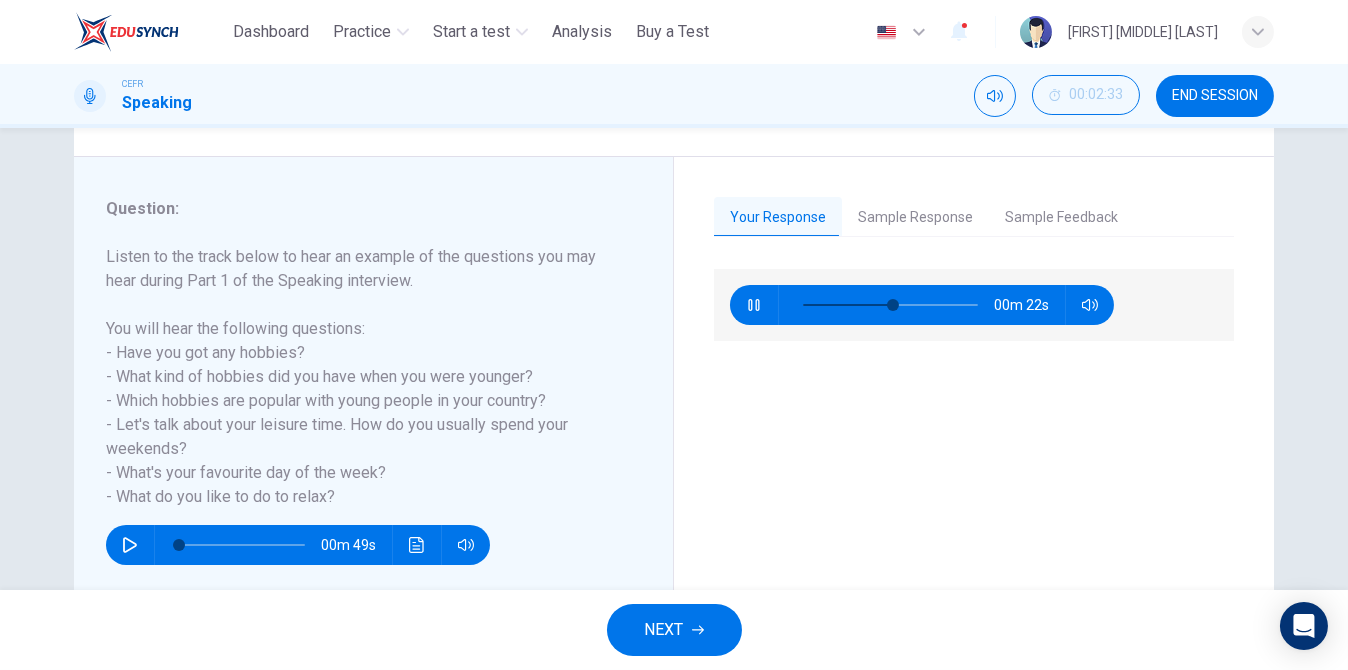 click on "CEFR Speaking" at bounding box center (133, 96) 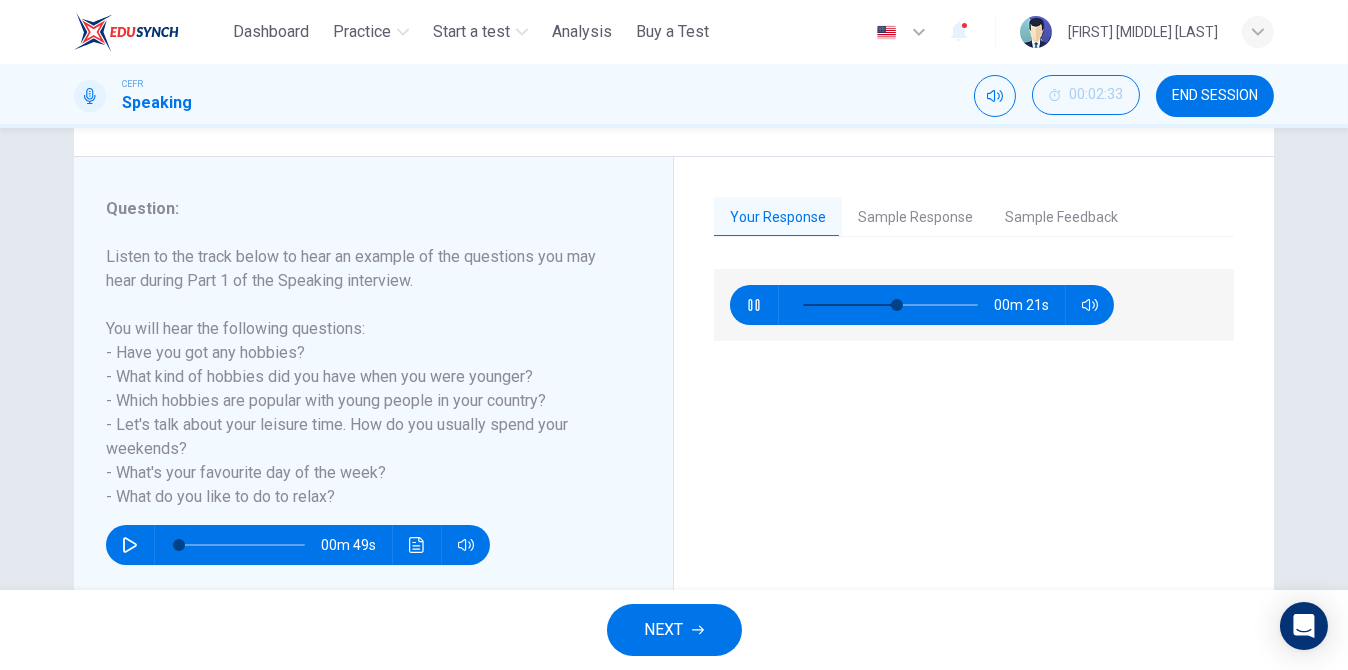 drag, startPoint x: 87, startPoint y: 99, endPoint x: 132, endPoint y: 93, distance: 45.39824 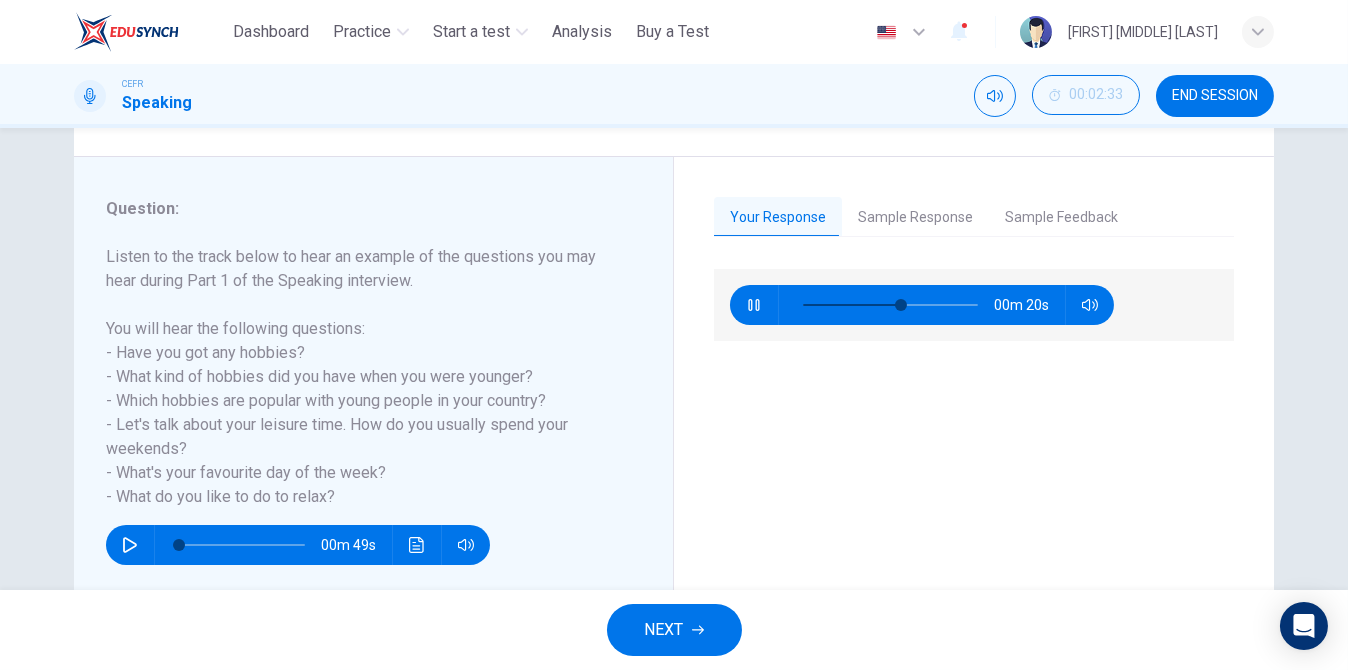 type on "**" 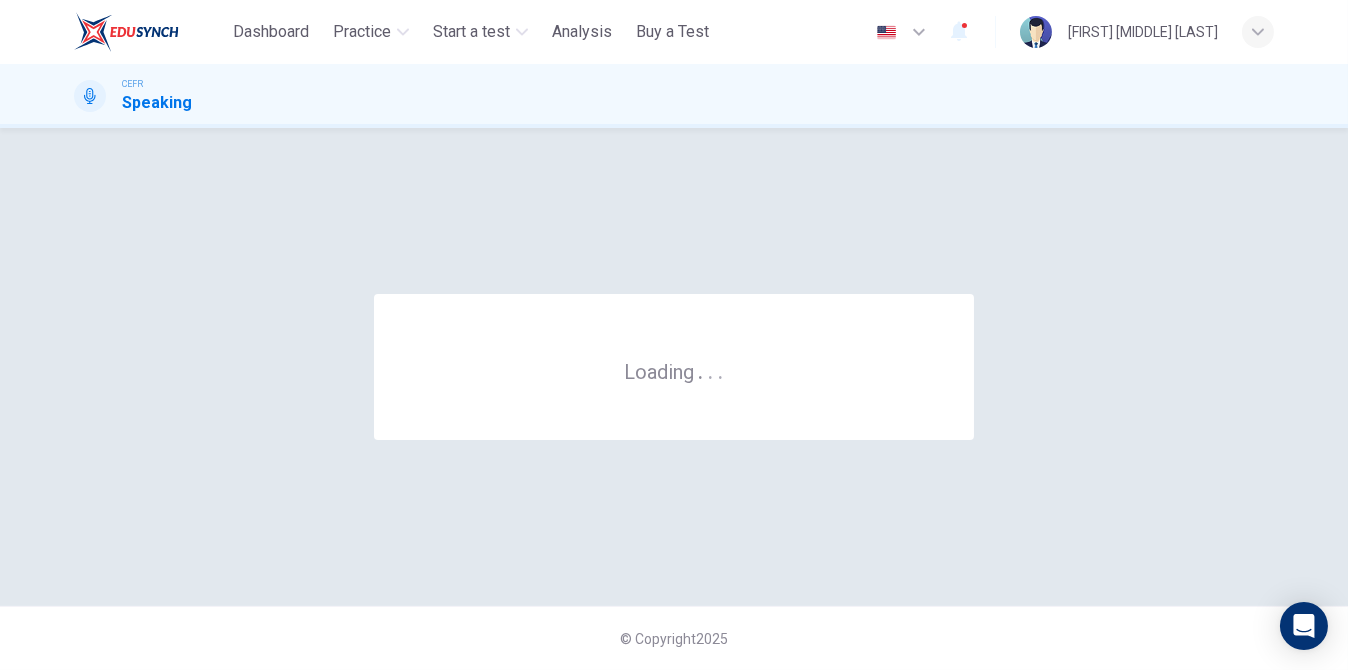 scroll, scrollTop: 0, scrollLeft: 0, axis: both 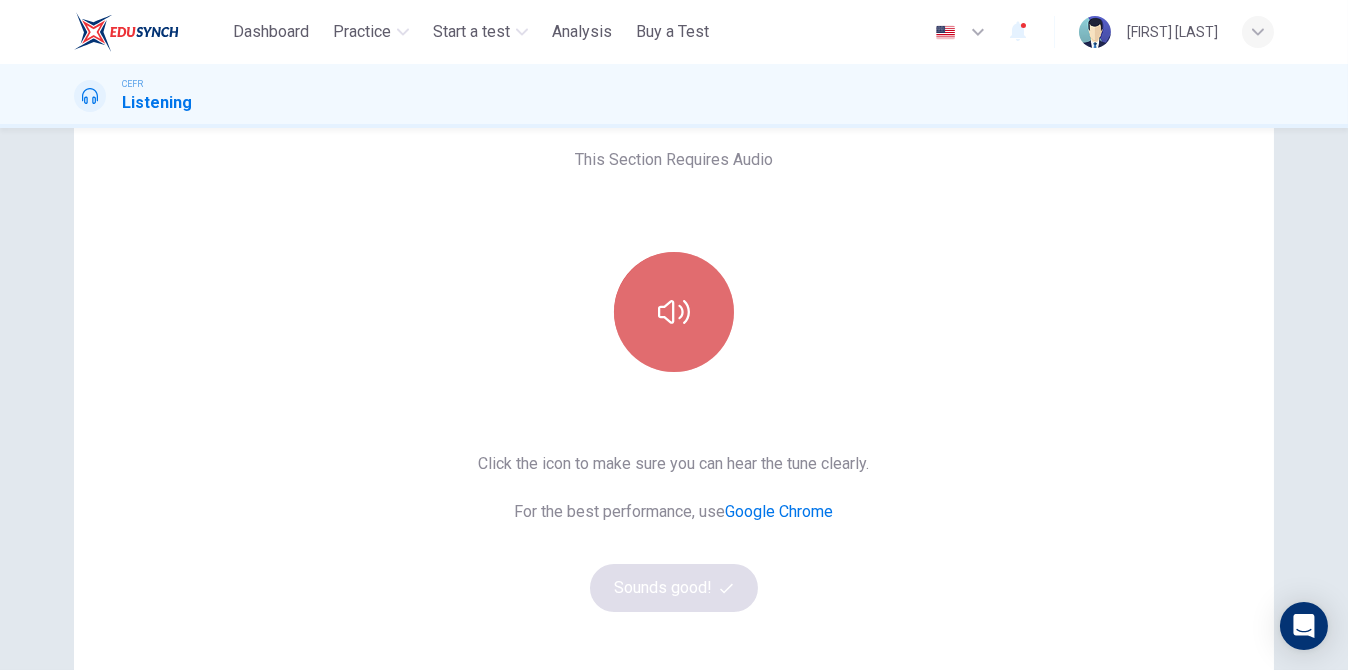 click 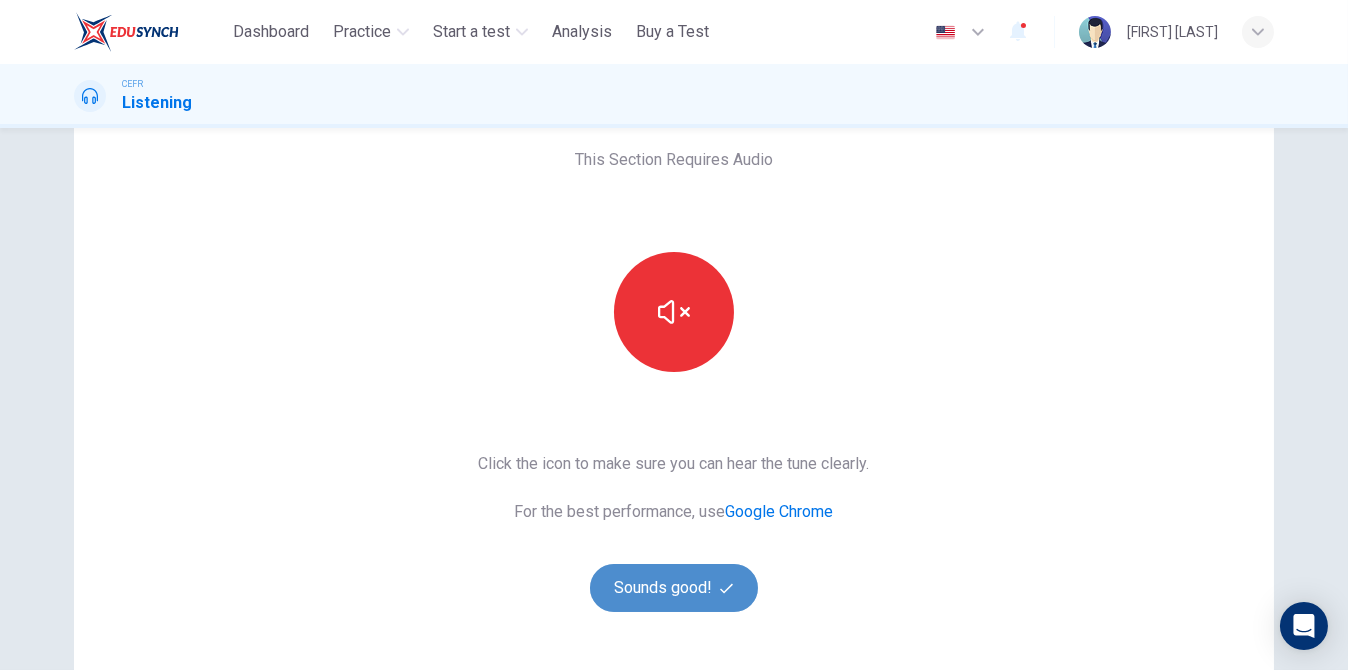 click 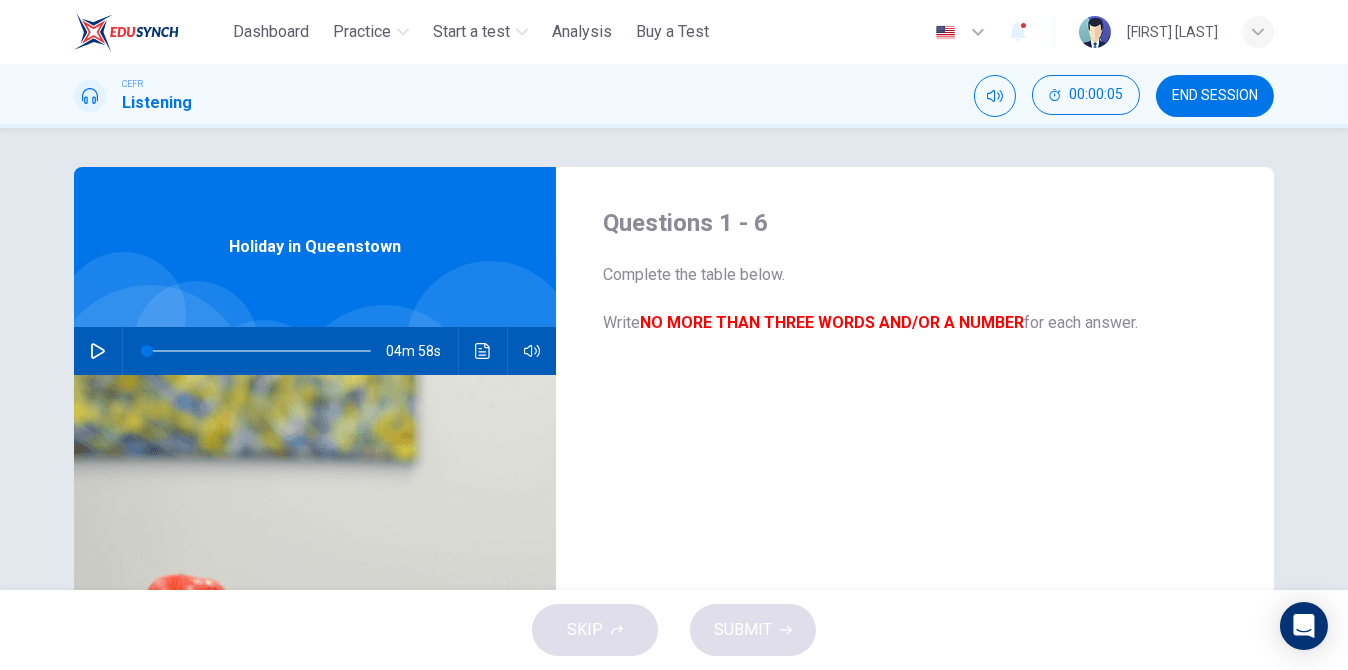 scroll, scrollTop: 0, scrollLeft: 0, axis: both 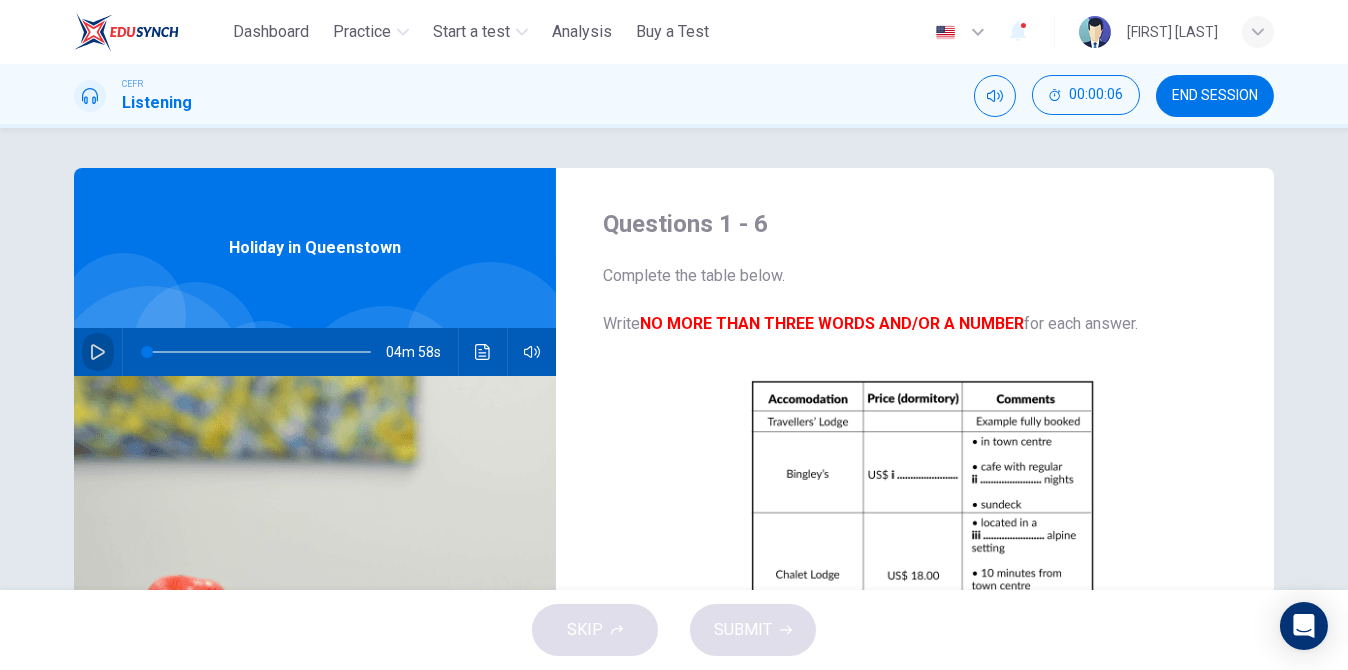click 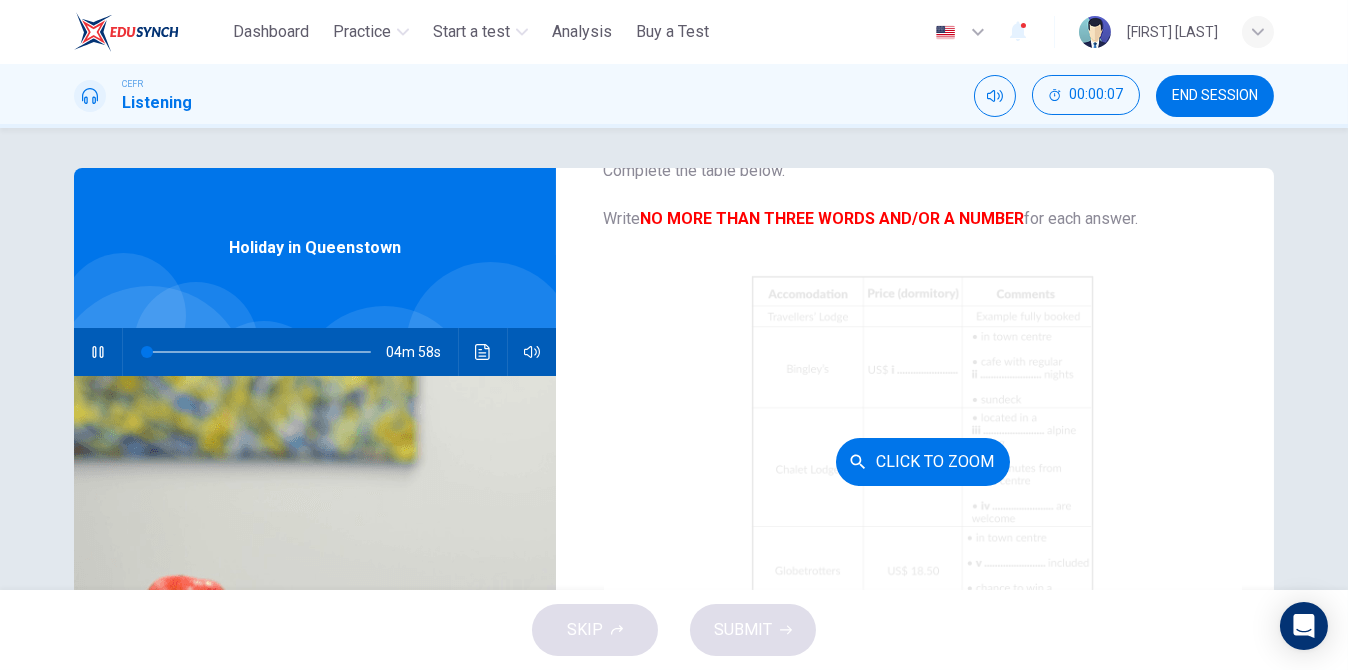 scroll, scrollTop: 200, scrollLeft: 0, axis: vertical 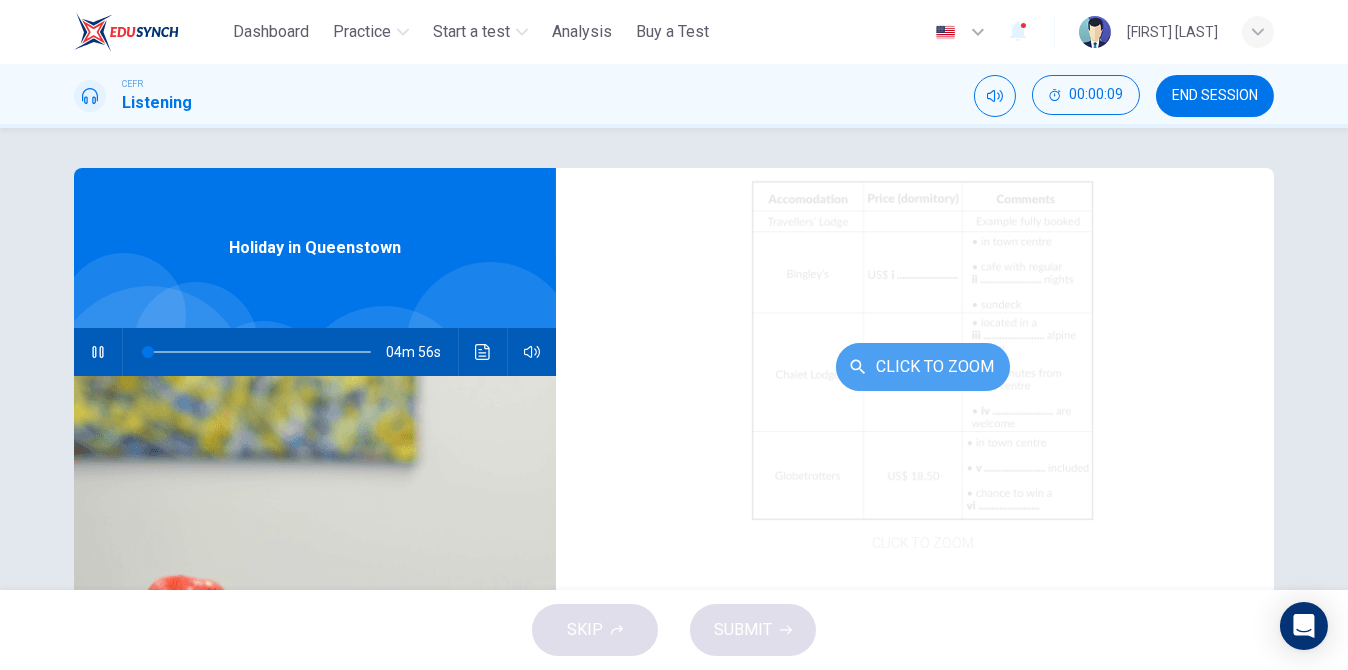 click on "Click to Zoom" at bounding box center [923, 367] 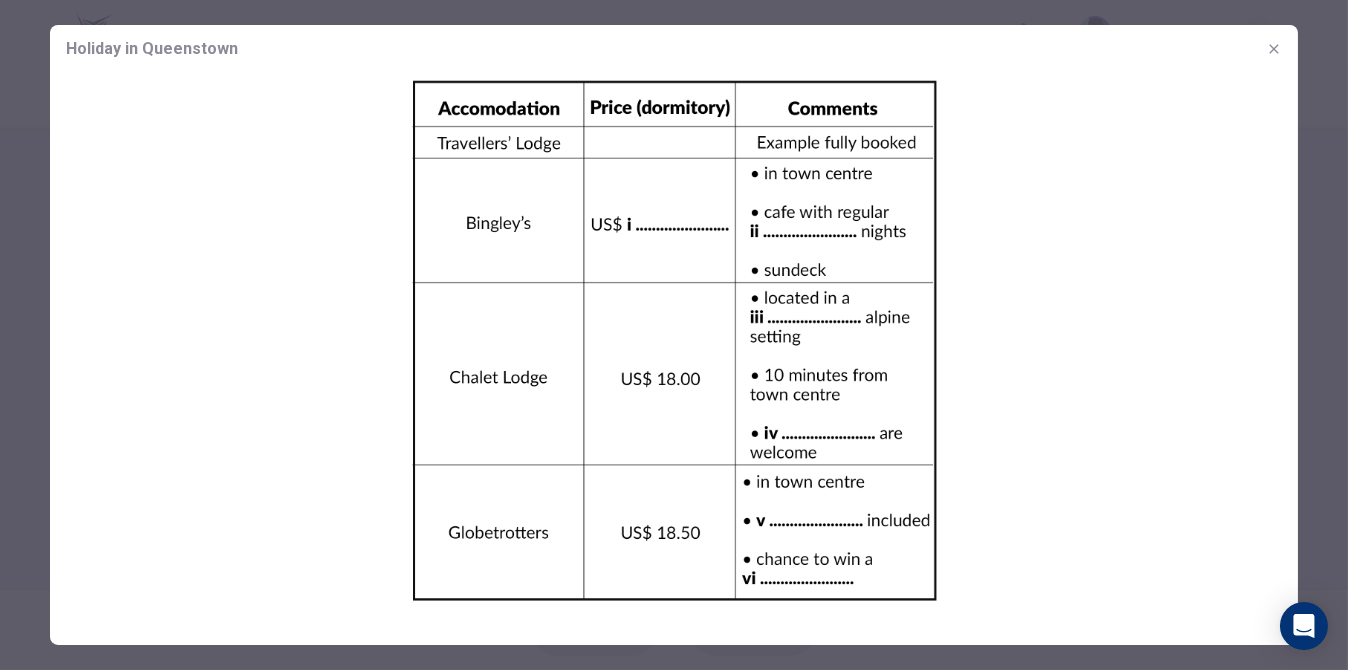click at bounding box center (674, 340) 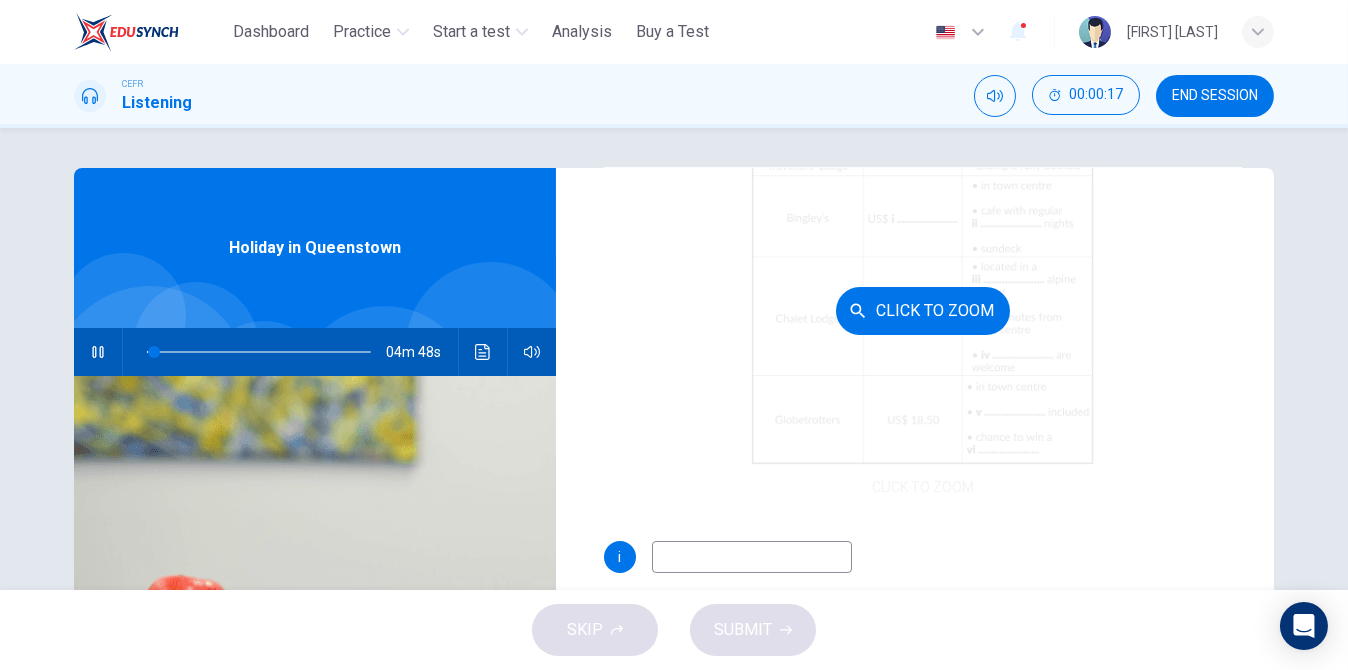 scroll, scrollTop: 285, scrollLeft: 0, axis: vertical 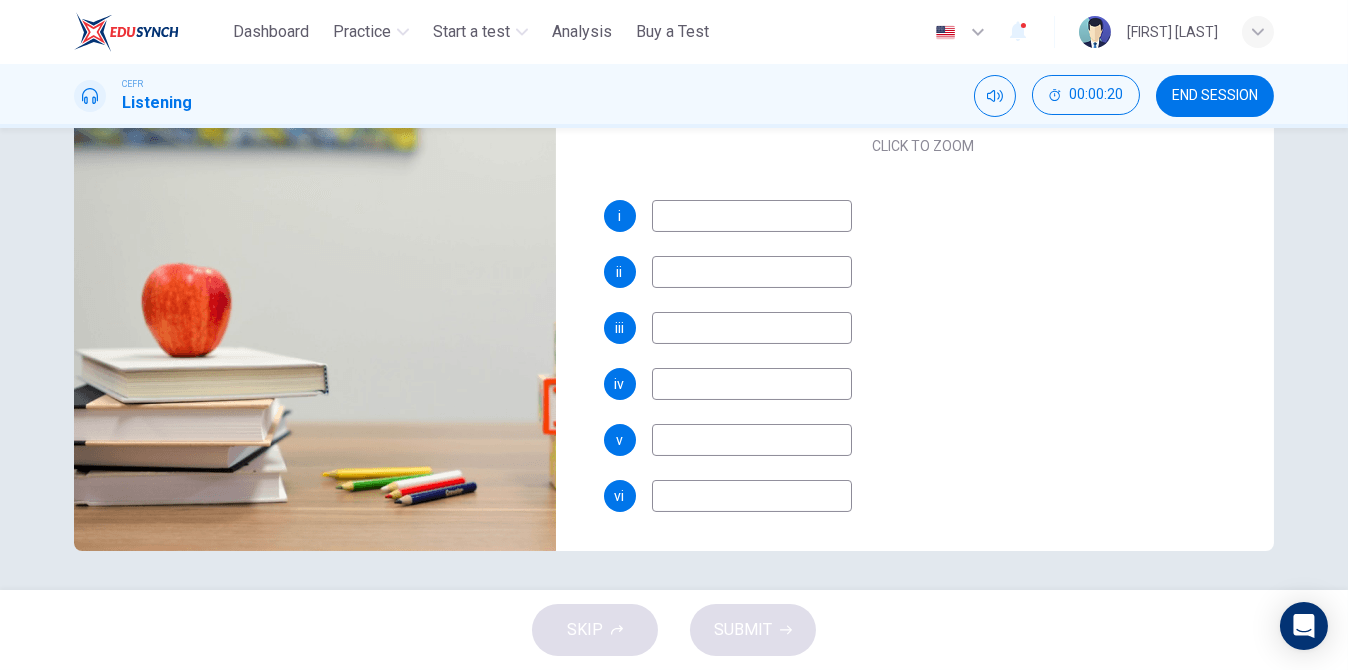 click at bounding box center (752, 216) 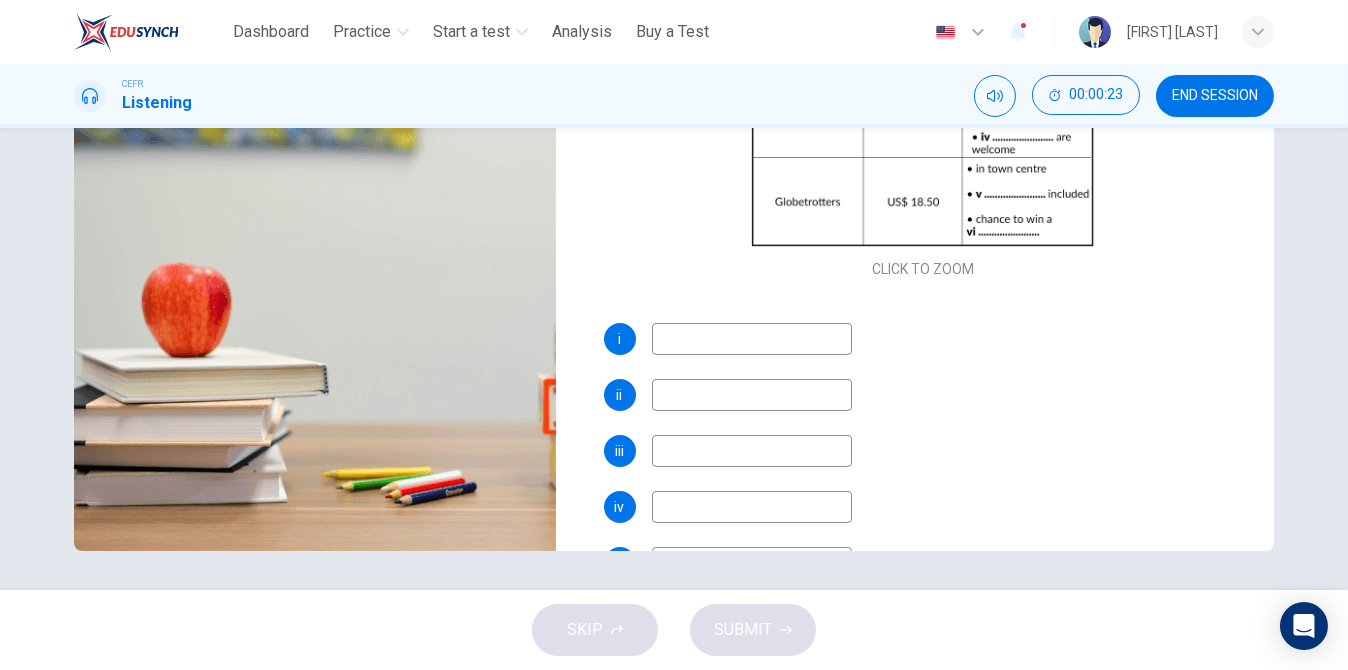 scroll, scrollTop: 0, scrollLeft: 0, axis: both 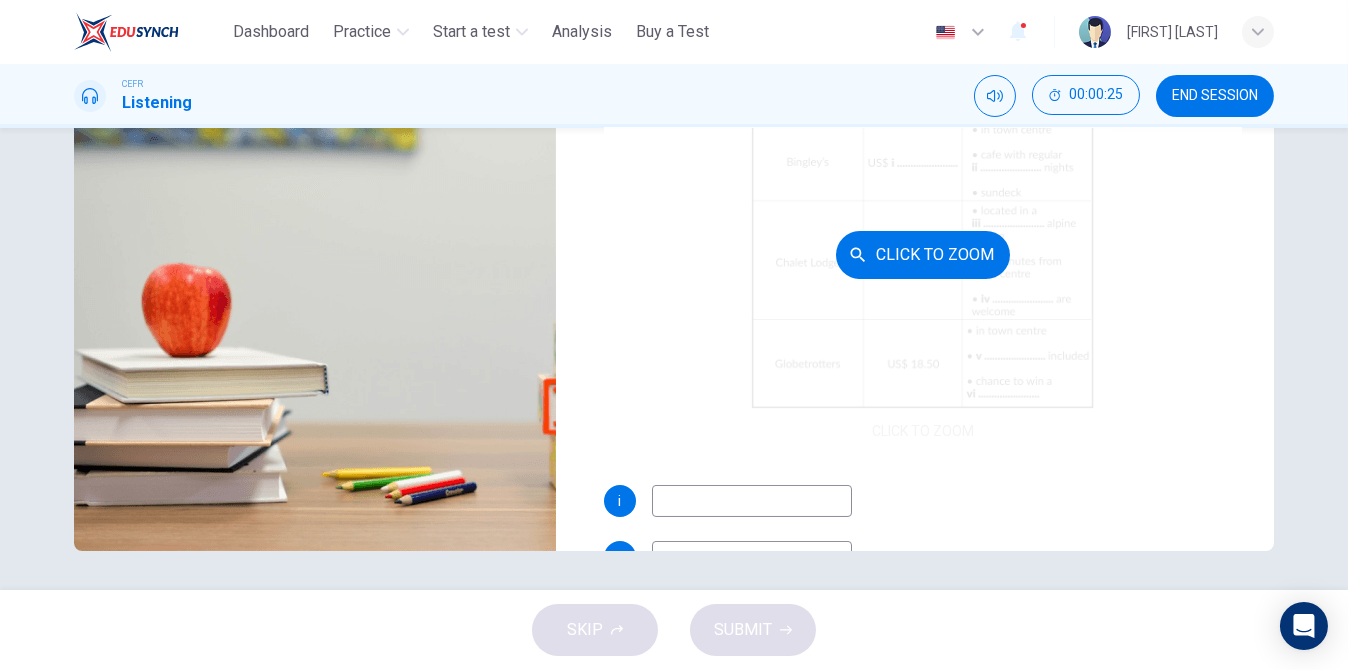 click on "Click to Zoom" at bounding box center (923, 254) 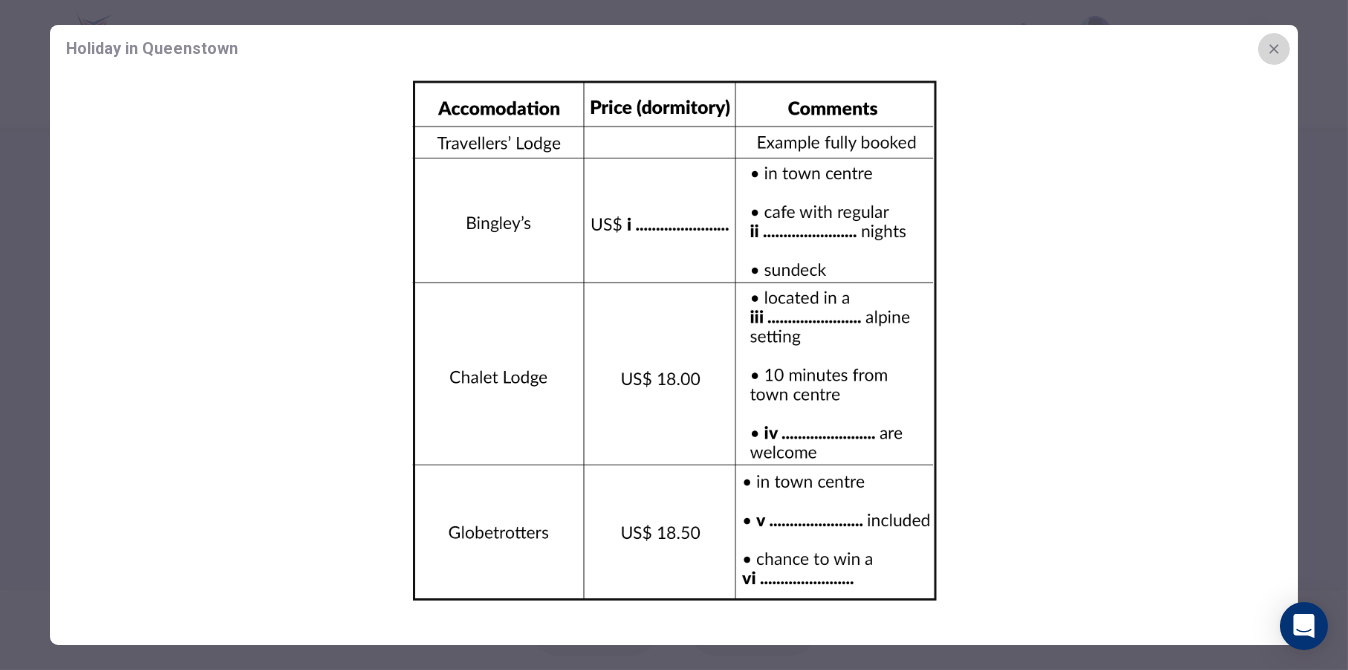 click 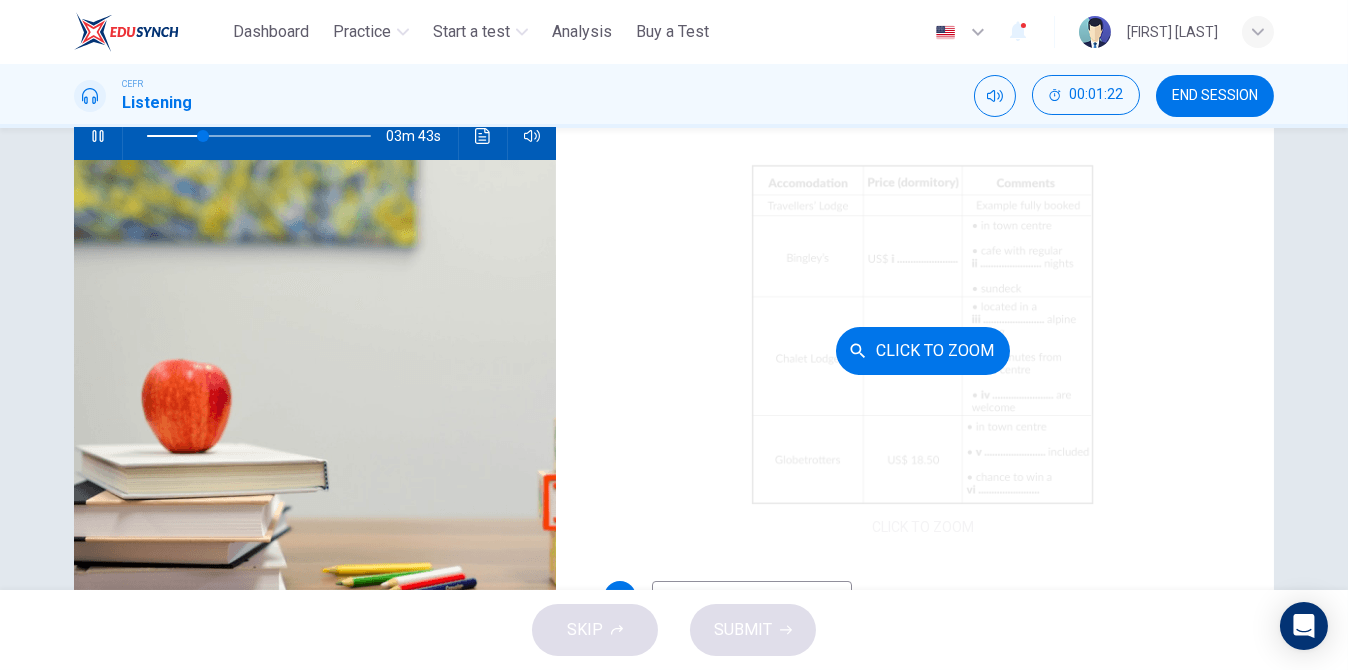 scroll, scrollTop: 12, scrollLeft: 0, axis: vertical 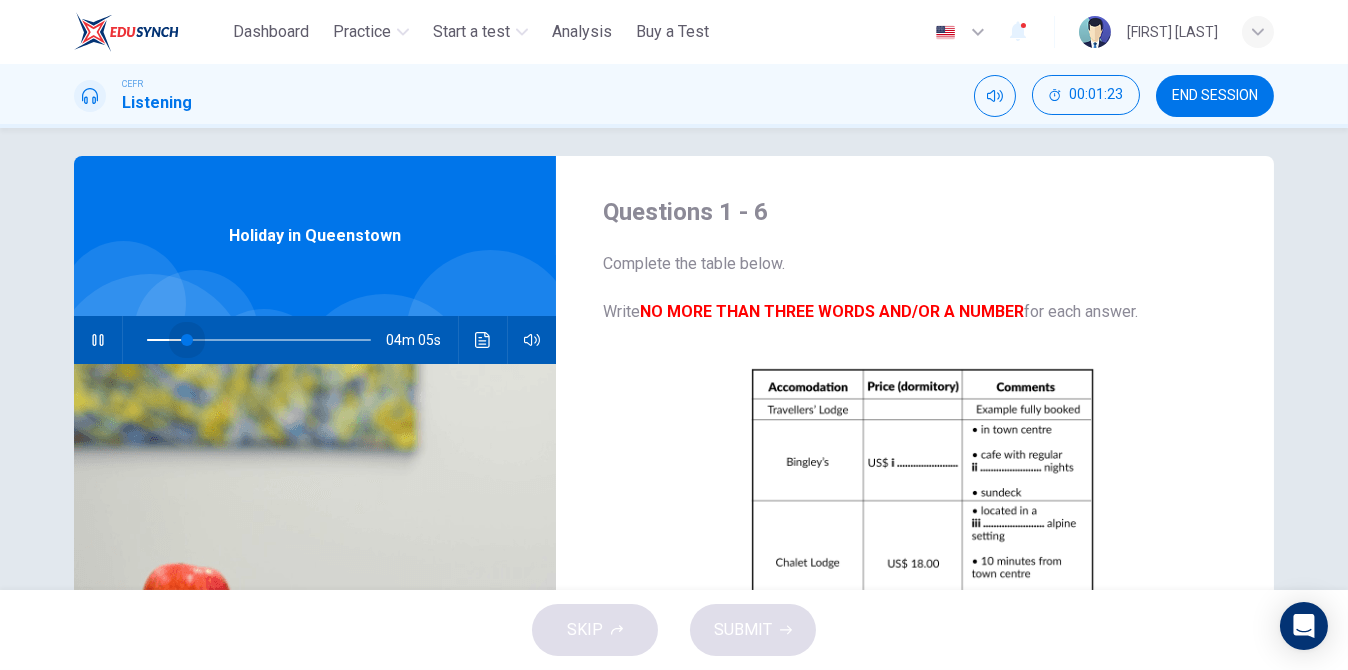 drag, startPoint x: 195, startPoint y: 341, endPoint x: 183, endPoint y: 344, distance: 12.369317 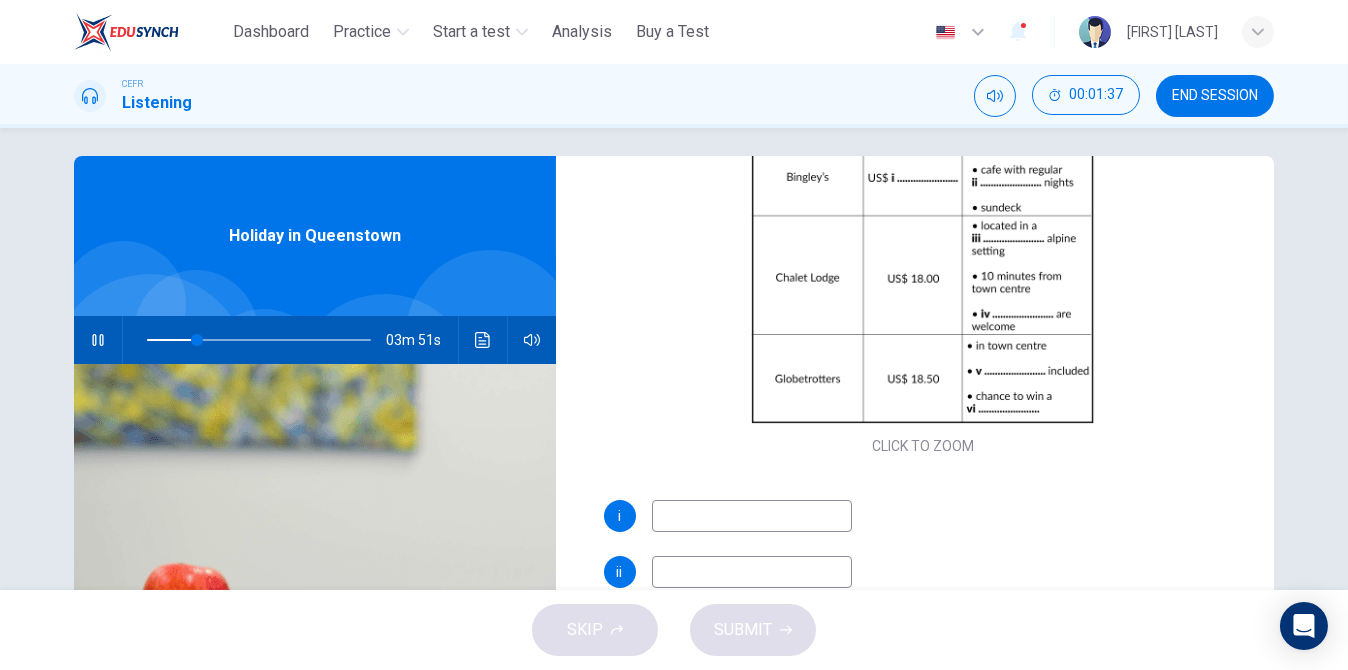 scroll, scrollTop: 185, scrollLeft: 0, axis: vertical 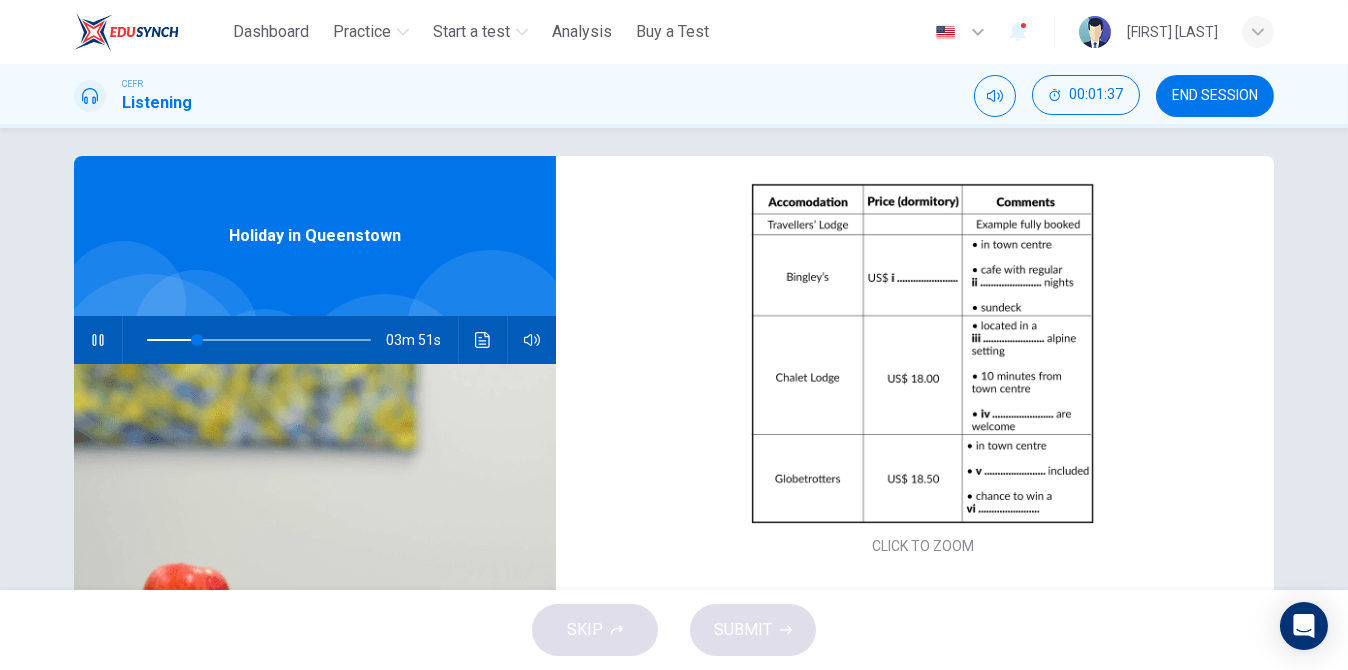click on "Questions 1 - 6 Complete the table below. Write  NO MORE THAN THREE WORDS AND/OR A NUMBER  for each answer. CLICK TO ZOOM Click to Zoom i ii iii iv v vi" at bounding box center [923, 318] 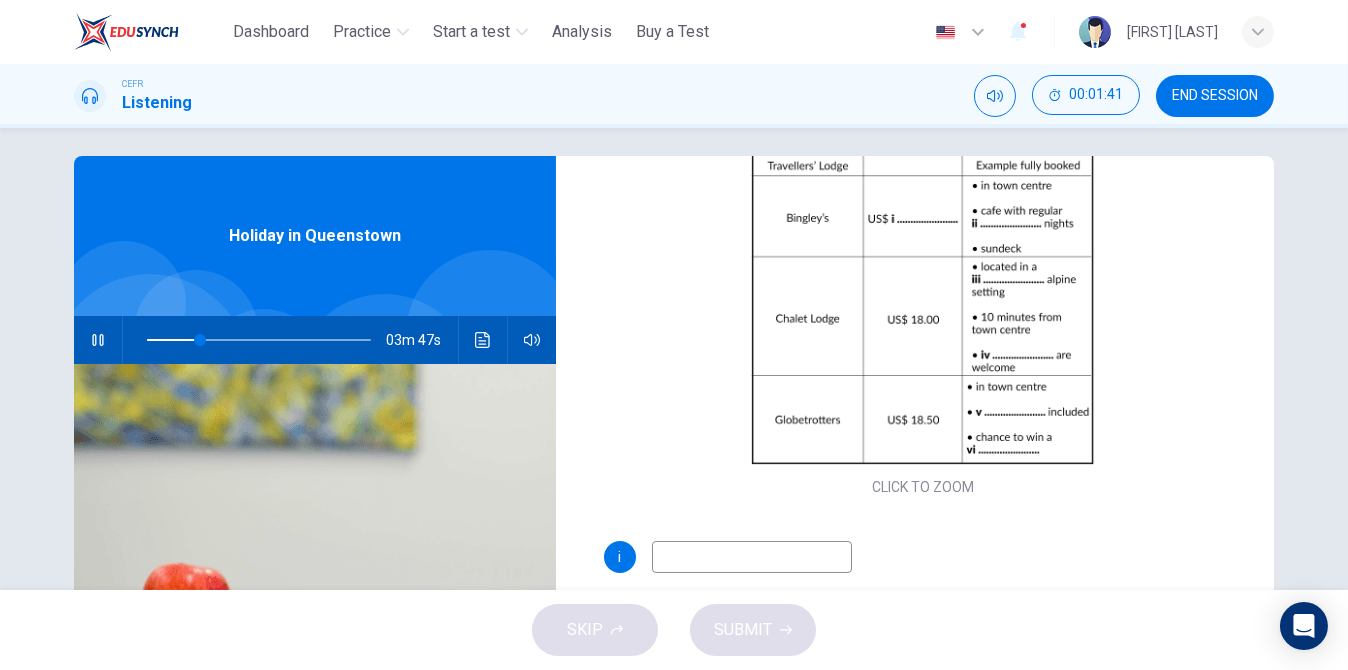 scroll, scrollTop: 285, scrollLeft: 0, axis: vertical 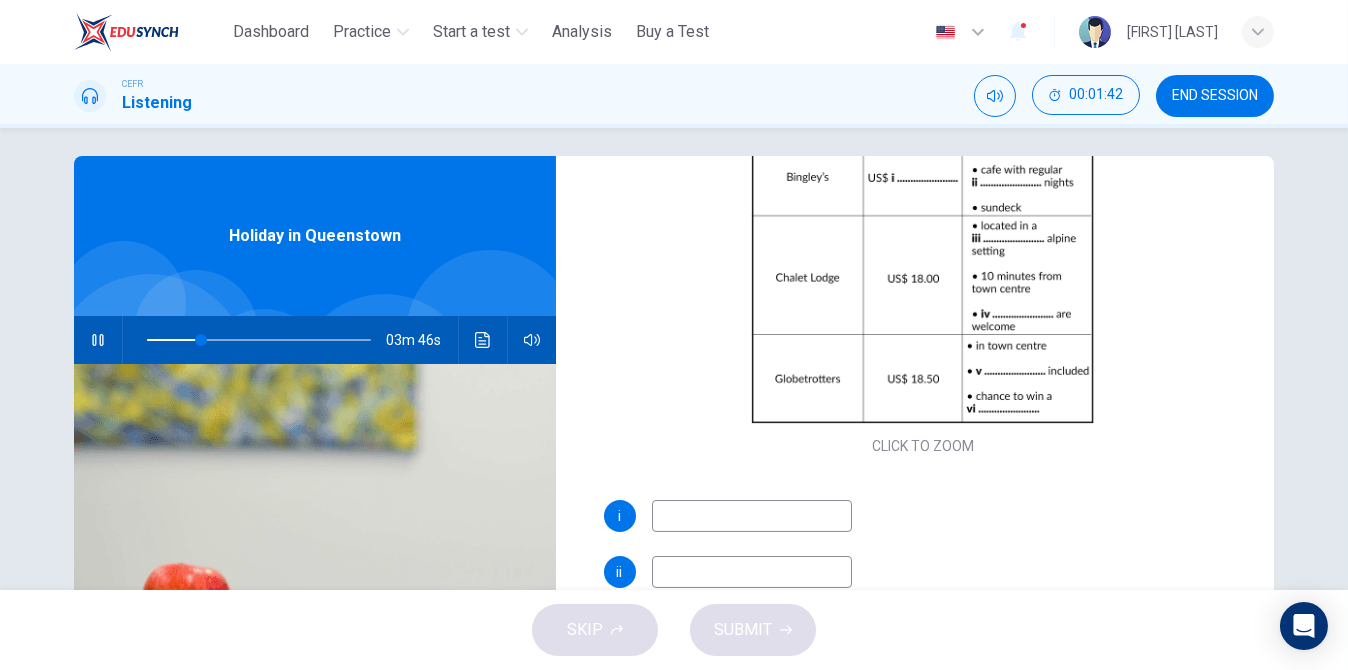 click at bounding box center (752, 516) 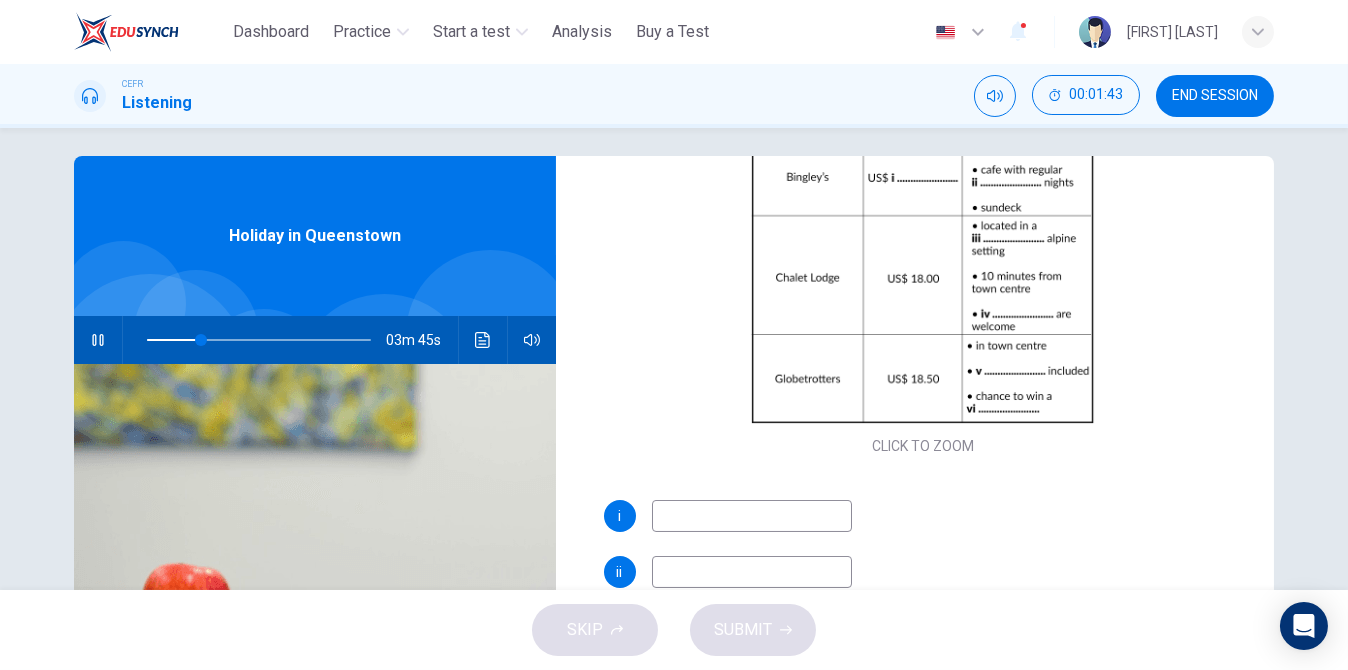 type on "**" 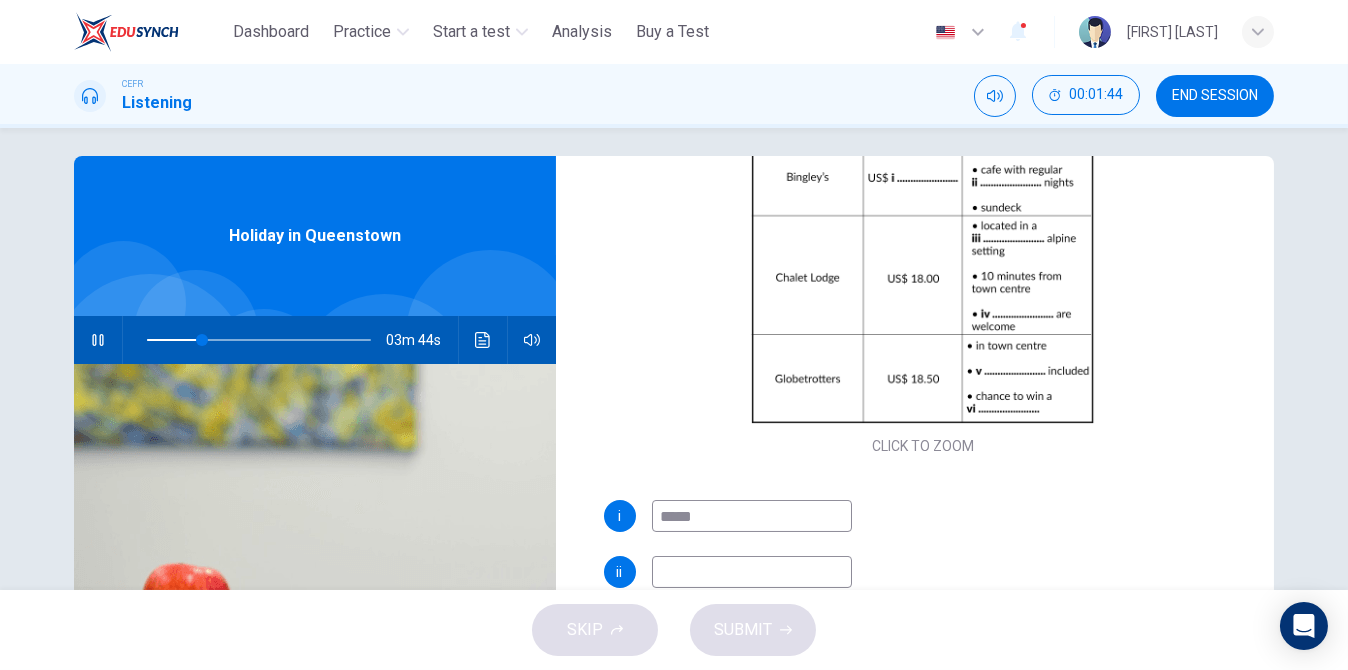 type on "******" 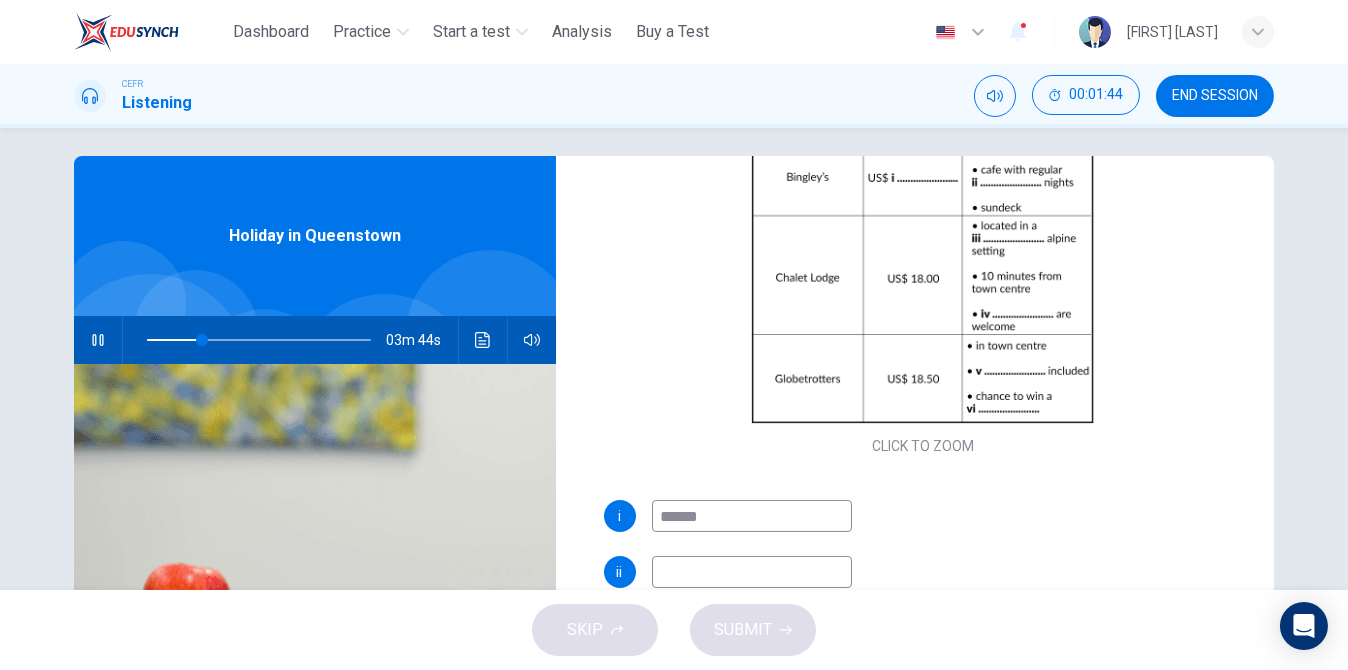 type on "**" 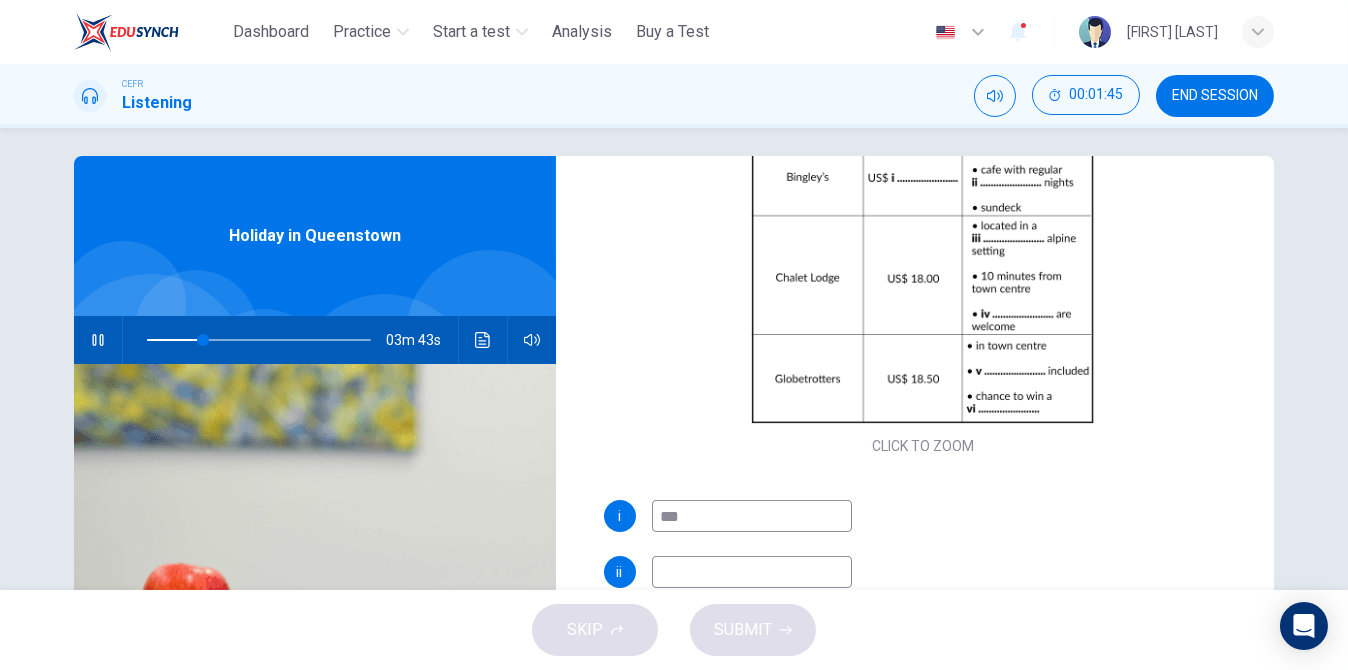 type on "**" 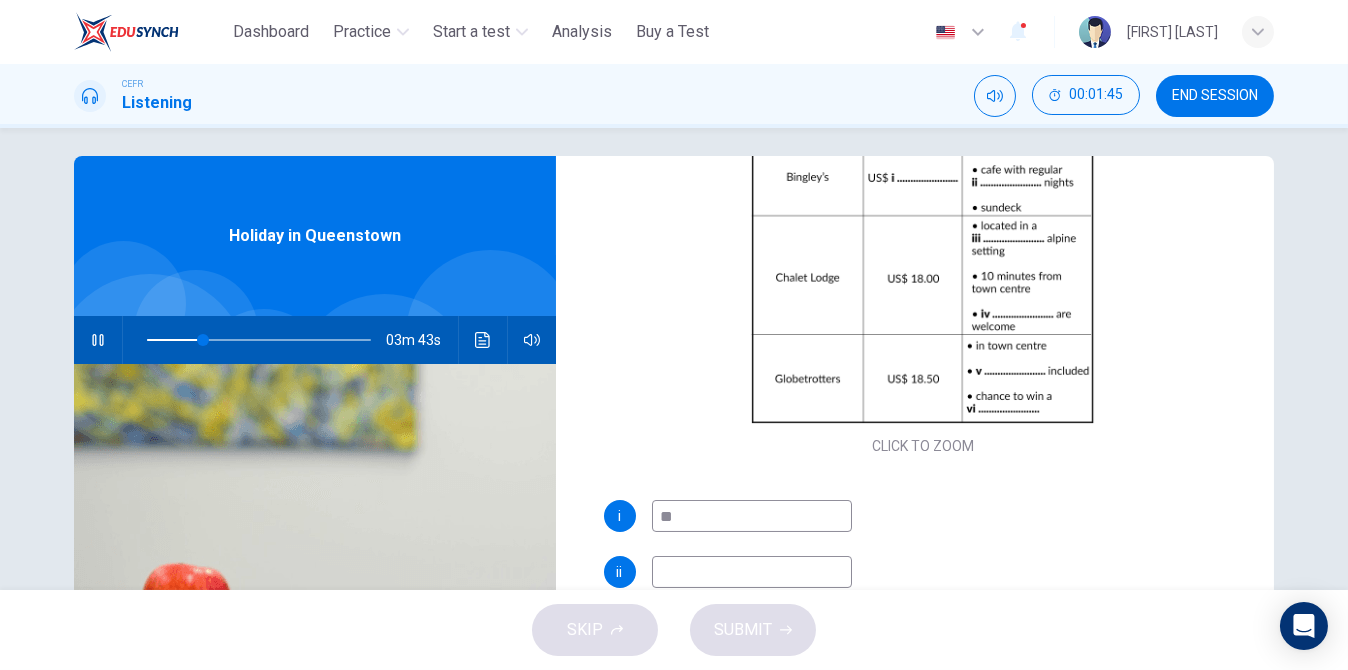 type on "**" 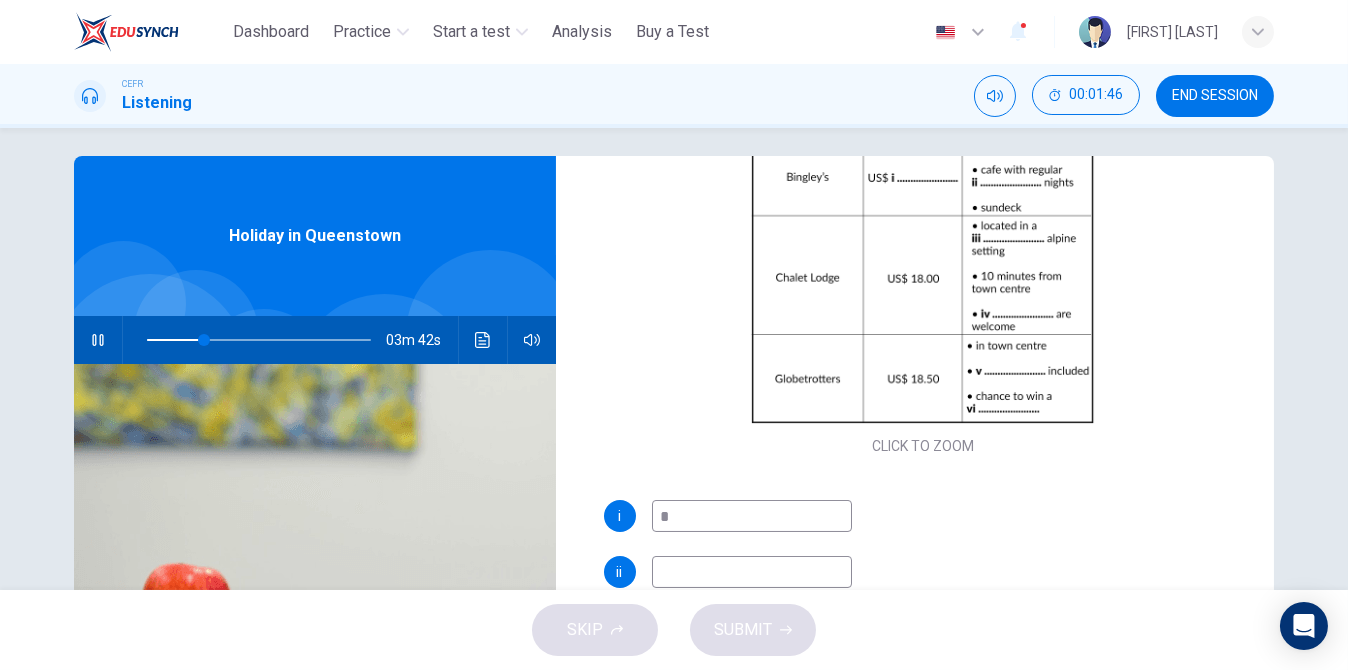 type 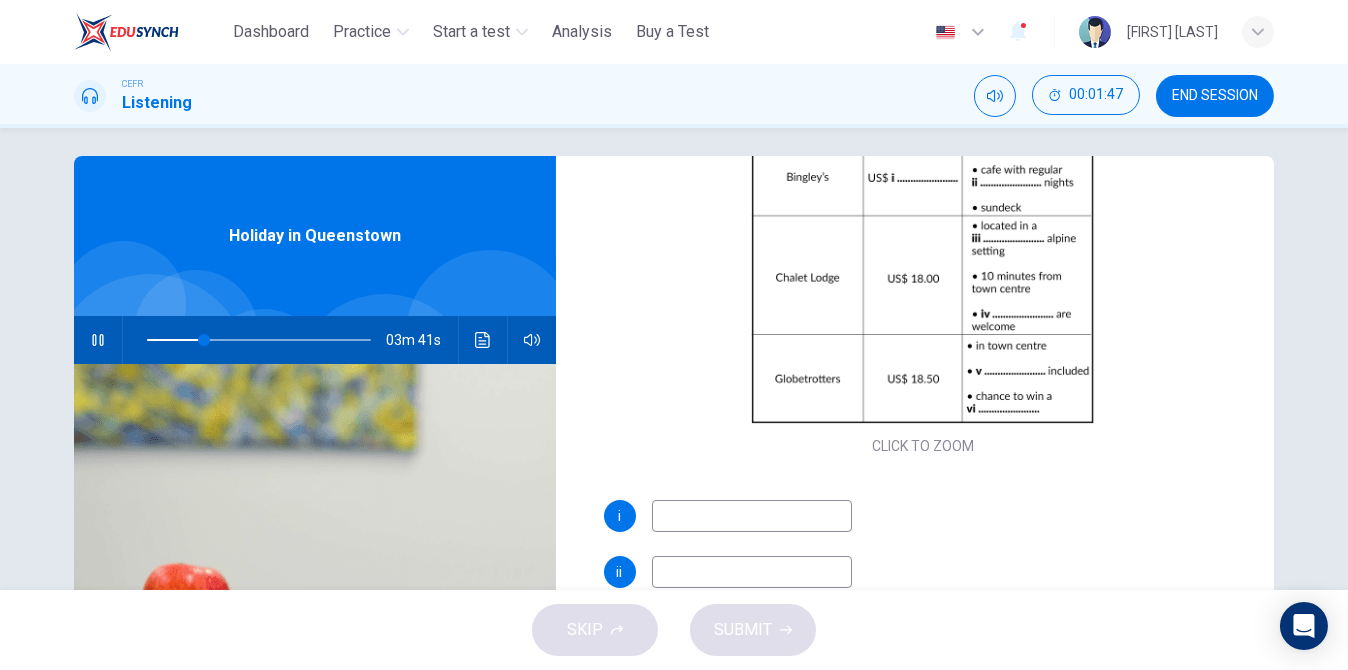 scroll, scrollTop: 185, scrollLeft: 0, axis: vertical 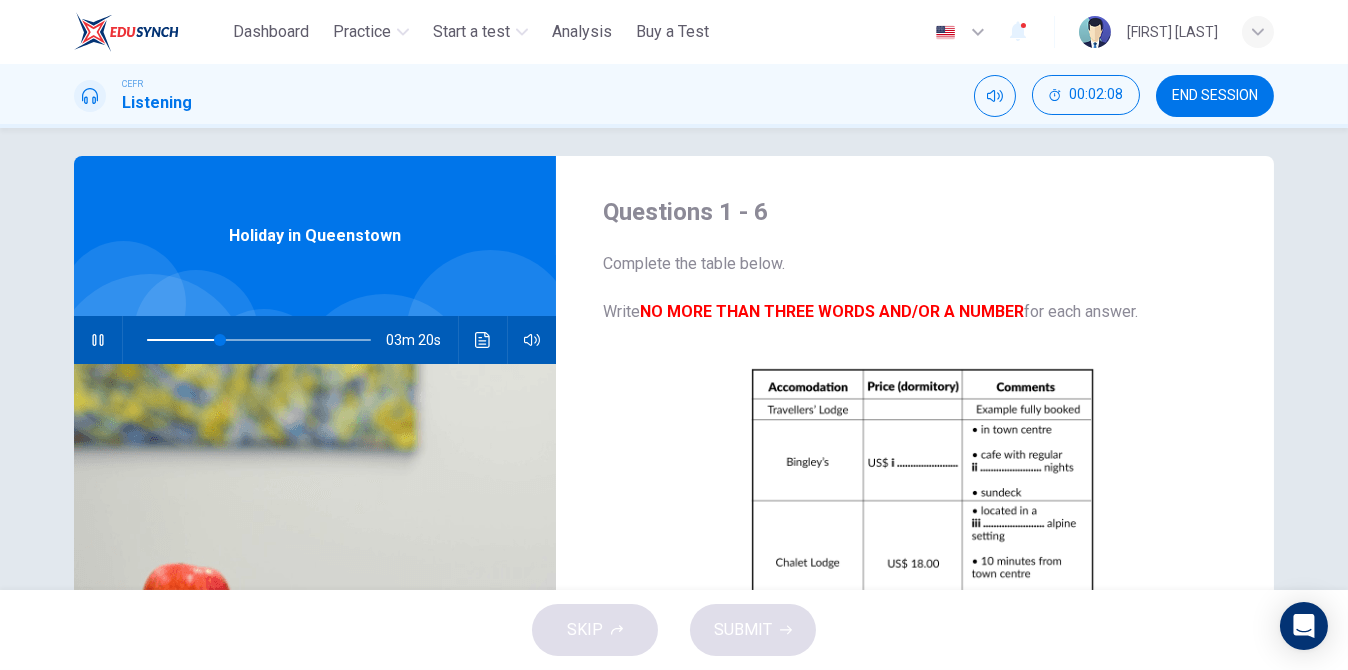 click at bounding box center [98, 340] 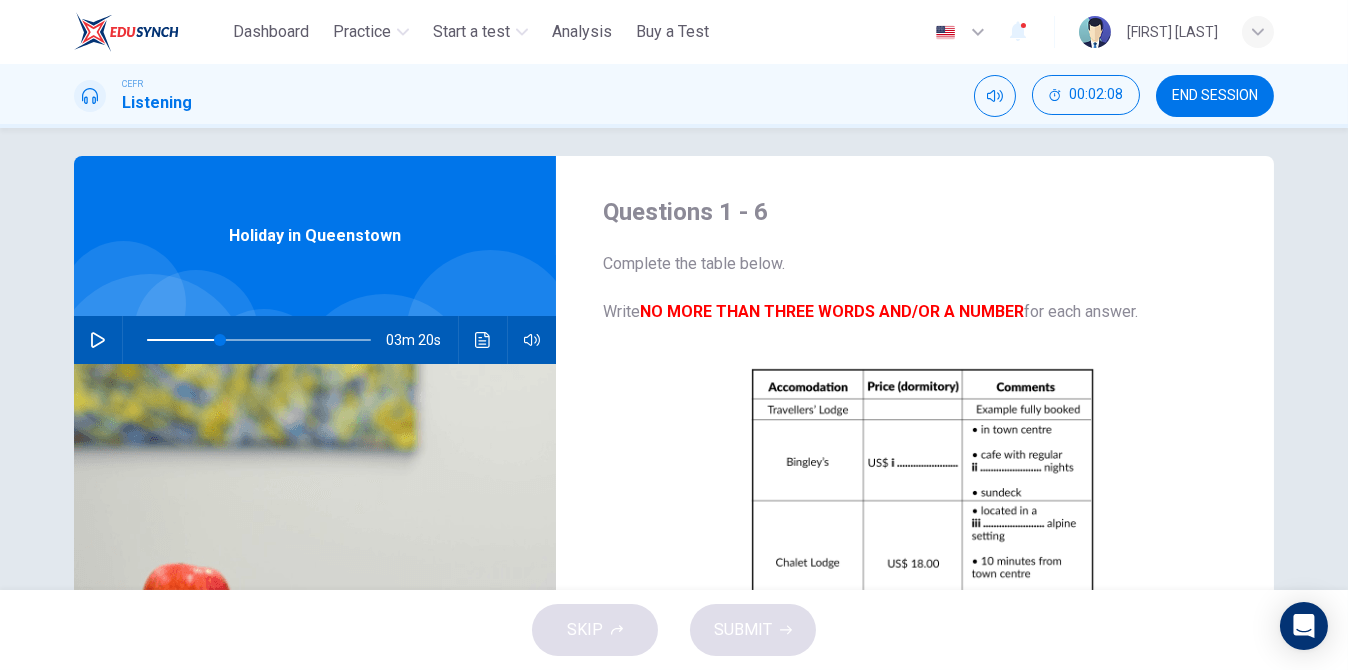 type on "**" 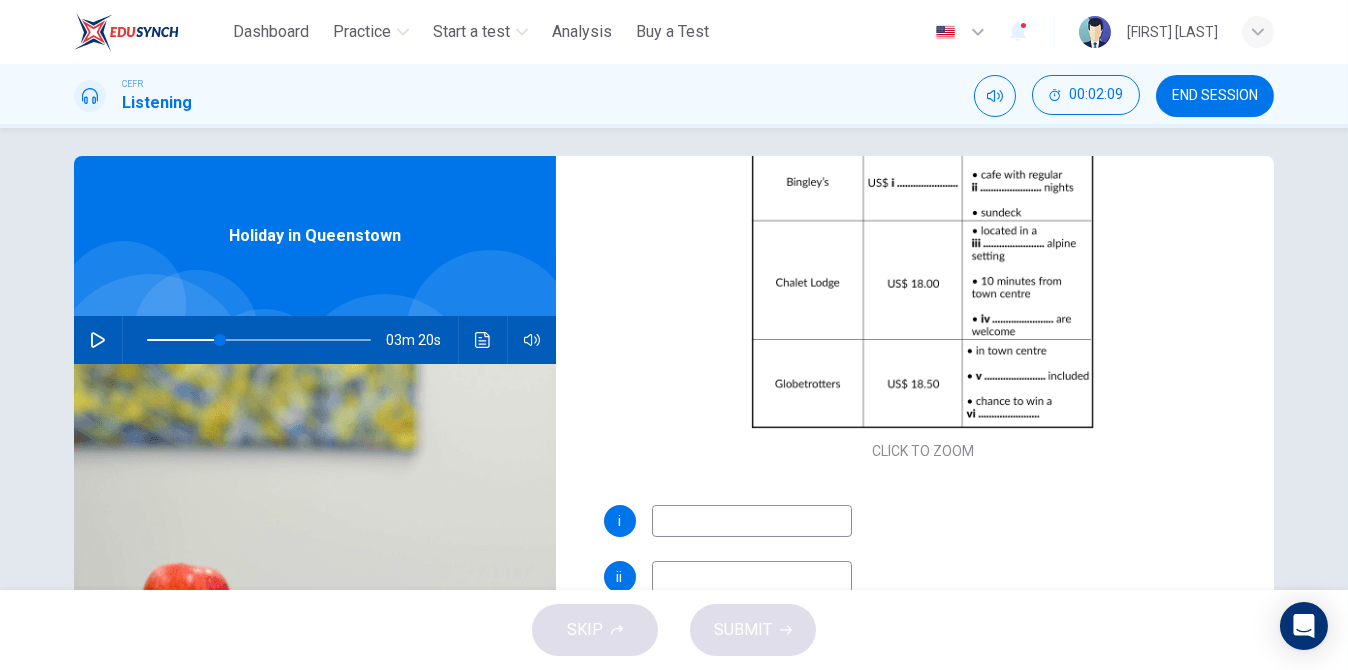 scroll, scrollTop: 285, scrollLeft: 0, axis: vertical 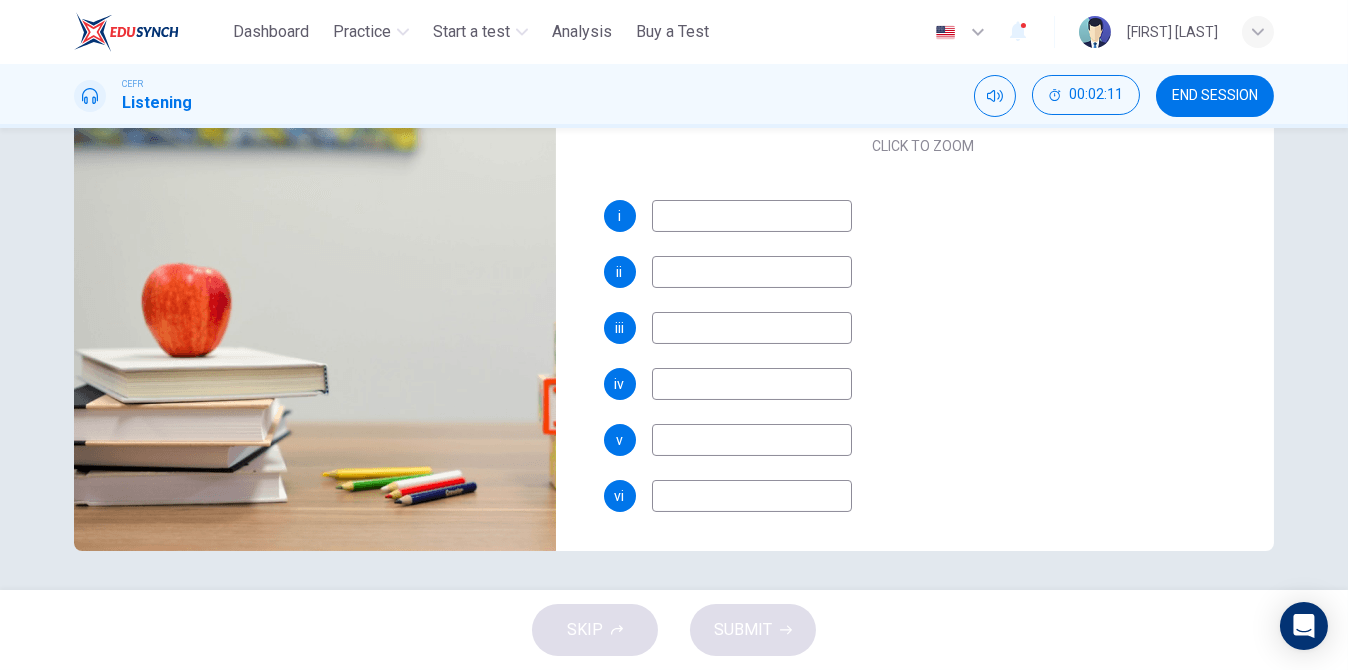 drag, startPoint x: 747, startPoint y: 621, endPoint x: 738, endPoint y: 616, distance: 10.29563 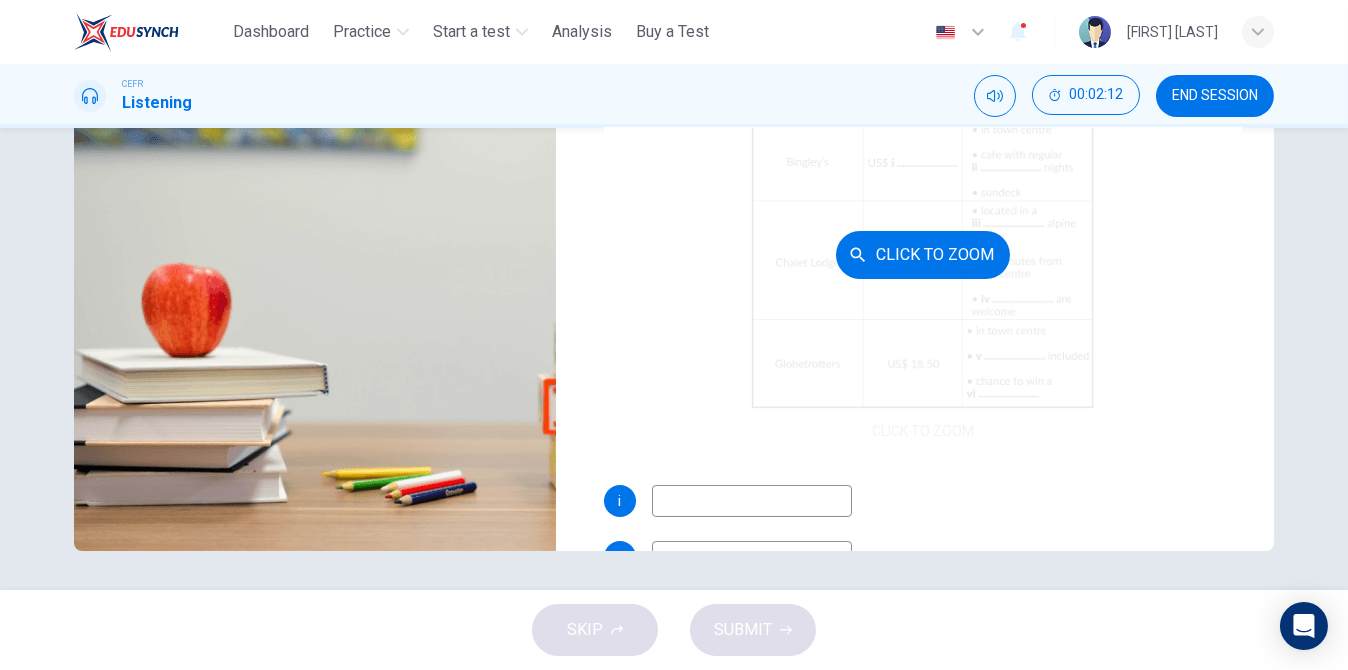 scroll, scrollTop: 200, scrollLeft: 0, axis: vertical 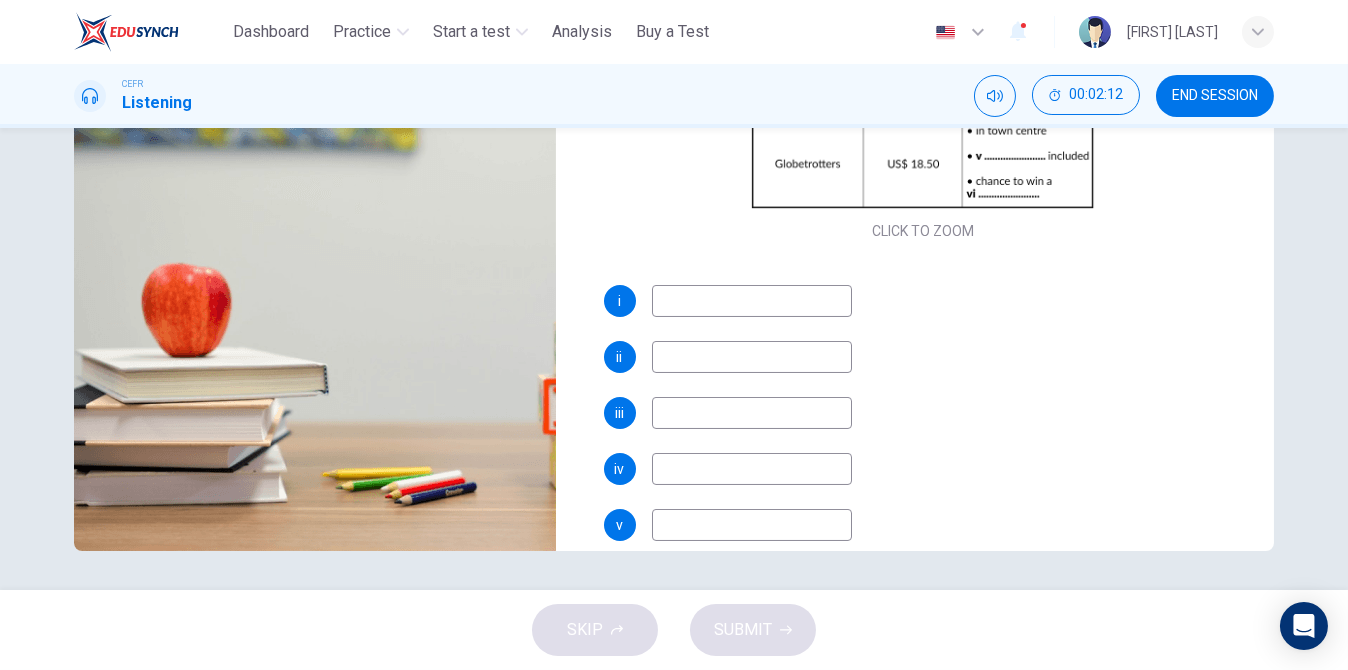 click at bounding box center [752, 301] 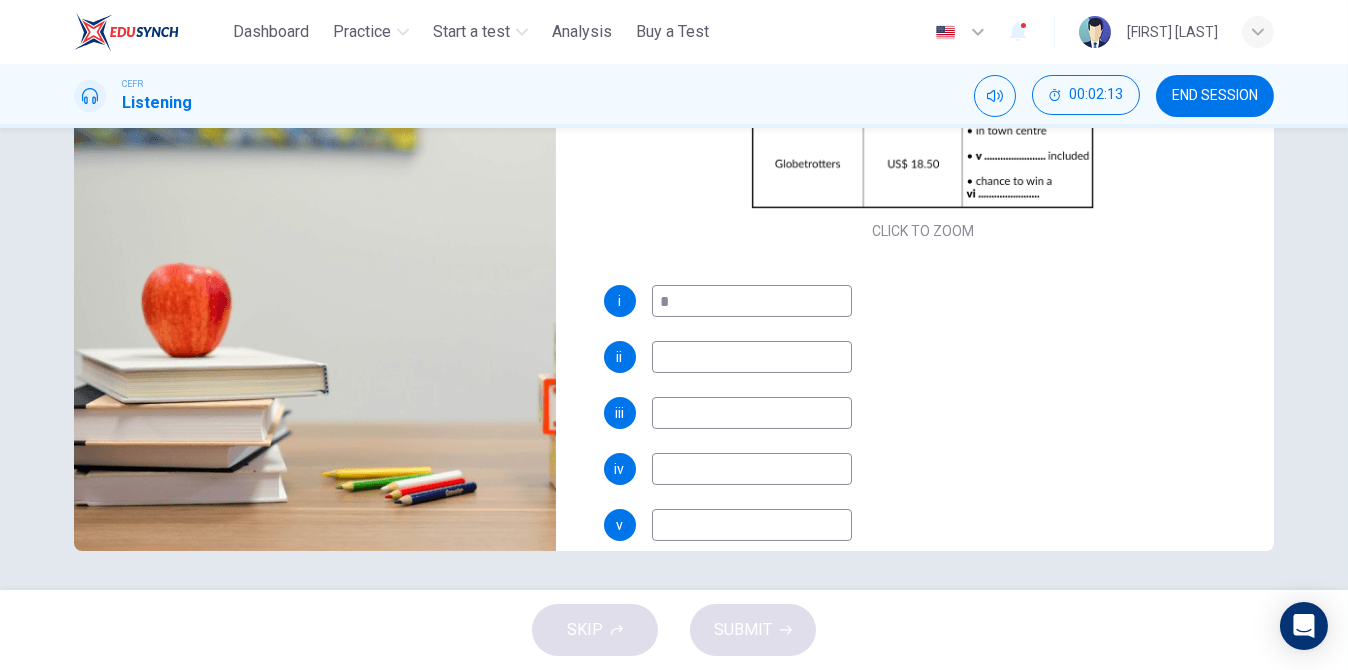 type on "*" 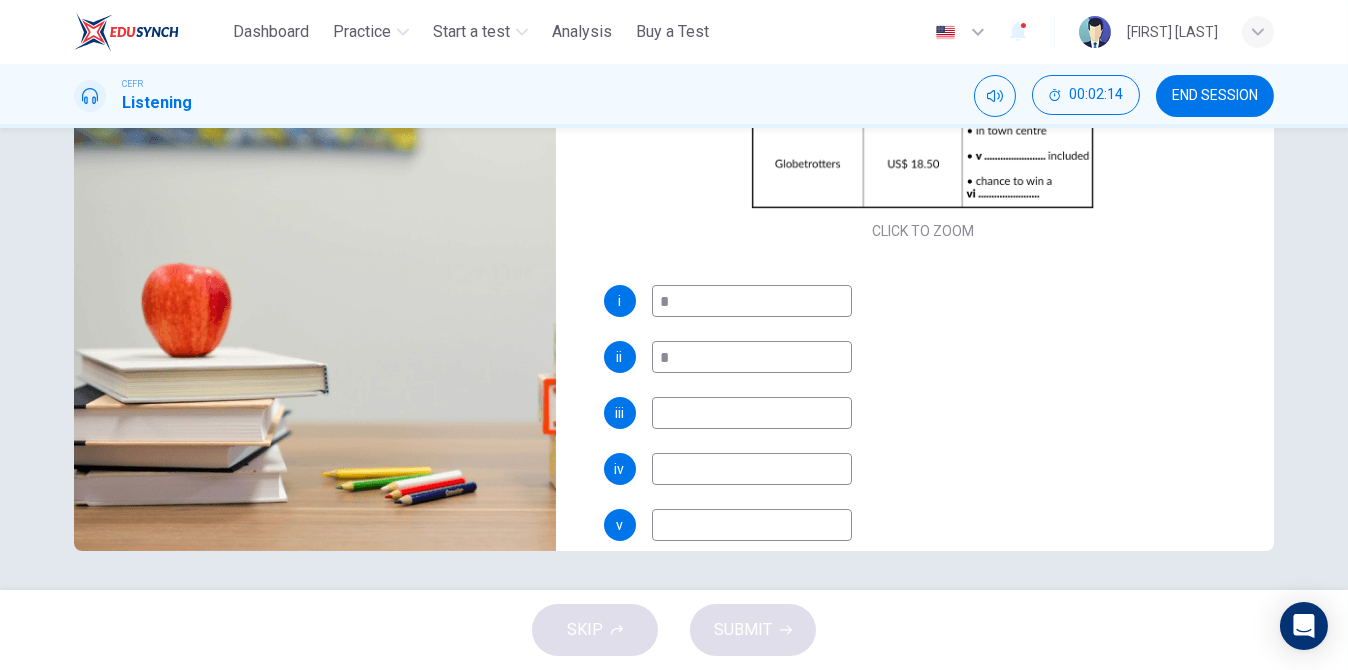 type on "*" 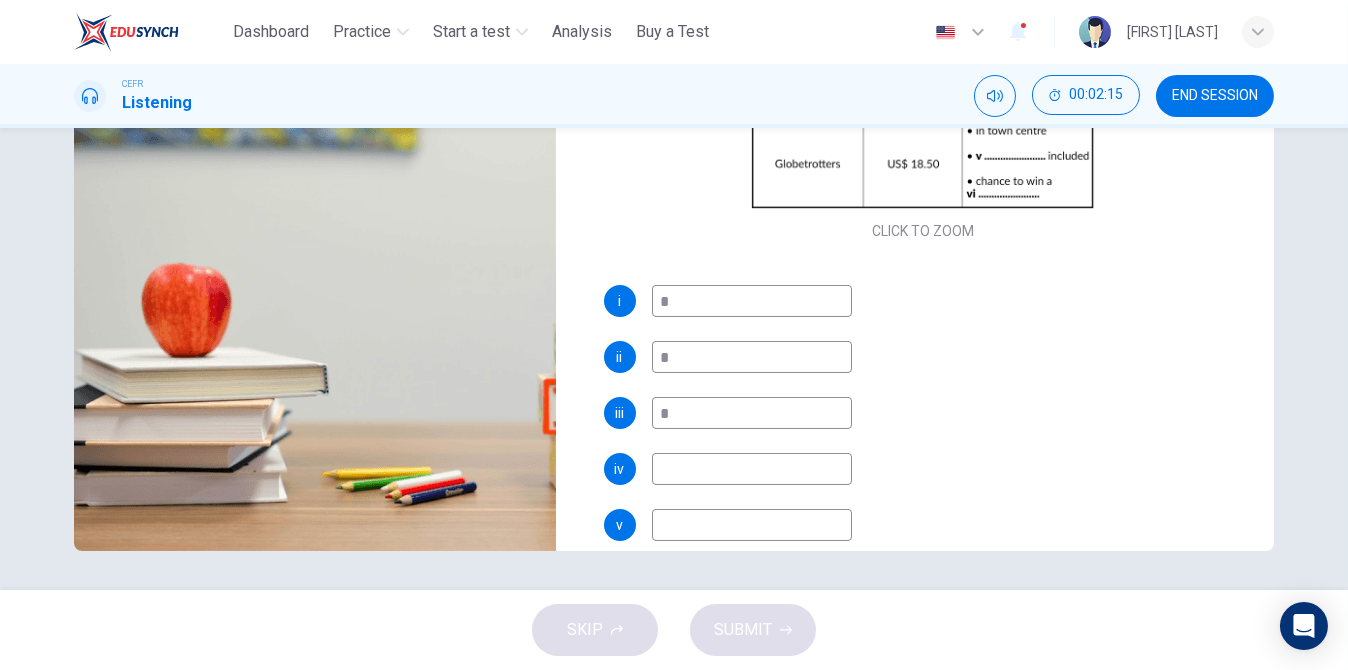type on "*" 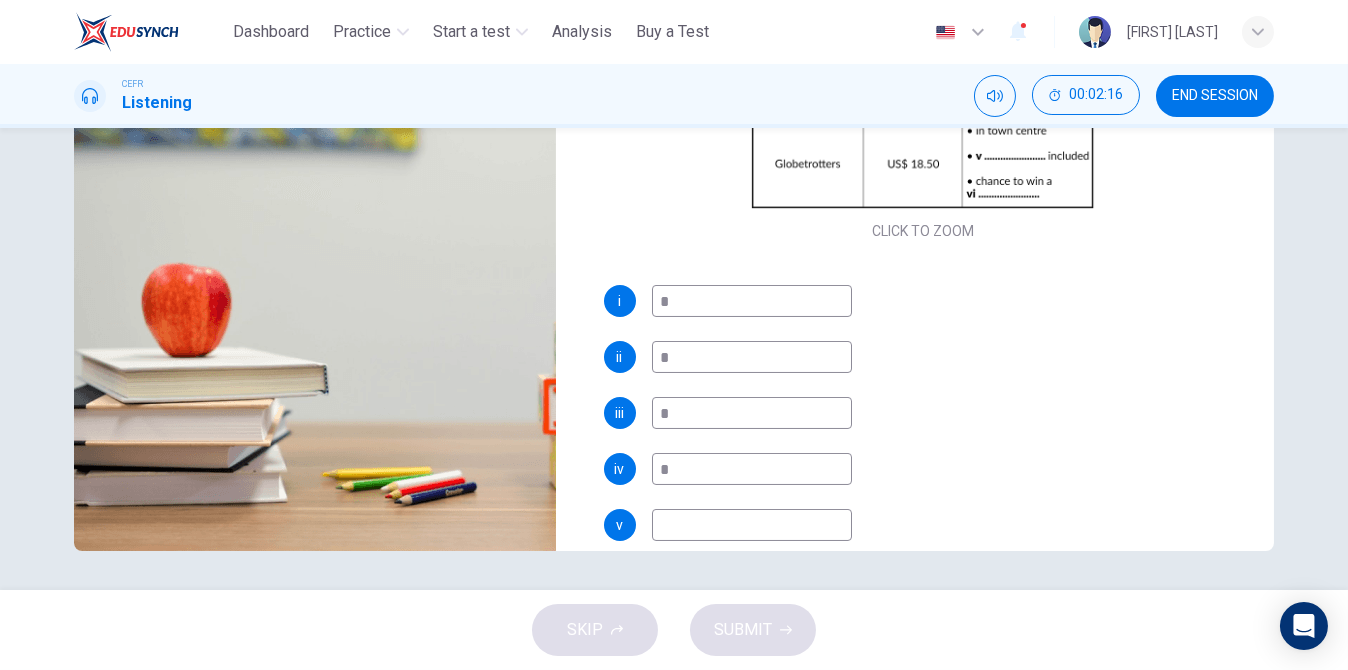 type on "*" 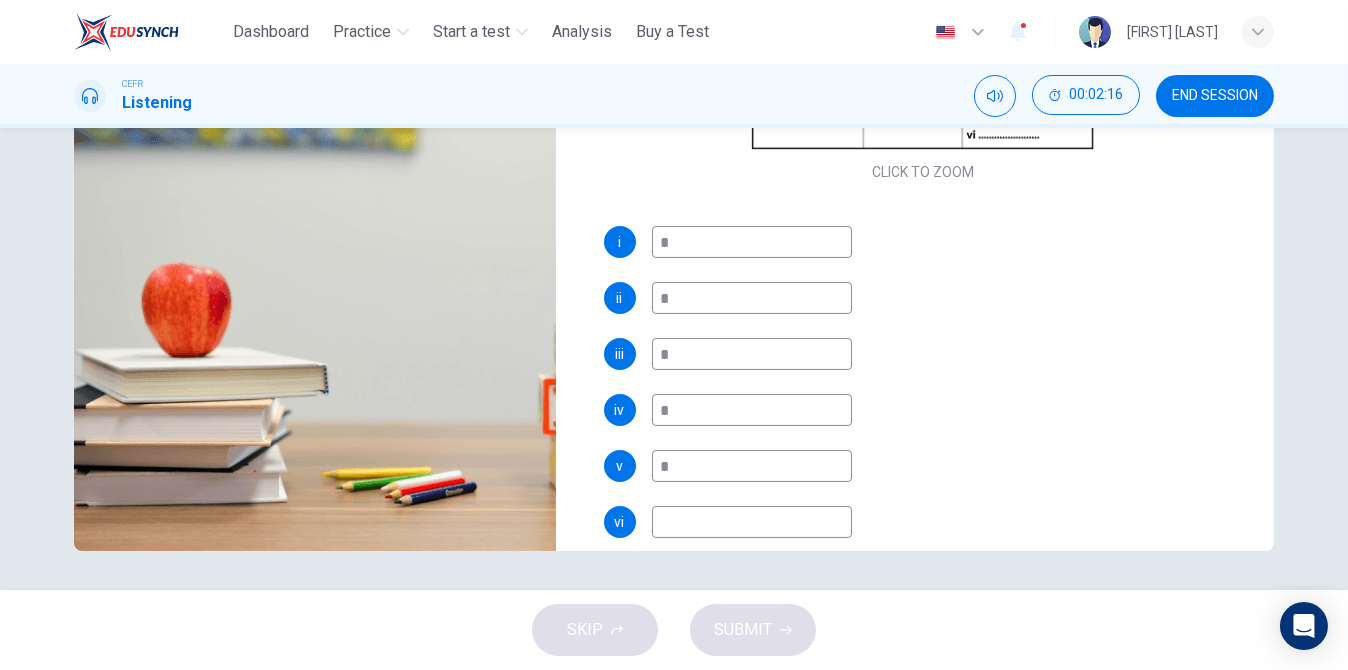 scroll, scrollTop: 285, scrollLeft: 0, axis: vertical 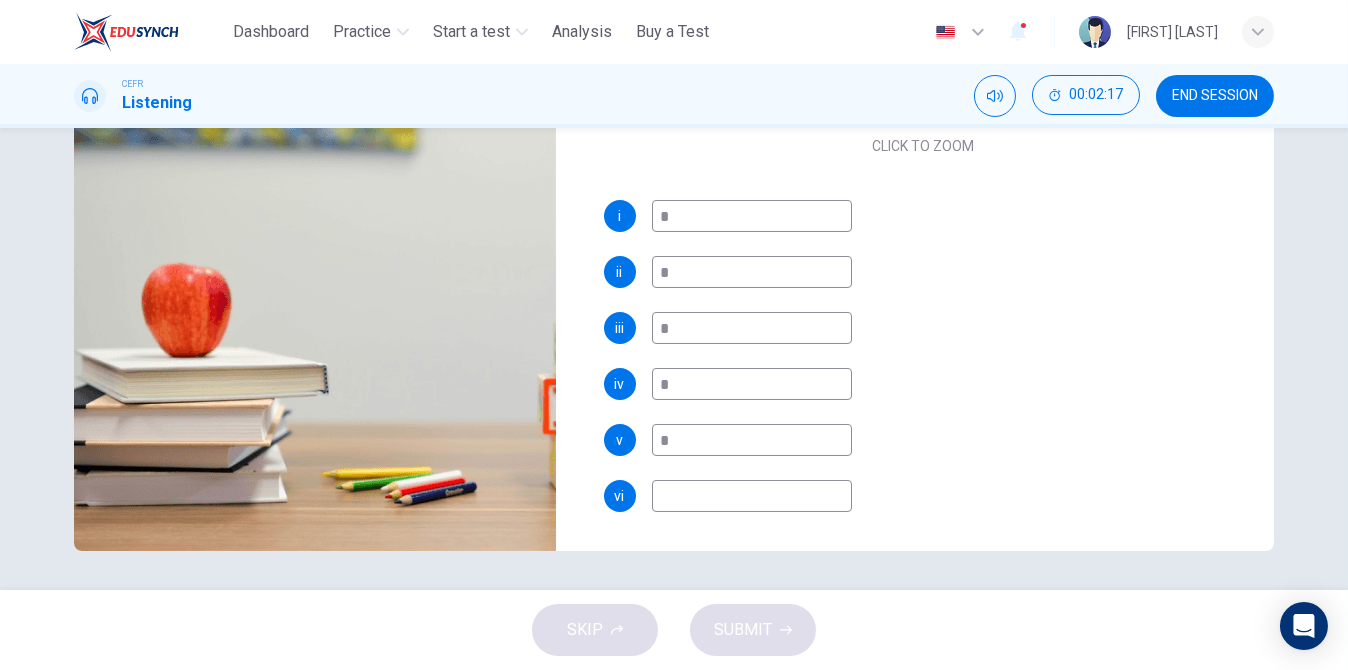 type on "*" 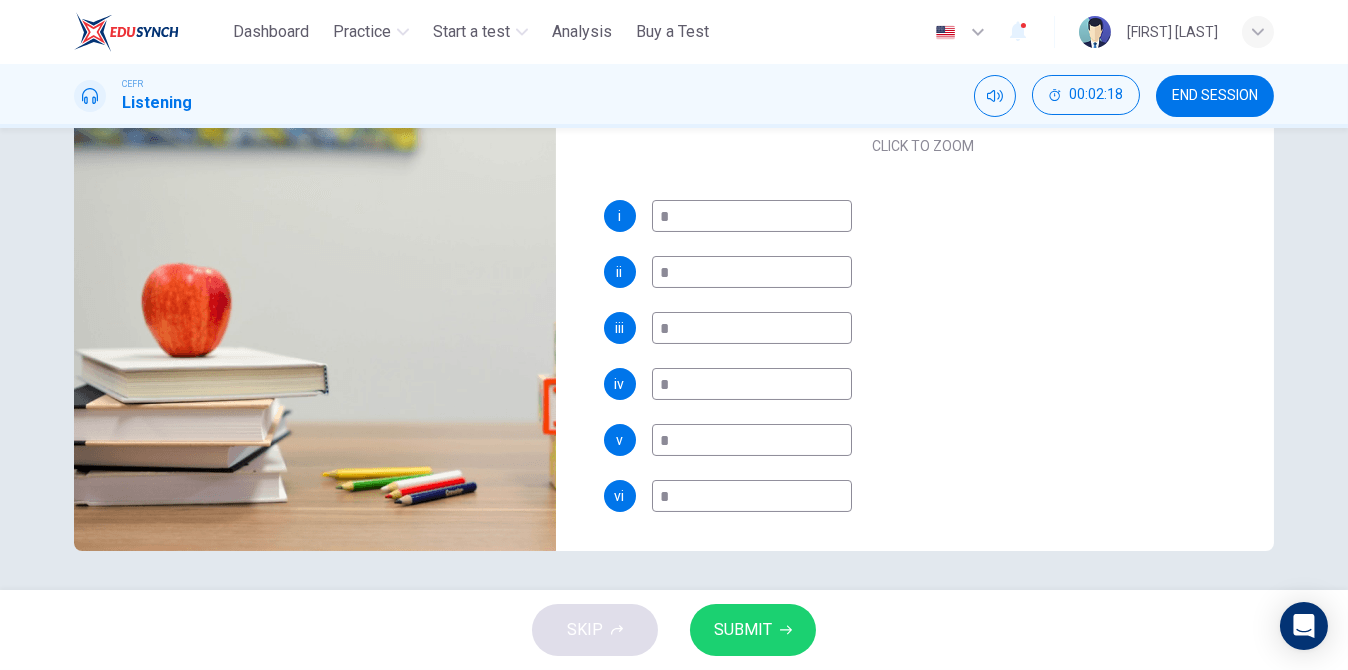 type on "*" 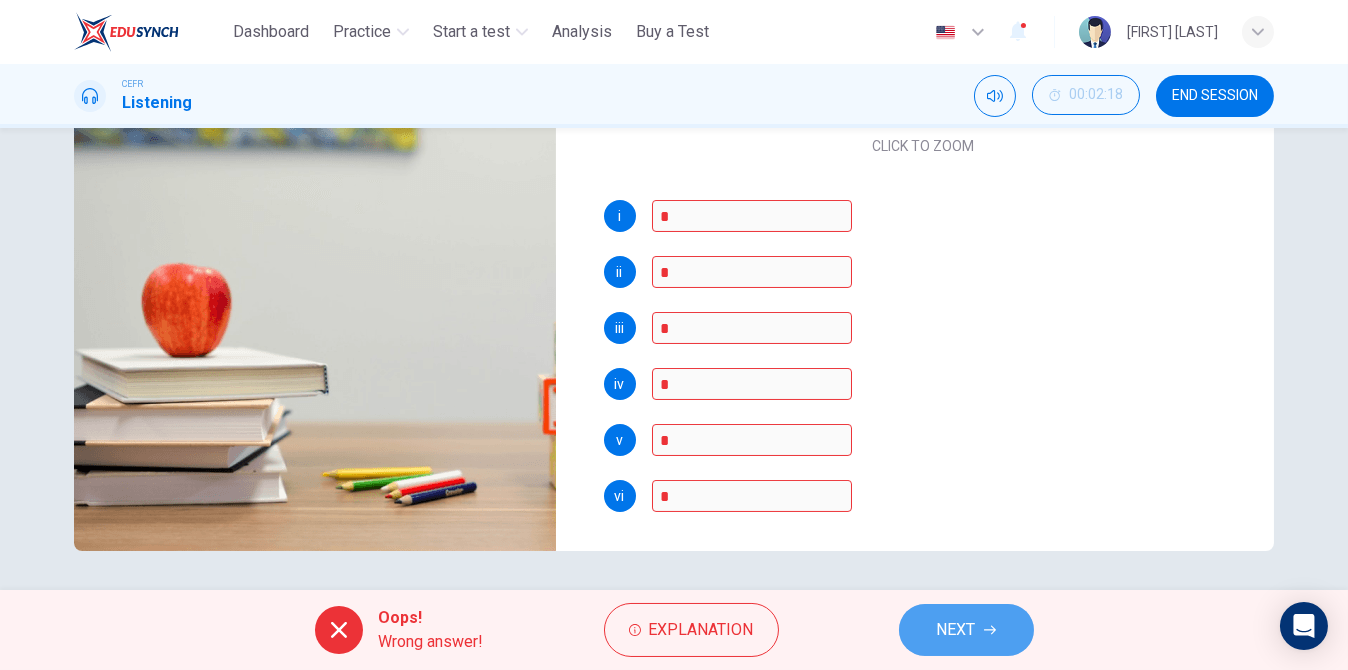 click on "NEXT" at bounding box center (956, 630) 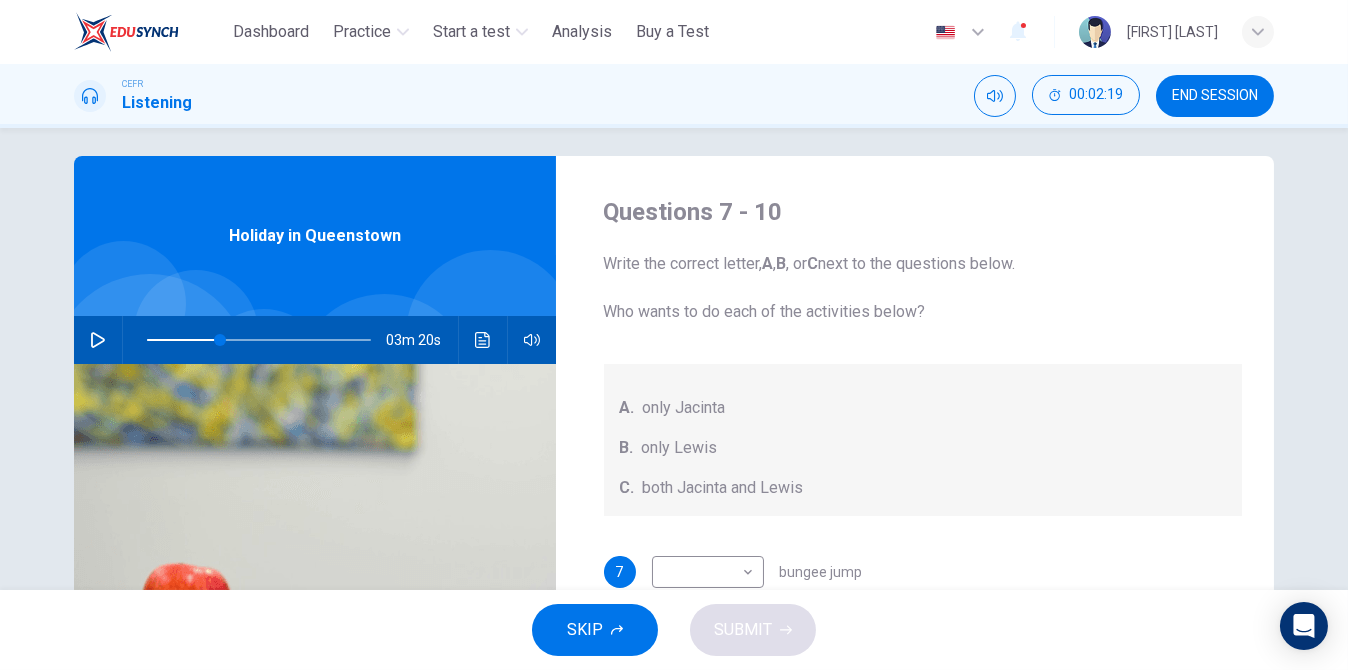 scroll, scrollTop: 212, scrollLeft: 0, axis: vertical 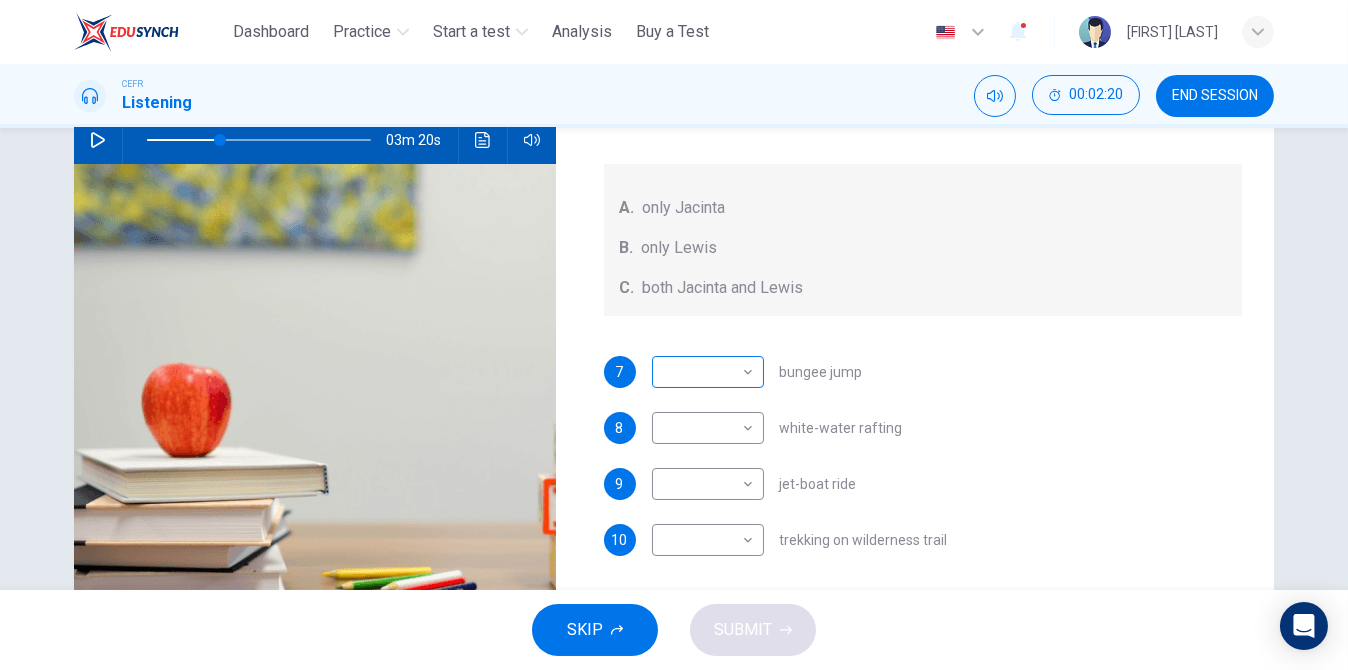 click on "This site uses cookies, as explained in our  Privacy Policy . If you agree to the use of cookies, please click the Accept button and continue to browse our site.   Privacy Policy Accept Dashboard Practice Start a test Analysis Buy a Test English ** ​ Mohamad Hanif Abdullah CEFR Listening 00:02:20 END SESSION Questions 7 - 10 Write the correct letter,  A ,  B , or  C  next to the questions below.
Who wants to do each of the activities below? A. only Jacinta B. only Lewis C. both Jacinta and Lewis 7 ​ ​ bungee jump 8 ​ ​ white-water rafting 9 ​ ​ jet-boat ride 10 ​ ​ trekking on wilderness trail Holiday in Queenstown 03m 20s SKIP SUBMIT ELTC - EduSynch CEFR Test for Teachers in Malaysia
Dashboard Practice Start a test Analysis Pricing   Notifications 1 © Copyright  2025" at bounding box center [674, 335] 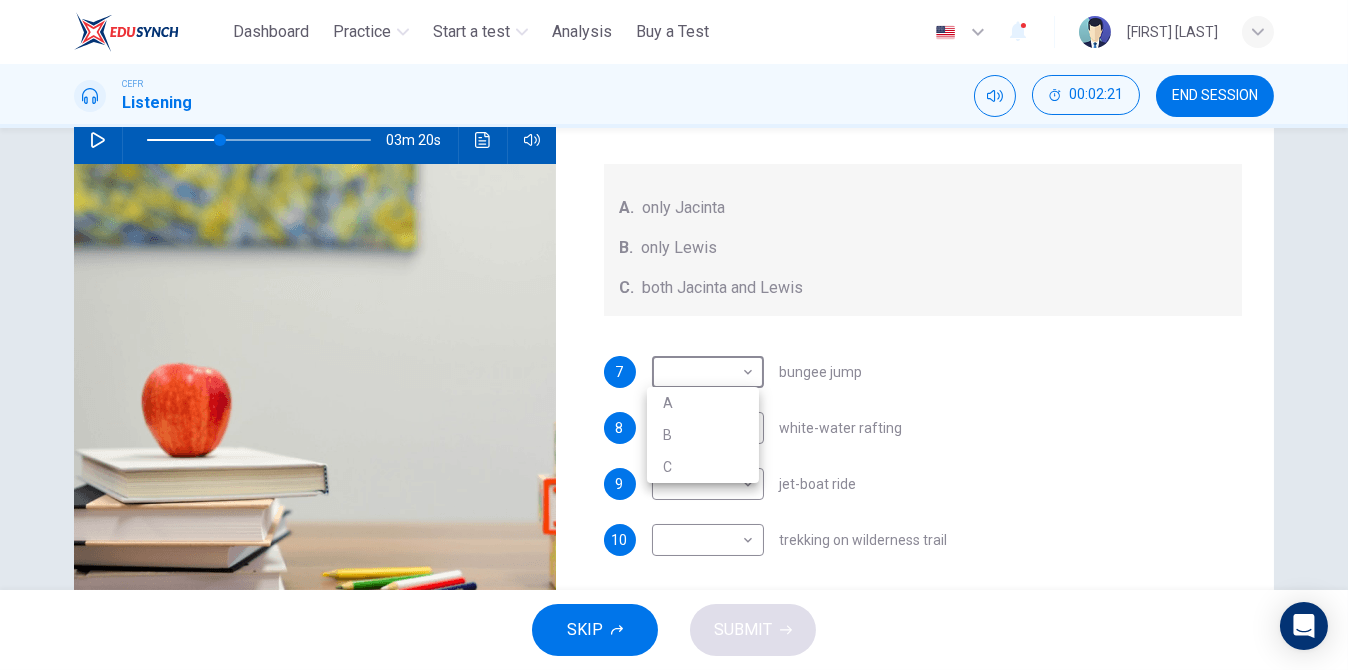 click on "B" at bounding box center (703, 435) 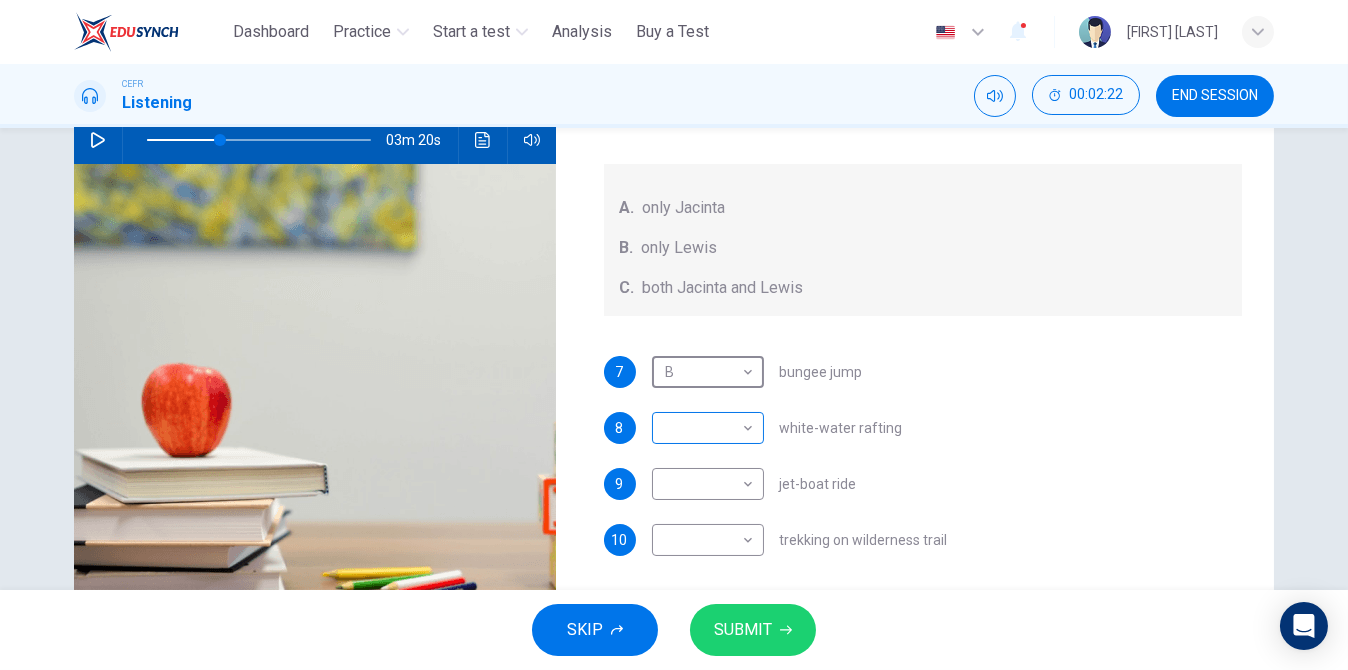 click on "This site uses cookies, as explained in our  Privacy Policy . If you agree to the use of cookies, please click the Accept button and continue to browse our site.   Privacy Policy Accept Dashboard Practice Start a test Analysis Buy a Test English ** ​ Mohamad Hanif Abdullah CEFR Listening 00:02:22 END SESSION Questions 7 - 10 Write the correct letter,  A ,  B , or  C  next to the questions below.
Who wants to do each of the activities below? A. only Jacinta B. only Lewis C. both Jacinta and Lewis 7 B * ​ bungee jump 8 ​ ​ white-water rafting 9 ​ ​ jet-boat ride 10 ​ ​ trekking on wilderness trail Holiday in Queenstown 03m 20s SKIP SUBMIT ELTC - EduSynch CEFR Test for Teachers in Malaysia
Dashboard Practice Start a test Analysis Pricing   Notifications 1 © Copyright  2025" at bounding box center [674, 335] 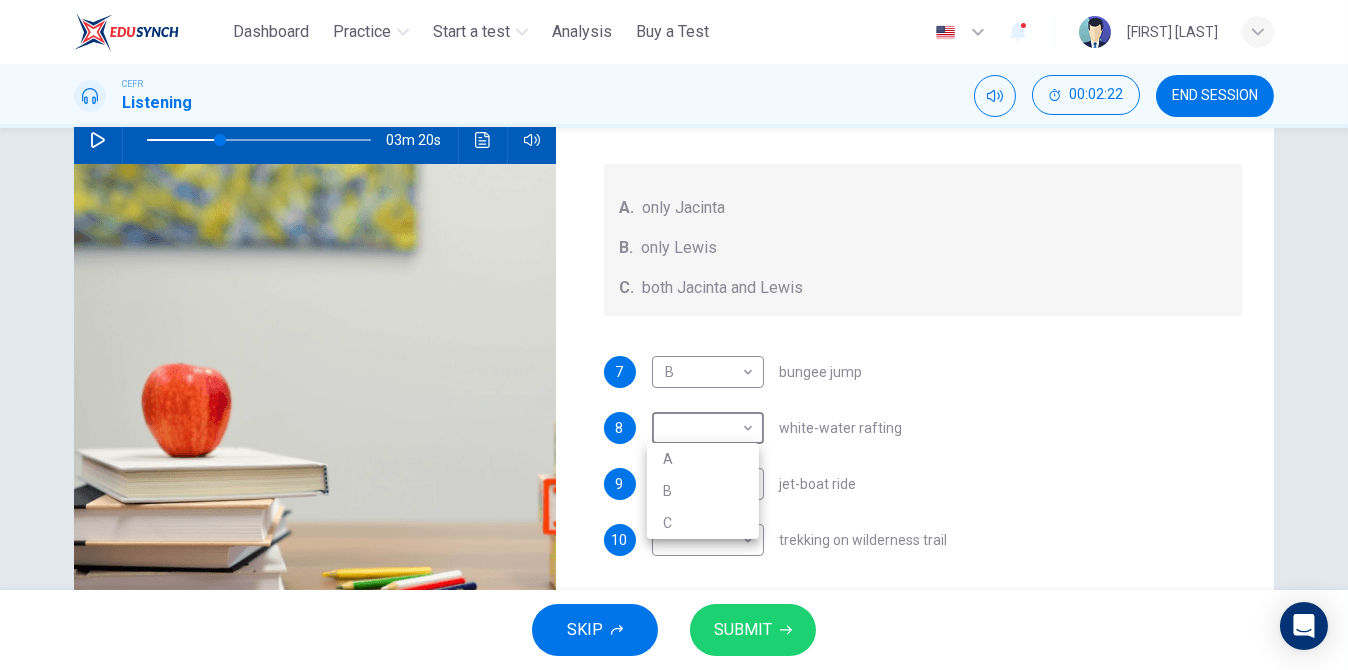 click on "B" at bounding box center (703, 491) 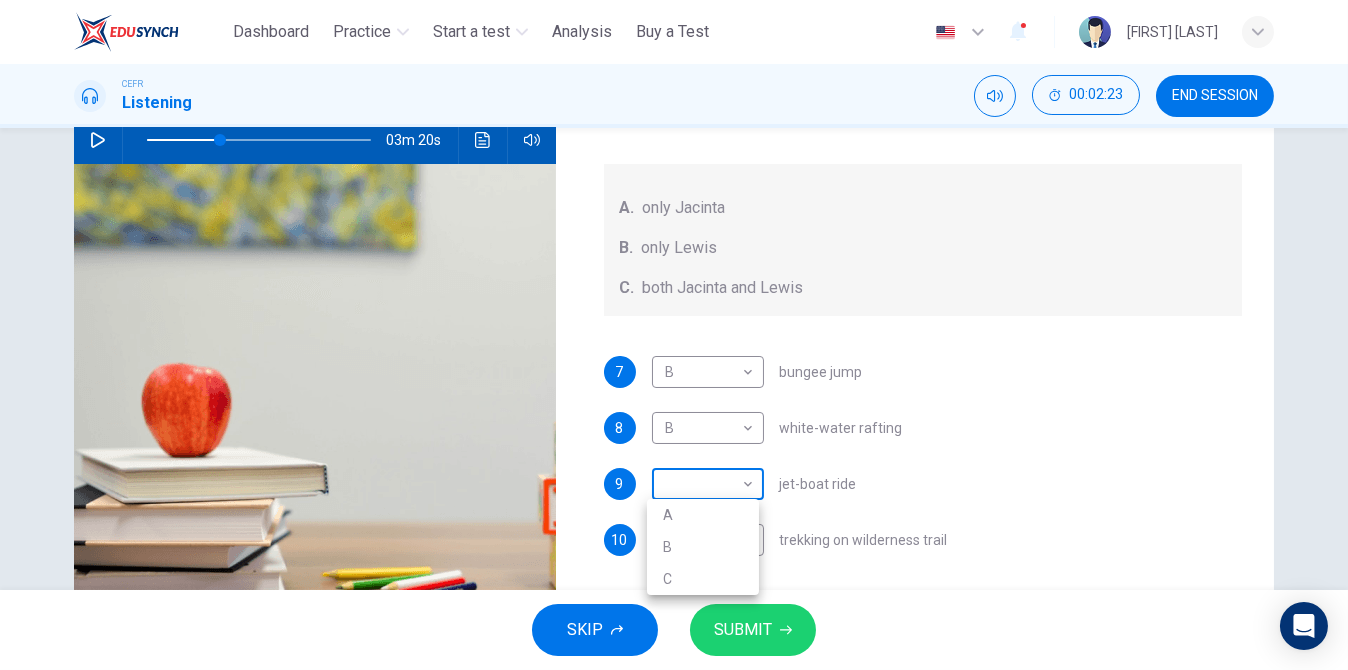 click on "This site uses cookies, as explained in our  Privacy Policy . If you agree to the use of cookies, please click the Accept button and continue to browse our site.   Privacy Policy Accept Dashboard Practice Start a test Analysis Buy a Test English ** ​ Mohamad Hanif Abdullah CEFR Listening 00:02:23 END SESSION Questions 7 - 10 Write the correct letter,  A ,  B , or  C  next to the questions below.
Who wants to do each of the activities below? A. only Jacinta B. only Lewis C. both Jacinta and Lewis 7 B * ​ bungee jump 8 B * ​ white-water rafting 9 ​ ​ jet-boat ride 10 ​ ​ trekking on wilderness trail Holiday in Queenstown 03m 20s SKIP SUBMIT ELTC - EduSynch CEFR Test for Teachers in Malaysia
Dashboard Practice Start a test Analysis Pricing   Notifications 1 © Copyright  2025 A B C" at bounding box center (674, 335) 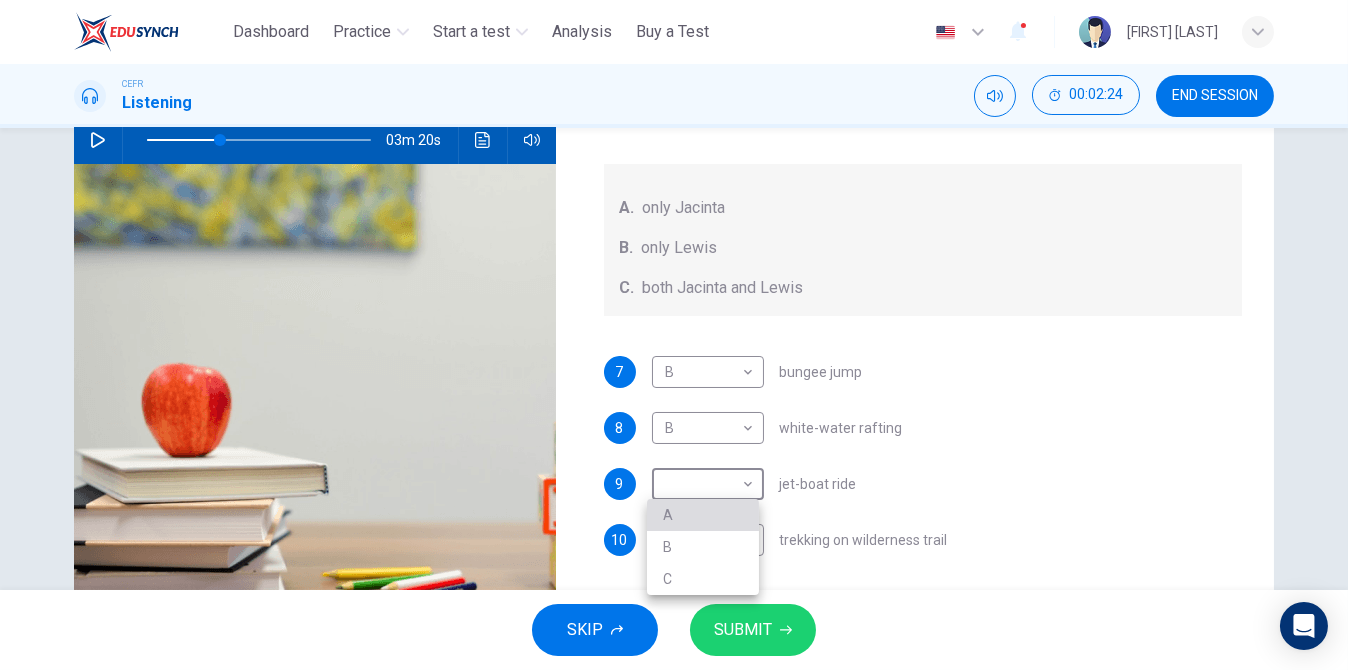 click on "A" at bounding box center [703, 515] 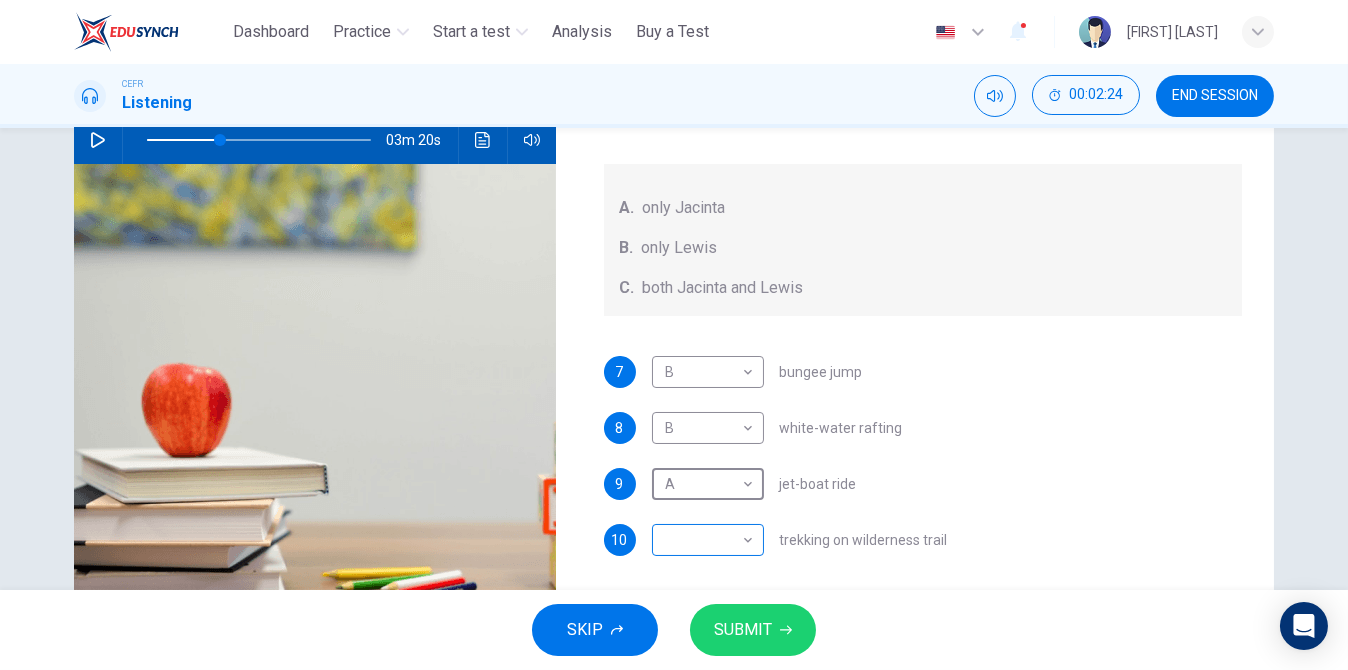 click on "This site uses cookies, as explained in our  Privacy Policy . If you agree to the use of cookies, please click the Accept button and continue to browse our site.   Privacy Policy Accept Dashboard Practice Start a test Analysis Buy a Test English ** ​ Mohamad Hanif Abdullah CEFR Listening 00:02:24 END SESSION Questions 7 - 10 Write the correct letter,  A ,  B , or  C  next to the questions below.
Who wants to do each of the activities below? A. only Jacinta B. only Lewis C. both Jacinta and Lewis 7 B * ​ bungee jump 8 B * ​ white-water rafting 9 A * ​ jet-boat ride 10 ​ ​ trekking on wilderness trail Holiday in Queenstown 03m 20s SKIP SUBMIT ELTC - EduSynch CEFR Test for Teachers in Malaysia
Dashboard Practice Start a test Analysis Pricing   Notifications 1 © Copyright  2025" at bounding box center (674, 335) 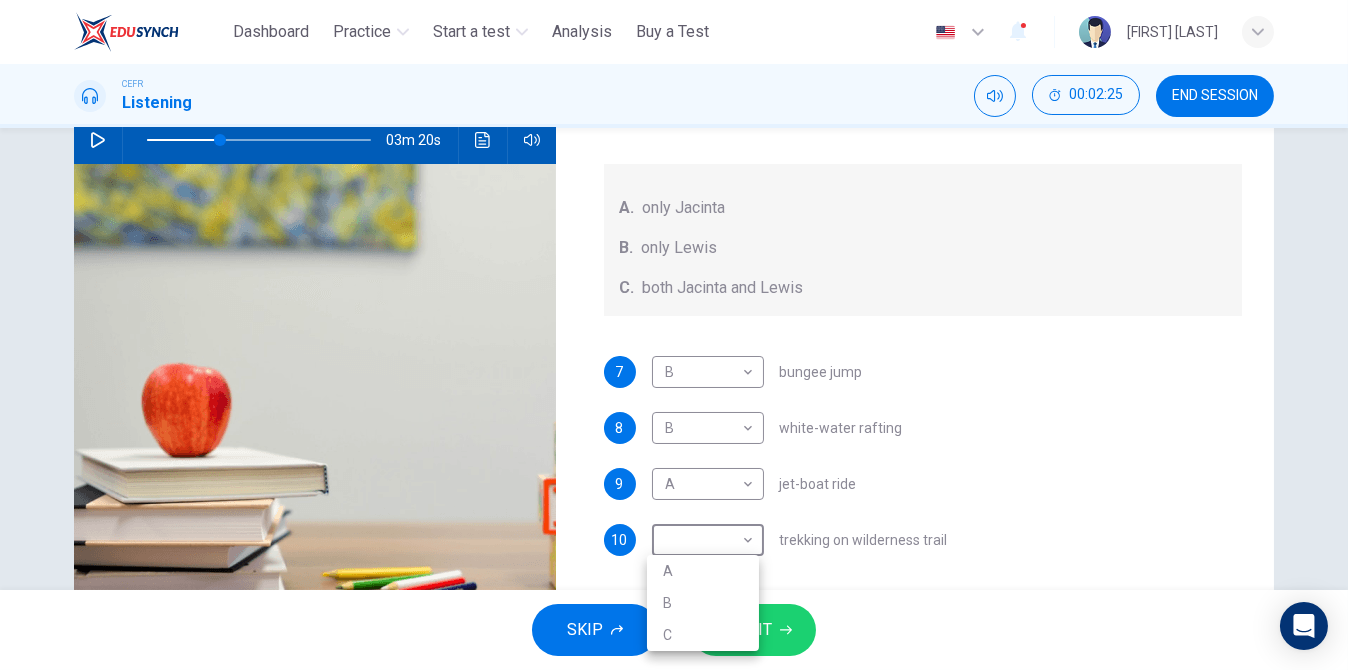 click on "A" at bounding box center [703, 571] 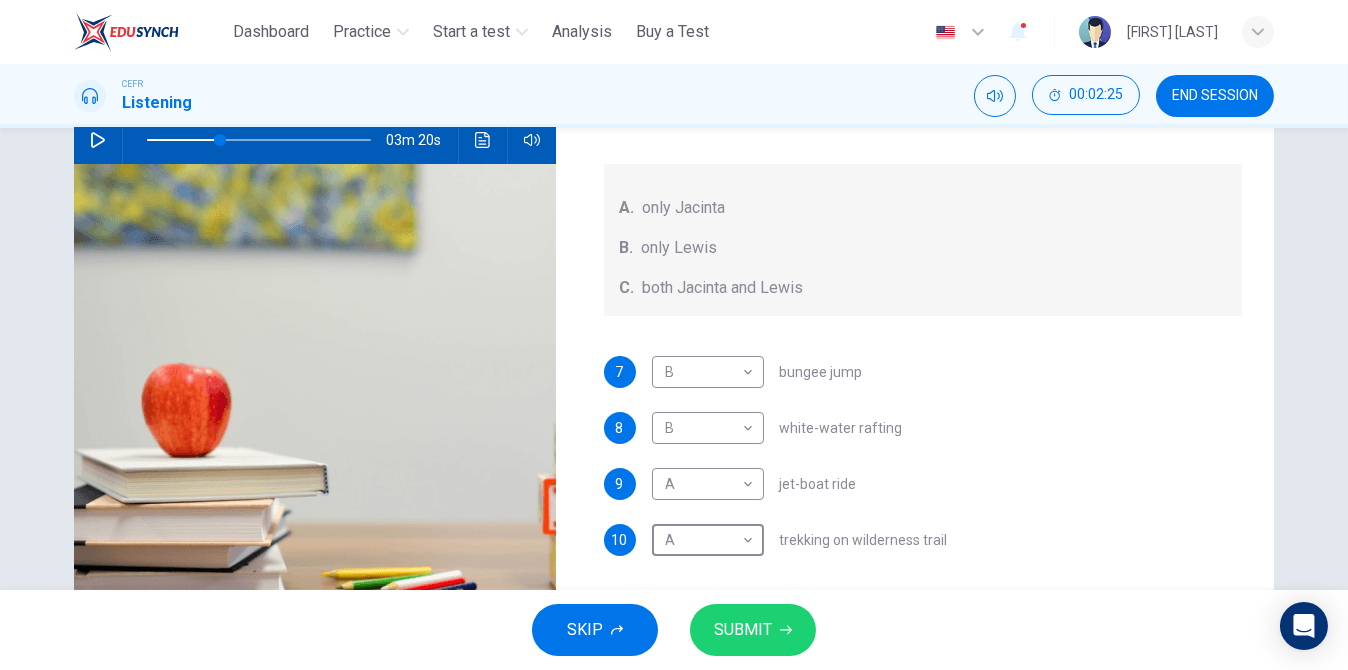 click on "SUBMIT" at bounding box center (743, 630) 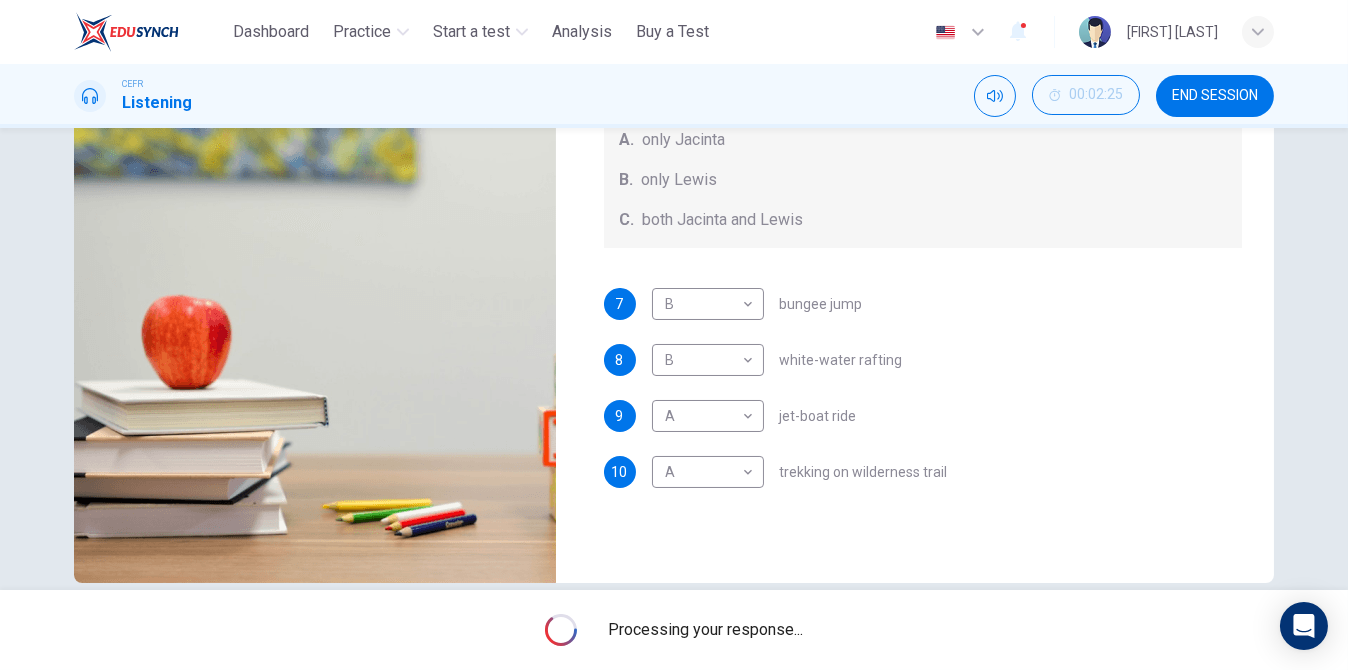 type on "**" 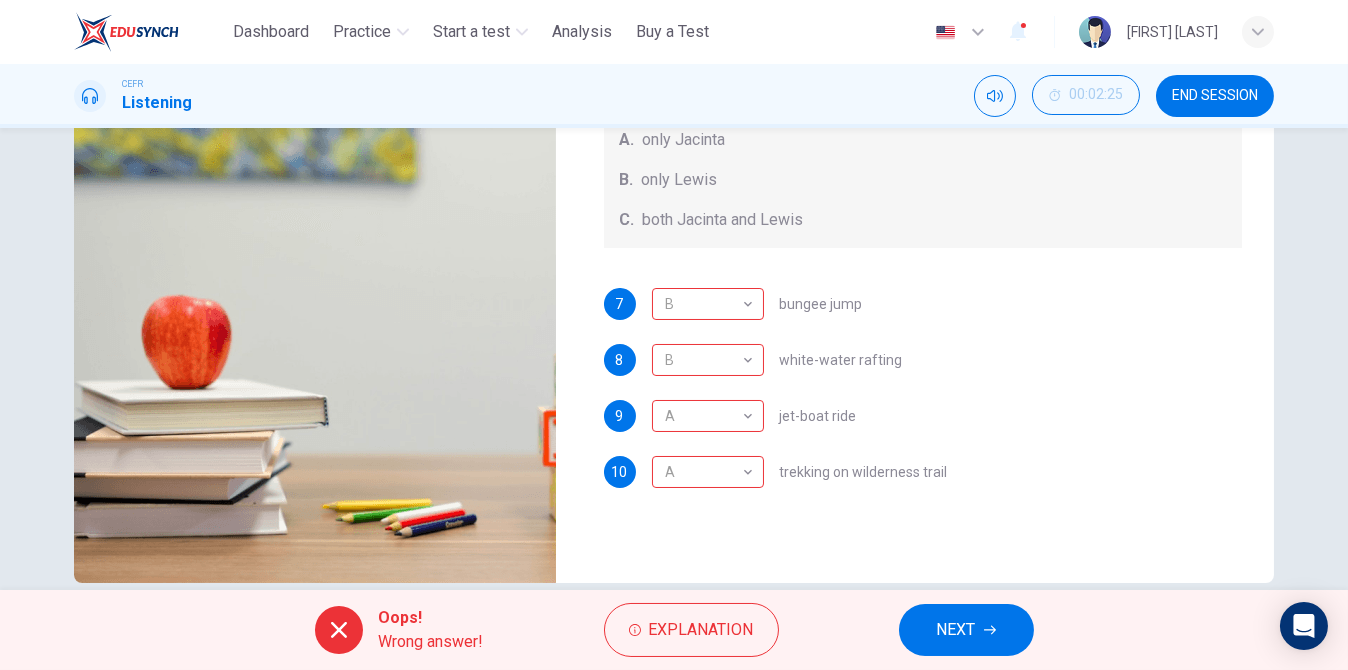scroll, scrollTop: 312, scrollLeft: 0, axis: vertical 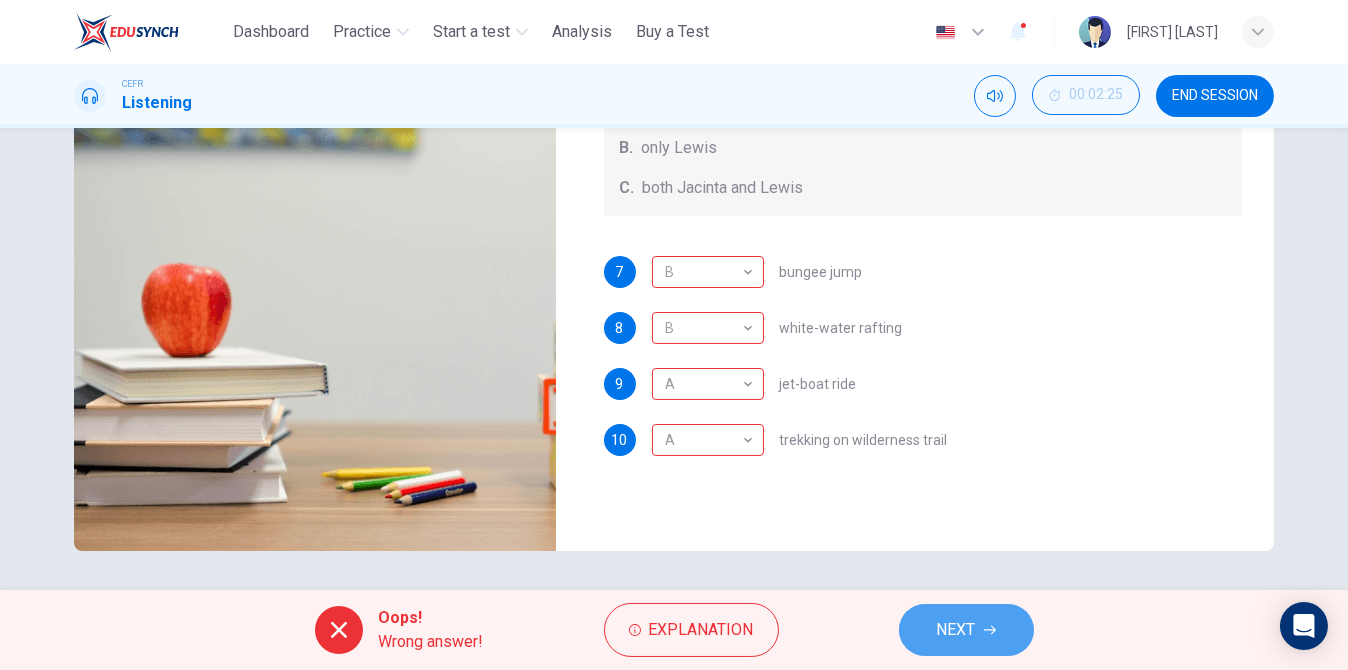 click on "NEXT" at bounding box center (966, 630) 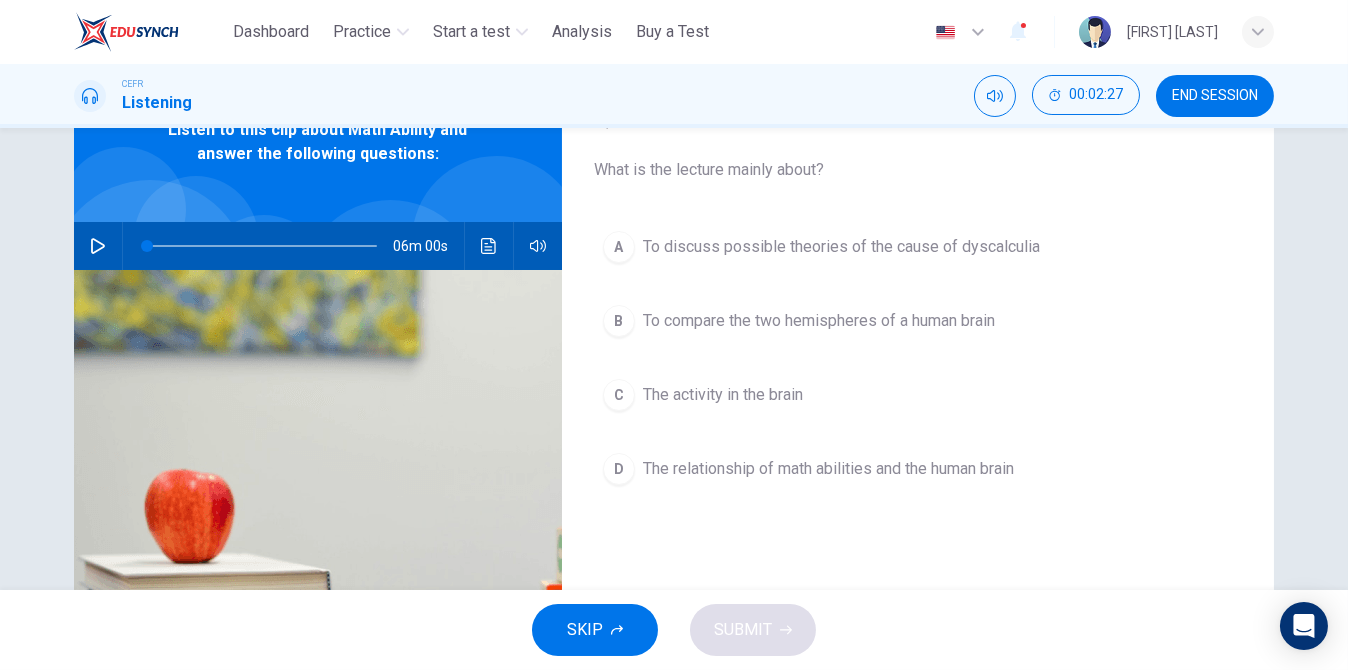 scroll, scrollTop: 200, scrollLeft: 0, axis: vertical 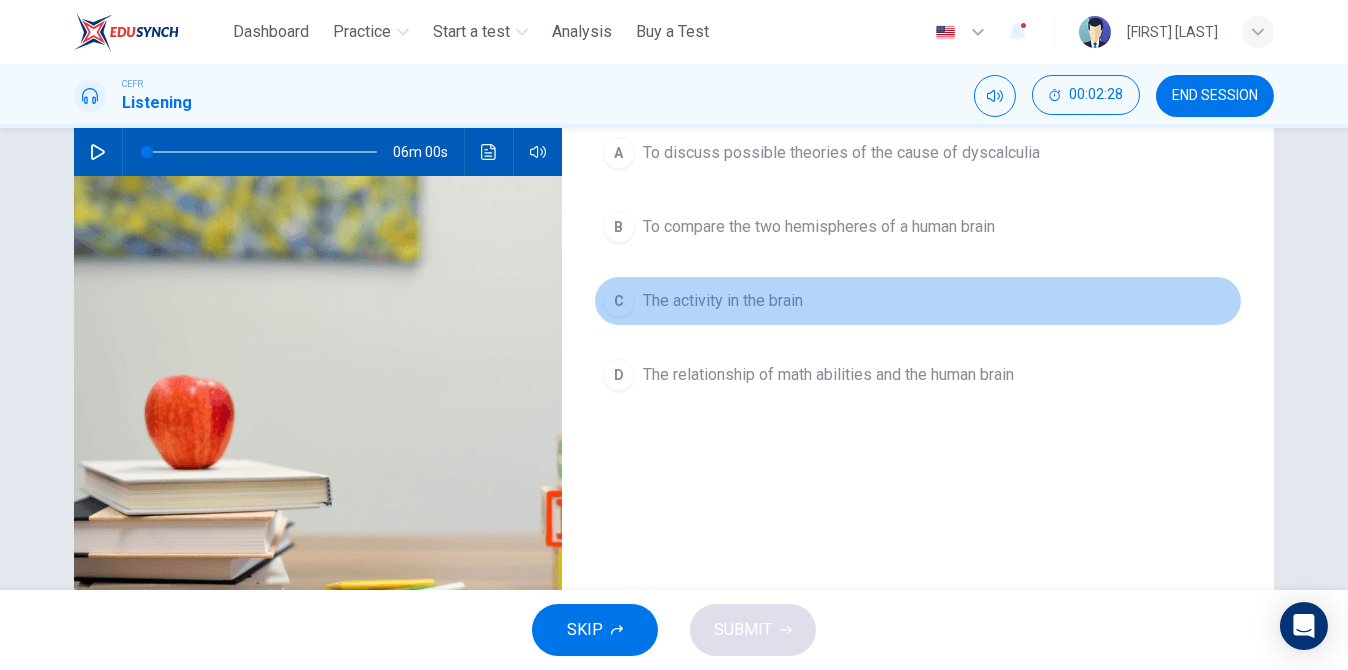 click on "C The activity in the brain" at bounding box center (918, 301) 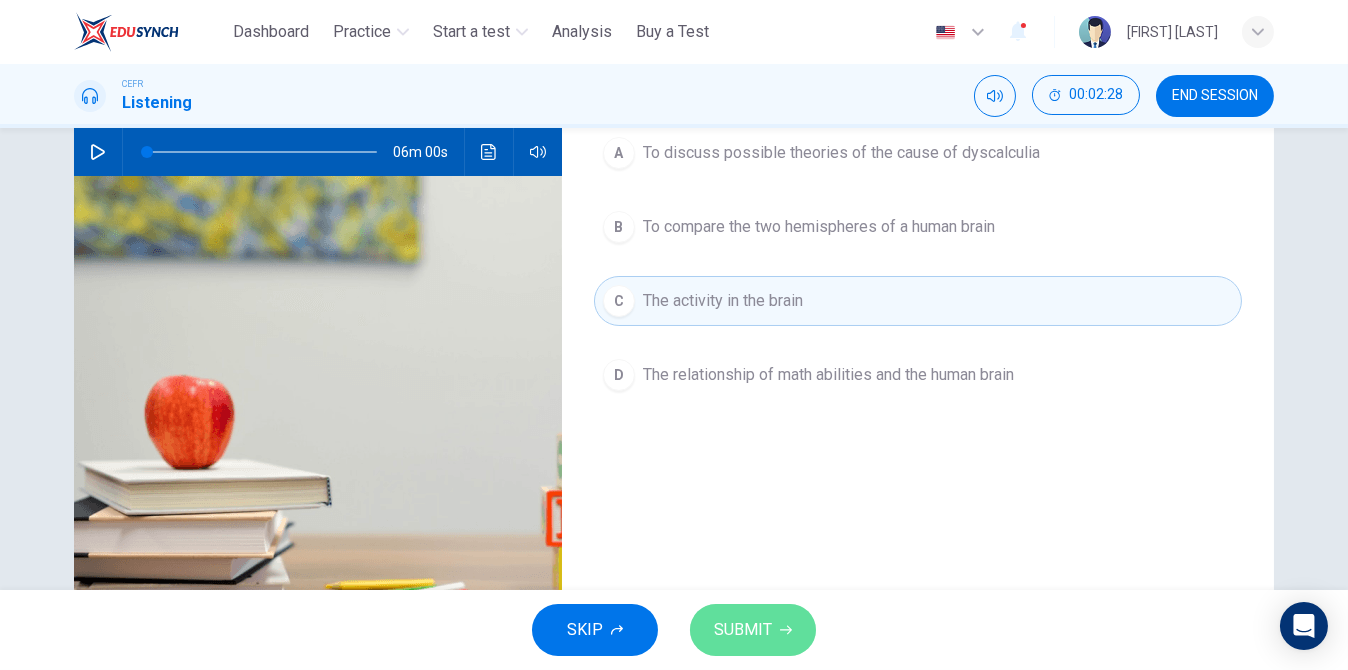click on "SUBMIT" at bounding box center (743, 630) 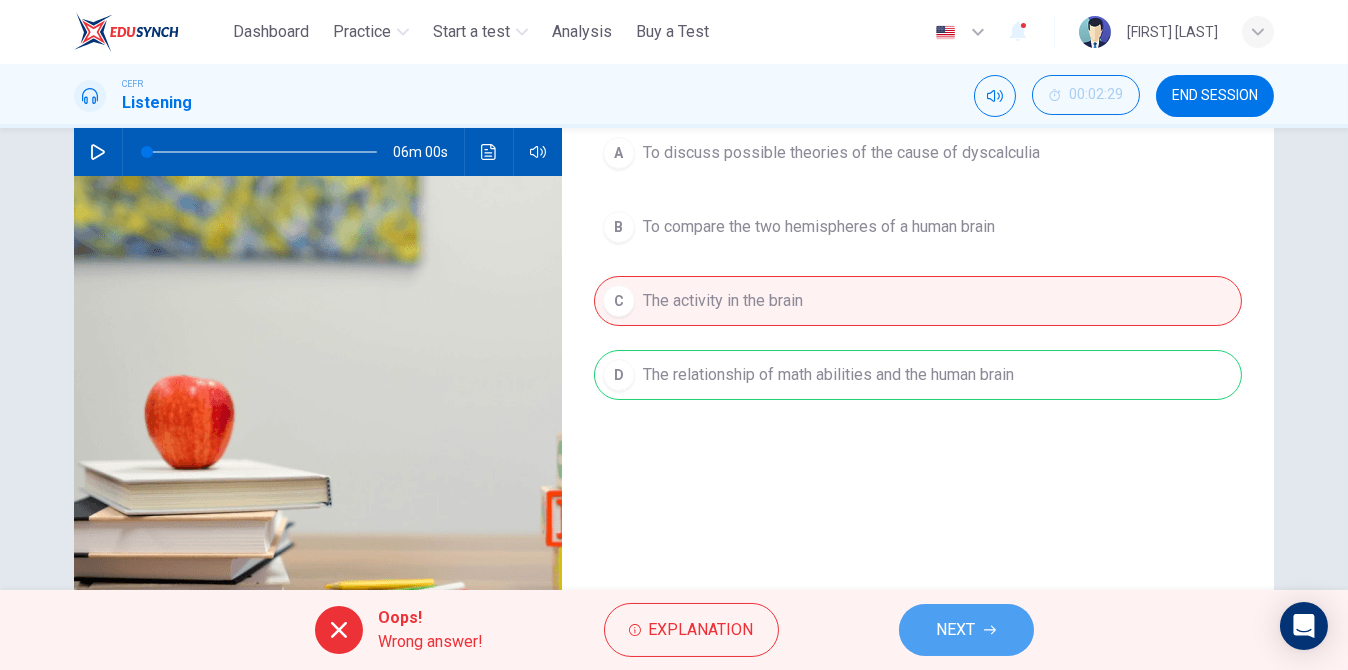 click on "NEXT" at bounding box center (956, 630) 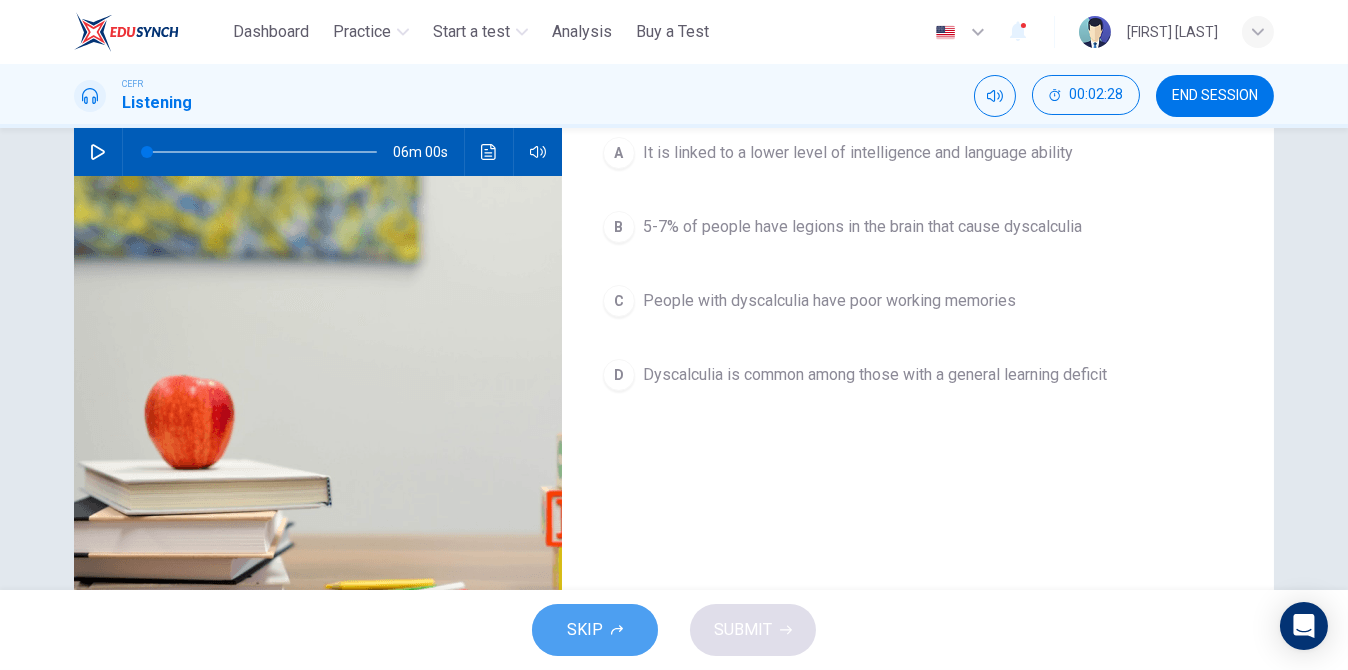 click on "SKIP" at bounding box center (595, 630) 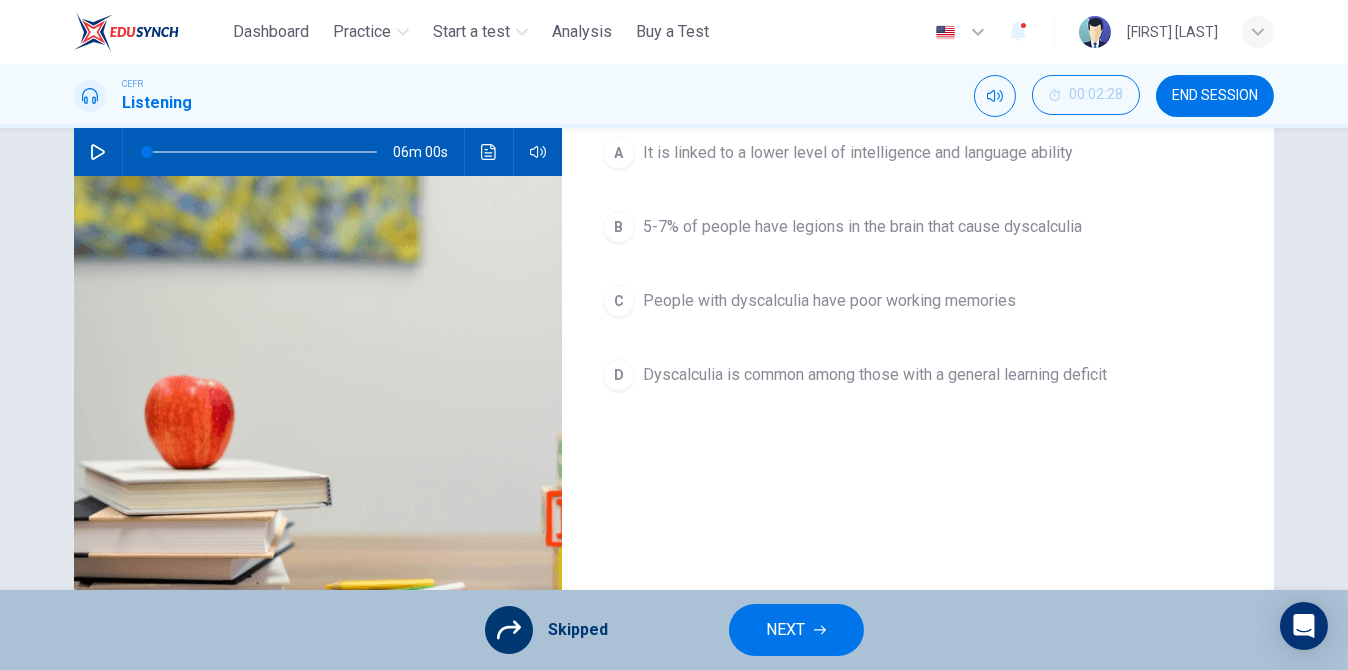 click on "NEXT" at bounding box center (786, 630) 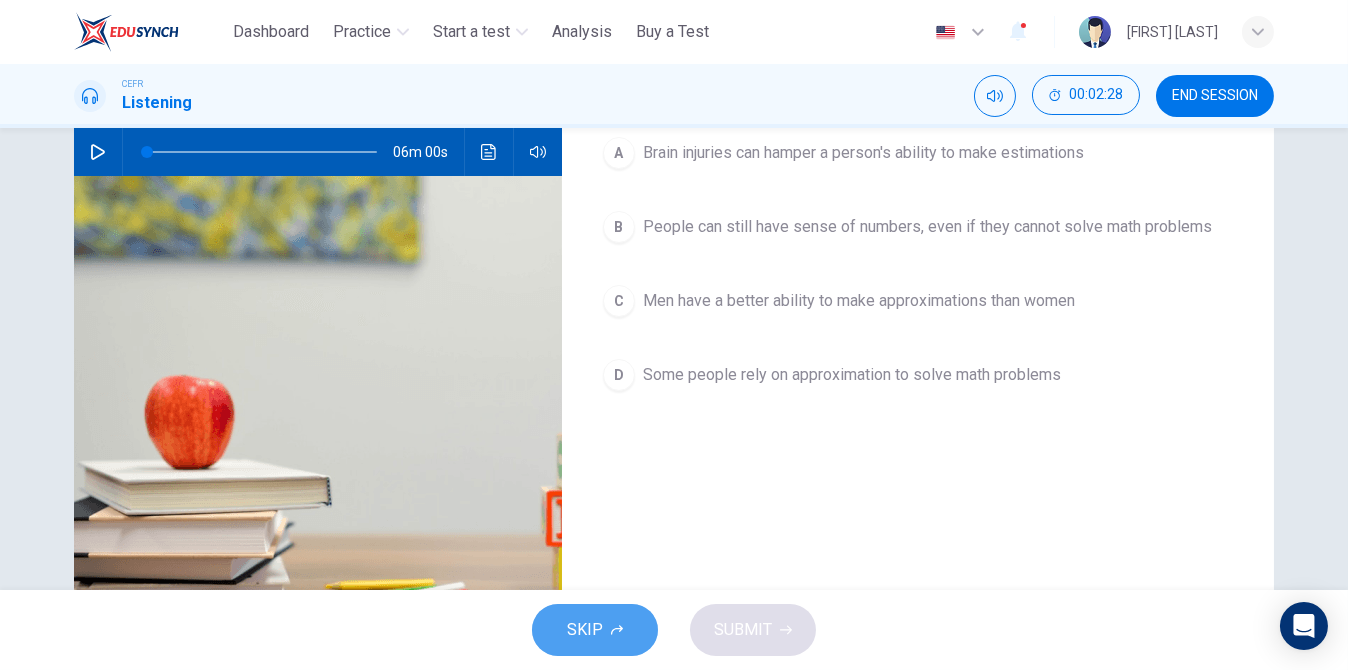 click 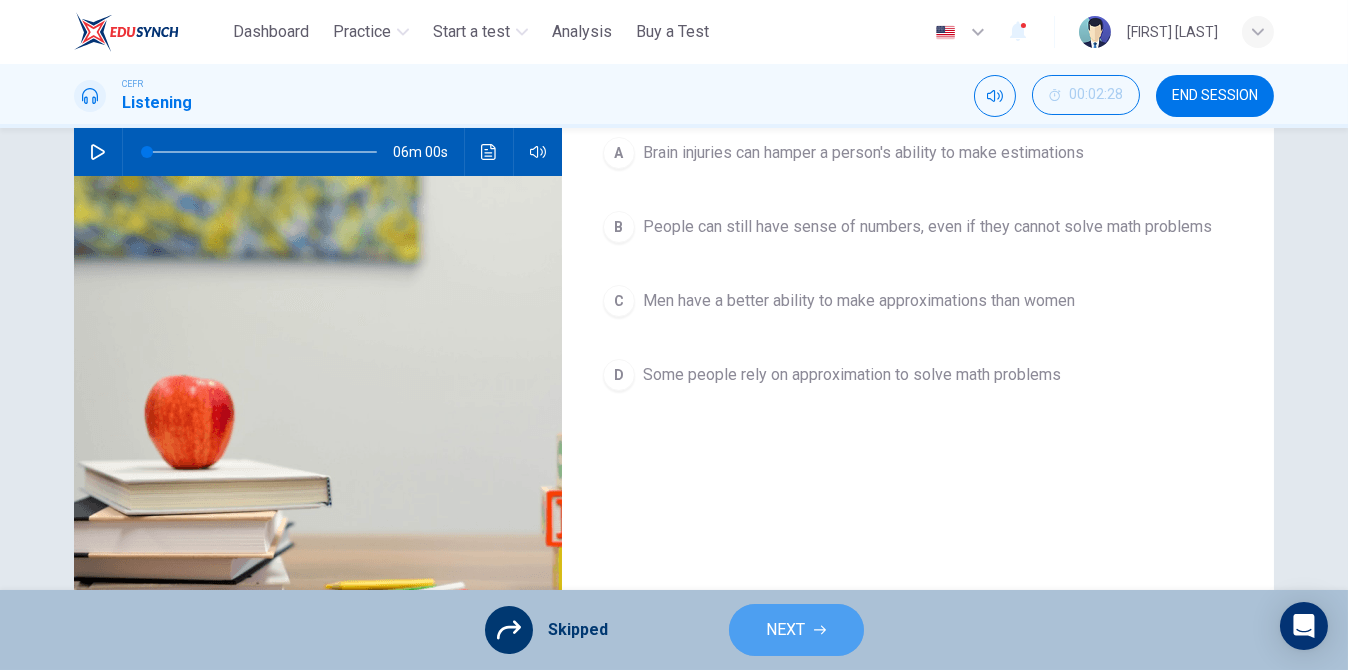 click on "NEXT" at bounding box center (786, 630) 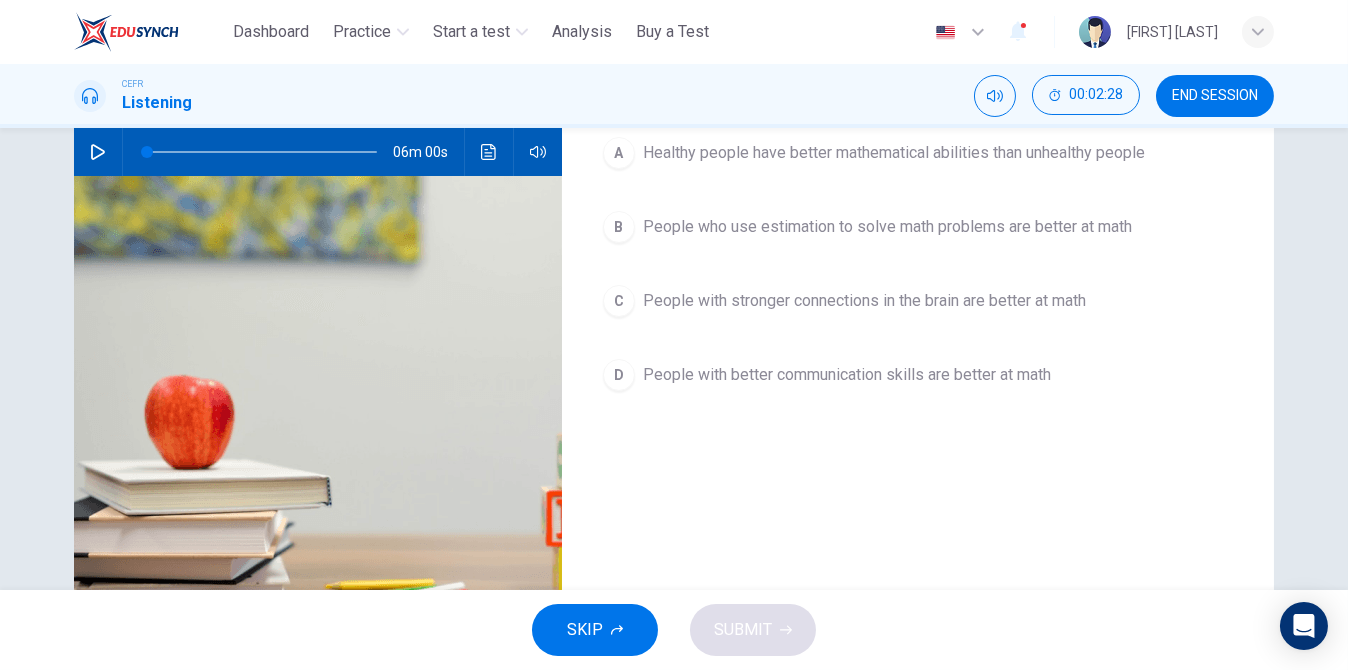 click on "SKIP" at bounding box center [585, 630] 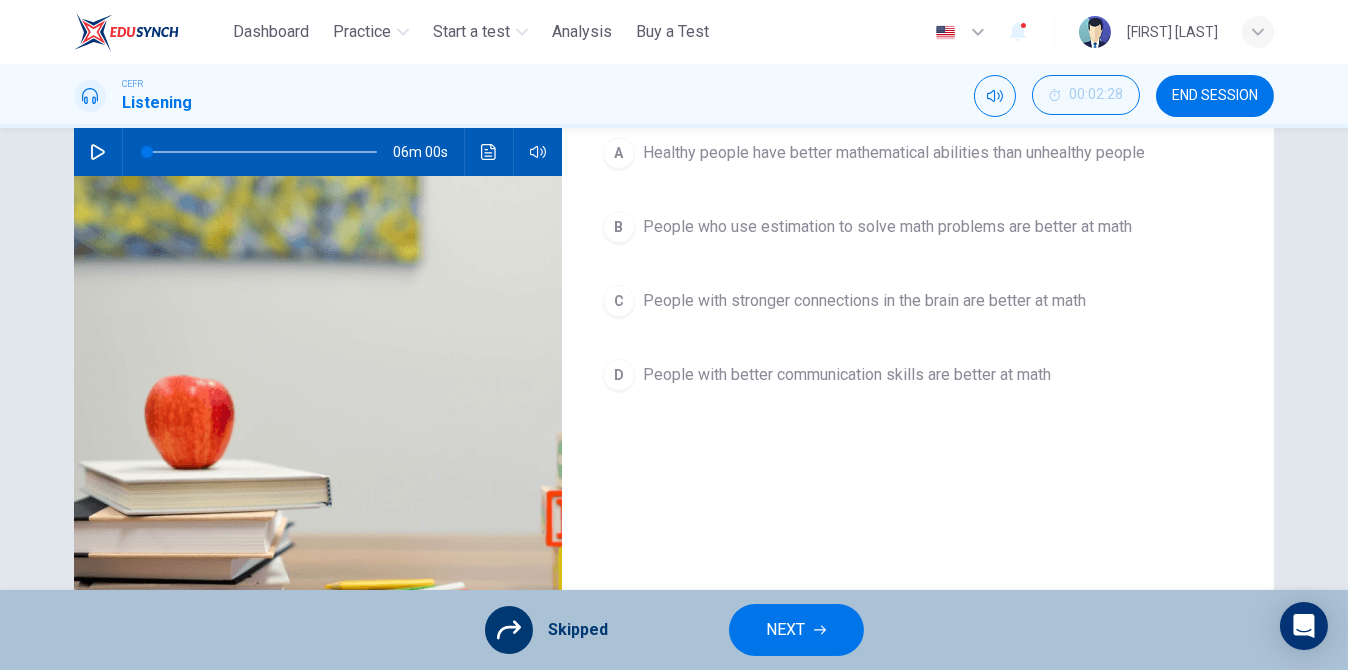 click on "NEXT" at bounding box center [786, 630] 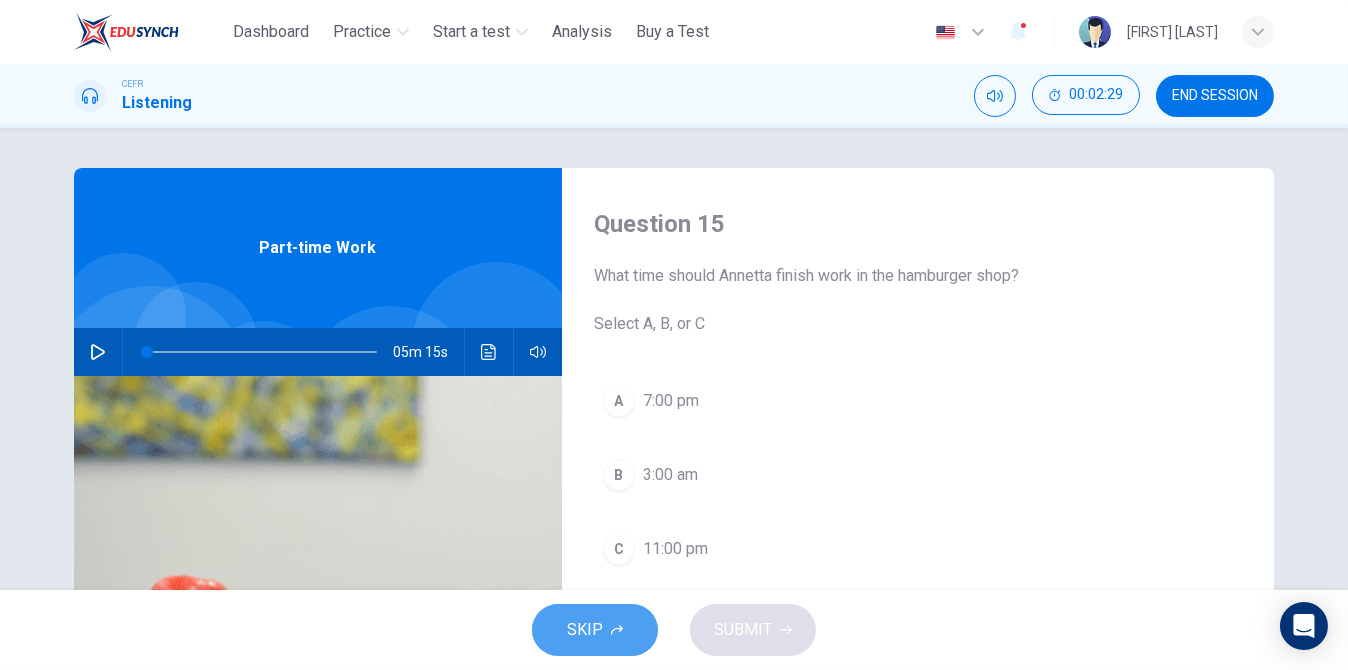 click on "SKIP" at bounding box center (595, 630) 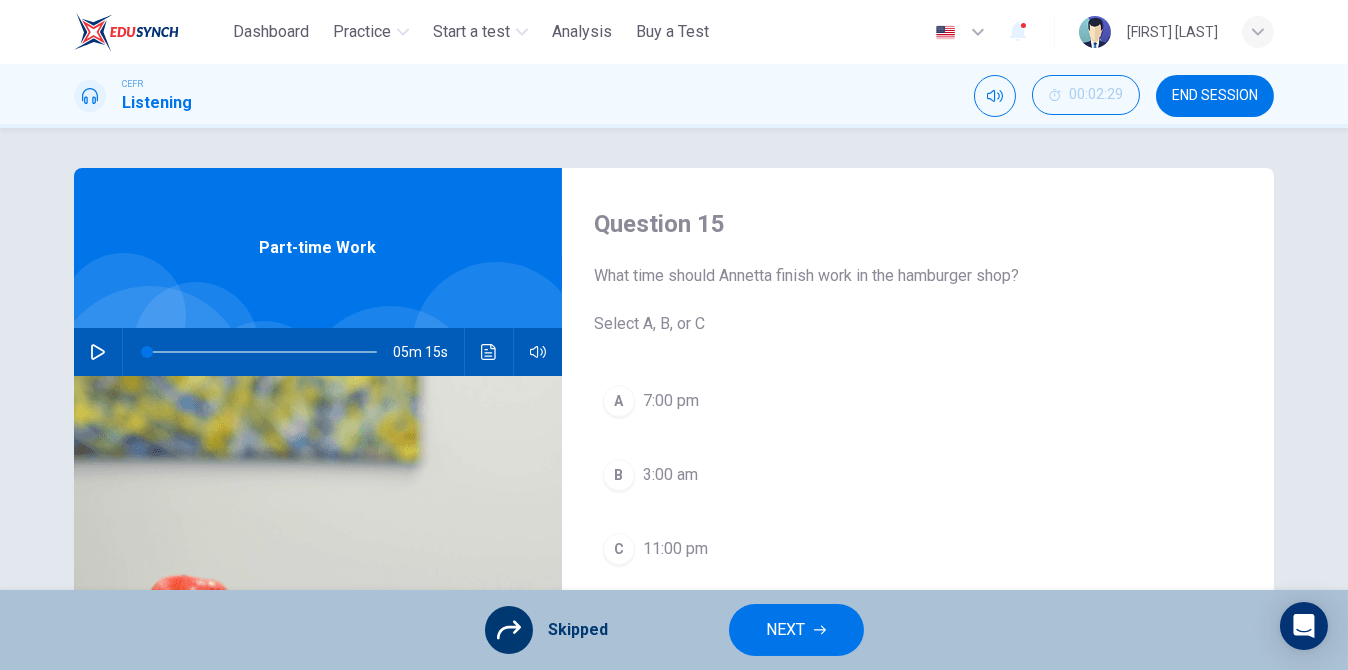 click on "NEXT" at bounding box center (786, 630) 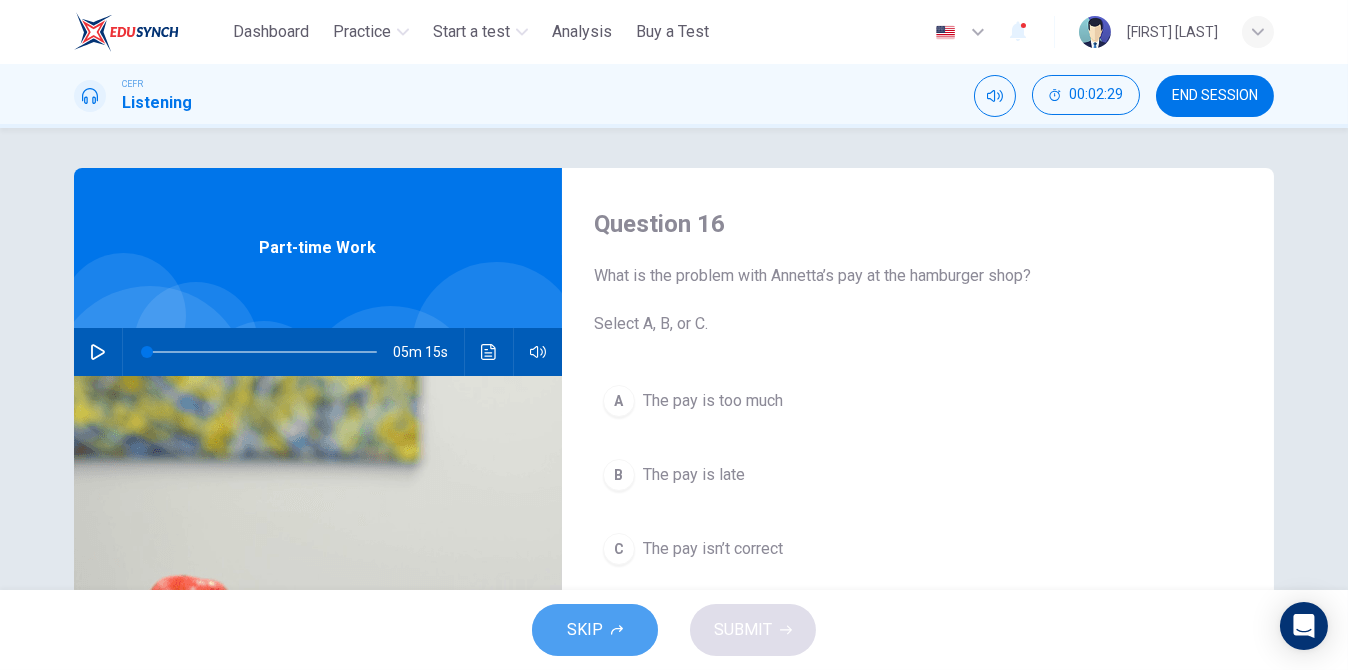 click on "SKIP" at bounding box center [595, 630] 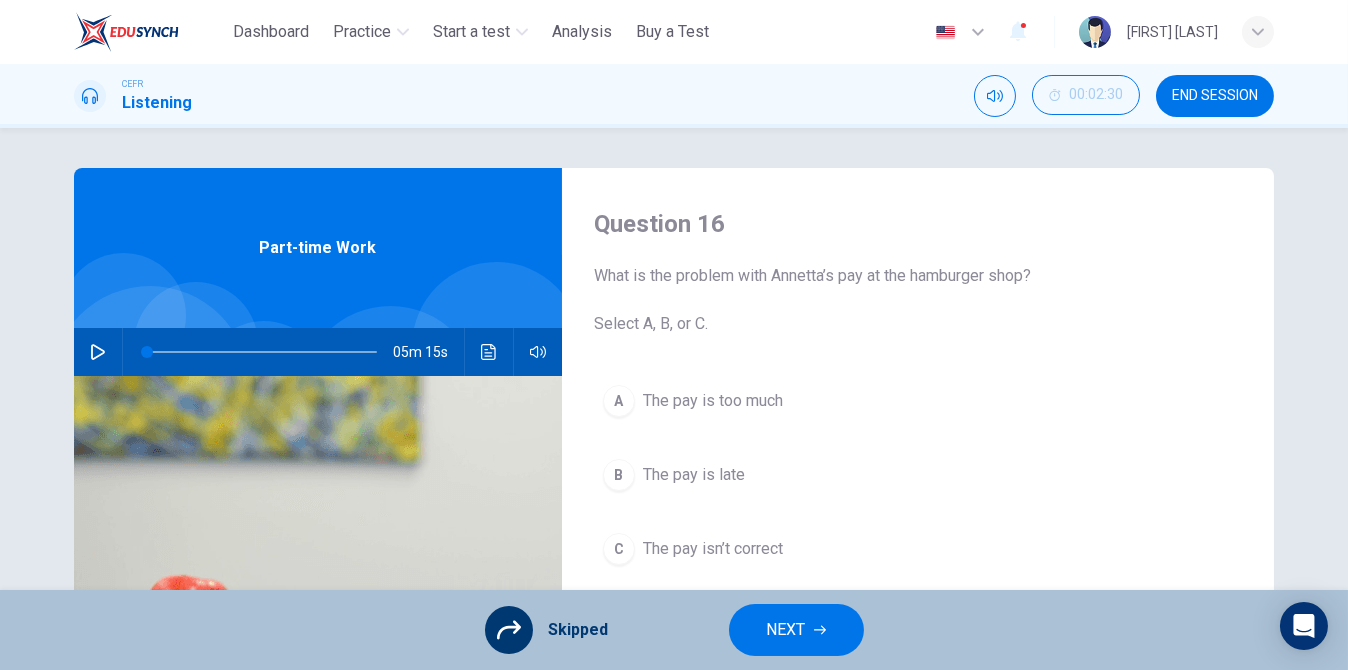 click on "NEXT" at bounding box center [786, 630] 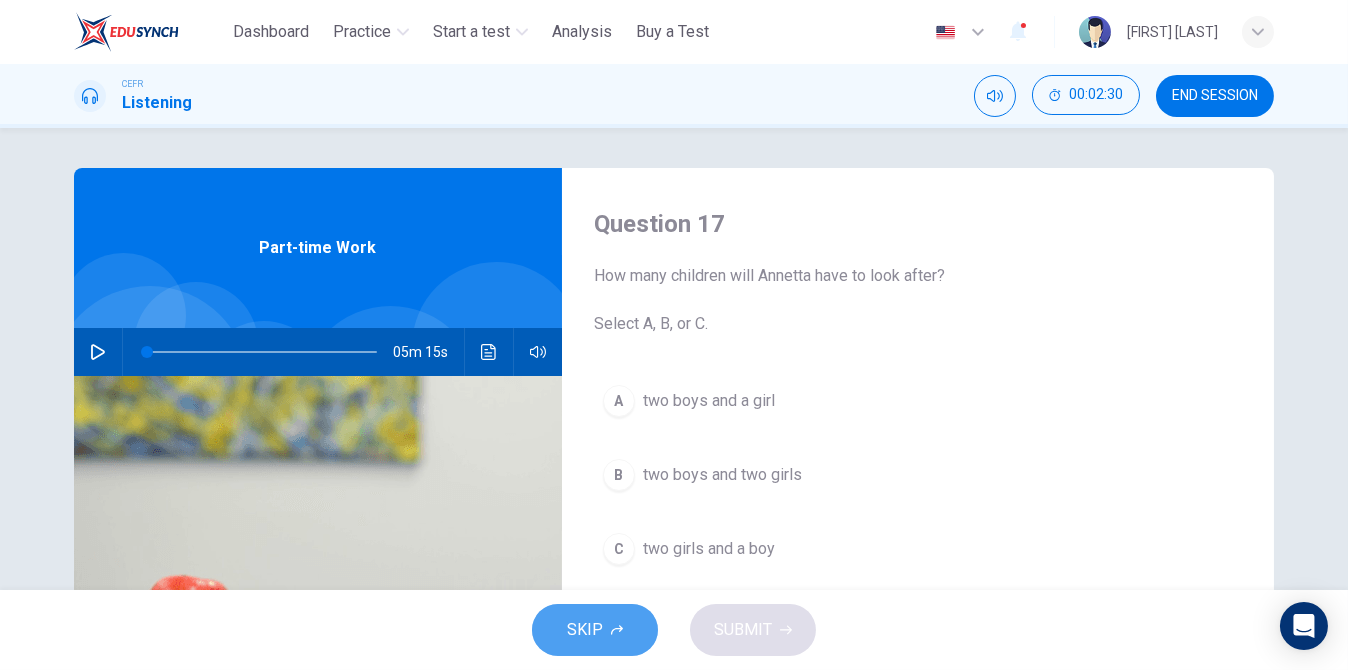 click on "SKIP" at bounding box center (595, 630) 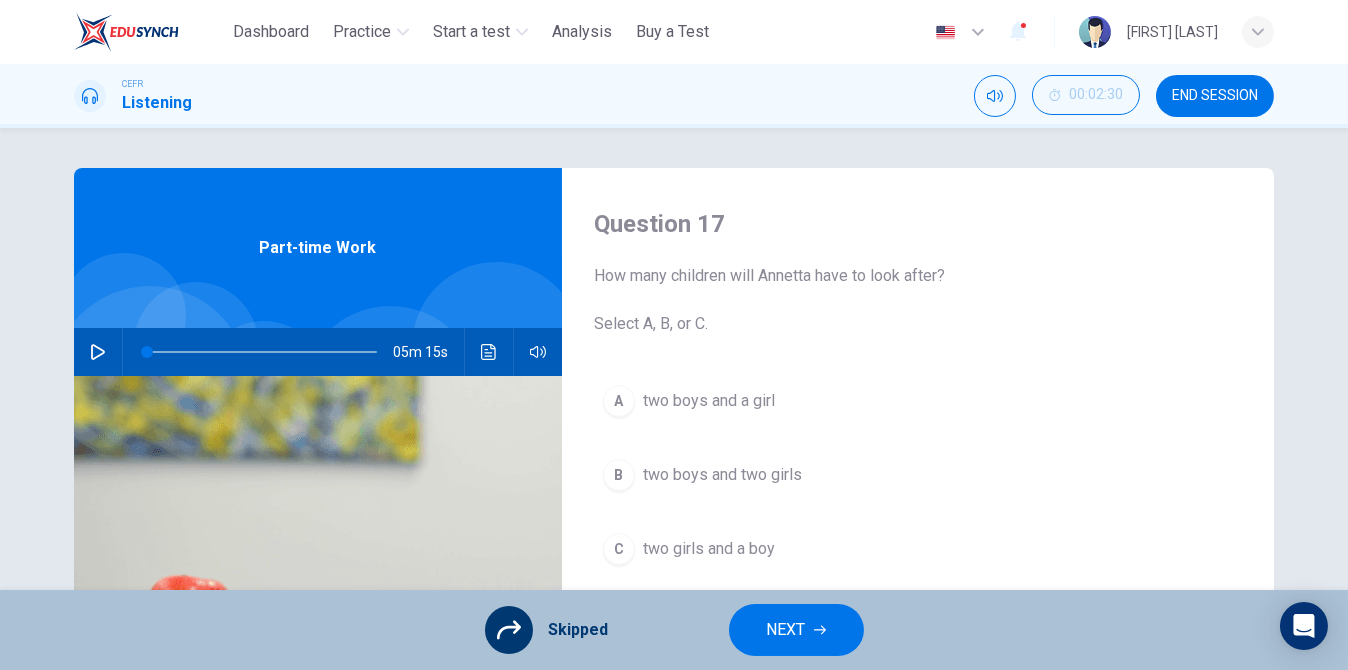 click on "NEXT" at bounding box center [796, 630] 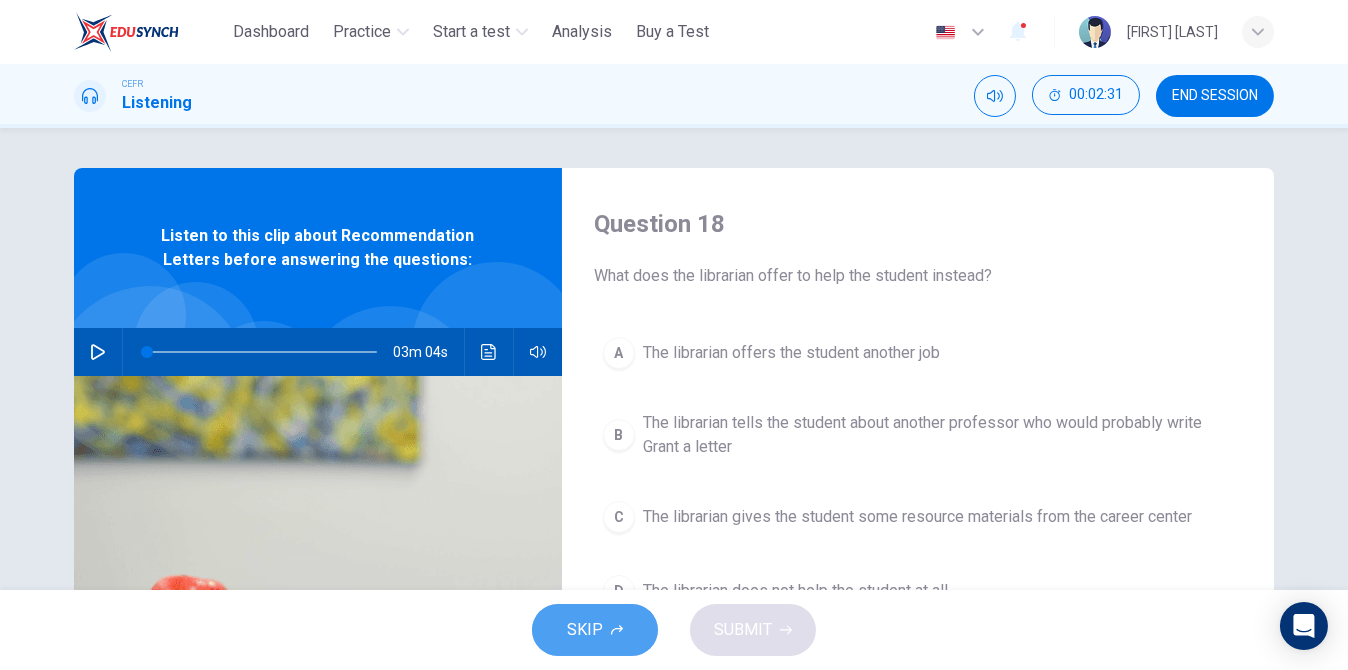 click 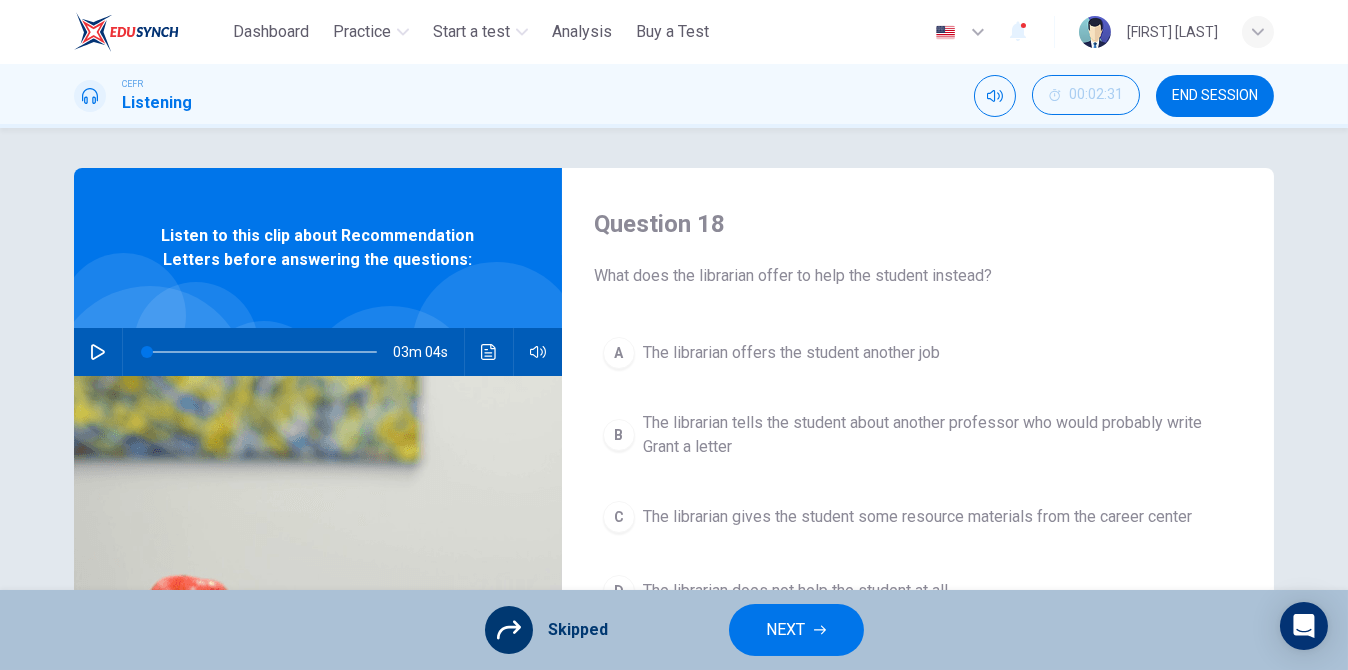 click on "NEXT" at bounding box center [786, 630] 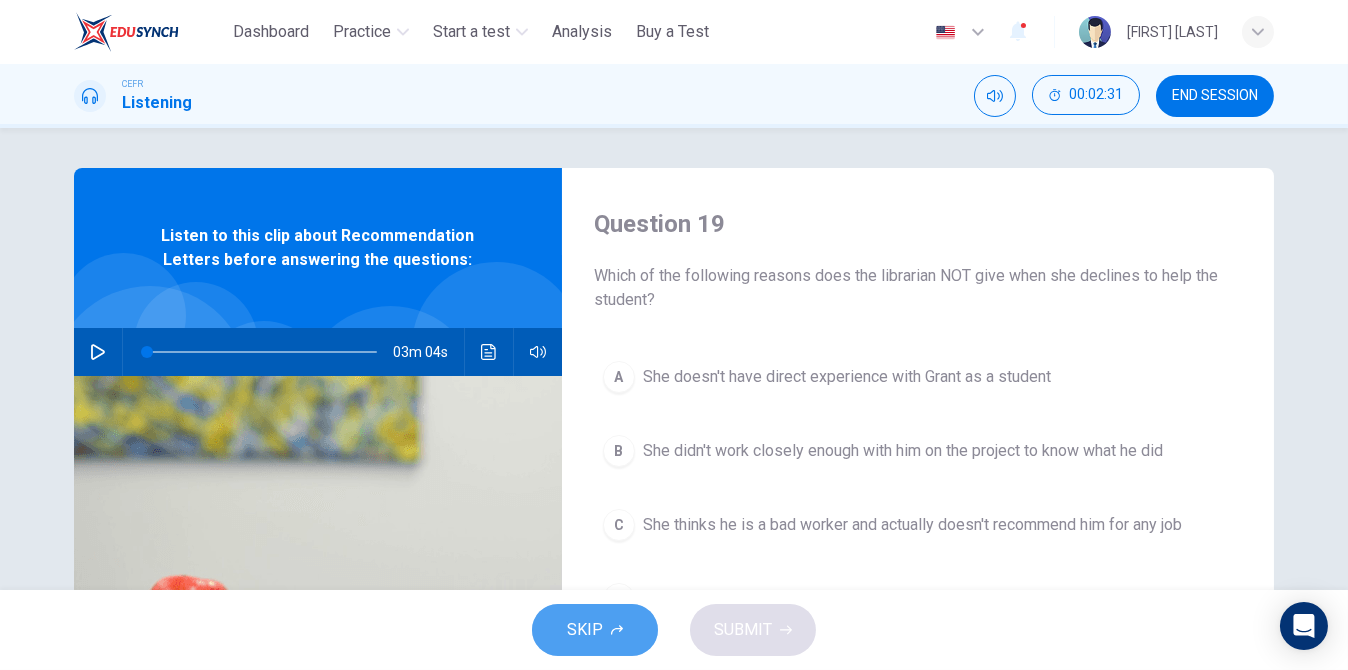 click on "SKIP" at bounding box center (595, 630) 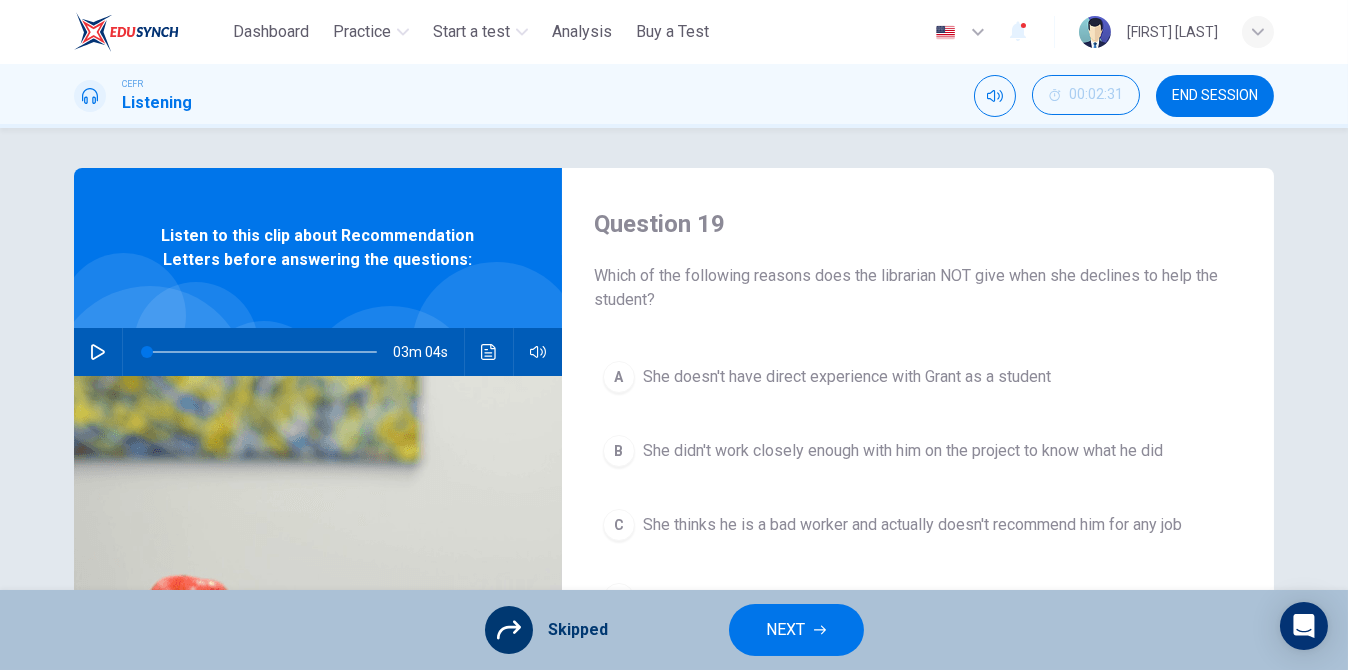 click on "NEXT" at bounding box center [796, 630] 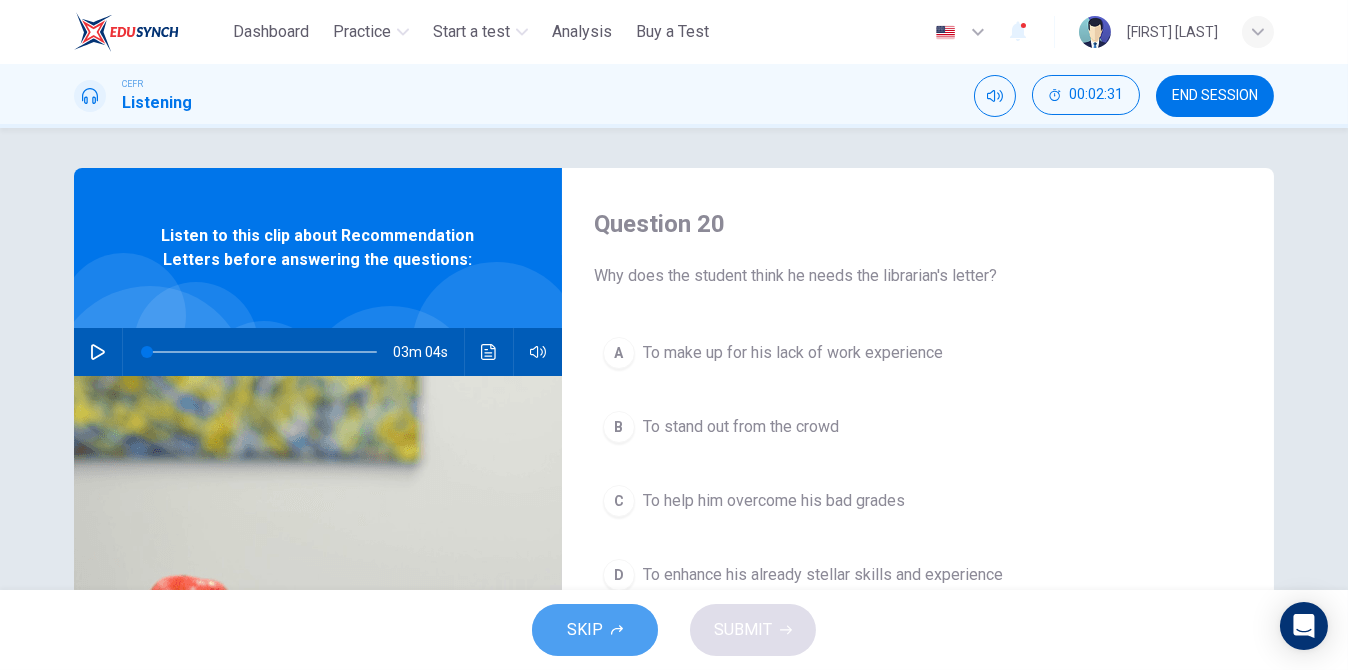 click on "SKIP" at bounding box center [585, 630] 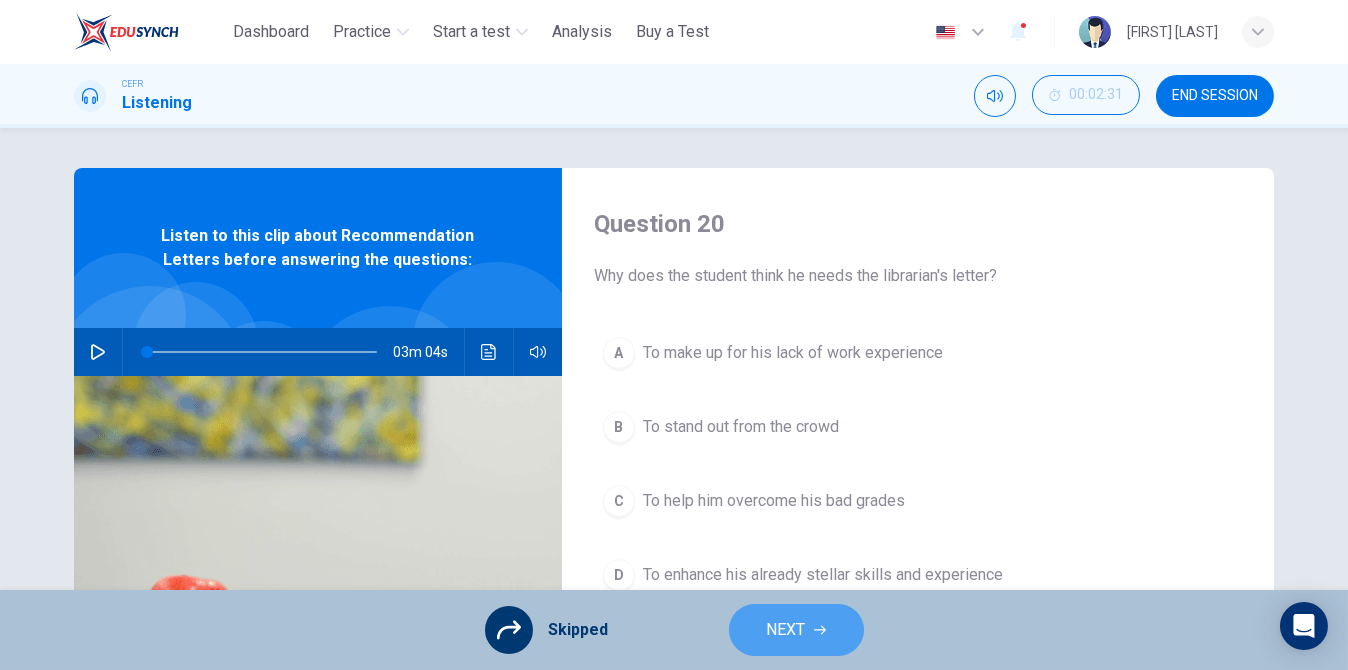 click on "NEXT" at bounding box center [786, 630] 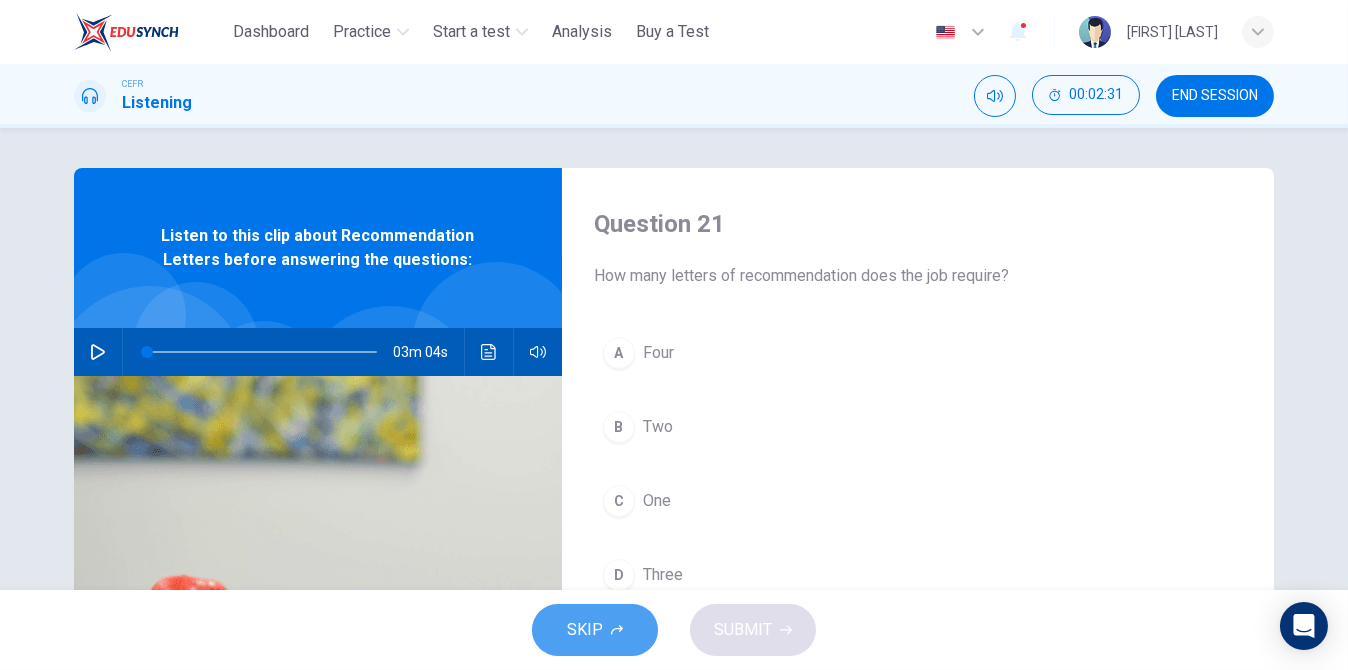 click on "SKIP" at bounding box center (585, 630) 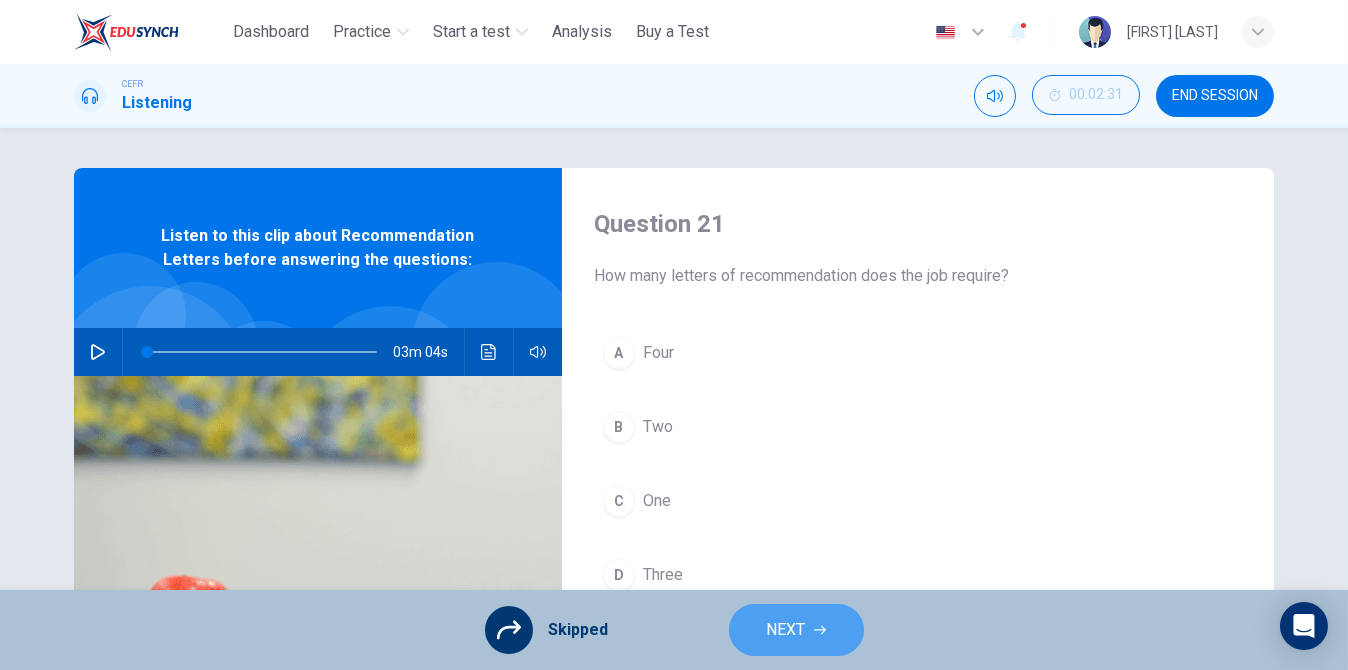 click on "NEXT" at bounding box center (786, 630) 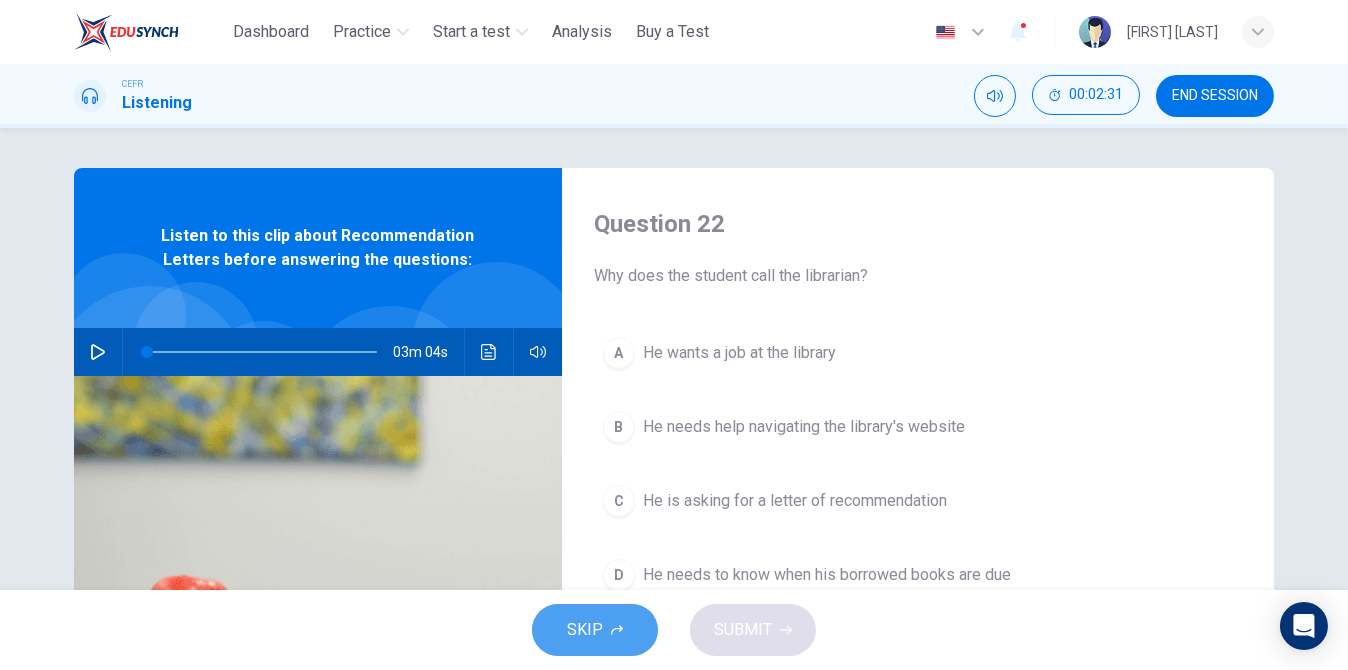 click on "SKIP" at bounding box center (585, 630) 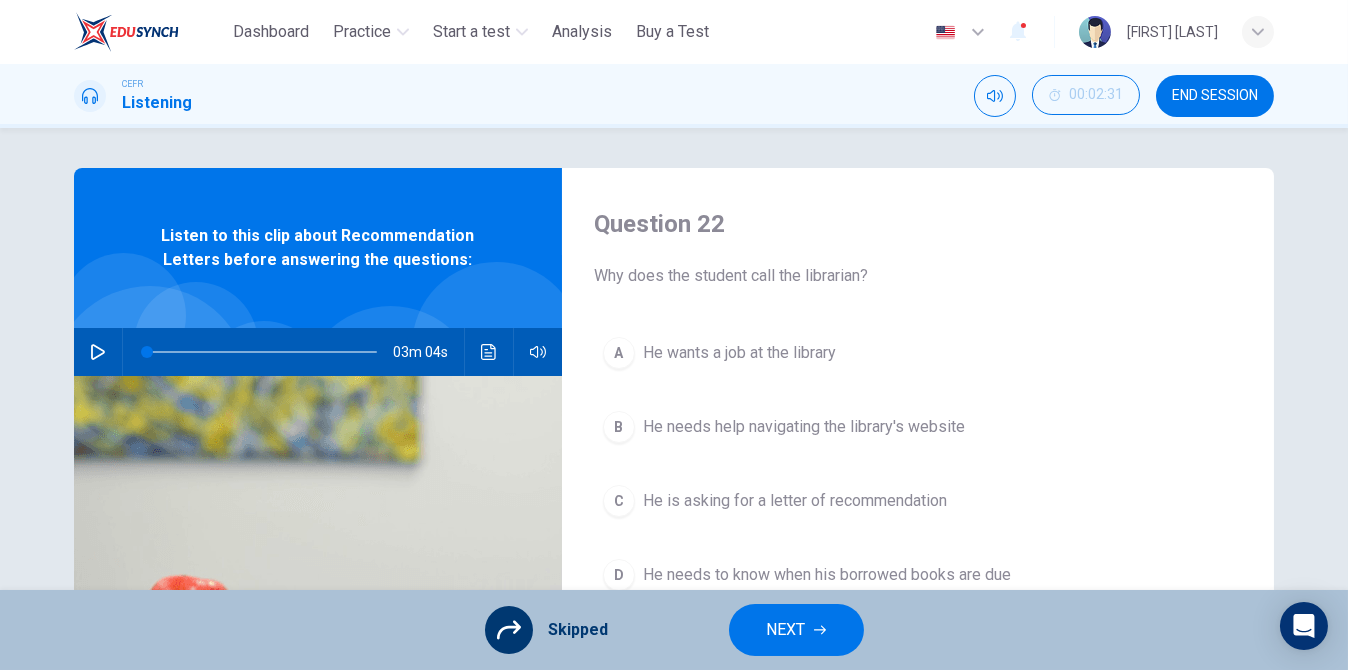 click on "NEXT" at bounding box center (786, 630) 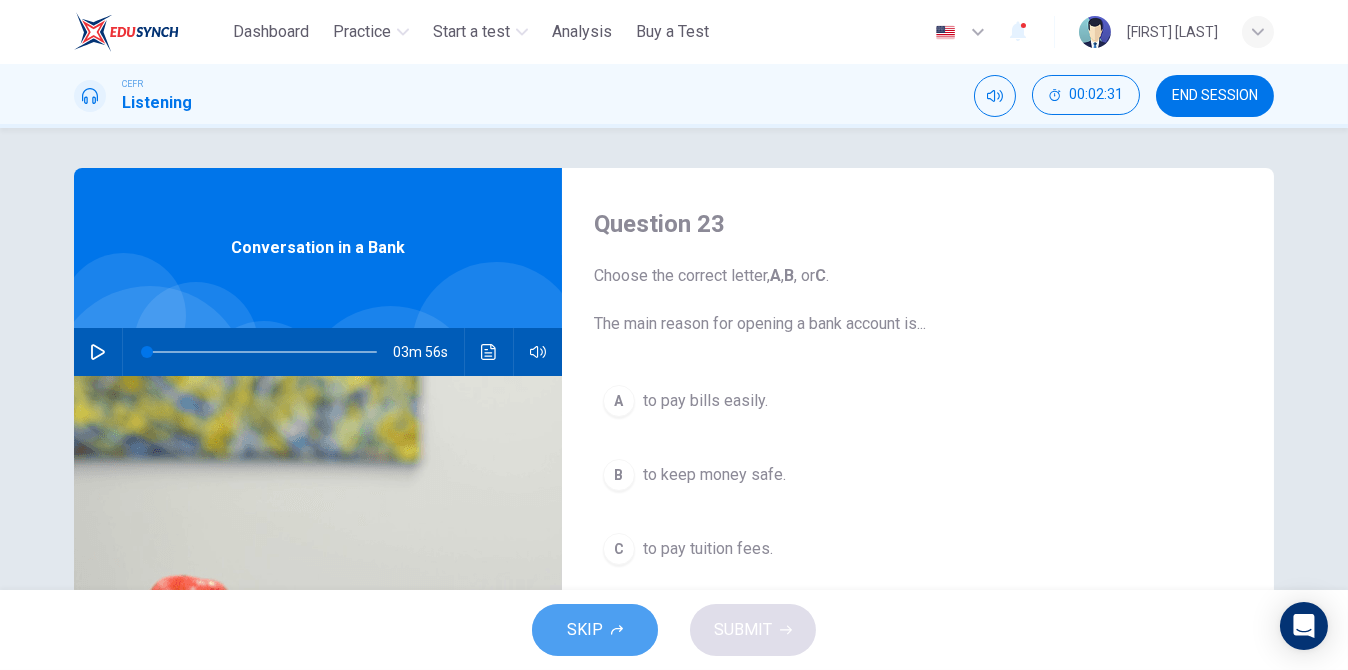 click on "SKIP" at bounding box center [595, 630] 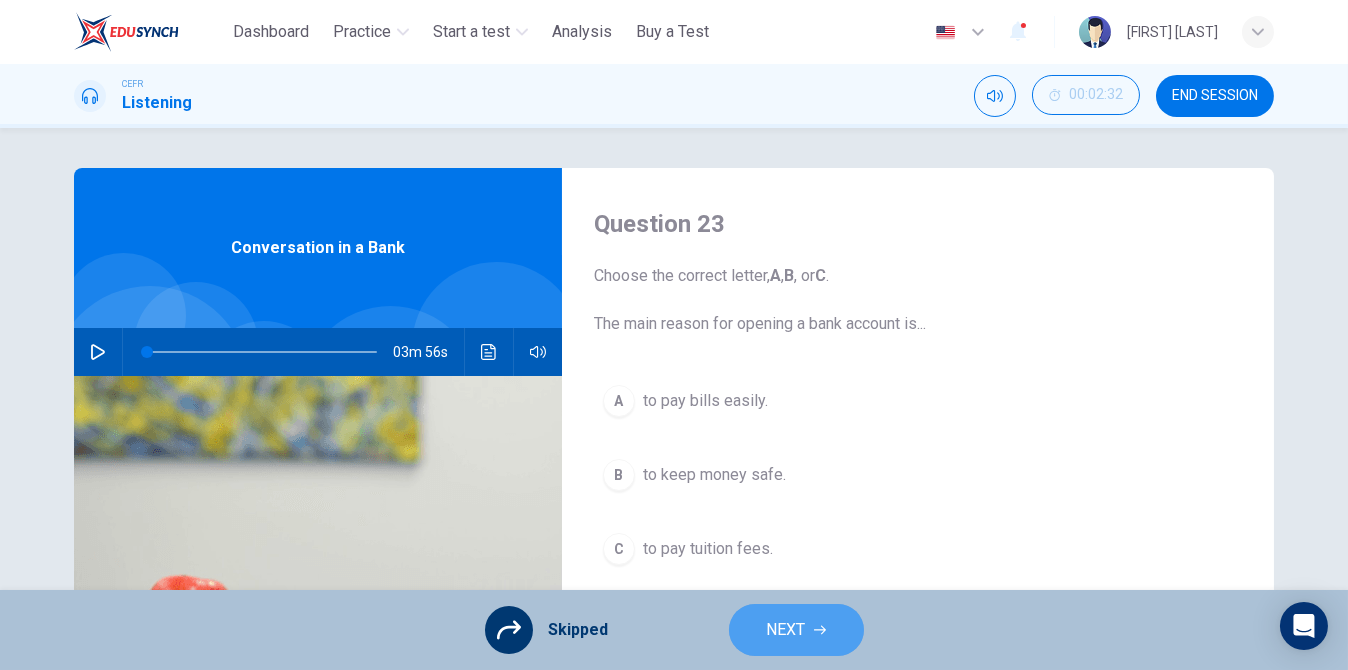 click on "NEXT" at bounding box center (796, 630) 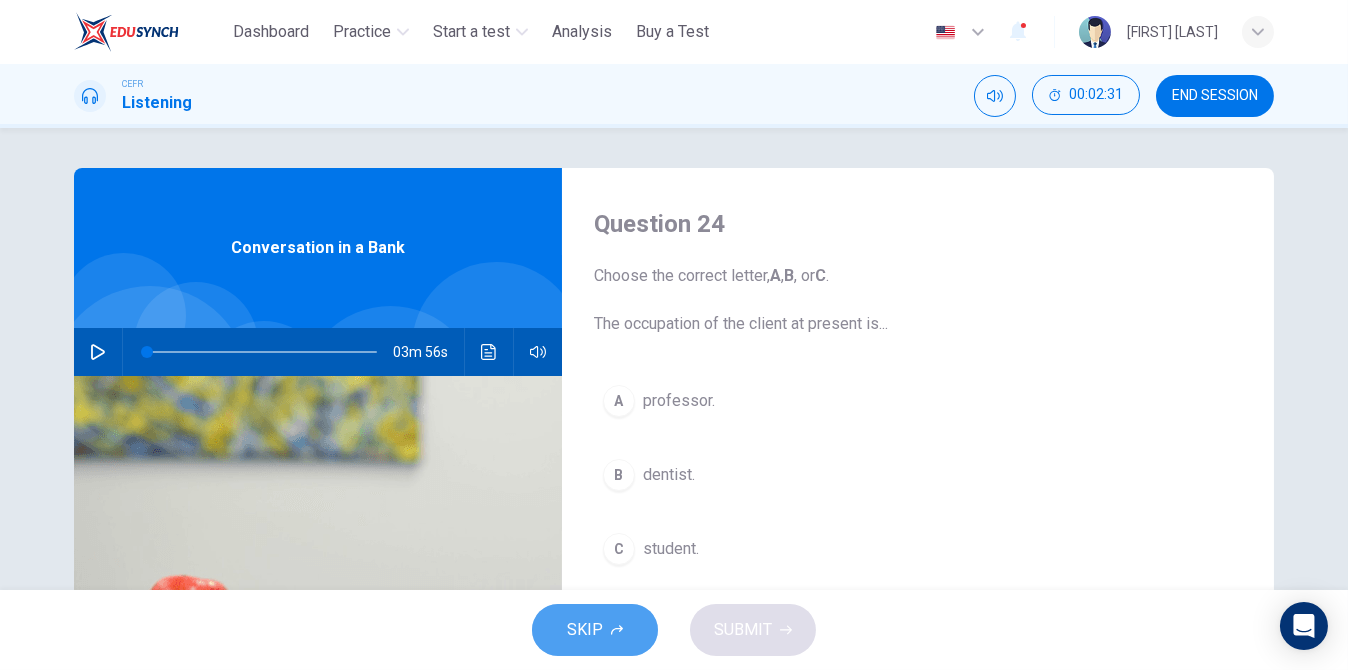 click on "SKIP" at bounding box center [585, 630] 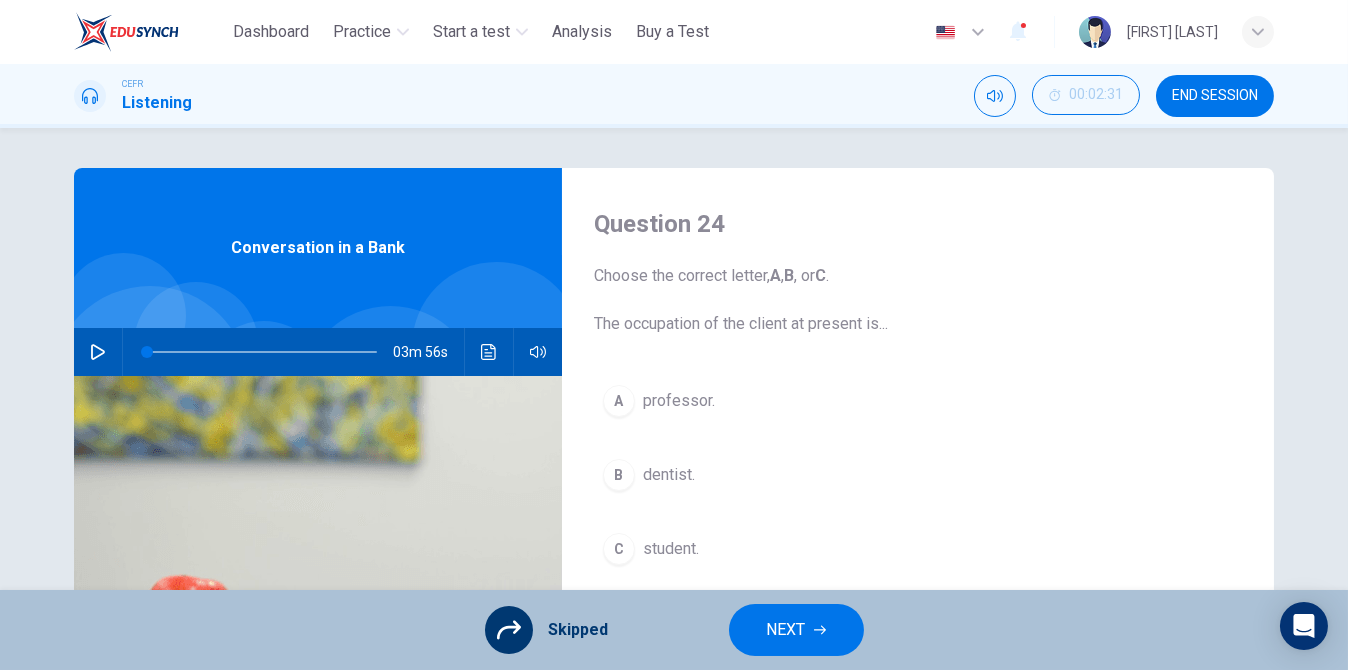 click on "NEXT" at bounding box center (796, 630) 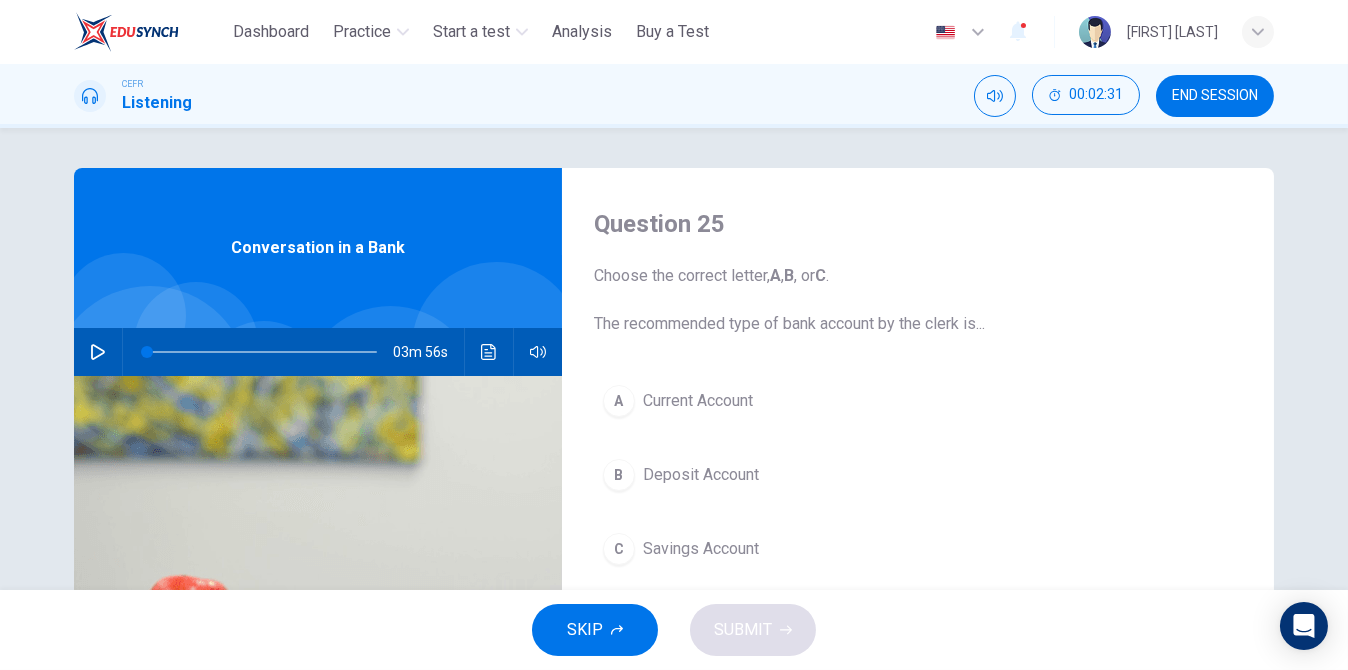 click on "SKIP" at bounding box center (595, 630) 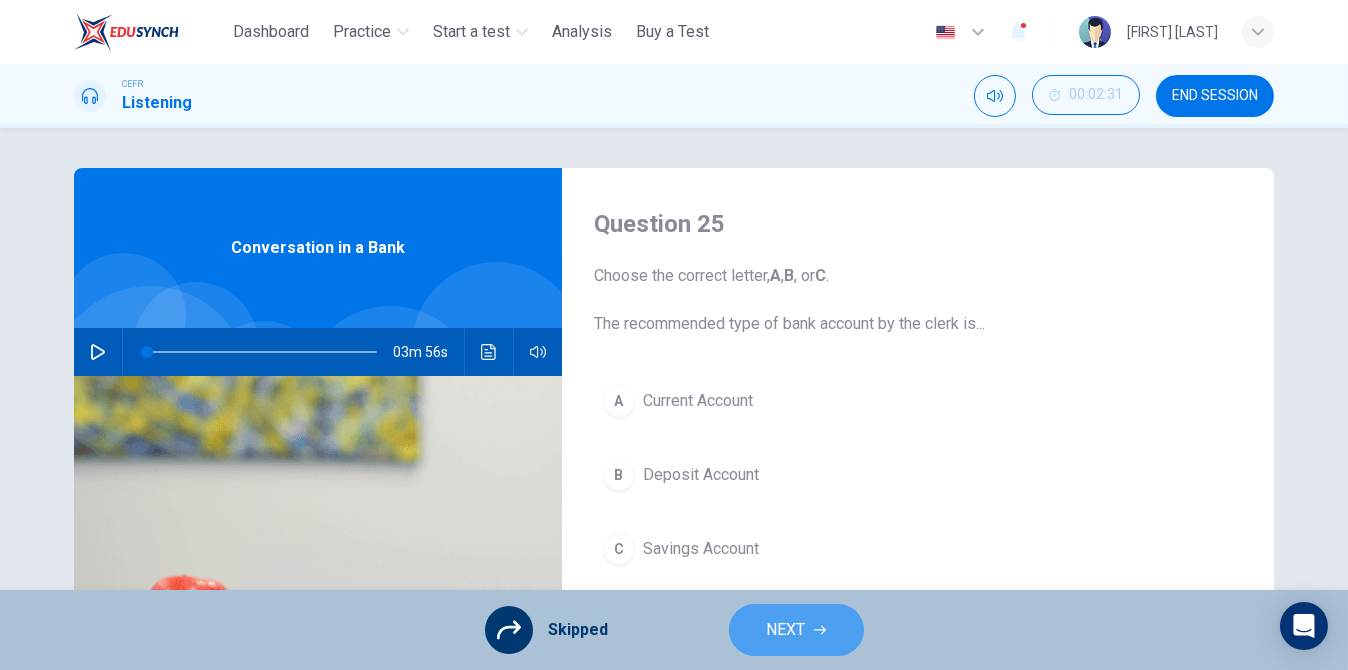 click on "NEXT" at bounding box center (796, 630) 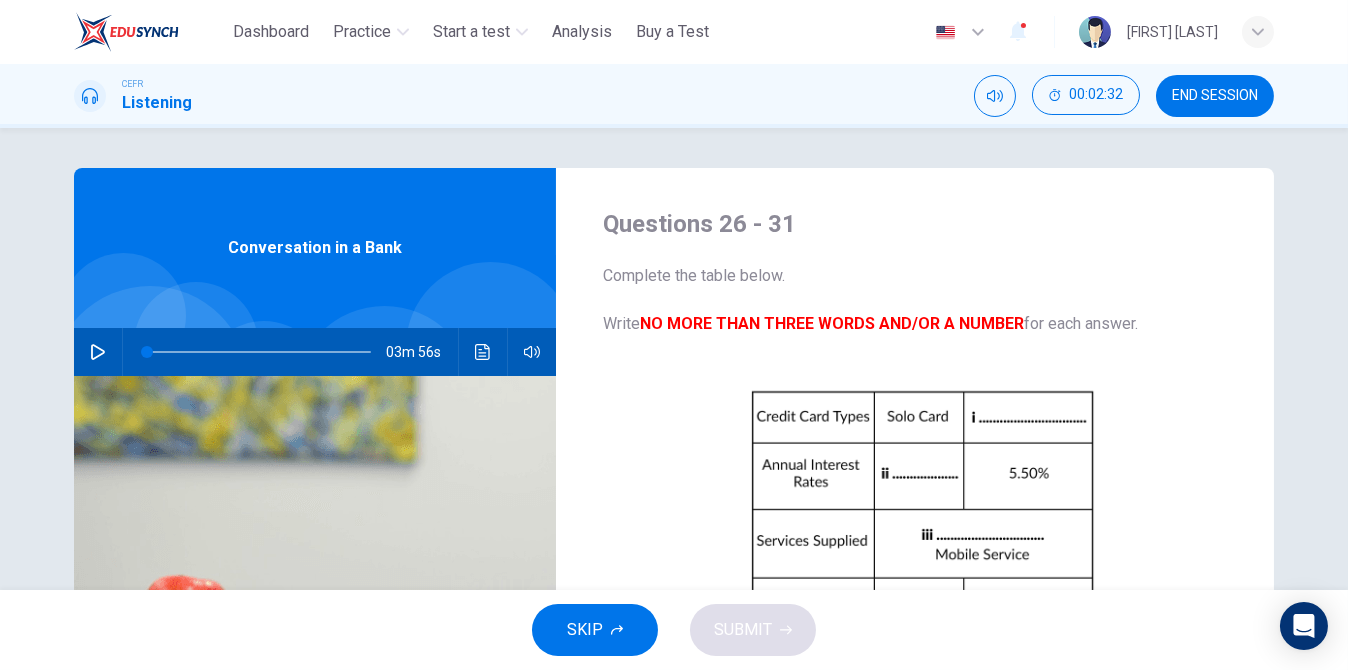 click 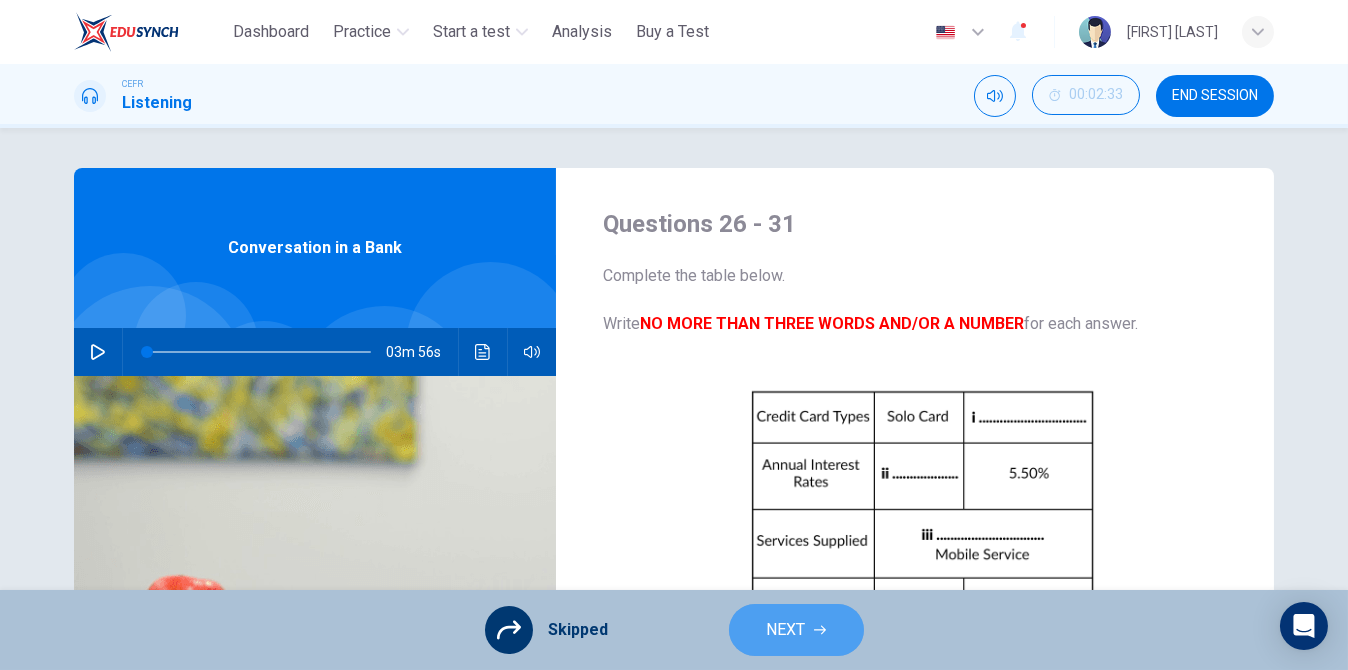 click on "NEXT" at bounding box center [786, 630] 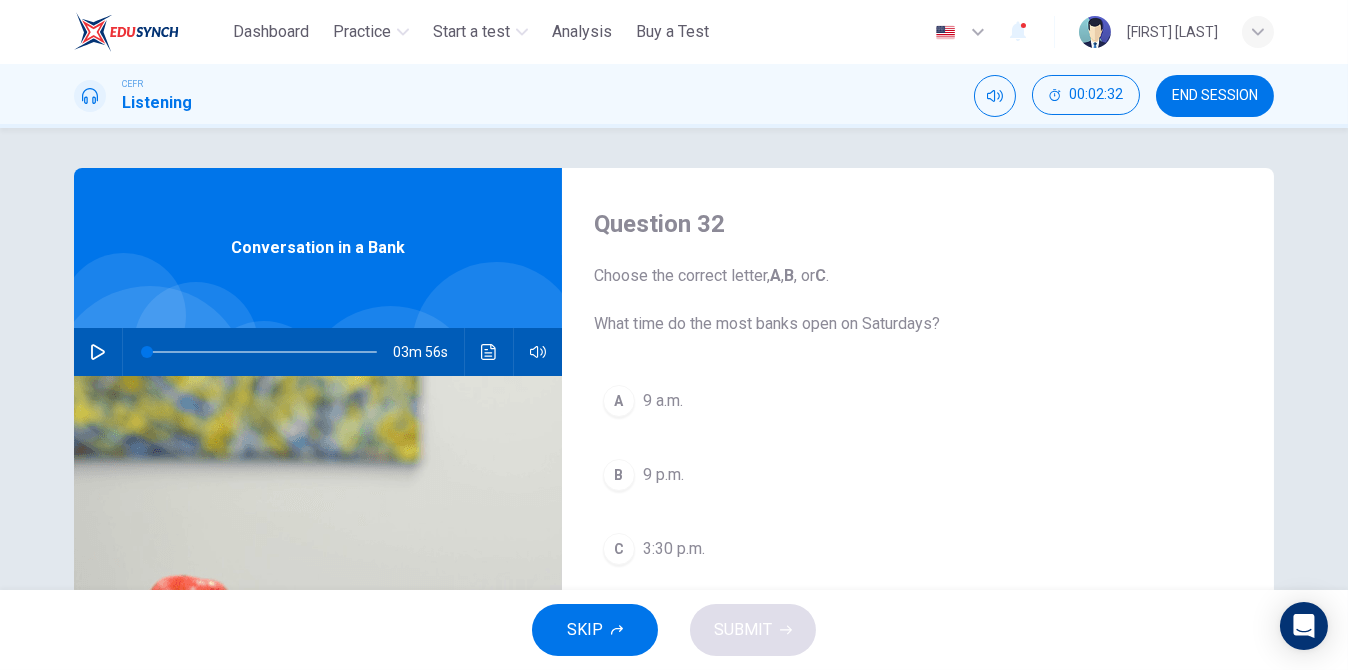 click on "SKIP" at bounding box center [585, 630] 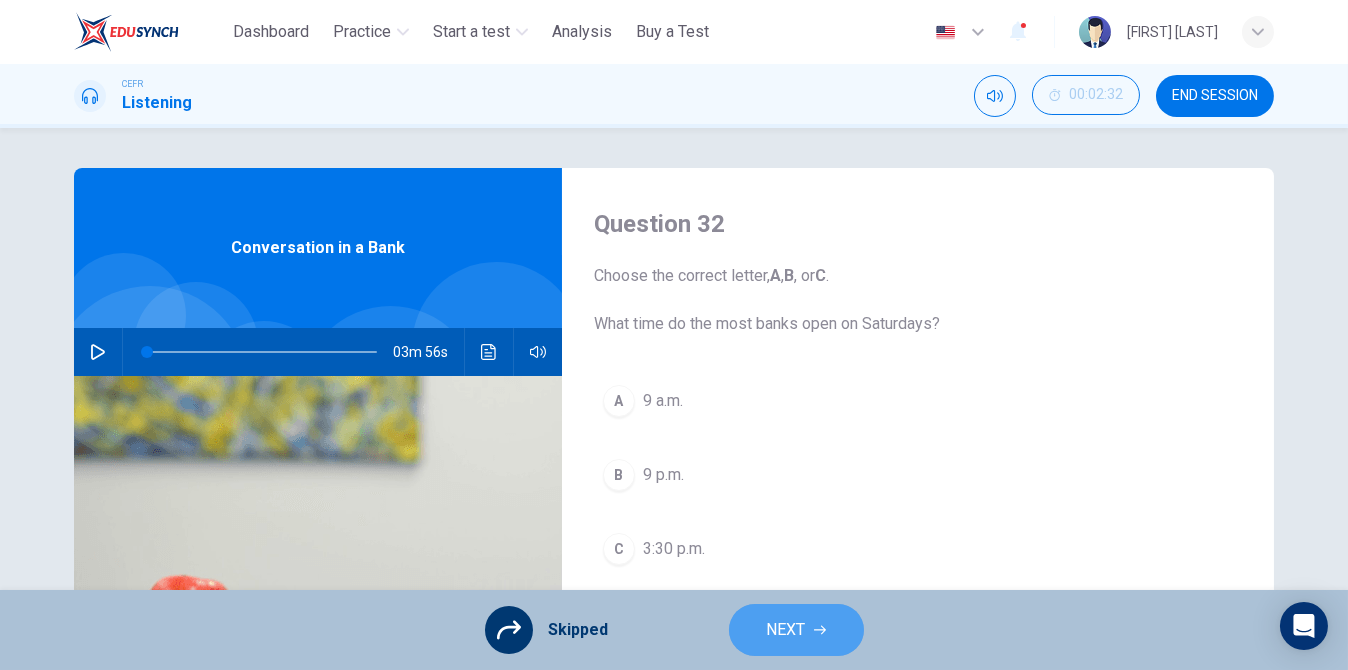 click on "NEXT" at bounding box center (796, 630) 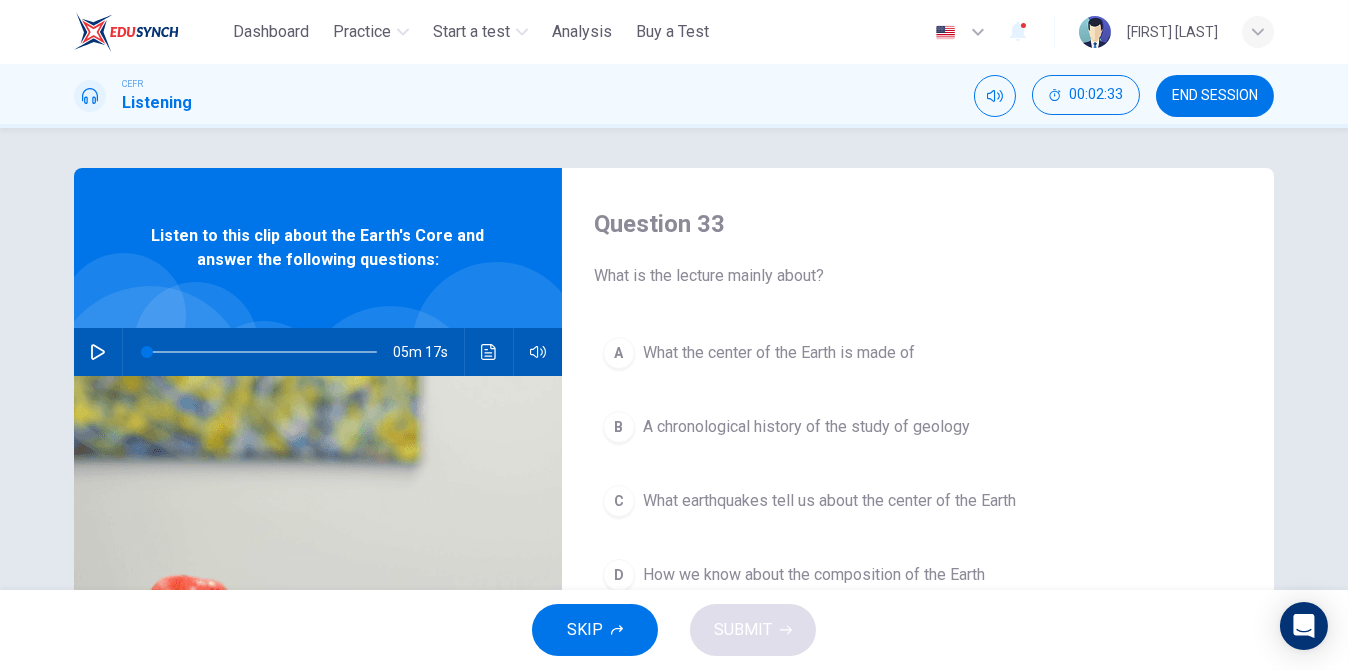 click on "SKIP" at bounding box center (585, 630) 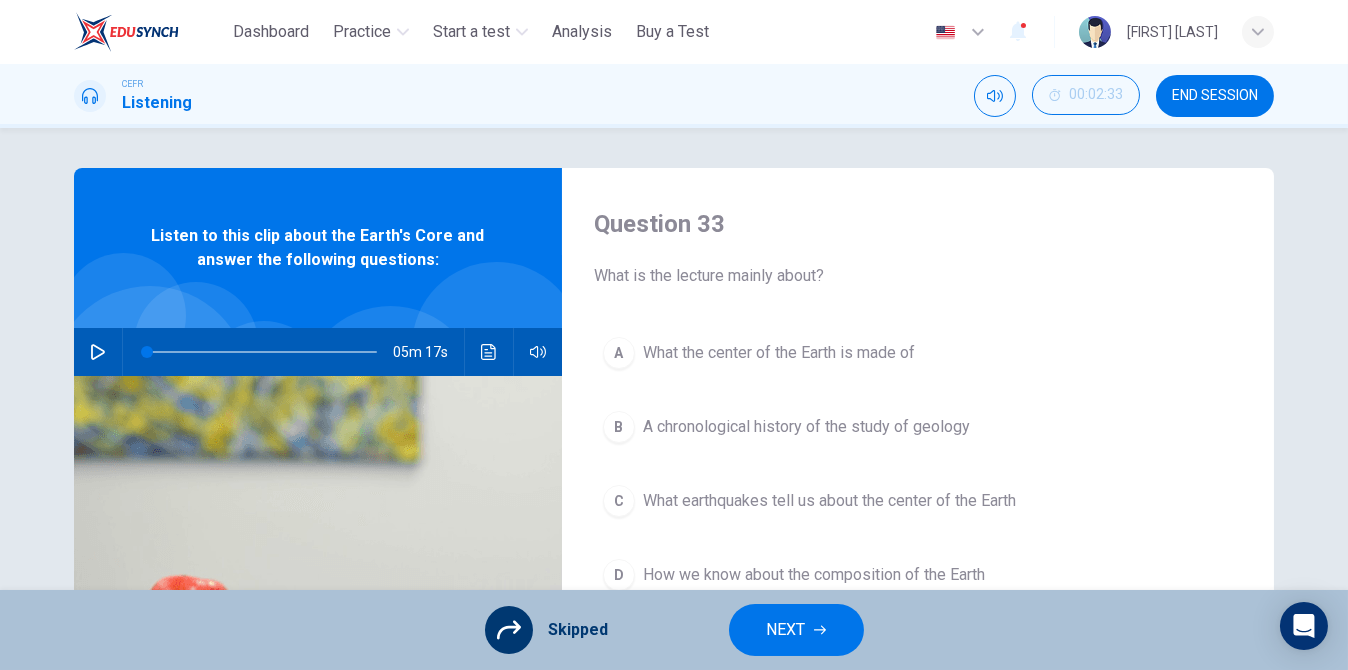 click on "NEXT" at bounding box center [796, 630] 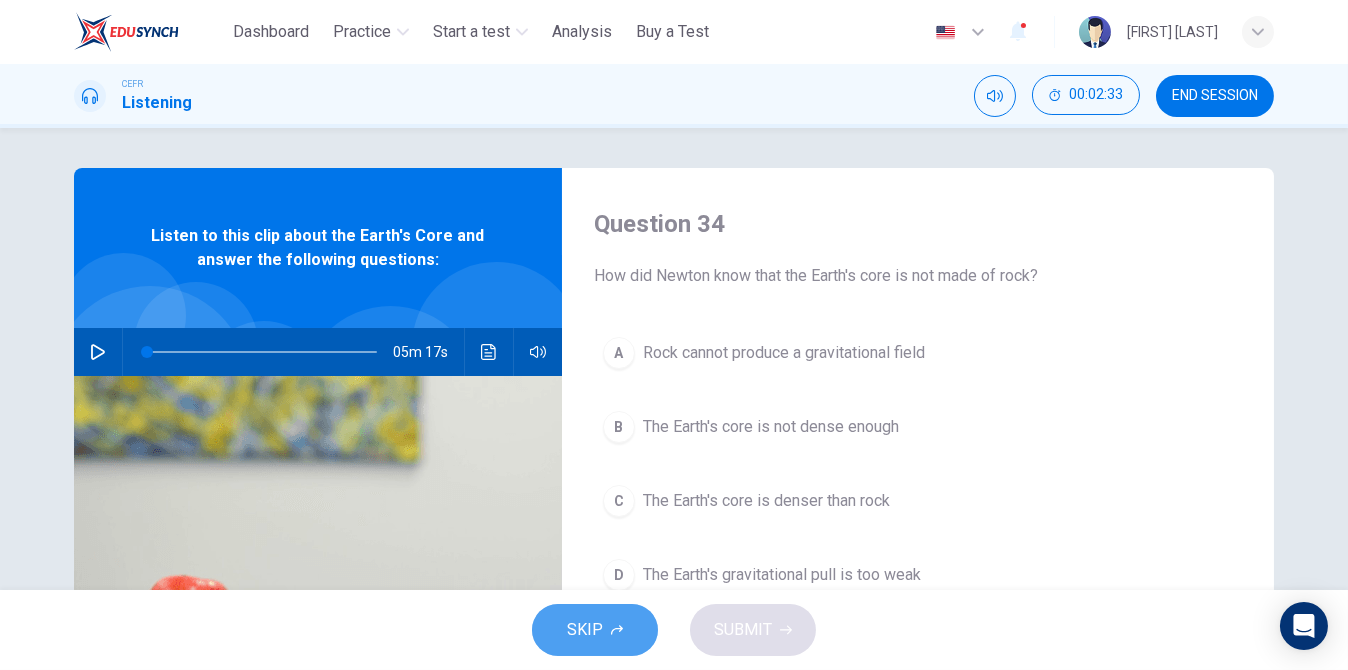 click on "SKIP" at bounding box center (585, 630) 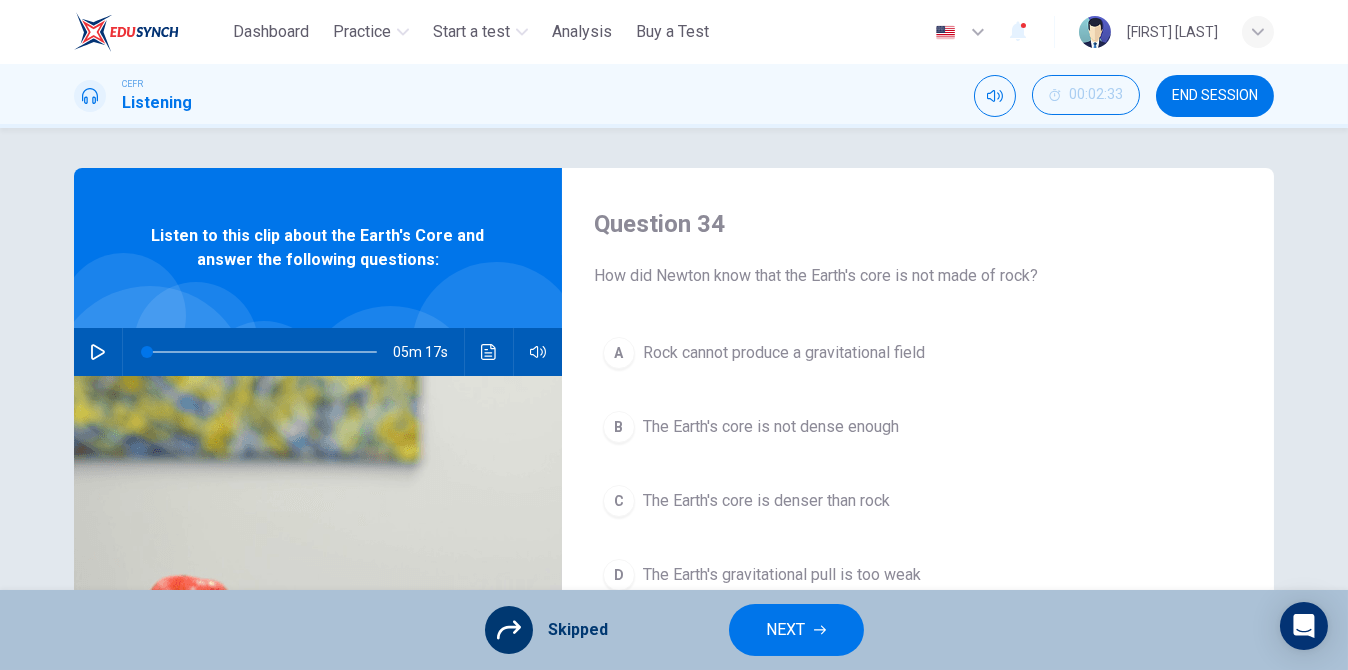 click on "NEXT" at bounding box center [796, 630] 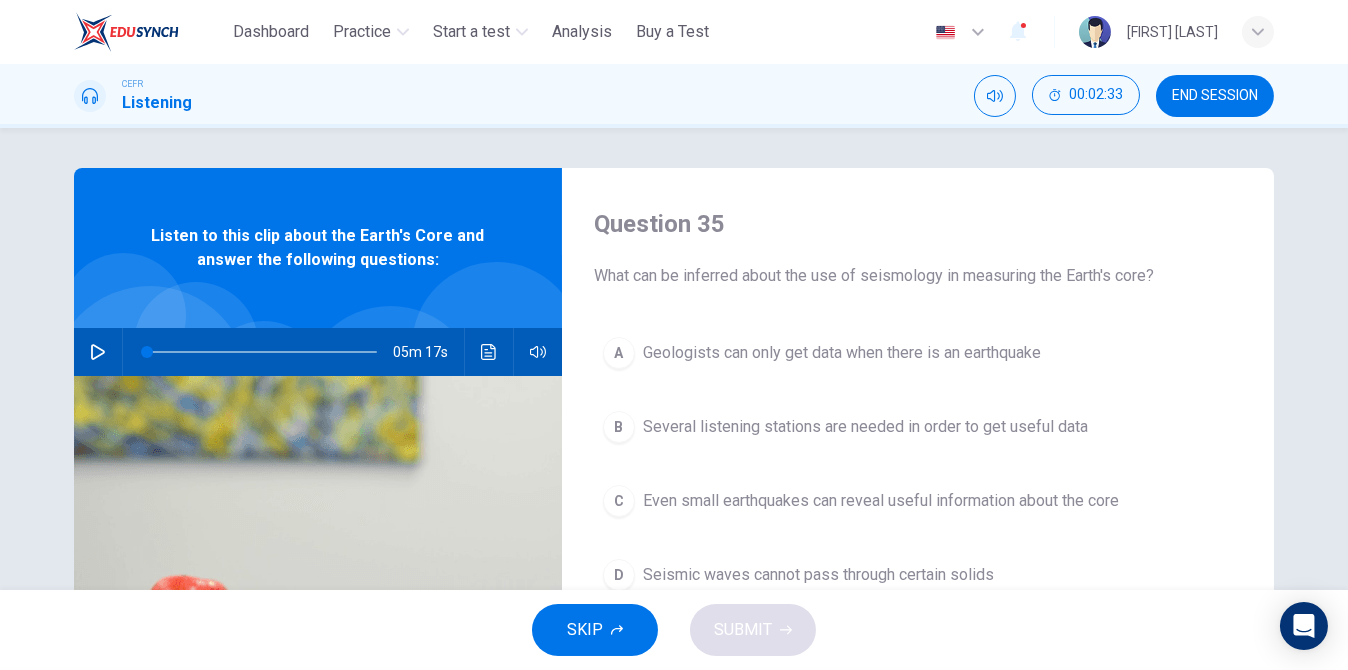 click on "SKIP SUBMIT" at bounding box center [674, 630] 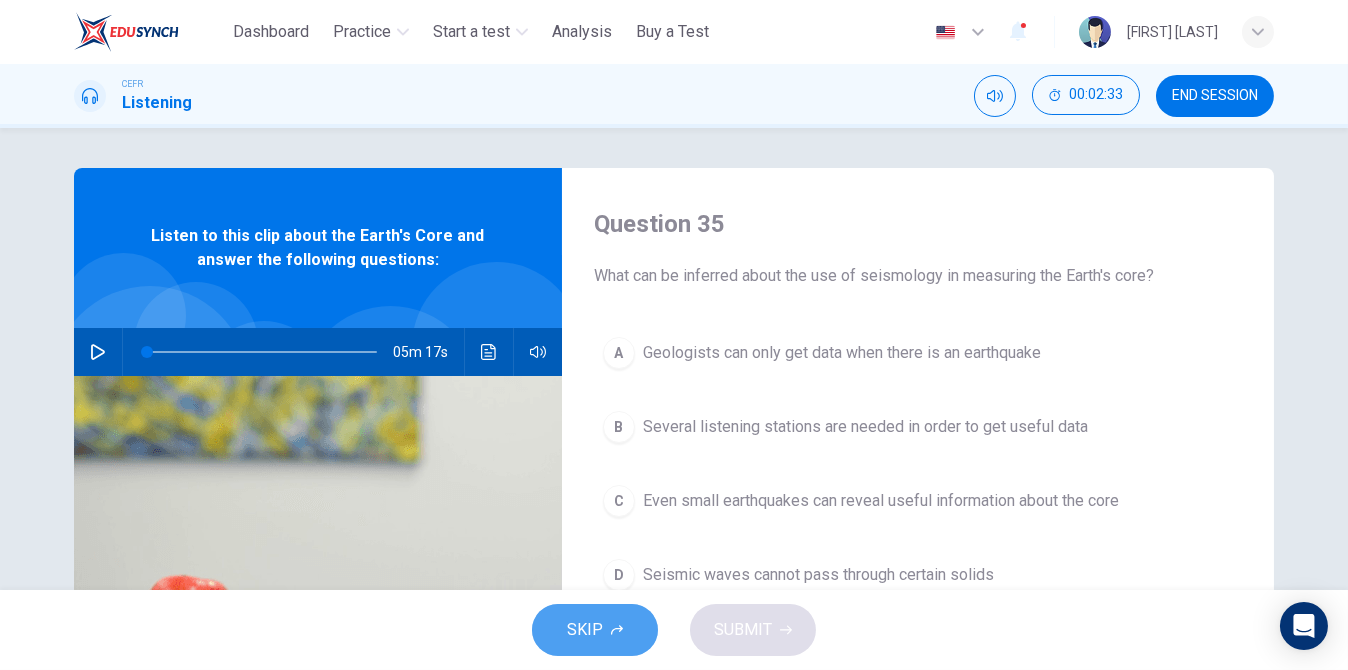 click on "SKIP" at bounding box center [585, 630] 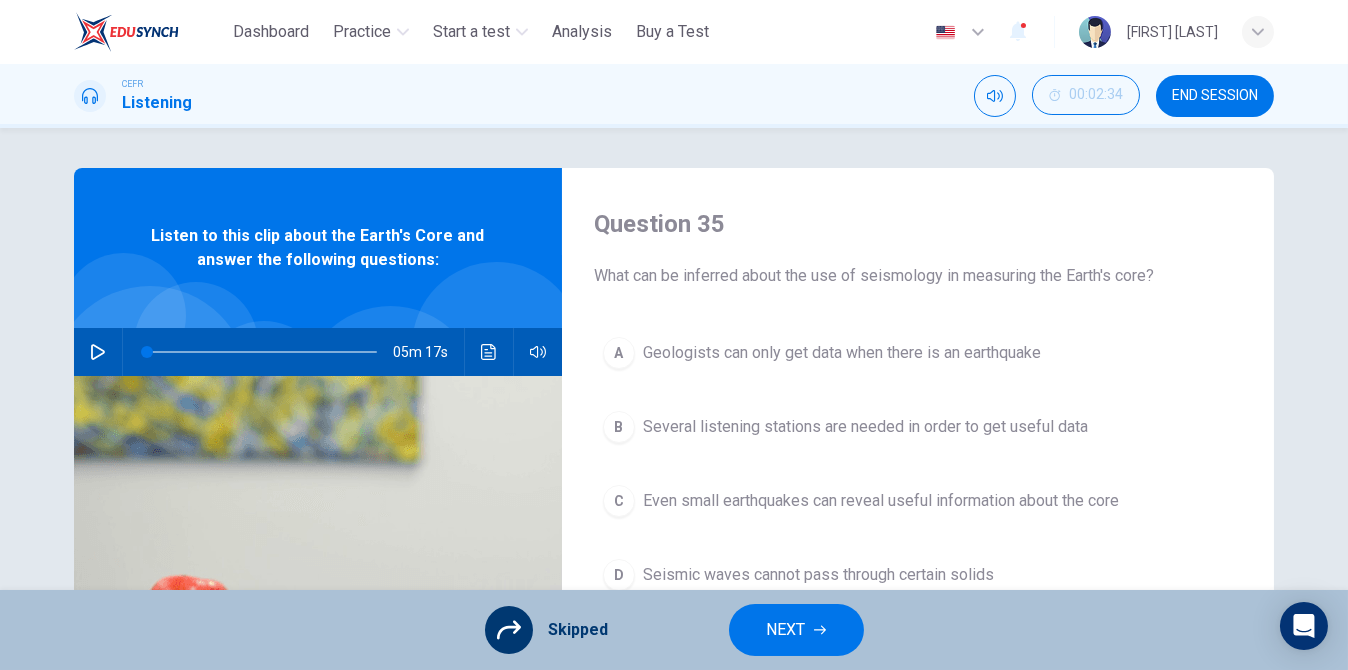 click on "NEXT" at bounding box center [786, 630] 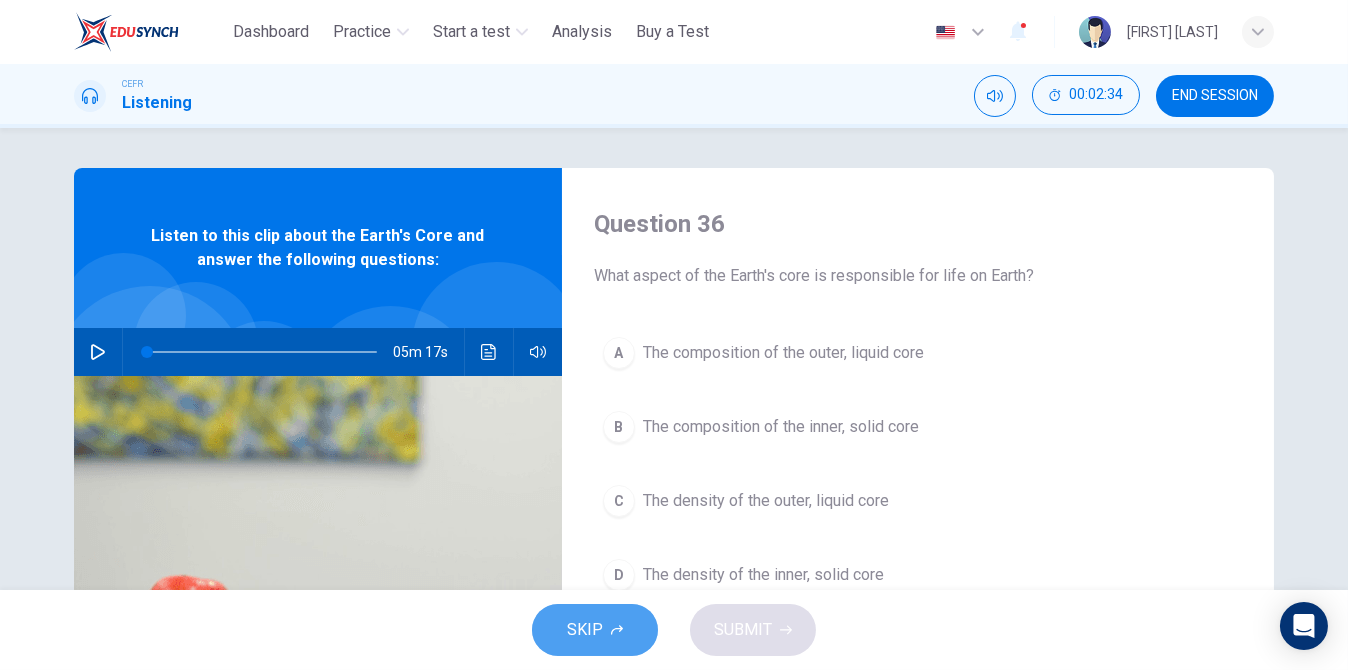 click on "SKIP" at bounding box center [585, 630] 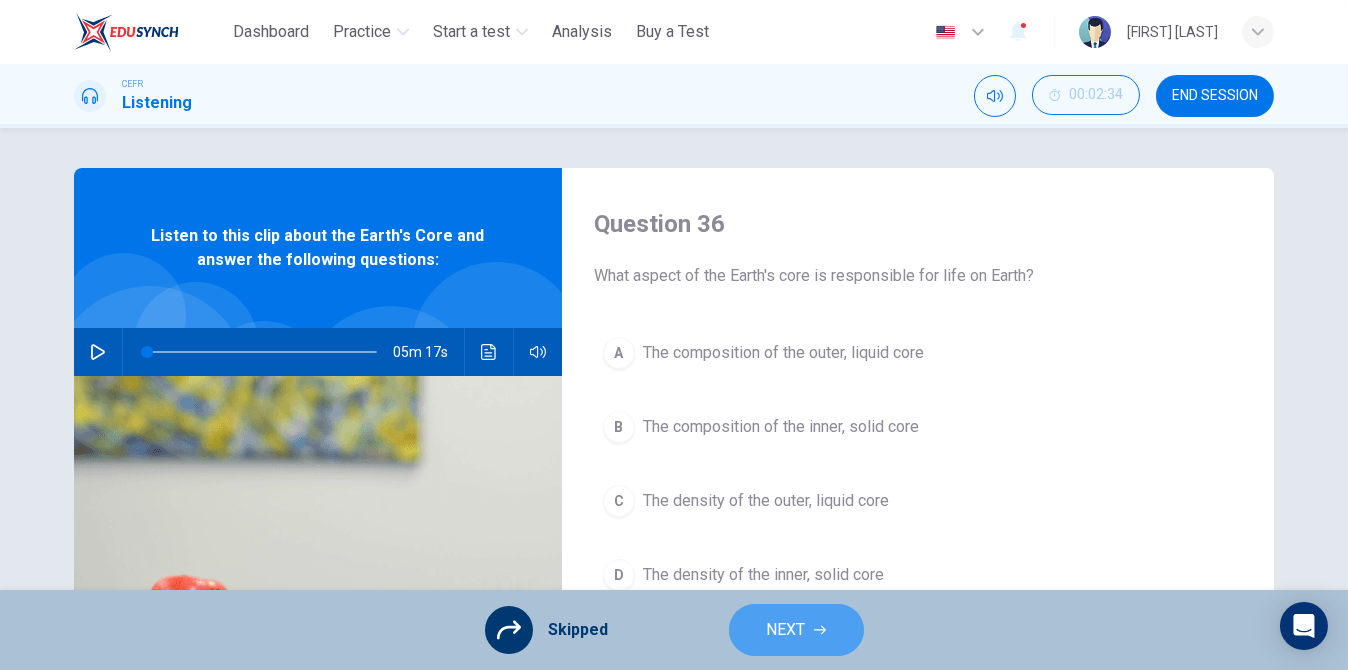 click on "NEXT" at bounding box center [796, 630] 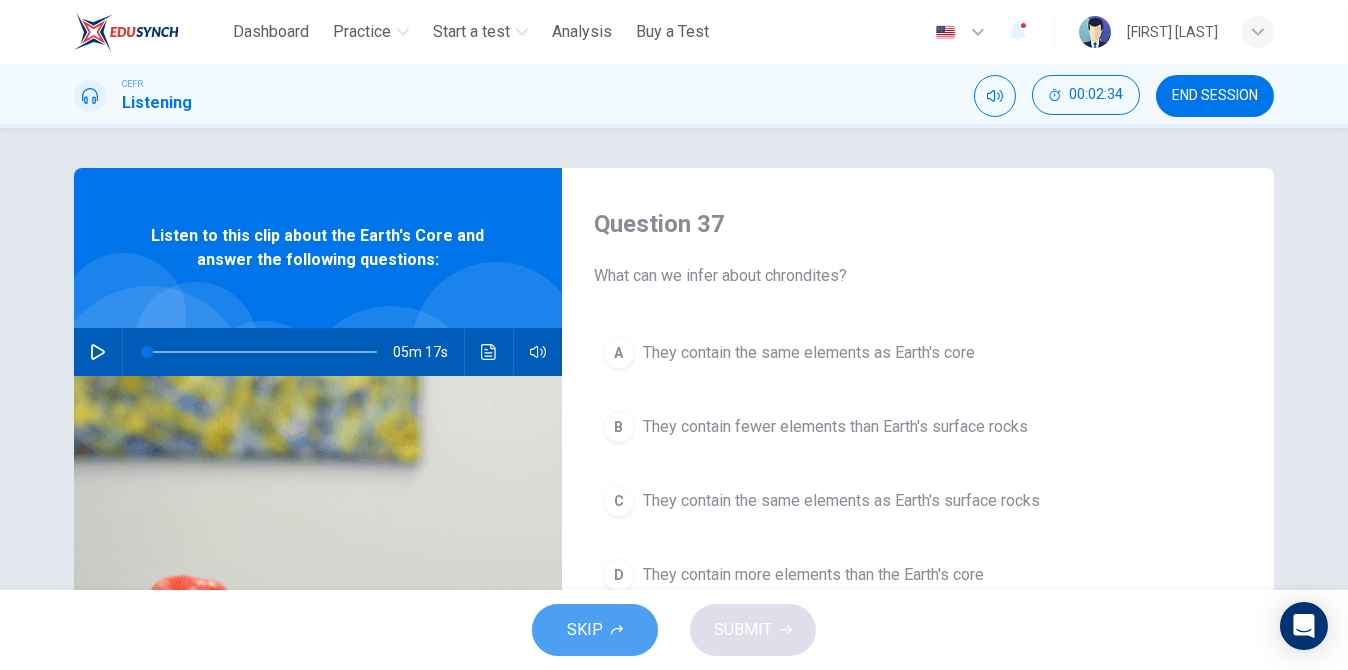 click on "SKIP" at bounding box center (585, 630) 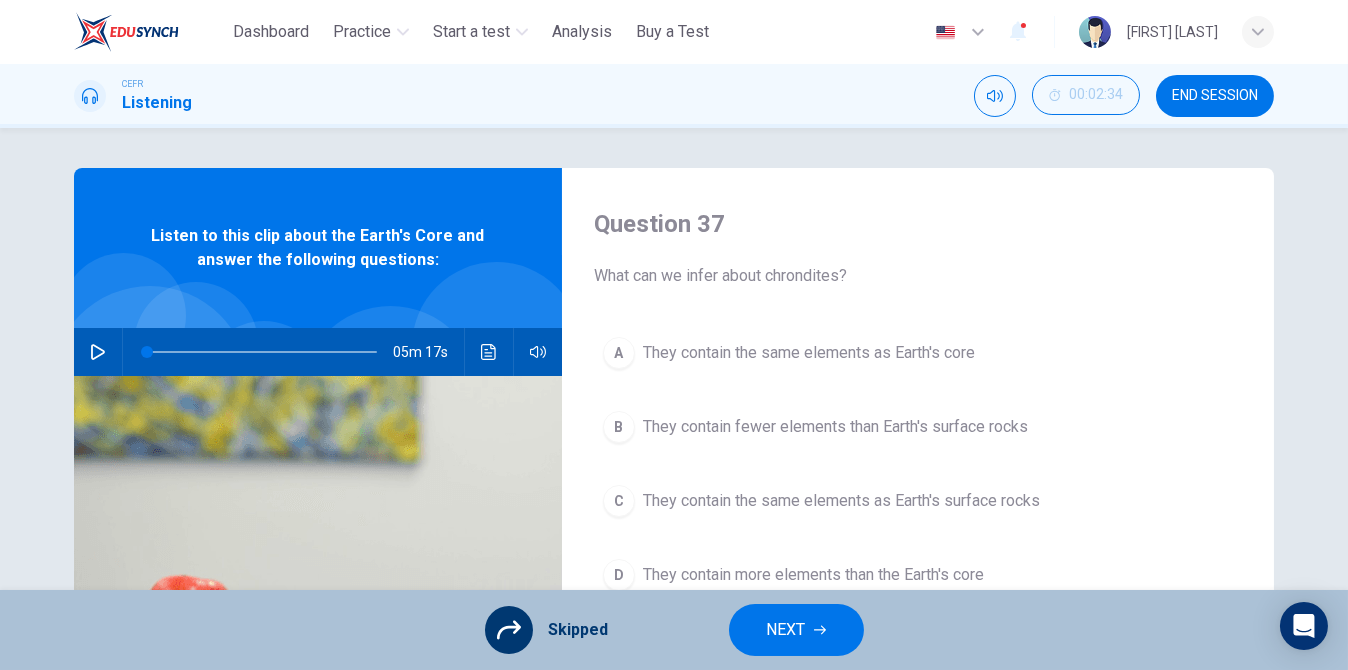 click on "NEXT" at bounding box center [786, 630] 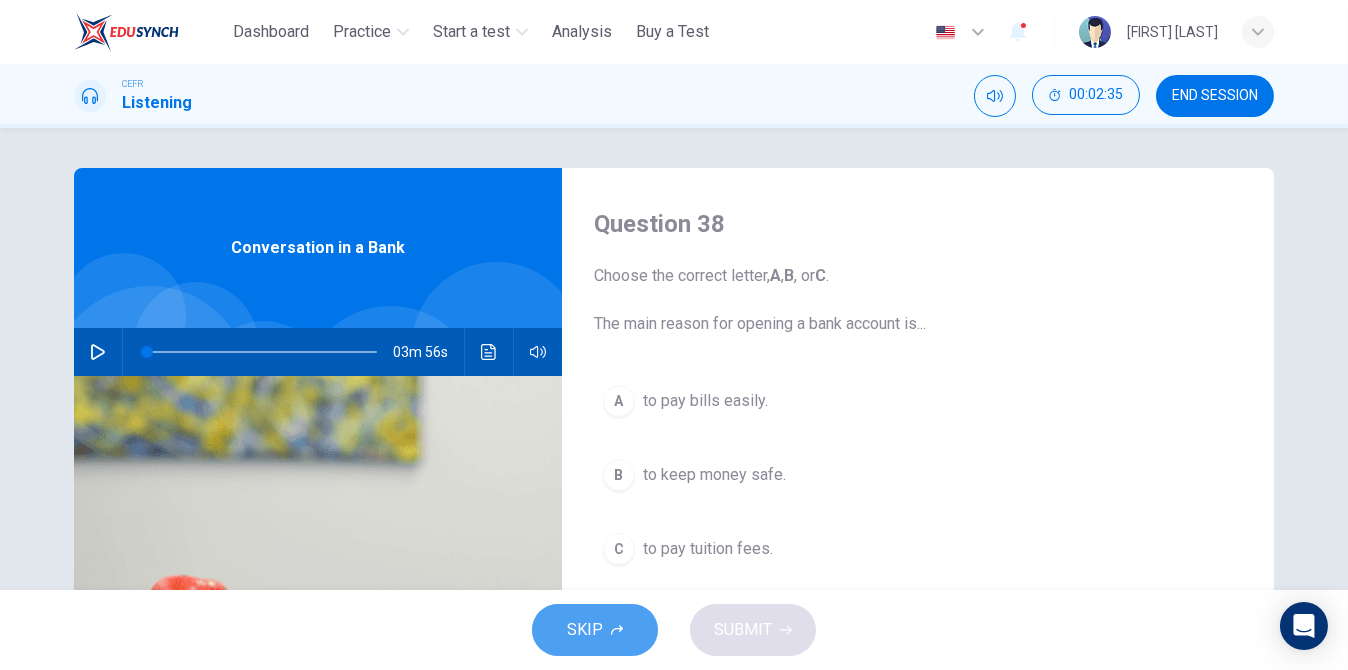 click on "SKIP" at bounding box center [585, 630] 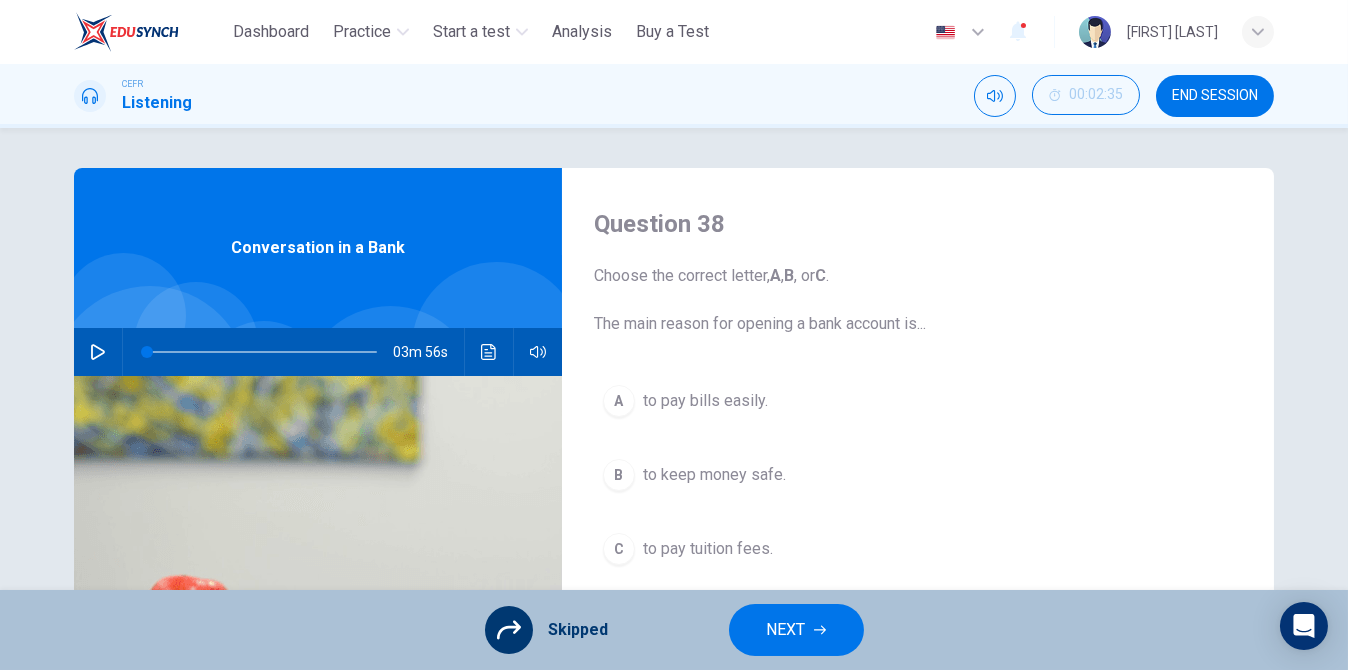 click on "NEXT" at bounding box center (796, 630) 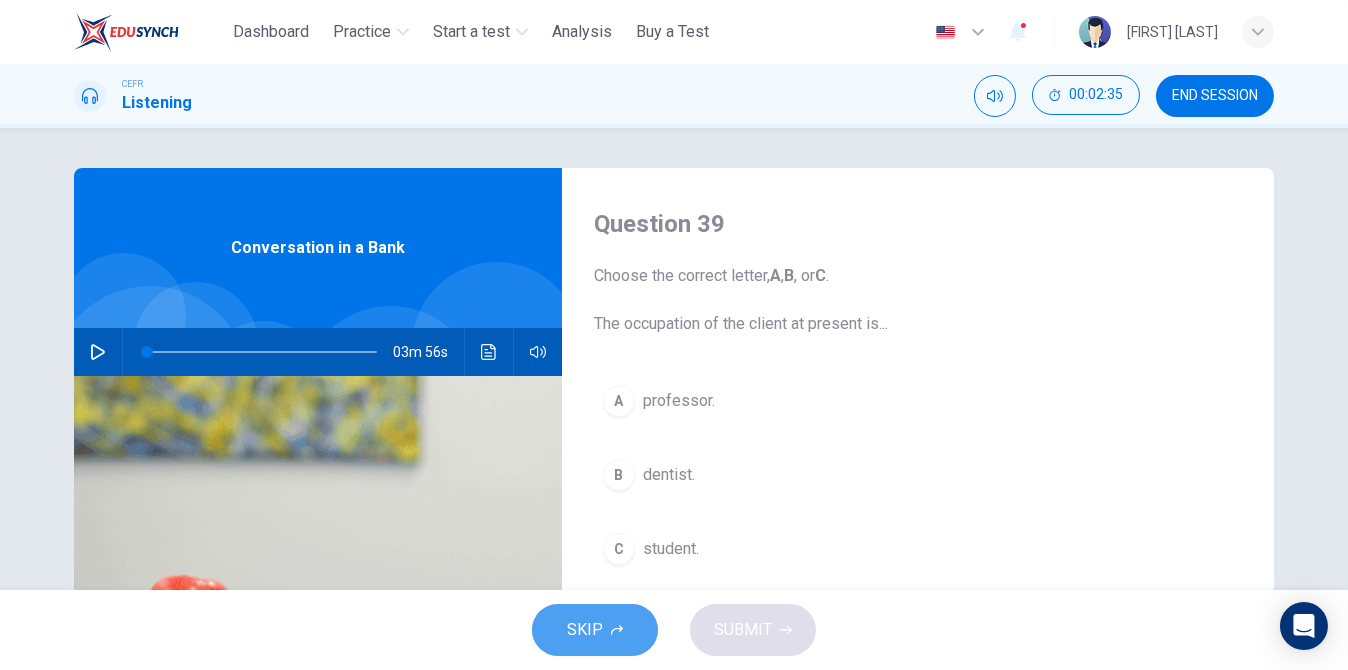 click on "SKIP" at bounding box center (595, 630) 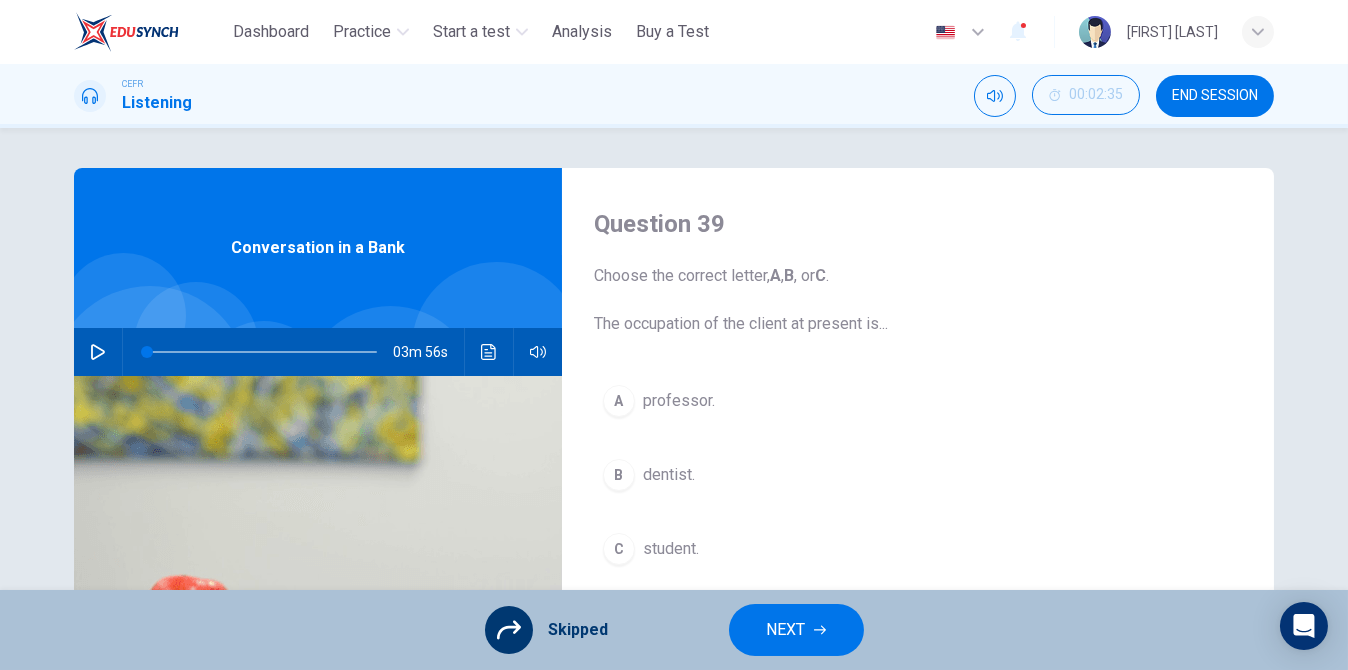 click on "NEXT" at bounding box center [796, 630] 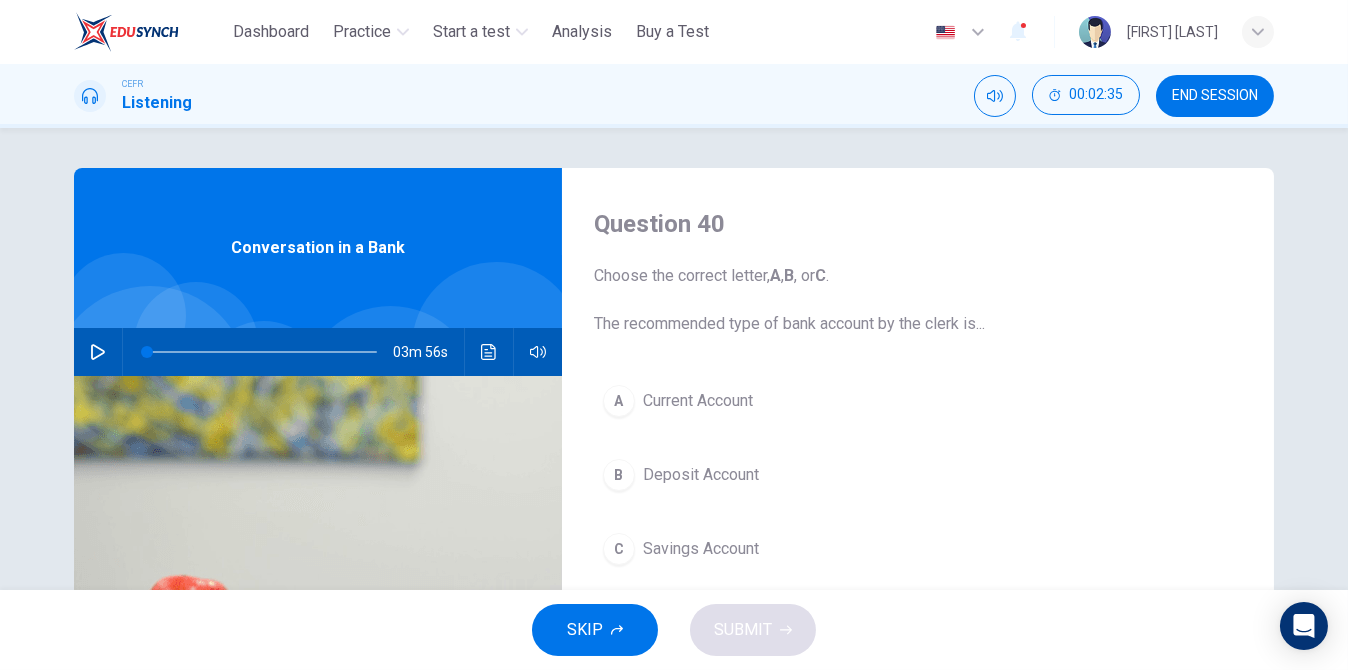 click on "SKIP" at bounding box center (595, 630) 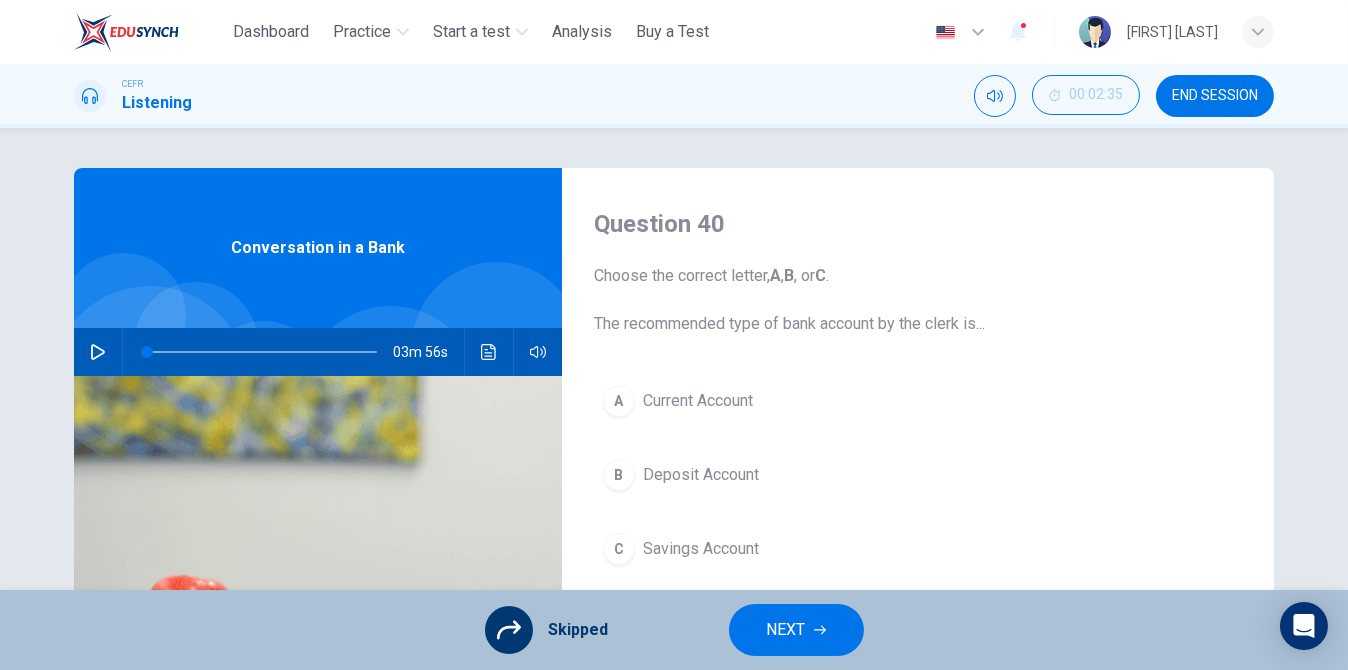 click on "NEXT" at bounding box center (786, 630) 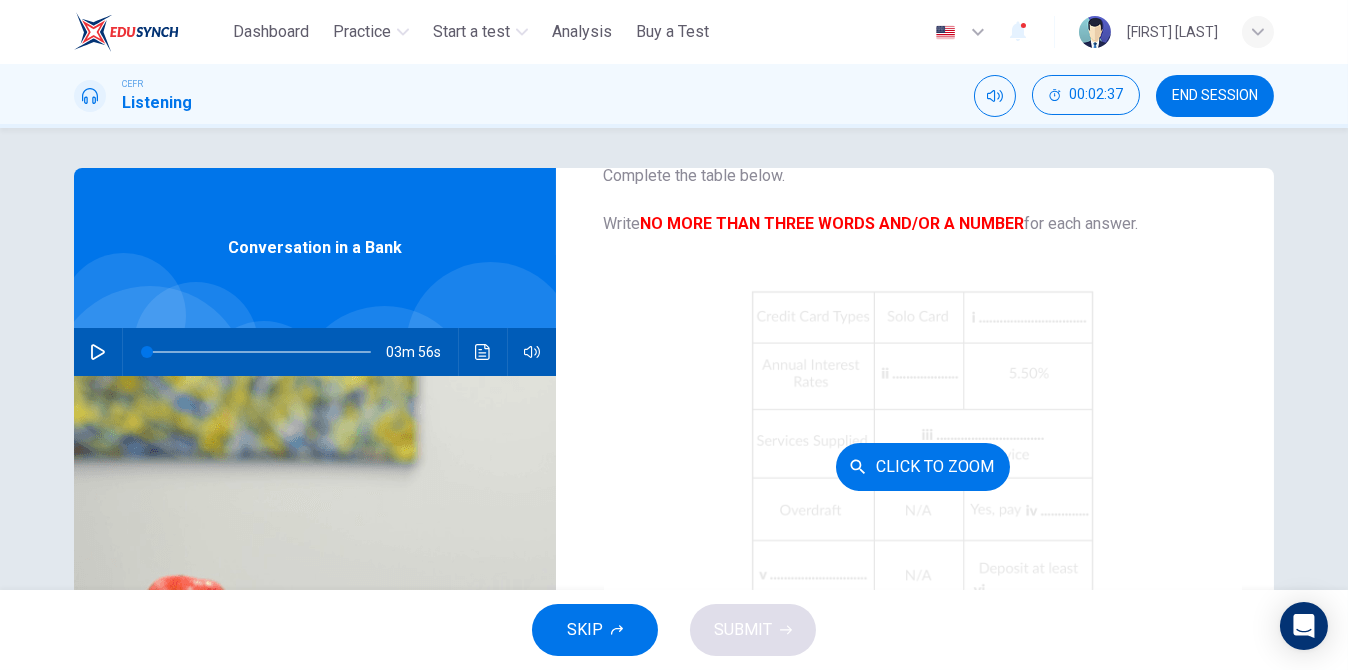 scroll, scrollTop: 0, scrollLeft: 0, axis: both 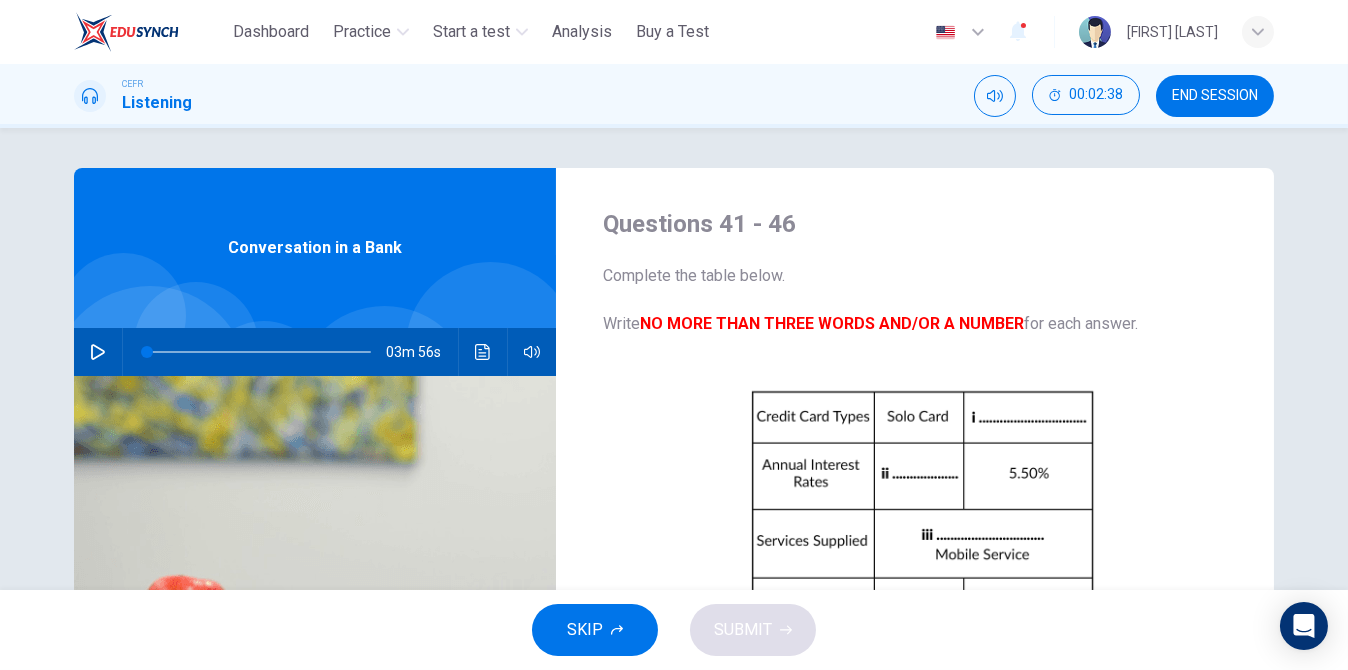 drag, startPoint x: 615, startPoint y: 596, endPoint x: 615, endPoint y: 615, distance: 19 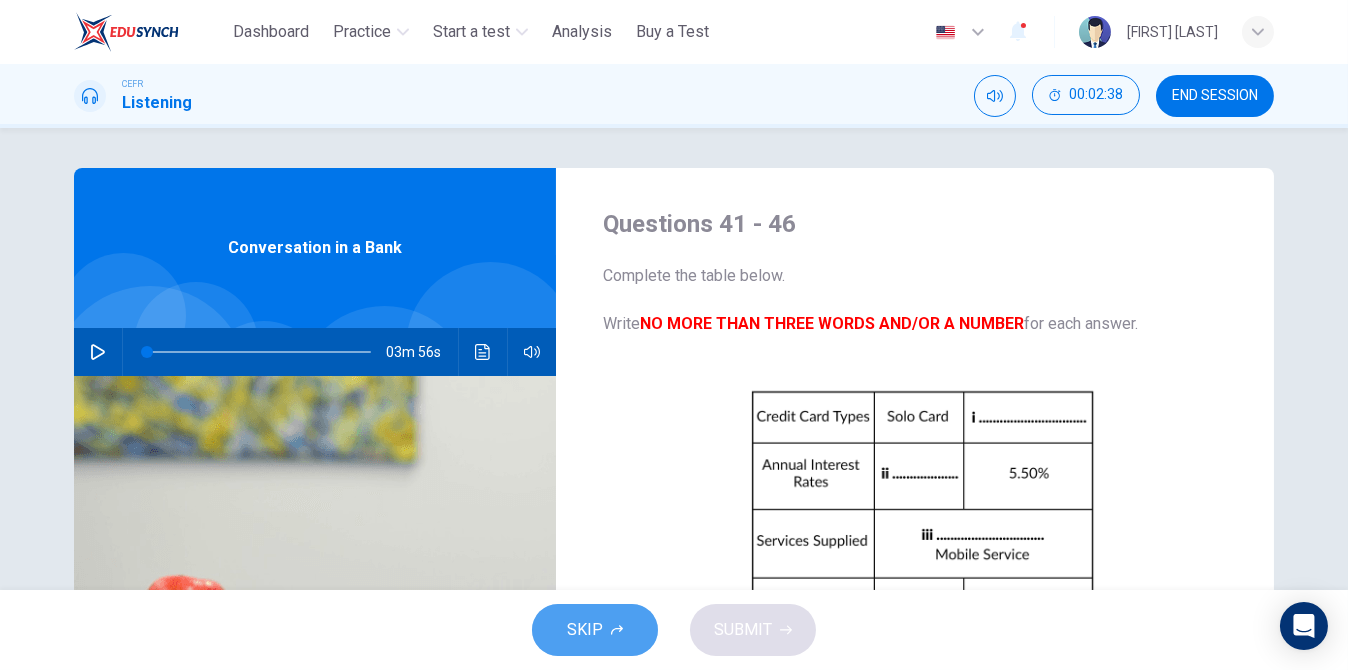 click 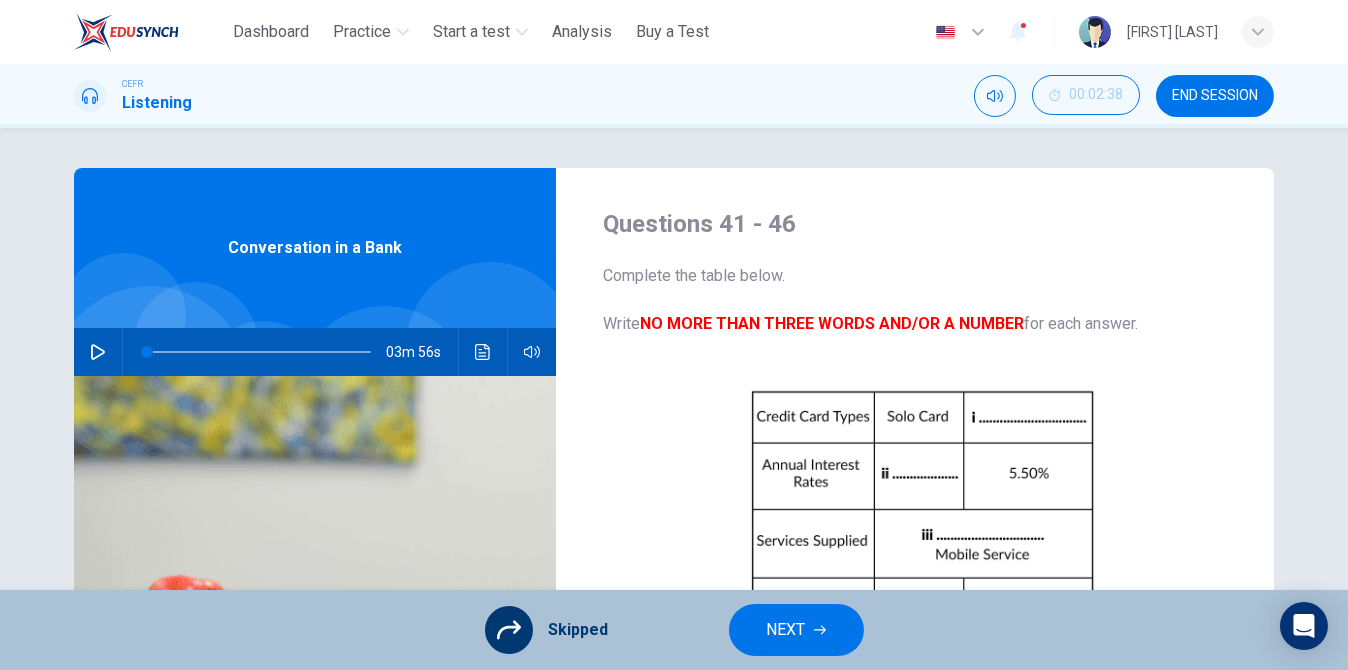 click on "NEXT" at bounding box center [786, 630] 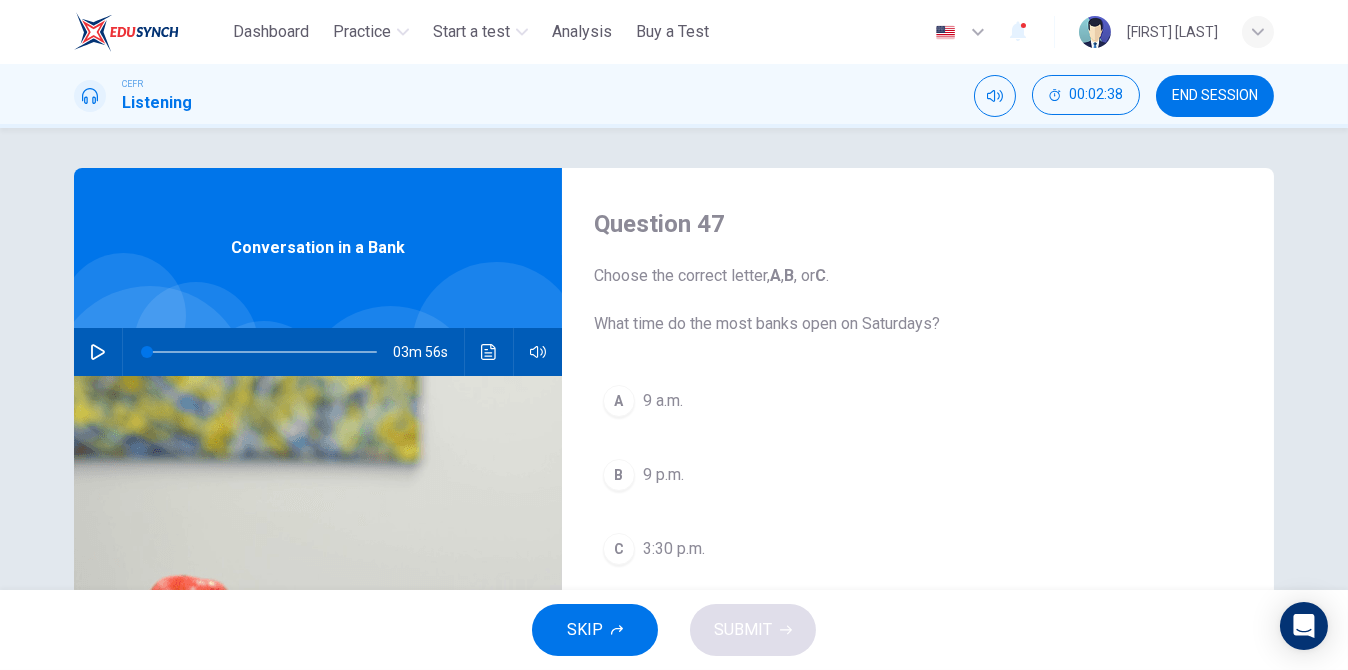 click on "SKIP" at bounding box center (595, 630) 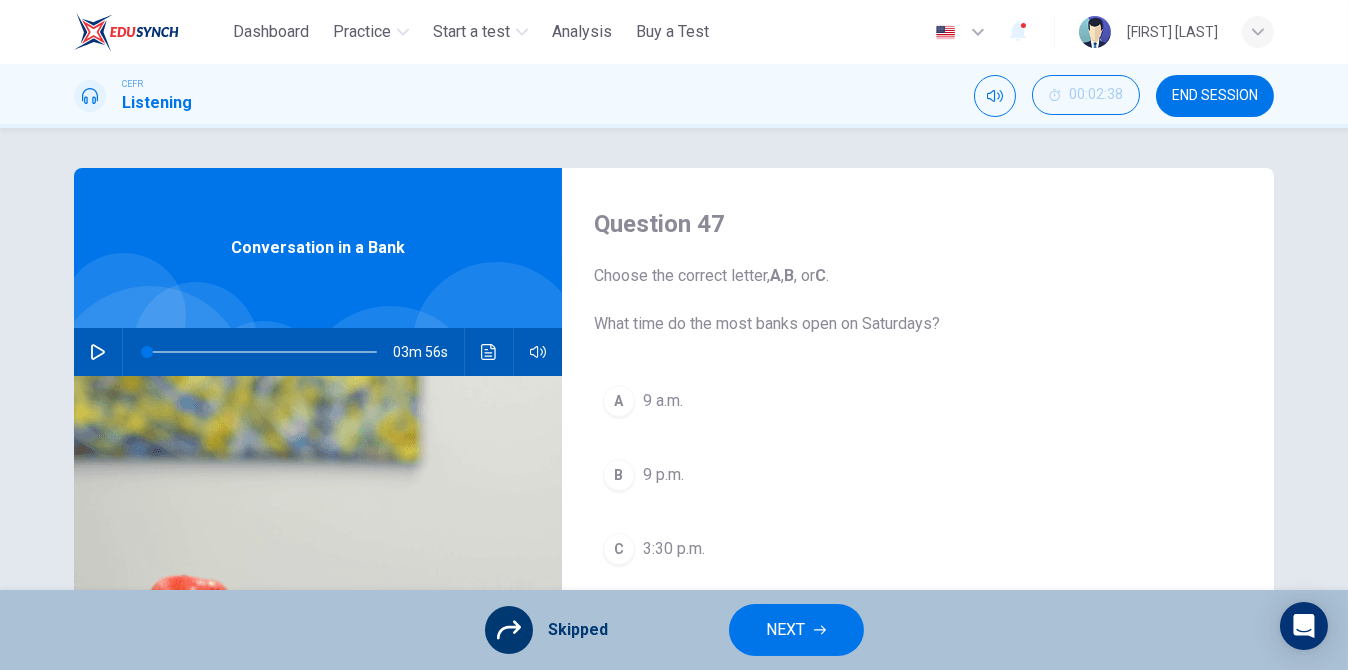 click on "NEXT" at bounding box center [786, 630] 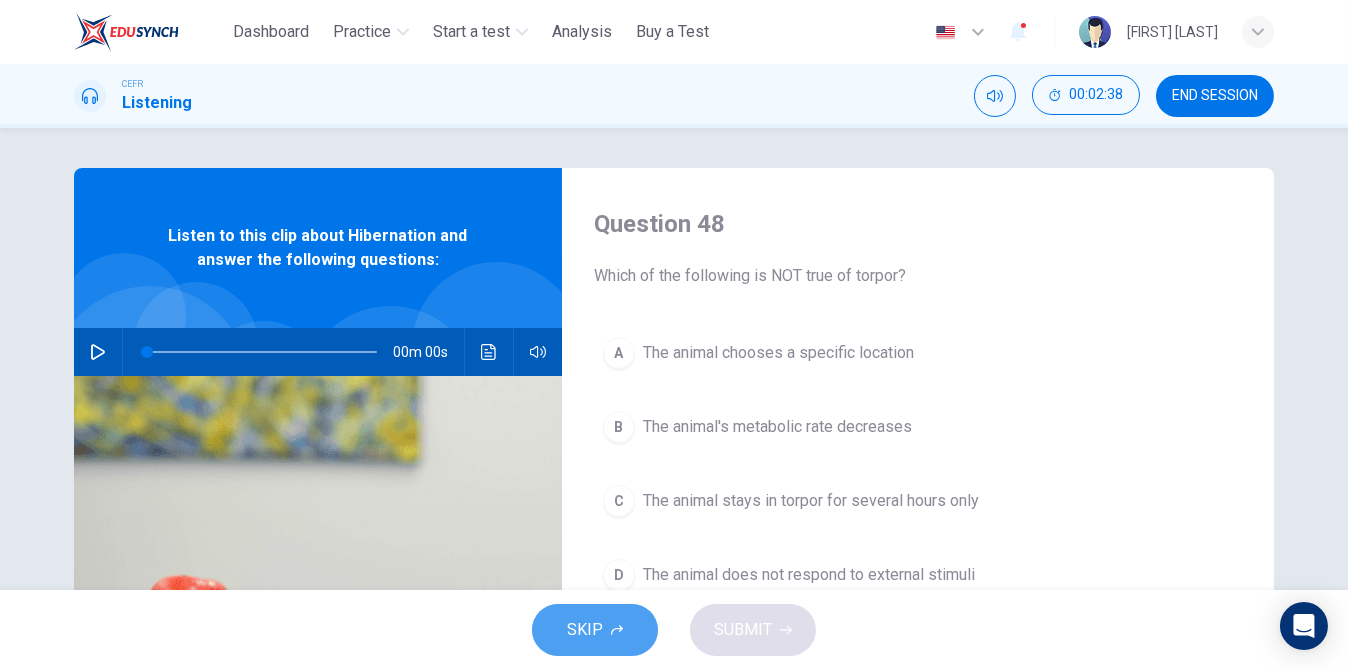 click on "SKIP" at bounding box center [585, 630] 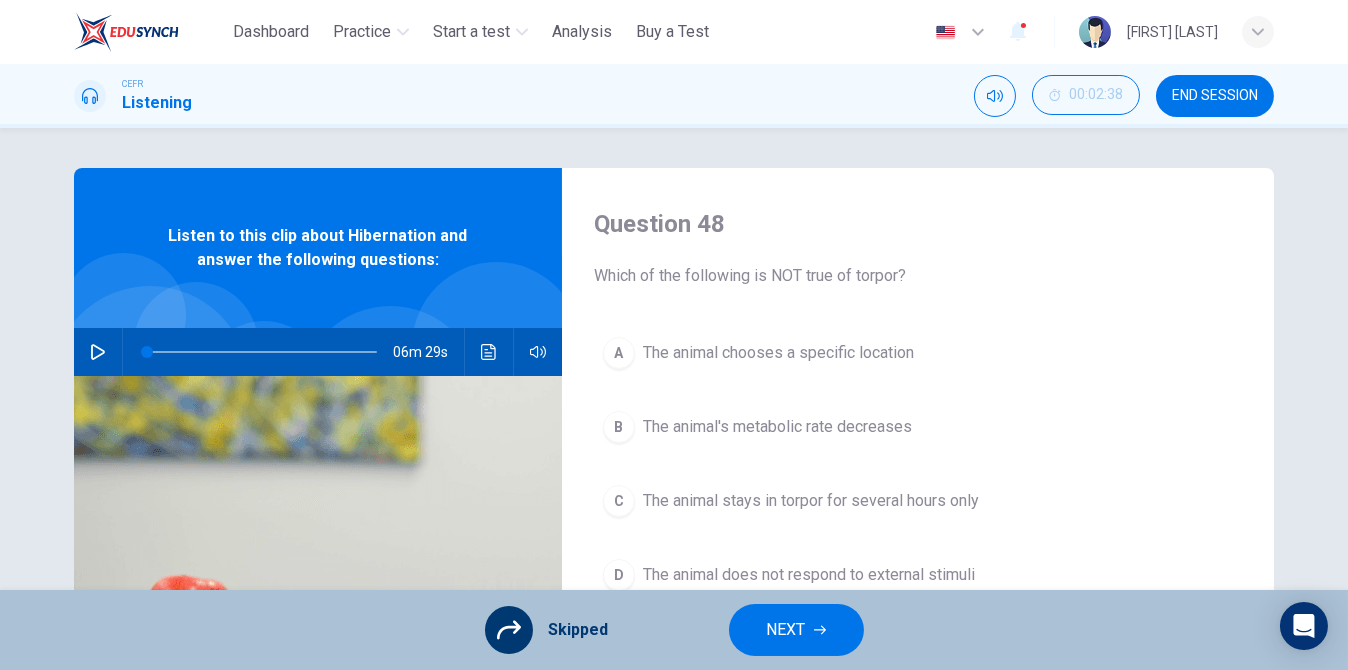 click on "NEXT" at bounding box center [796, 630] 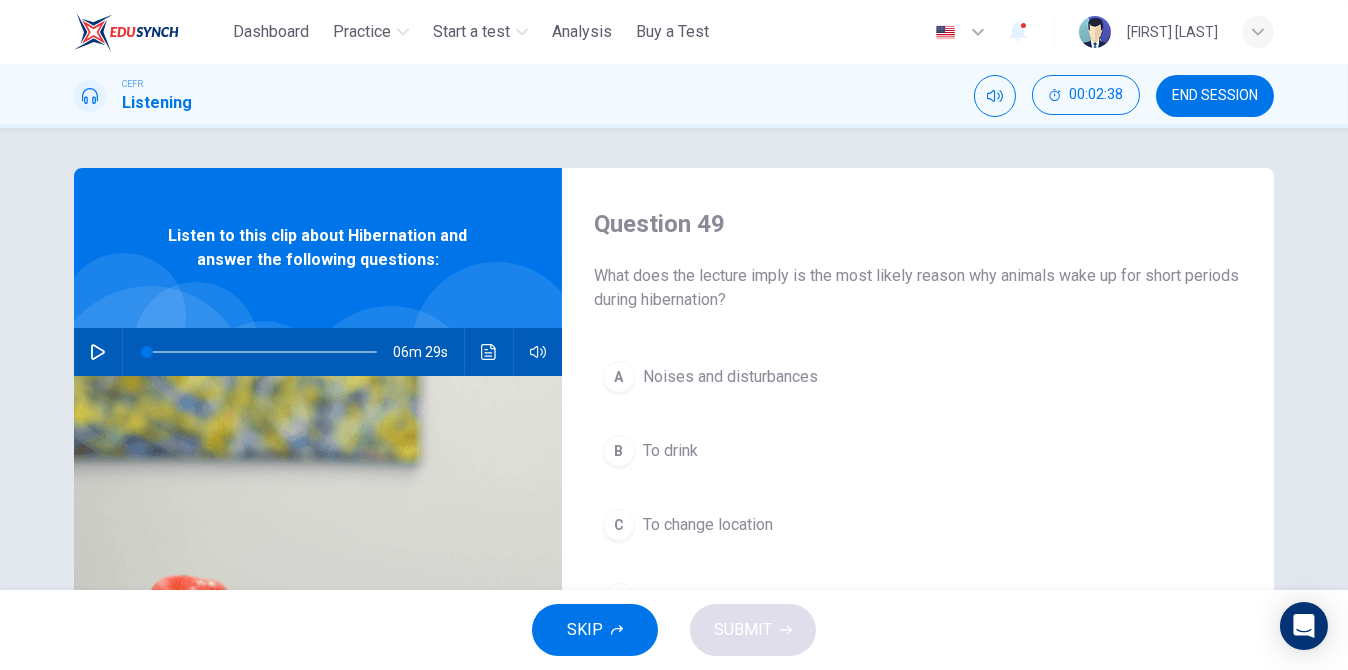 click on "SKIP" at bounding box center (585, 630) 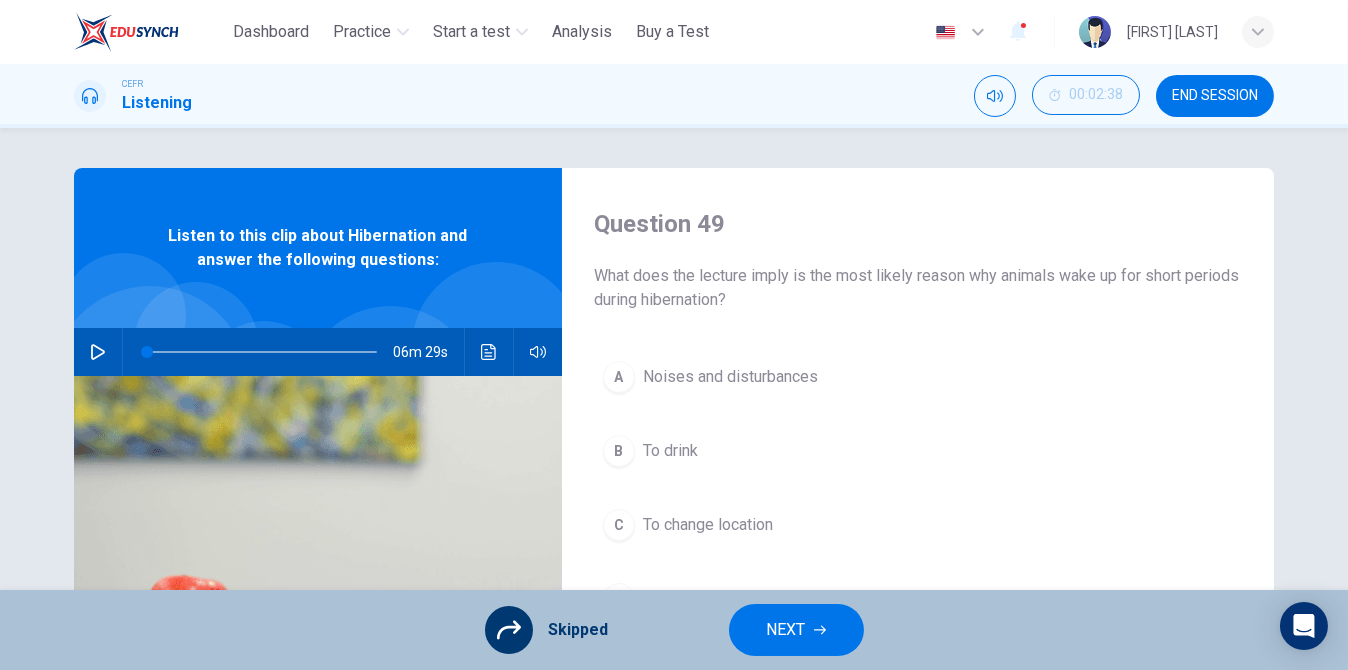 click on "NEXT" at bounding box center [796, 630] 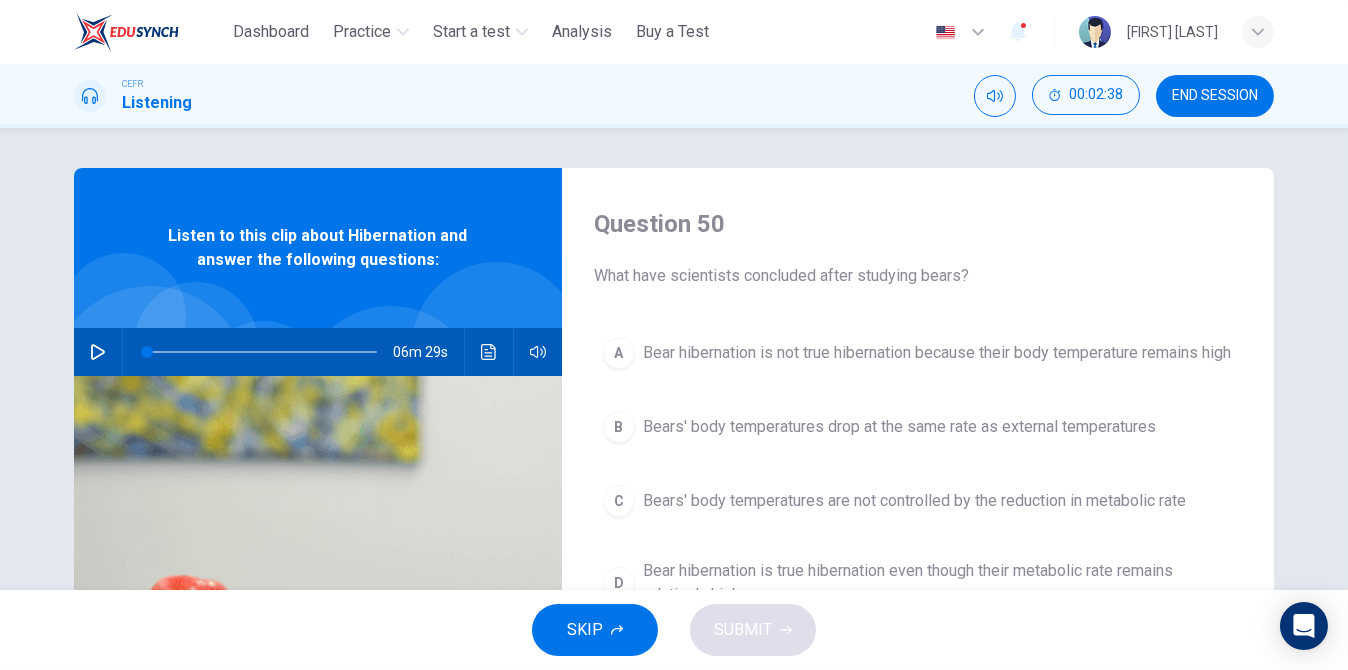 click on "SKIP" at bounding box center (595, 630) 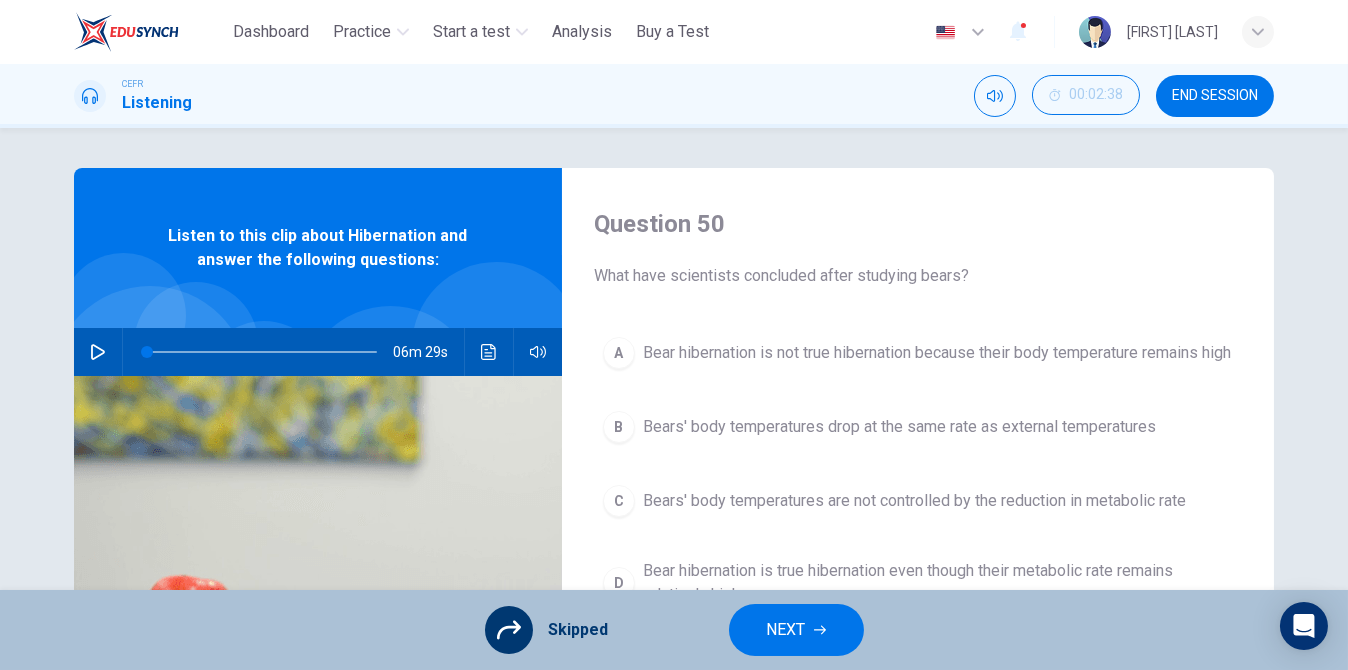 click on "NEXT" at bounding box center (796, 630) 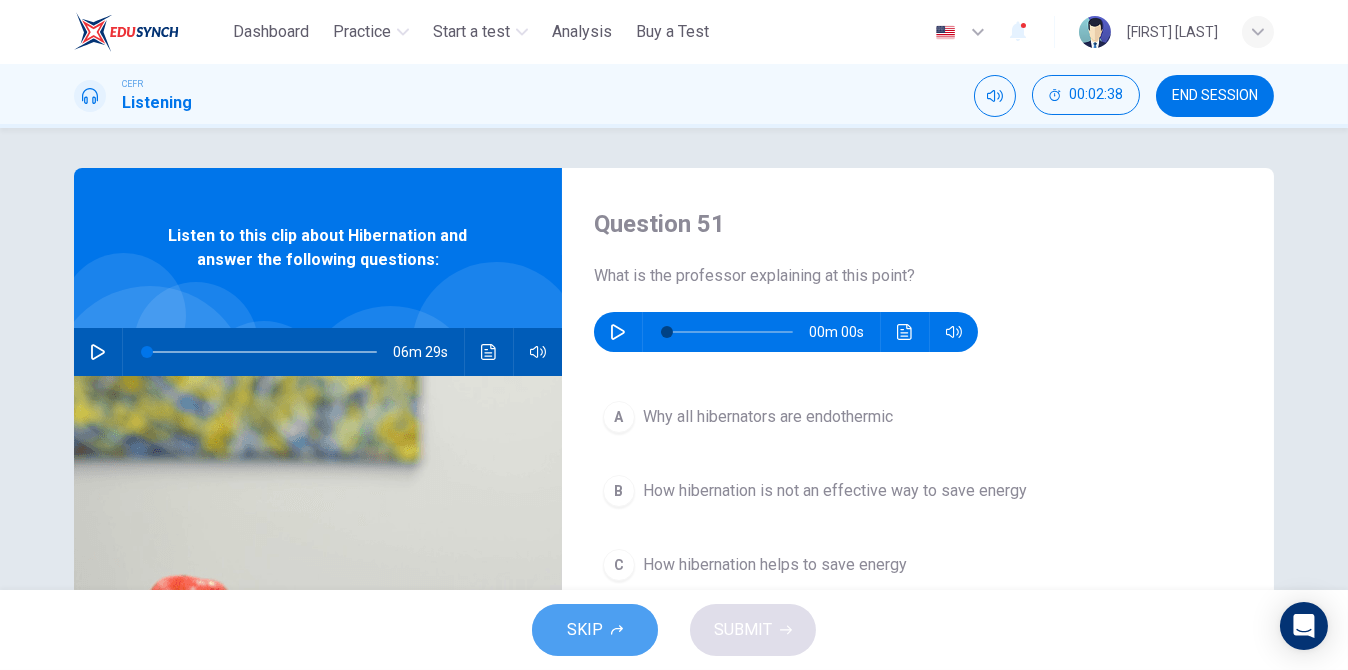 click on "SKIP" at bounding box center [585, 630] 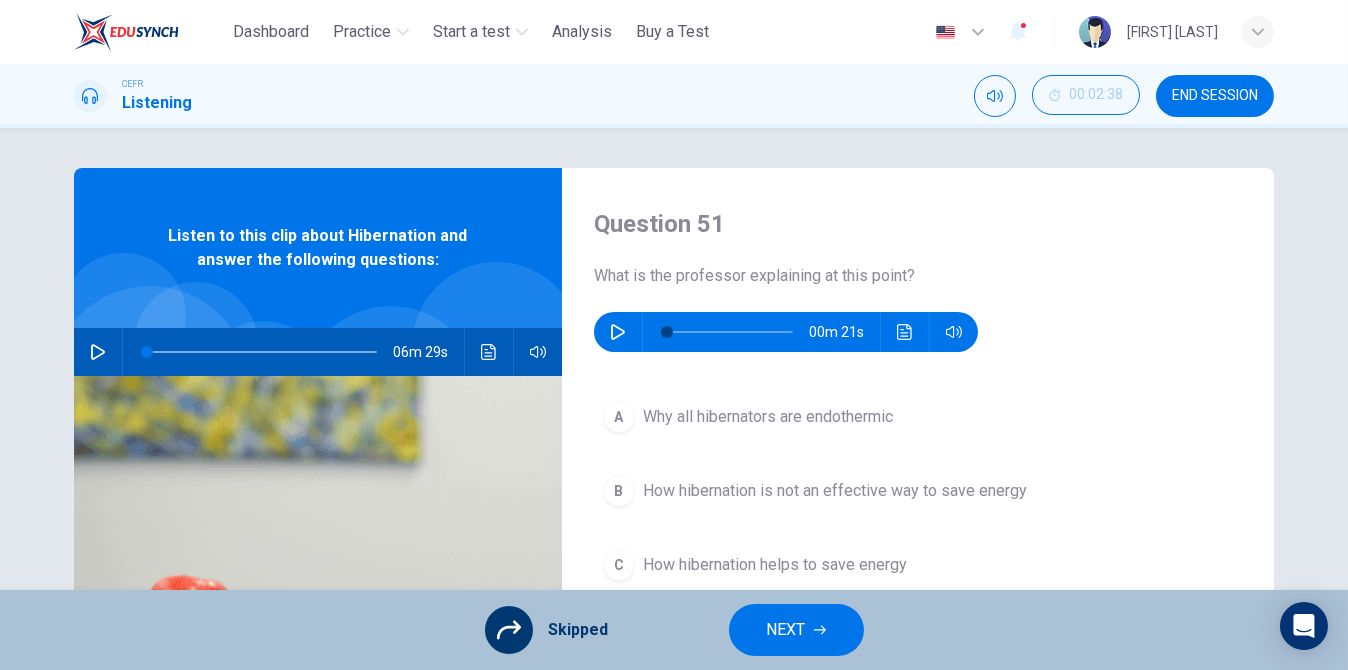 click on "NEXT" at bounding box center [786, 630] 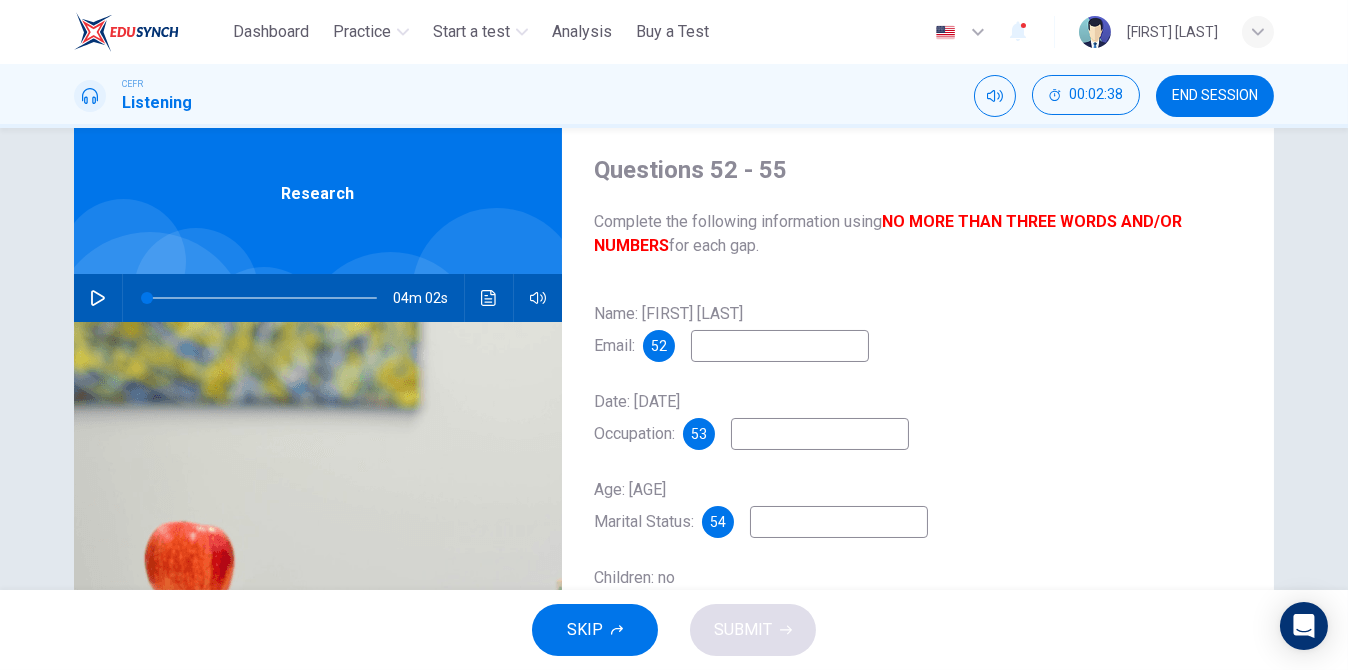 scroll, scrollTop: 100, scrollLeft: 0, axis: vertical 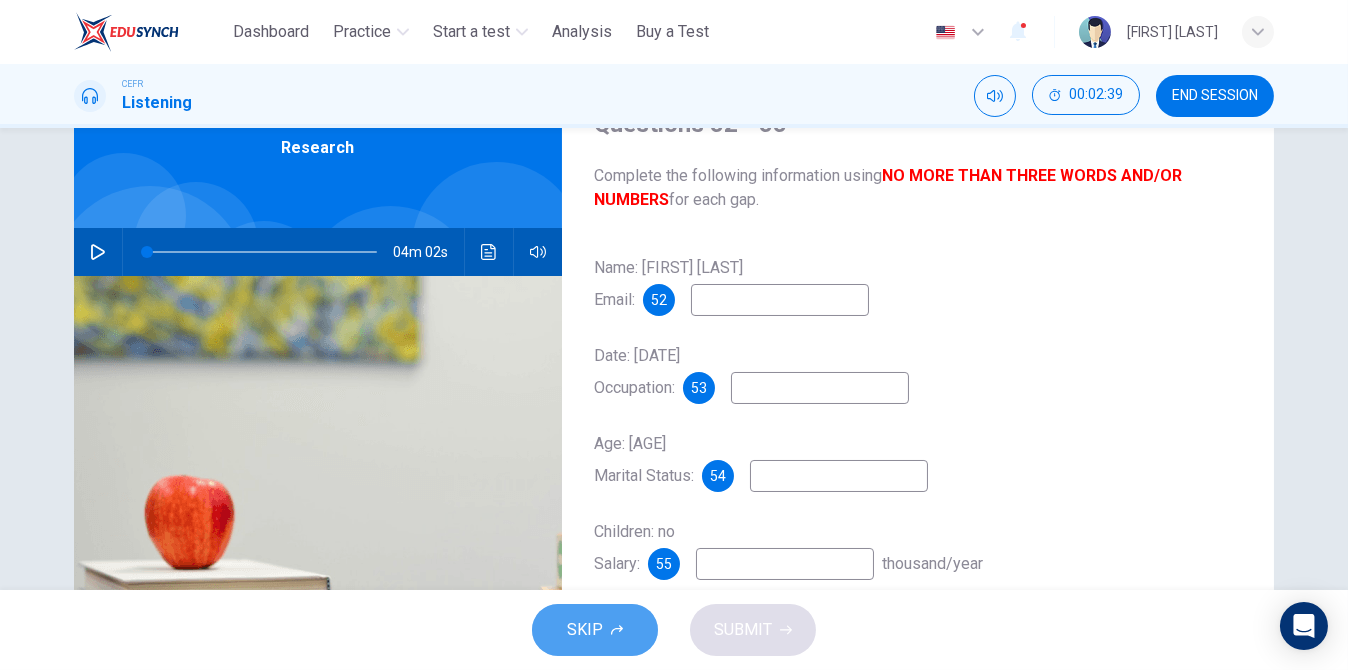 click on "SKIP" at bounding box center [585, 630] 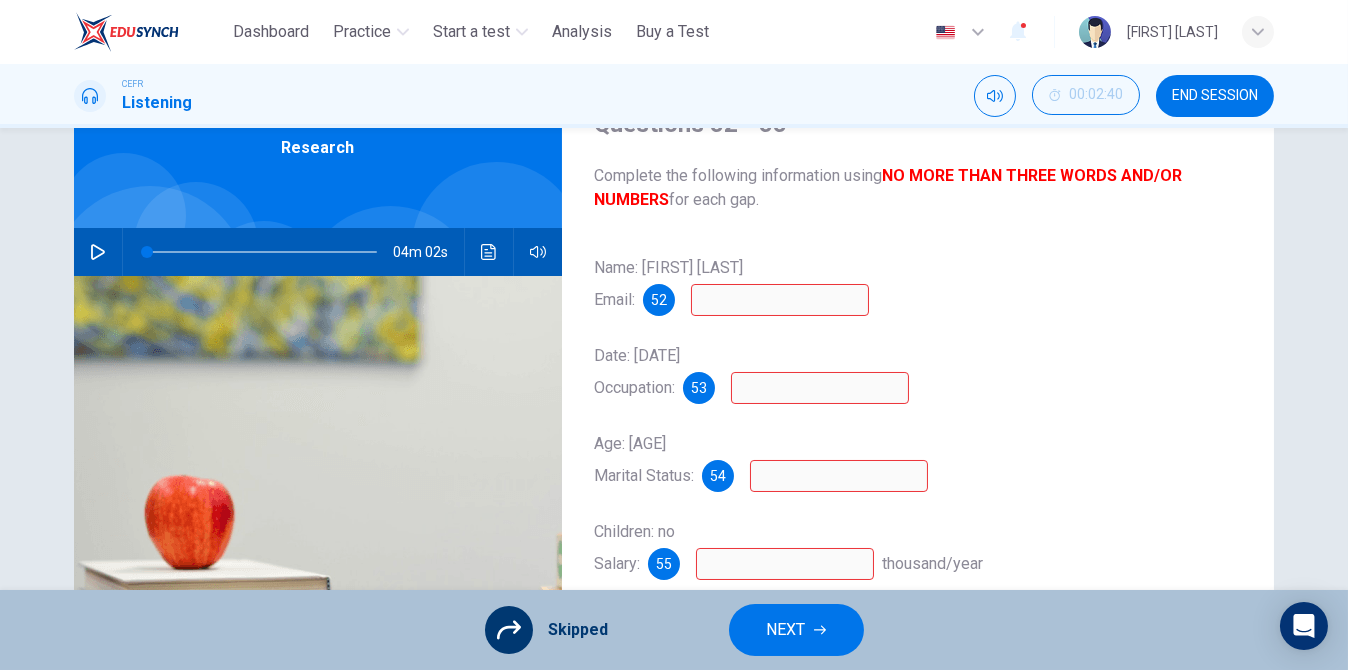 click on "NEXT" at bounding box center (796, 630) 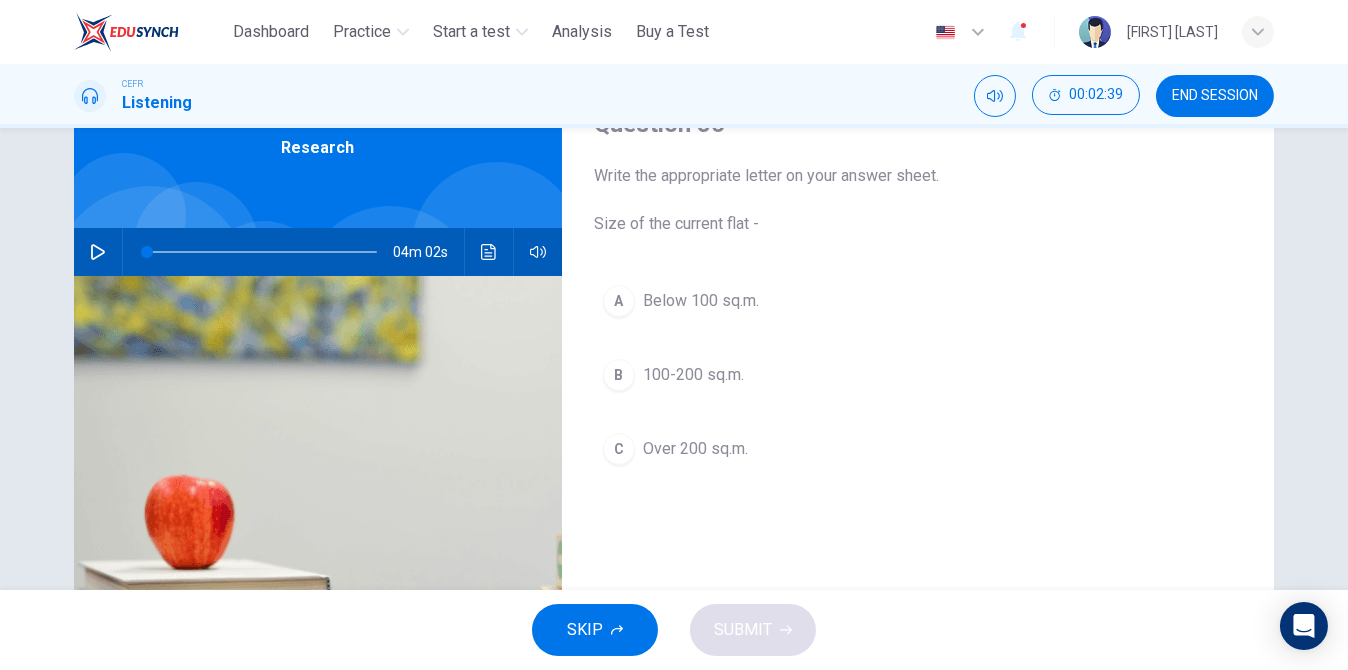 click 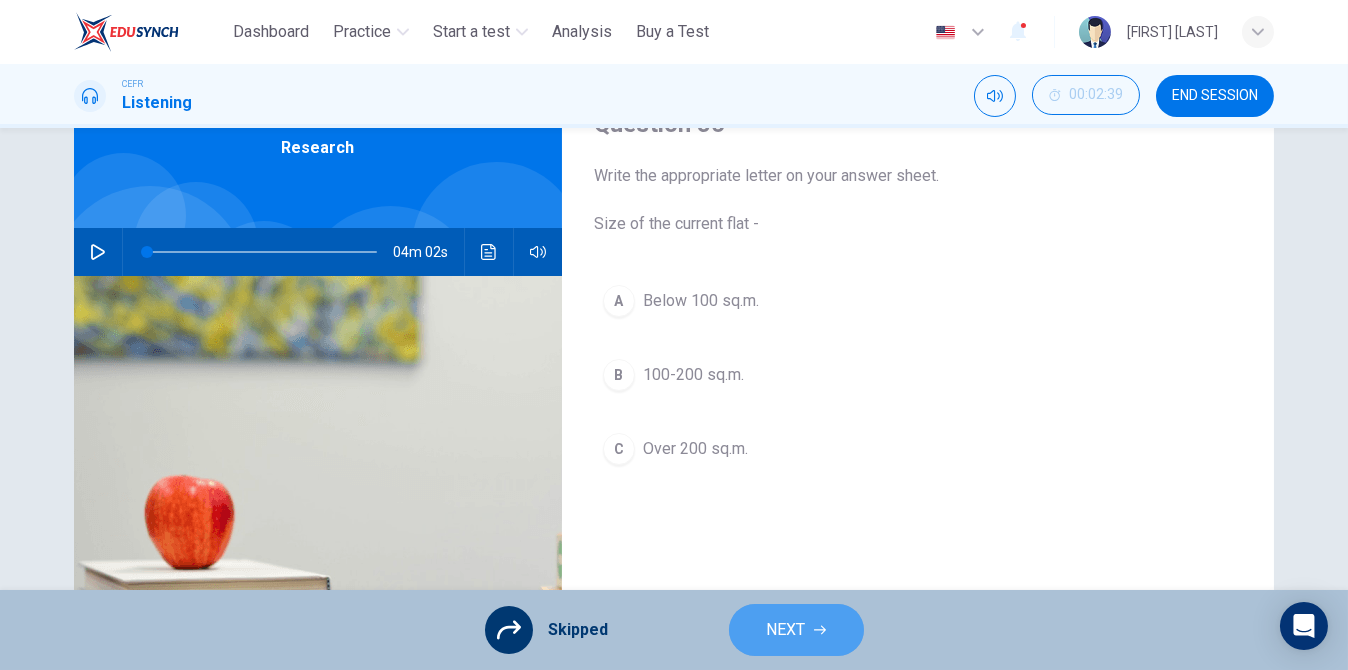 click on "NEXT" at bounding box center (796, 630) 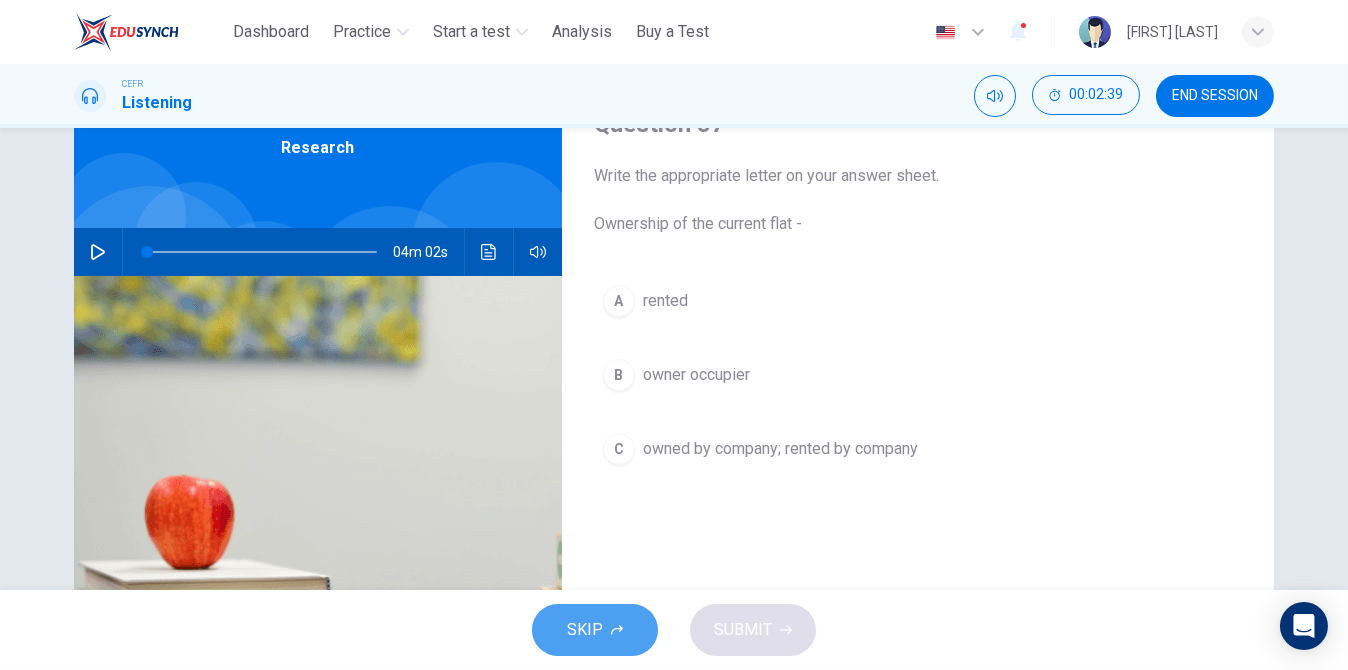click on "SKIP" at bounding box center (585, 630) 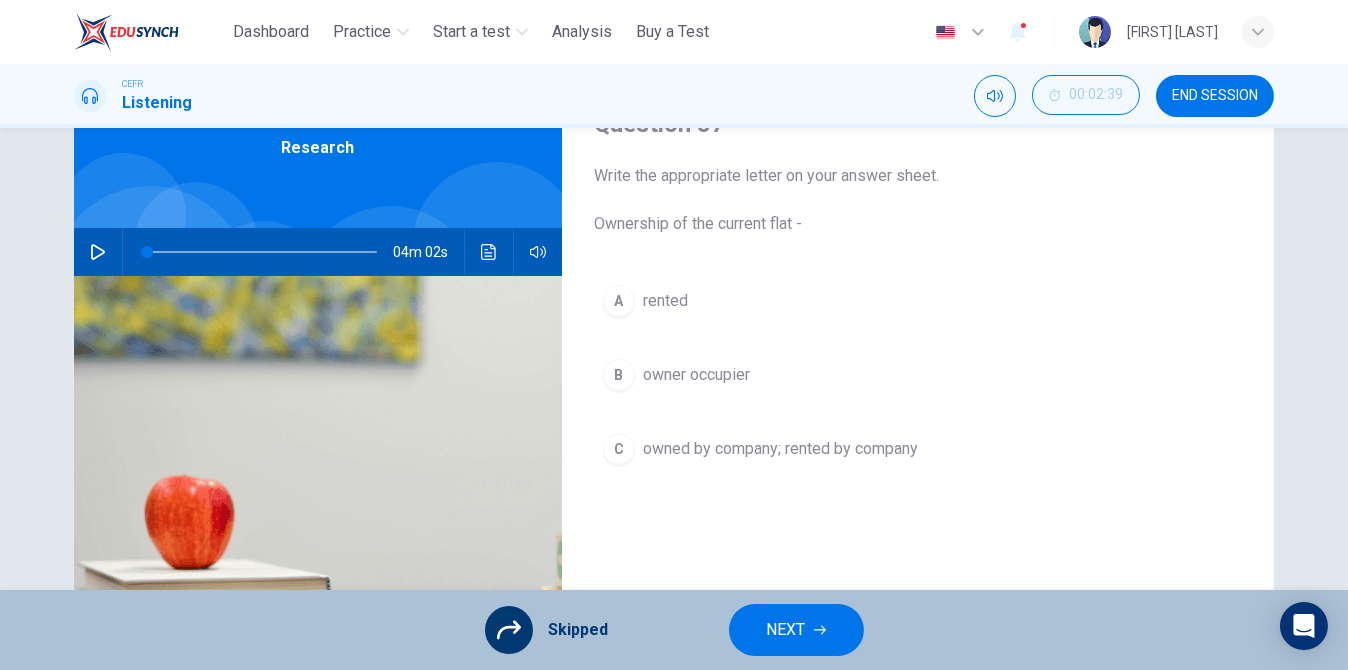 click on "NEXT" at bounding box center (796, 630) 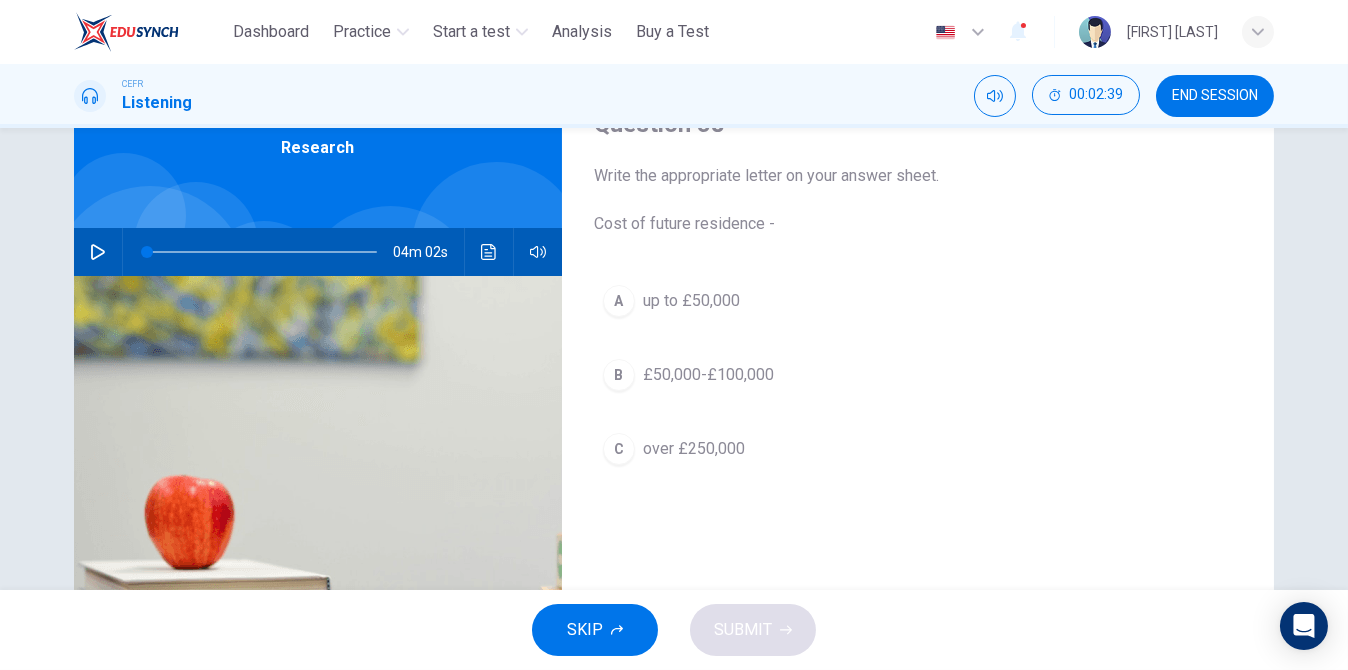 click 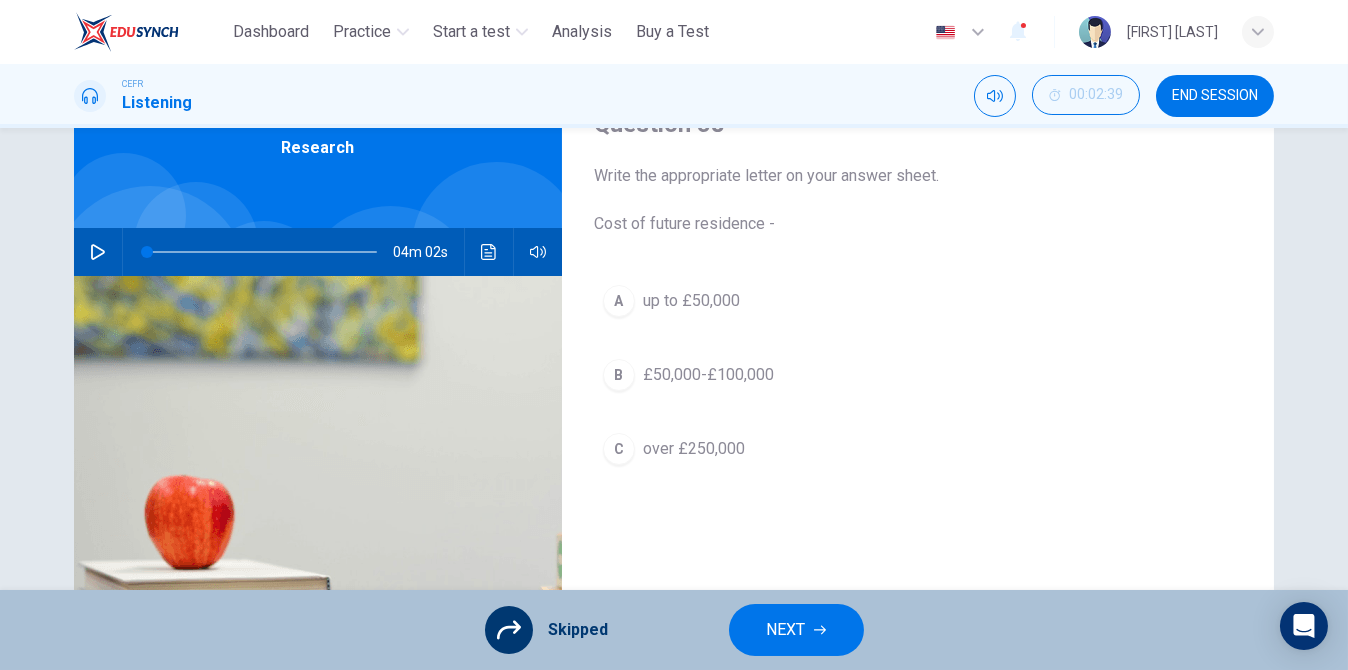 click on "NEXT" at bounding box center (796, 630) 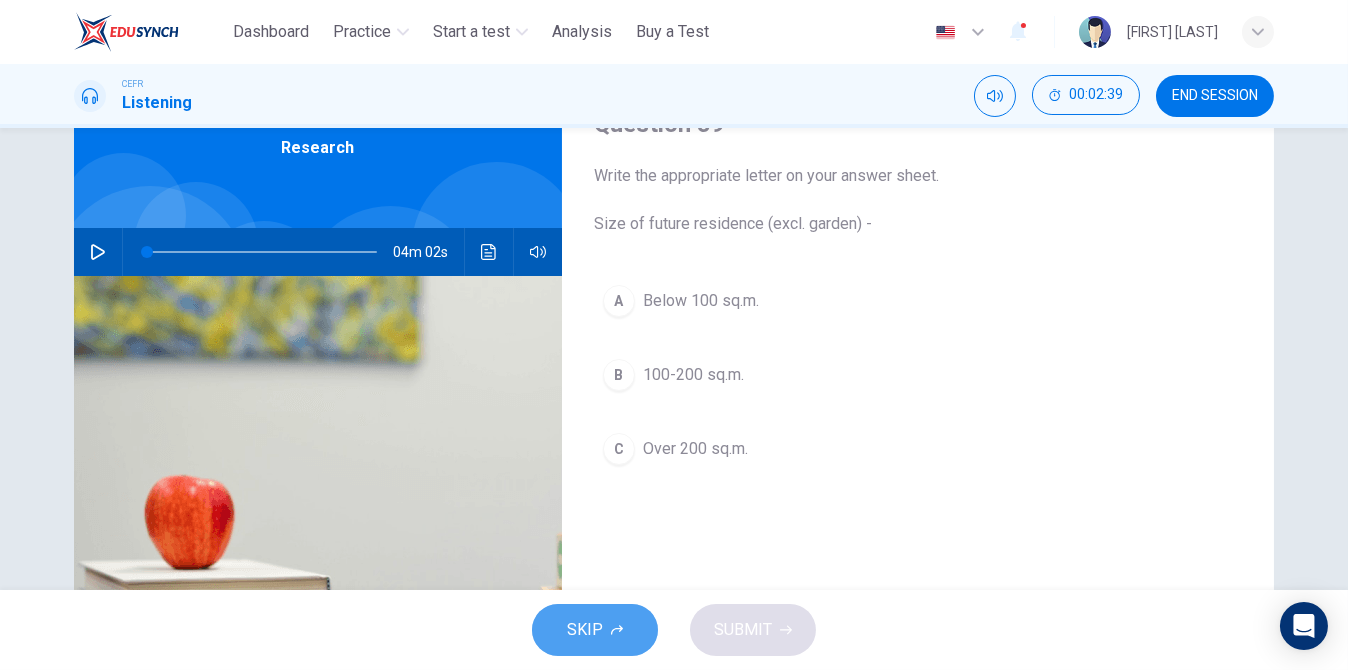click on "SKIP" at bounding box center [585, 630] 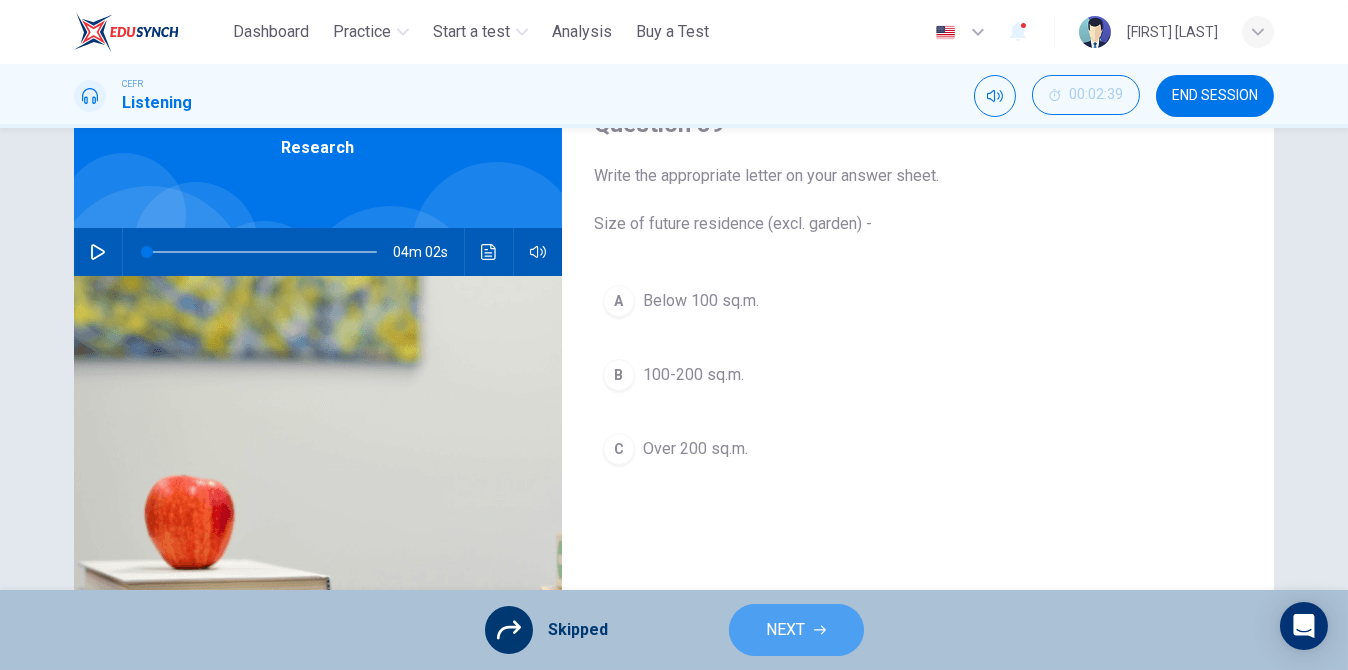 click on "NEXT" at bounding box center (796, 630) 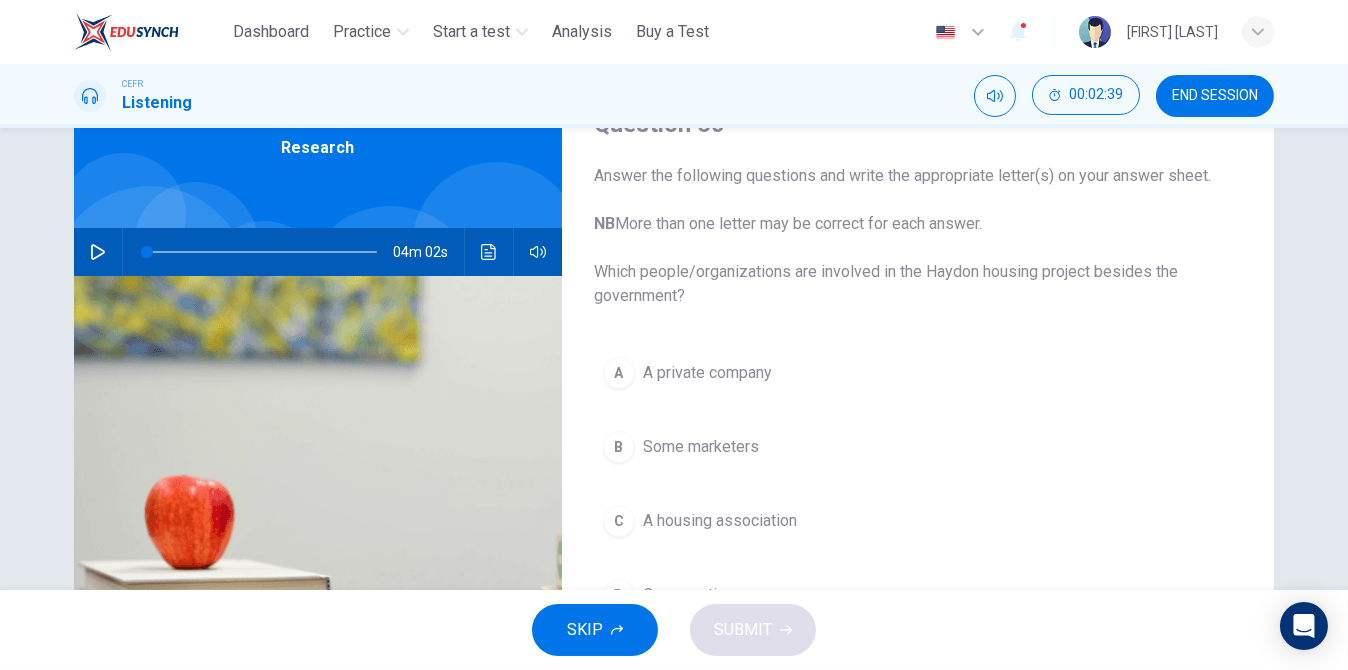 click 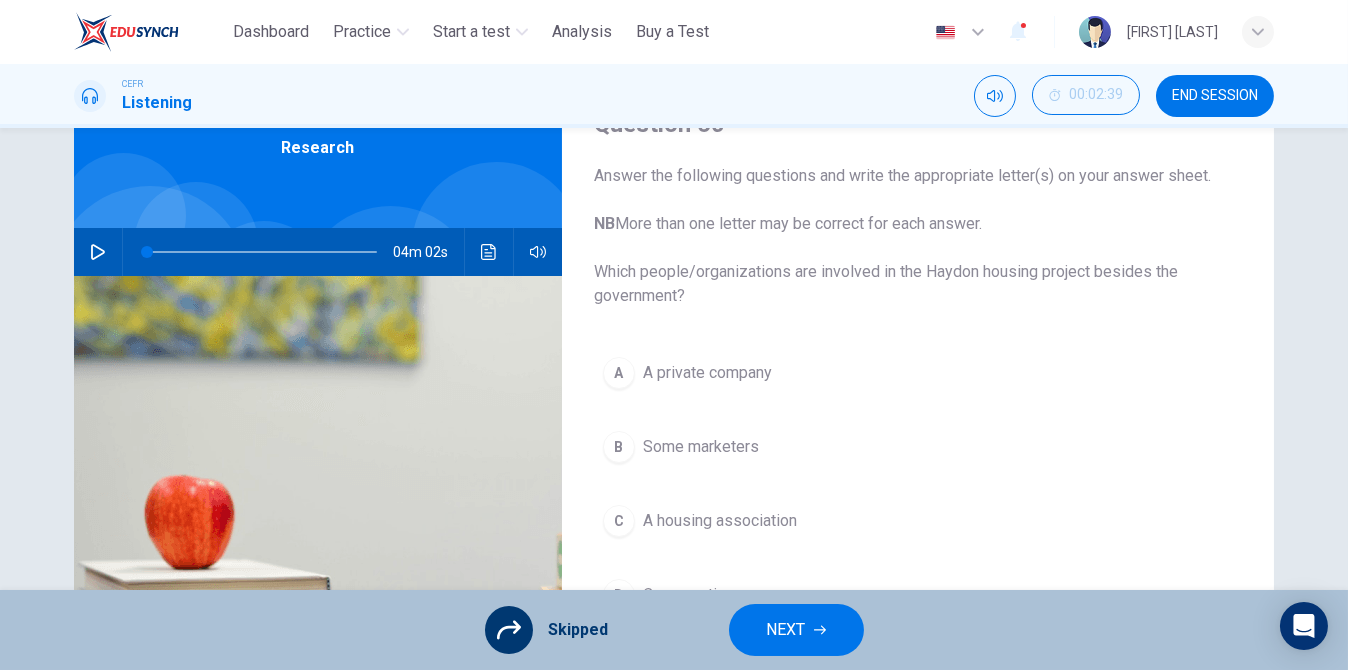 click on "NEXT" at bounding box center (796, 630) 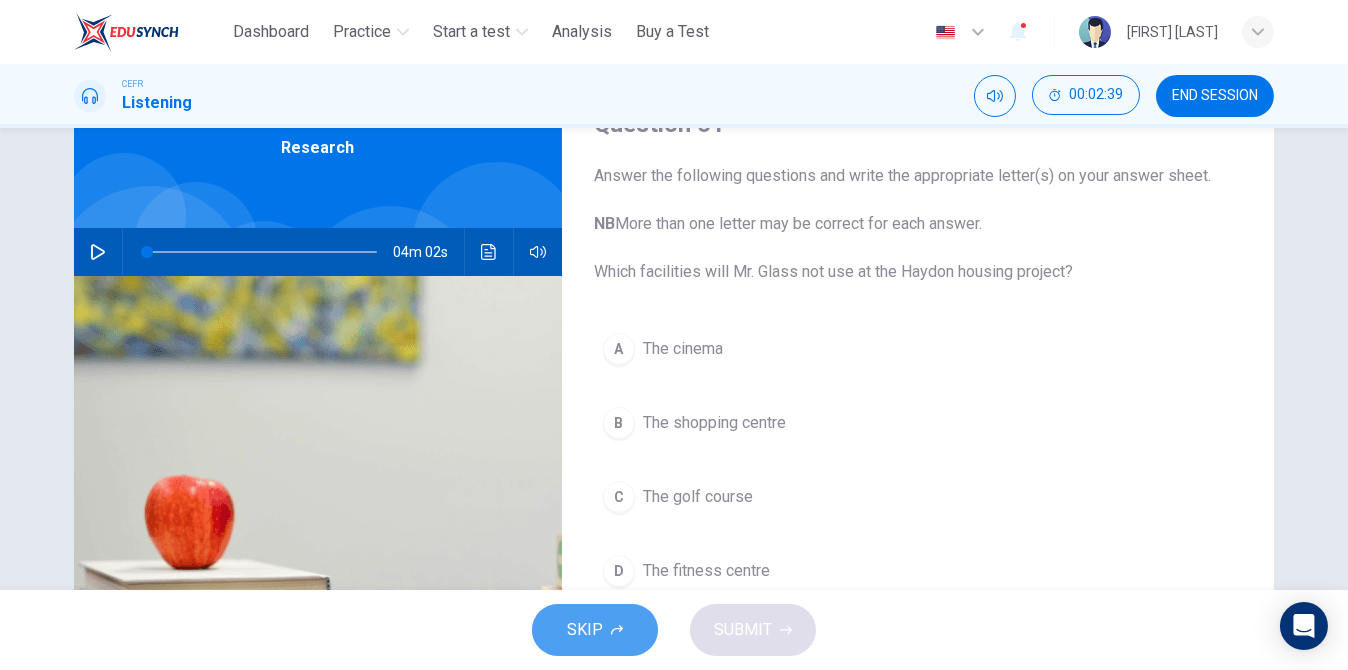 click on "SKIP" at bounding box center [595, 630] 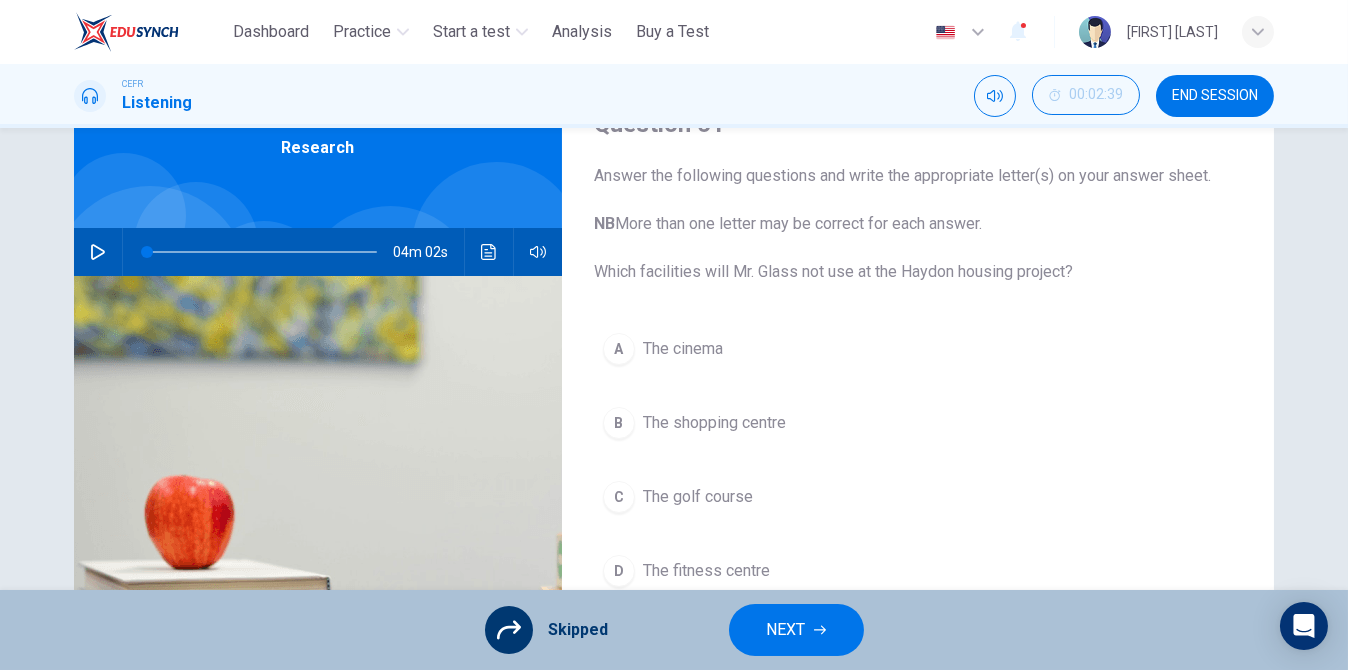 click on "NEXT" at bounding box center (786, 630) 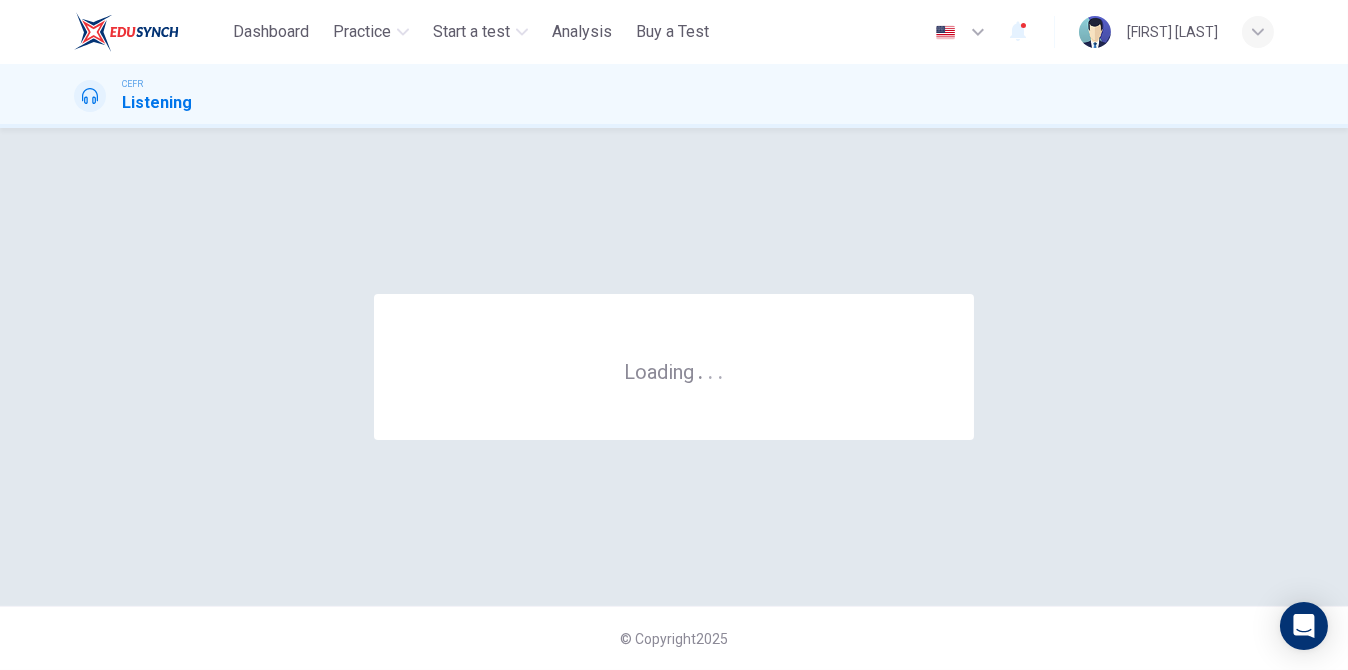 scroll, scrollTop: 0, scrollLeft: 0, axis: both 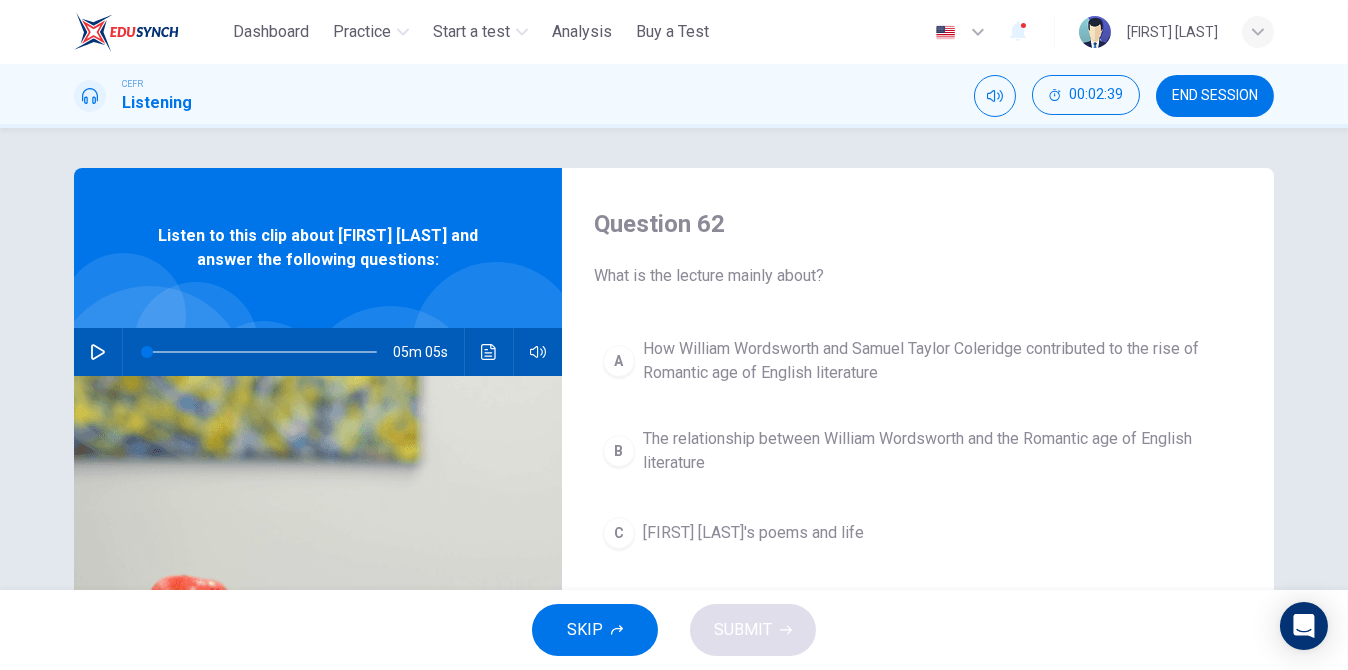 click on "SKIP" at bounding box center [595, 630] 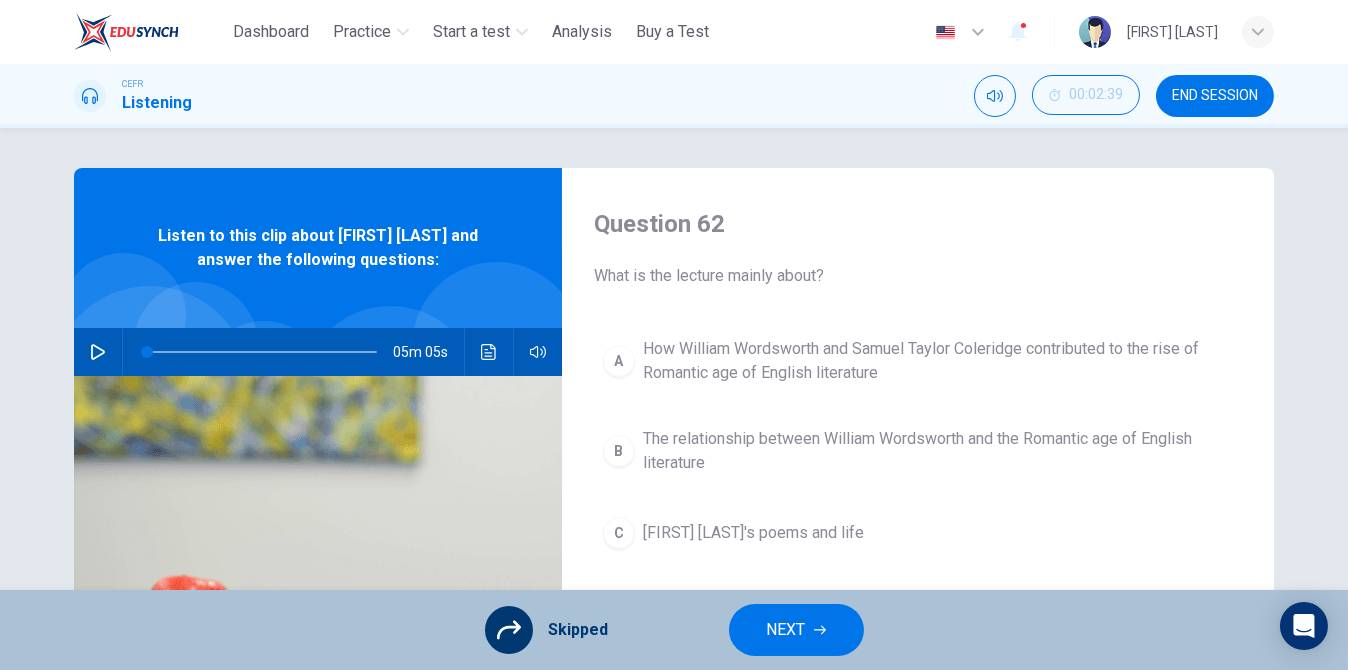 click on "NEXT" at bounding box center [796, 630] 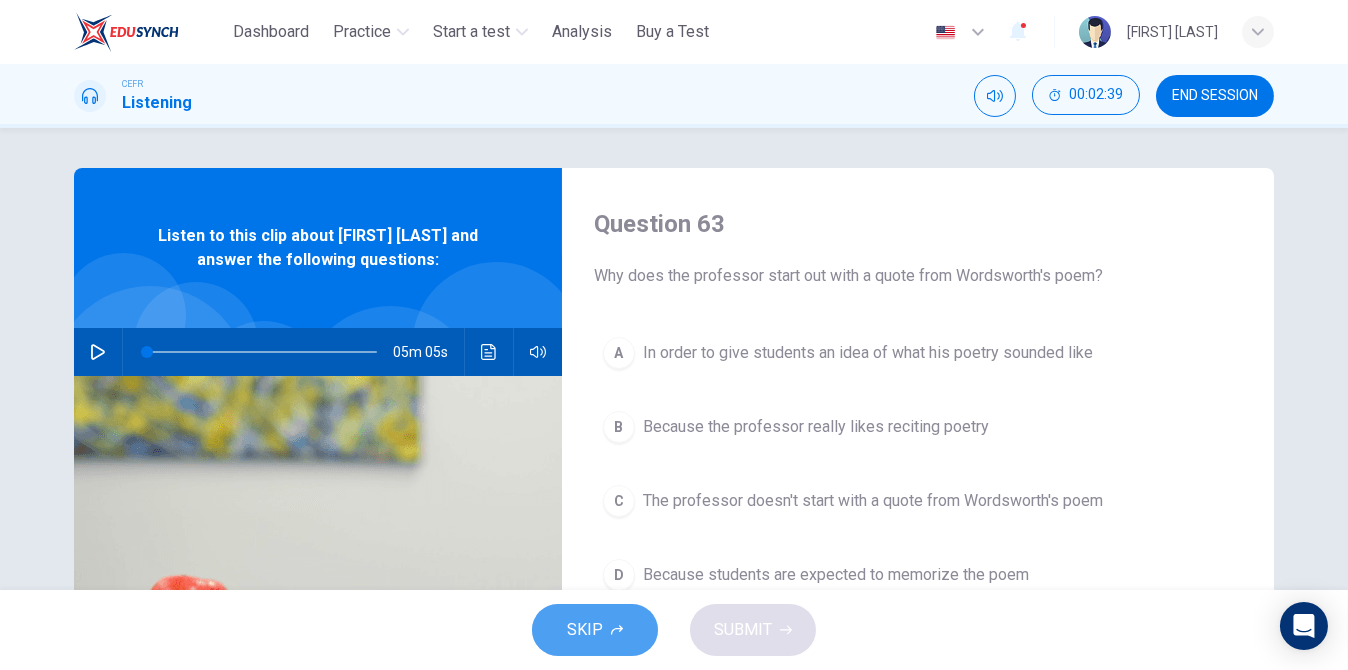 click on "SKIP" at bounding box center [585, 630] 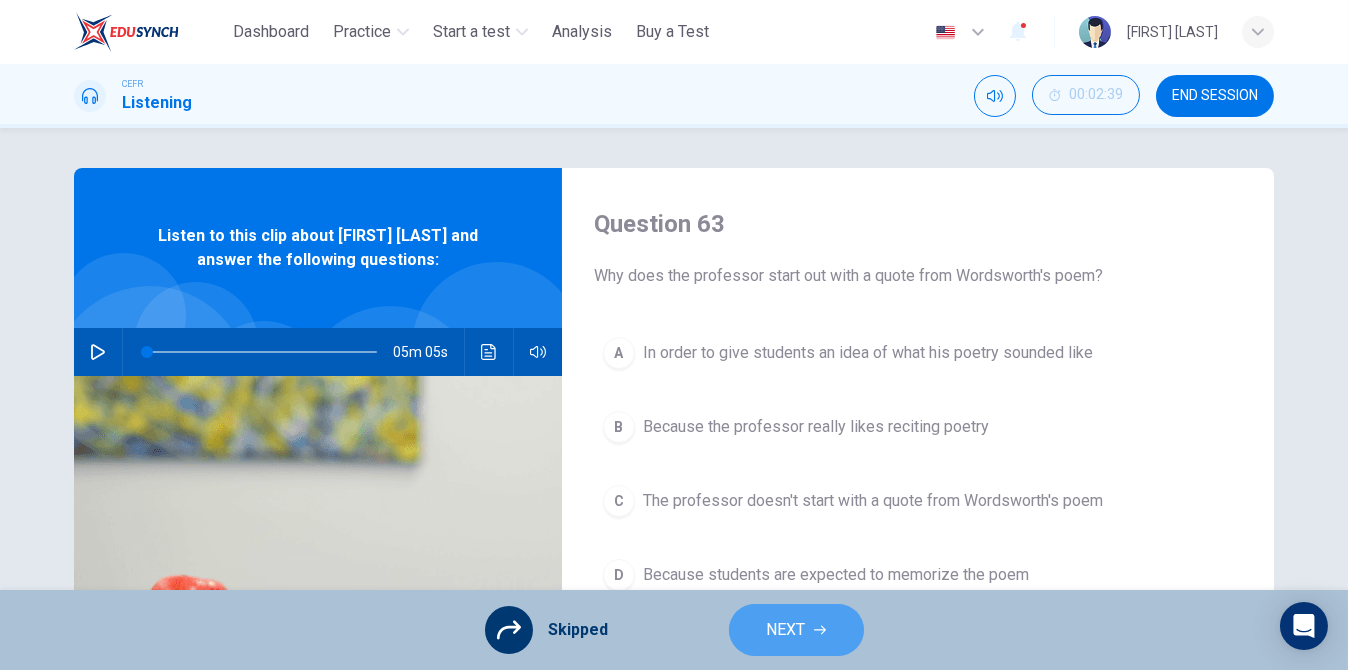 click on "NEXT" at bounding box center [796, 630] 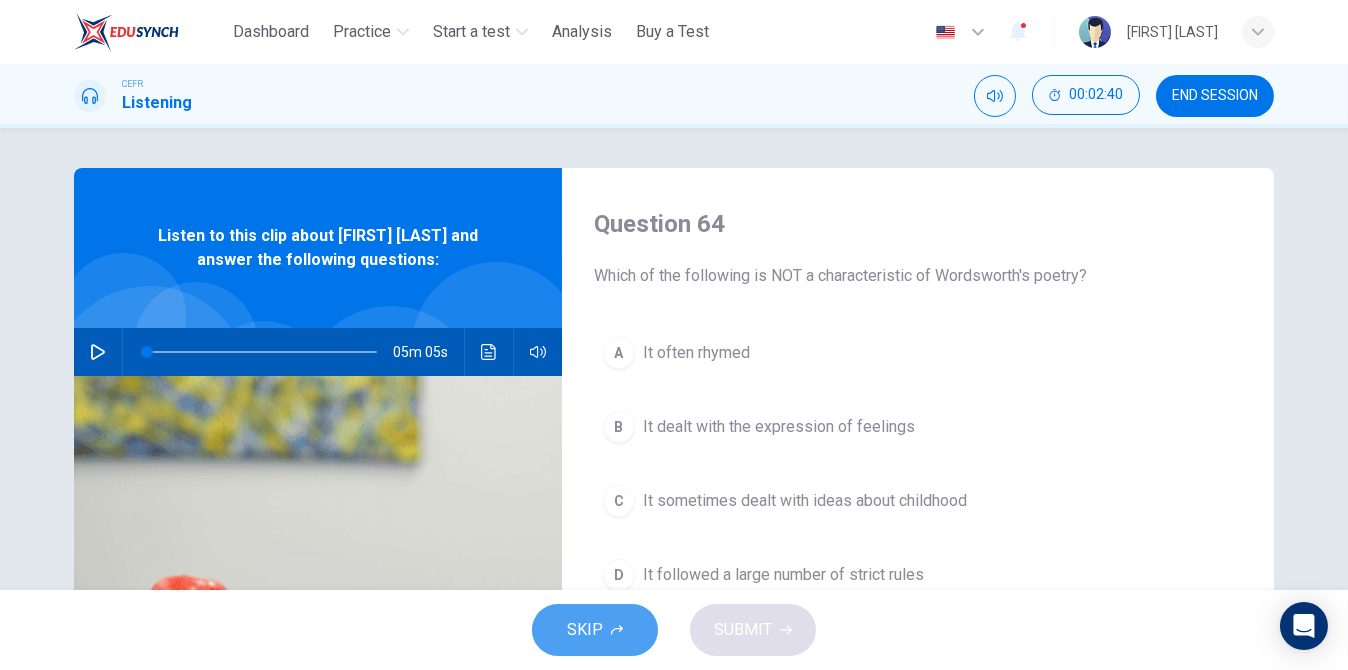 click on "SKIP" at bounding box center (595, 630) 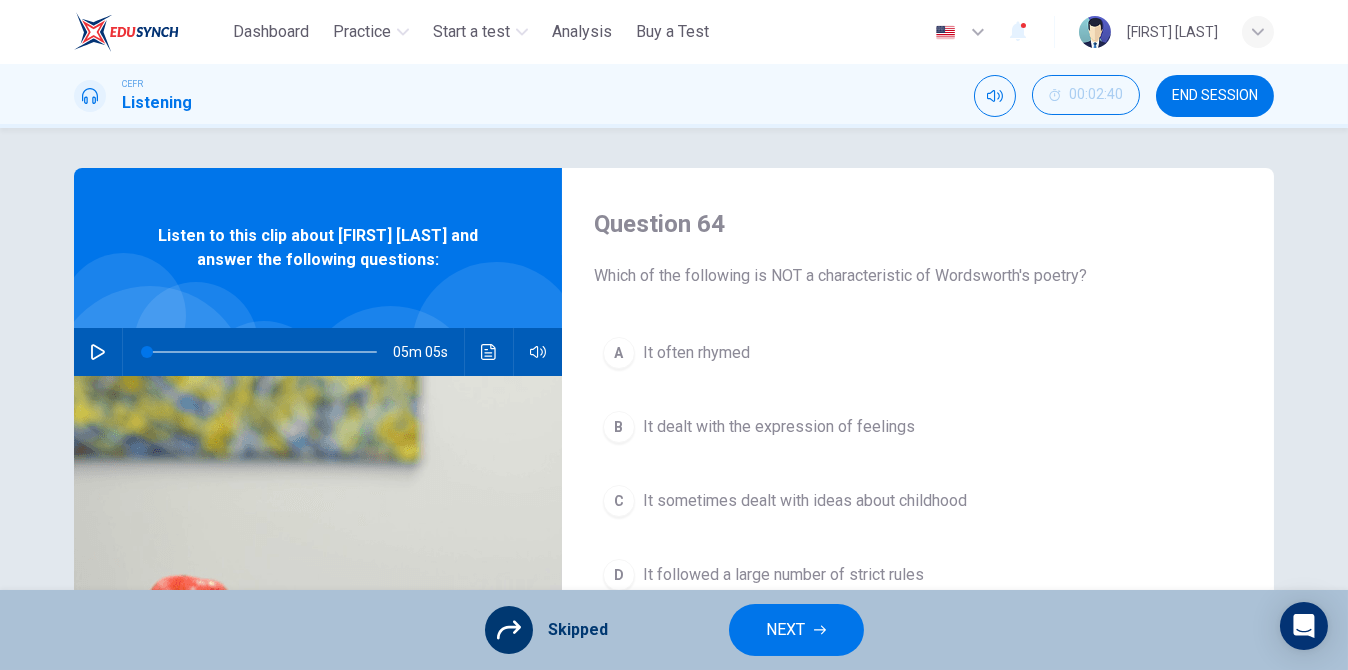 click on "NEXT" at bounding box center [796, 630] 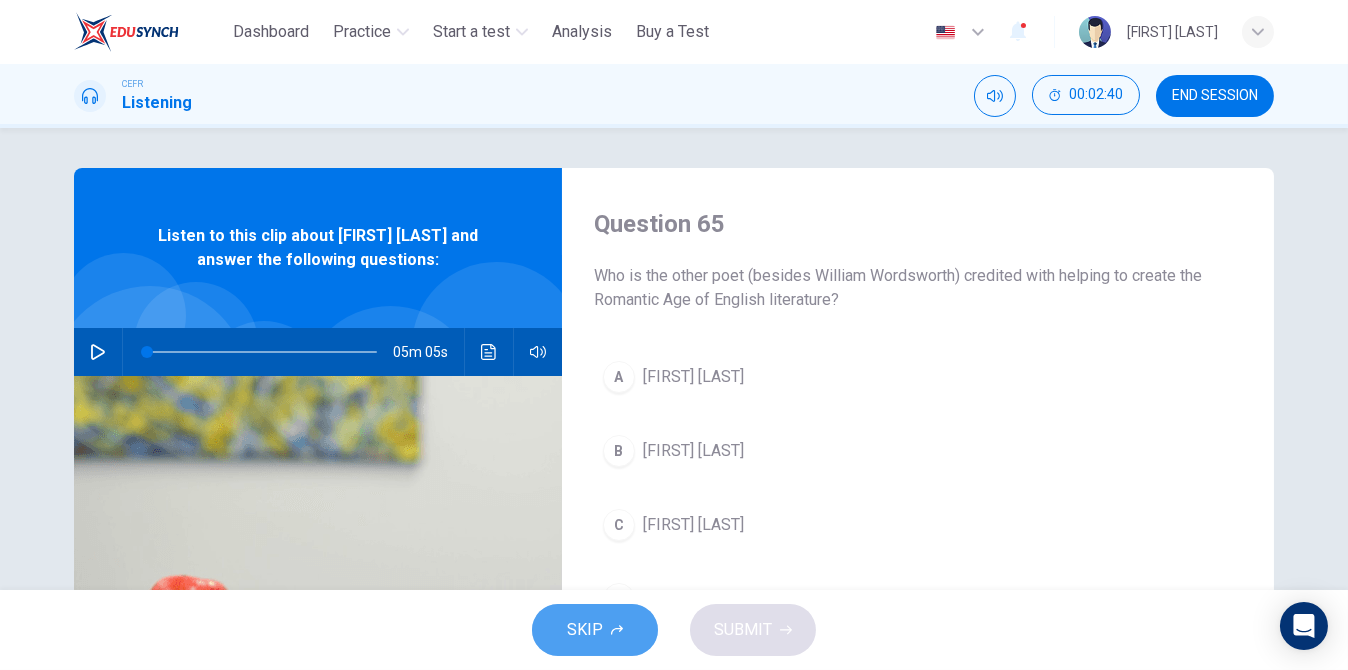click on "SKIP" at bounding box center (585, 630) 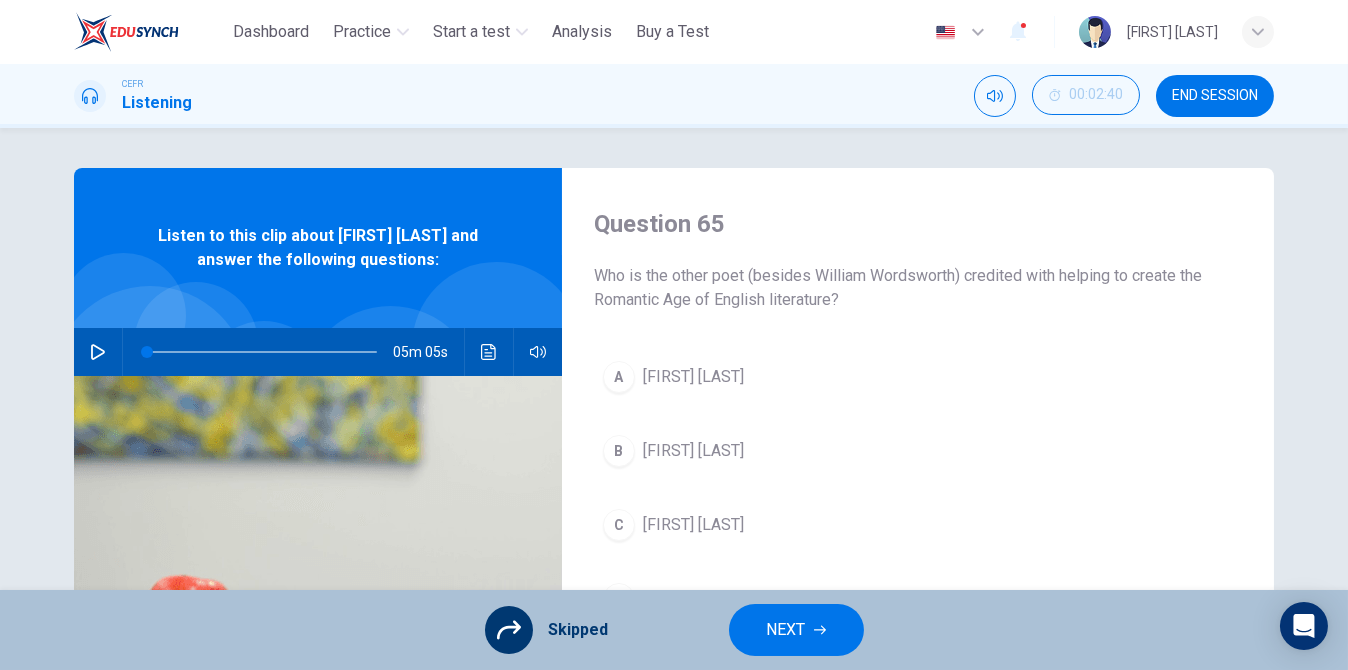 click on "NEXT" at bounding box center (796, 630) 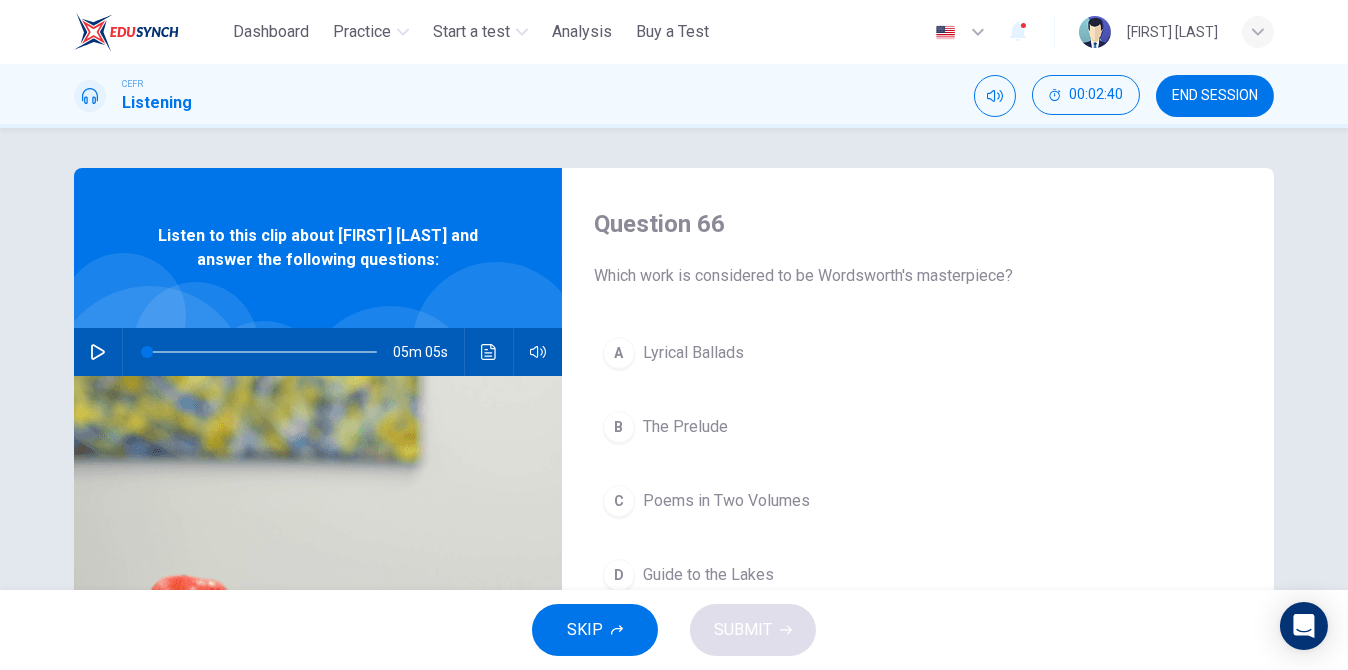 click on "SKIP" at bounding box center (585, 630) 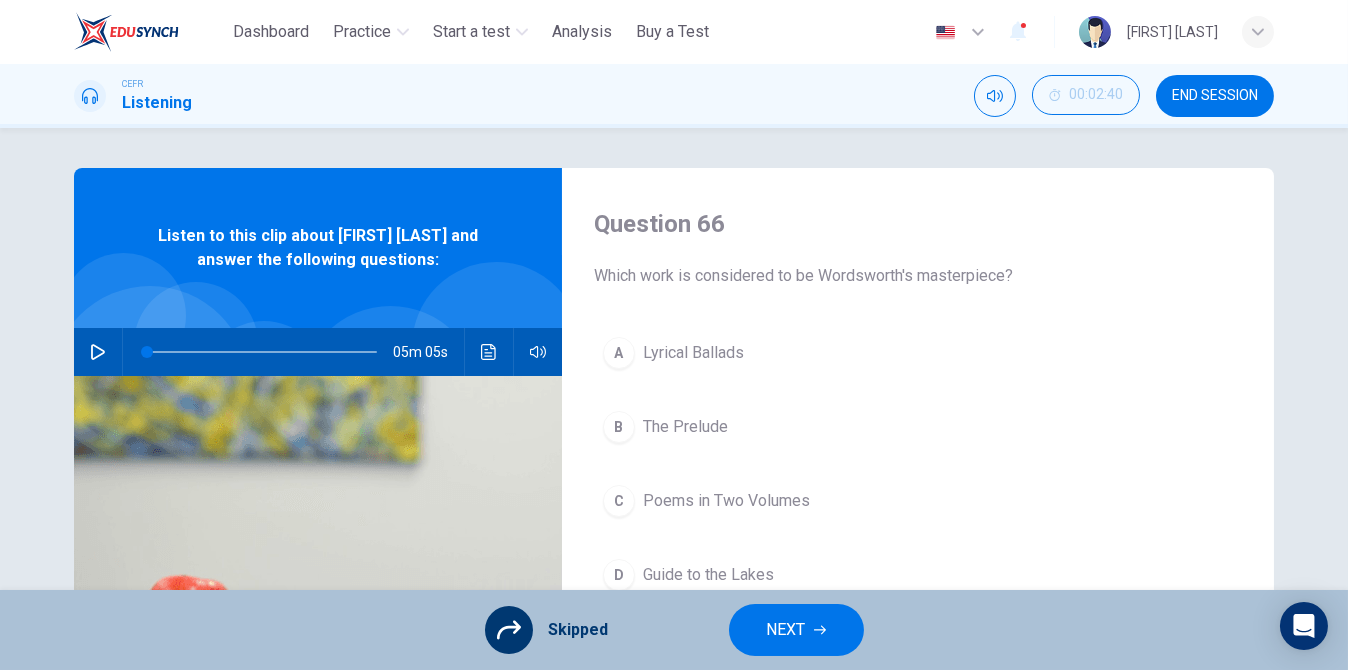 drag, startPoint x: 705, startPoint y: 625, endPoint x: 764, endPoint y: 637, distance: 60.207973 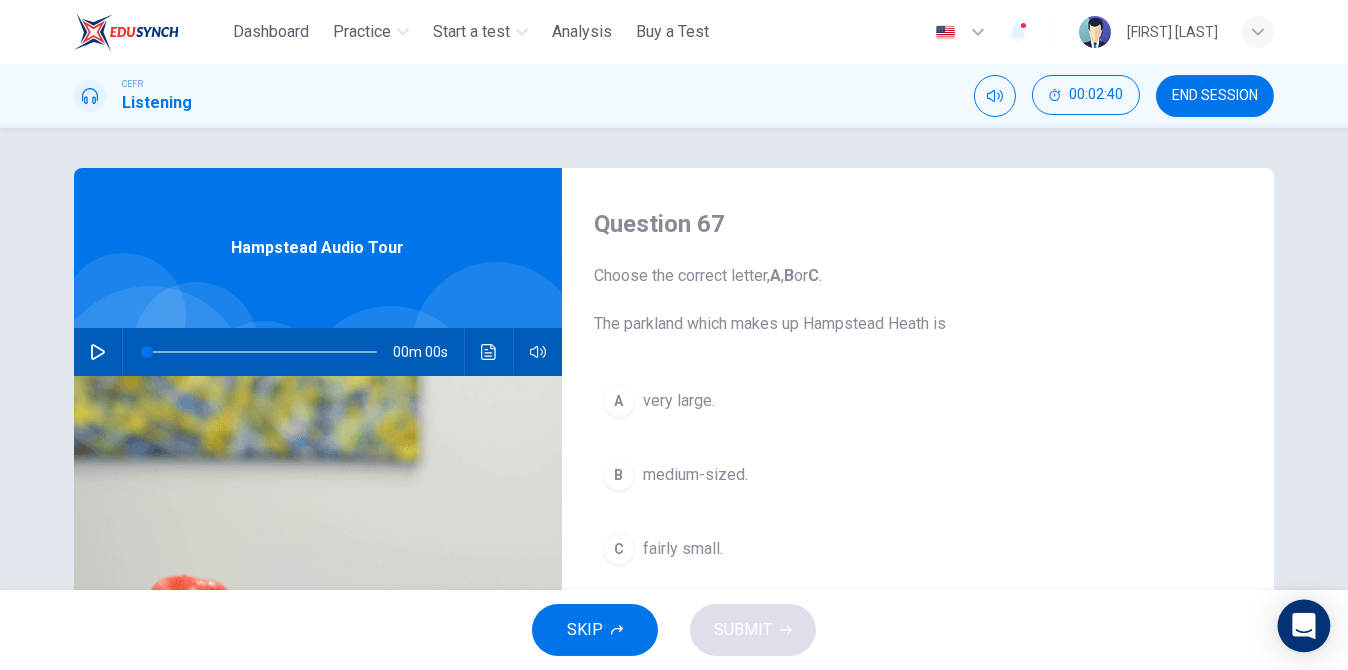 drag, startPoint x: 1302, startPoint y: 611, endPoint x: 1285, endPoint y: 612, distance: 17.029387 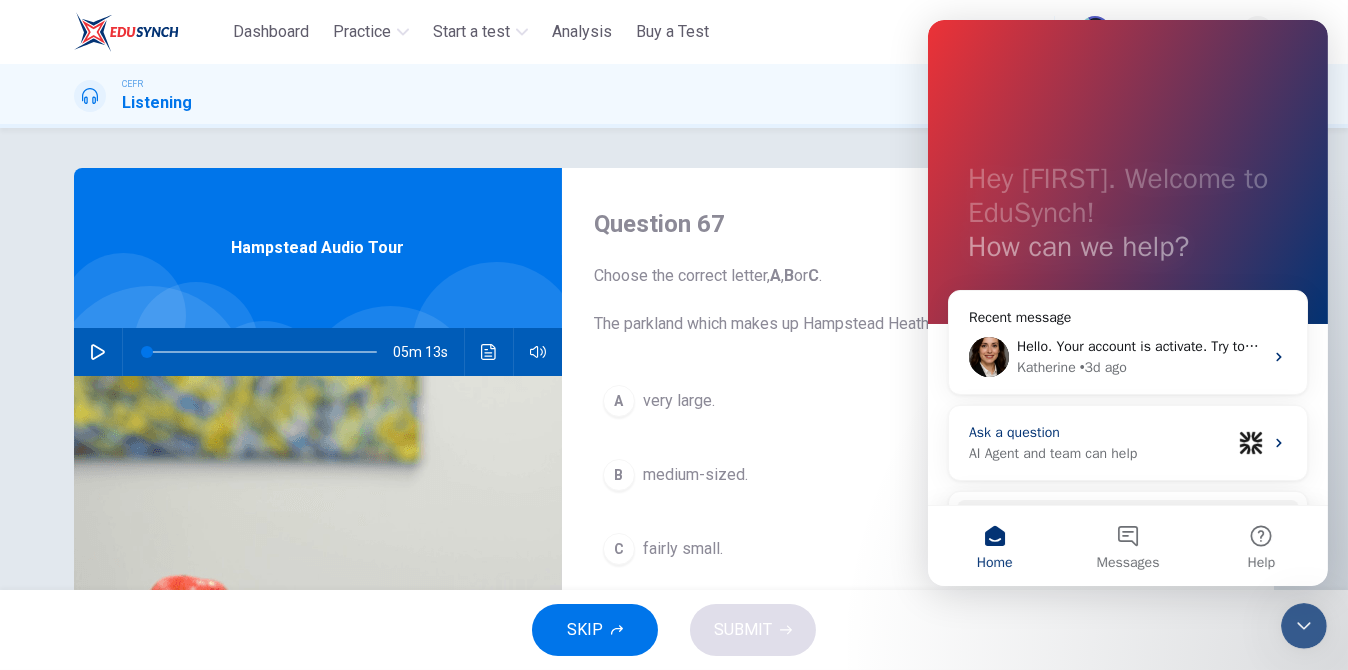 scroll, scrollTop: 0, scrollLeft: 0, axis: both 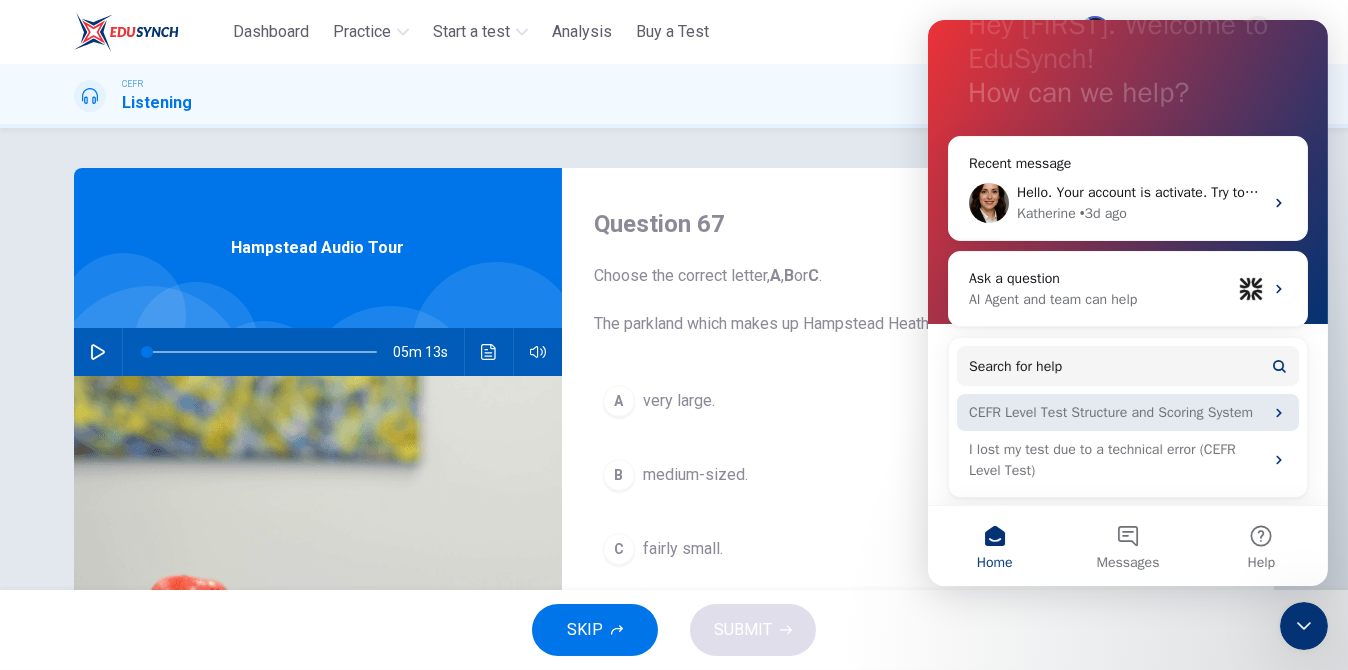 click on "CEFR  Level Test Structure and Scoring System" at bounding box center [1115, 412] 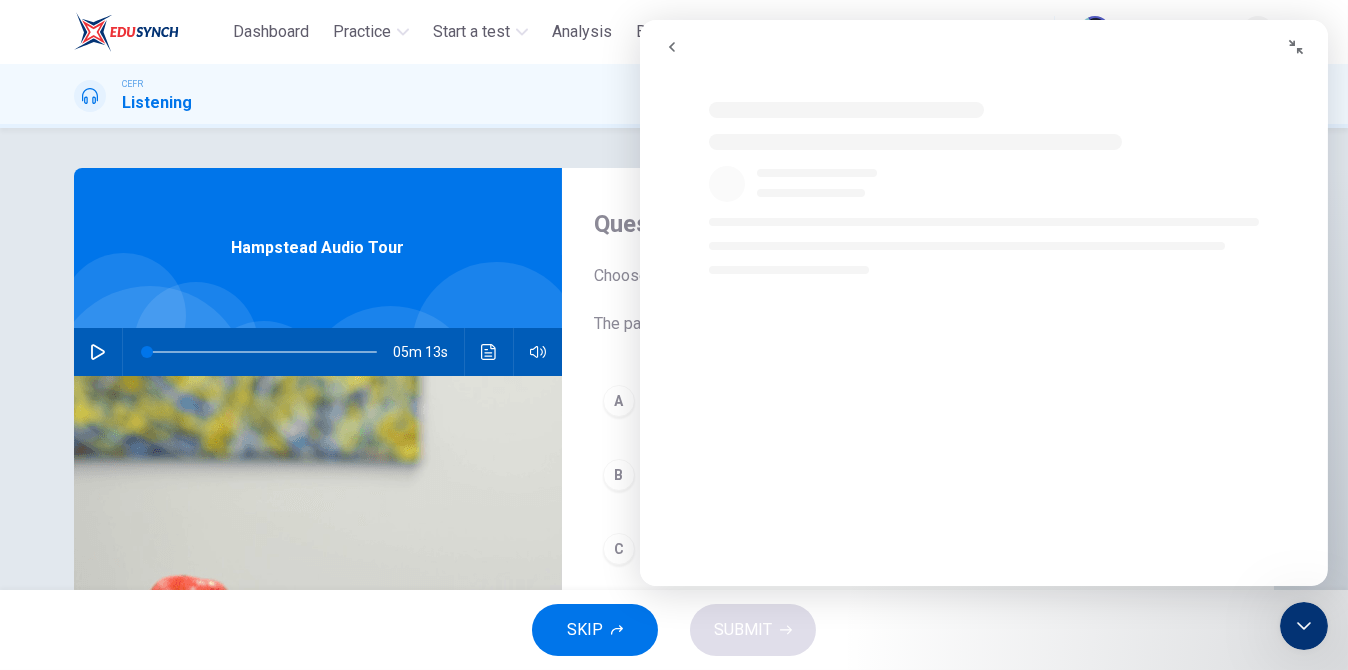 scroll, scrollTop: 0, scrollLeft: 0, axis: both 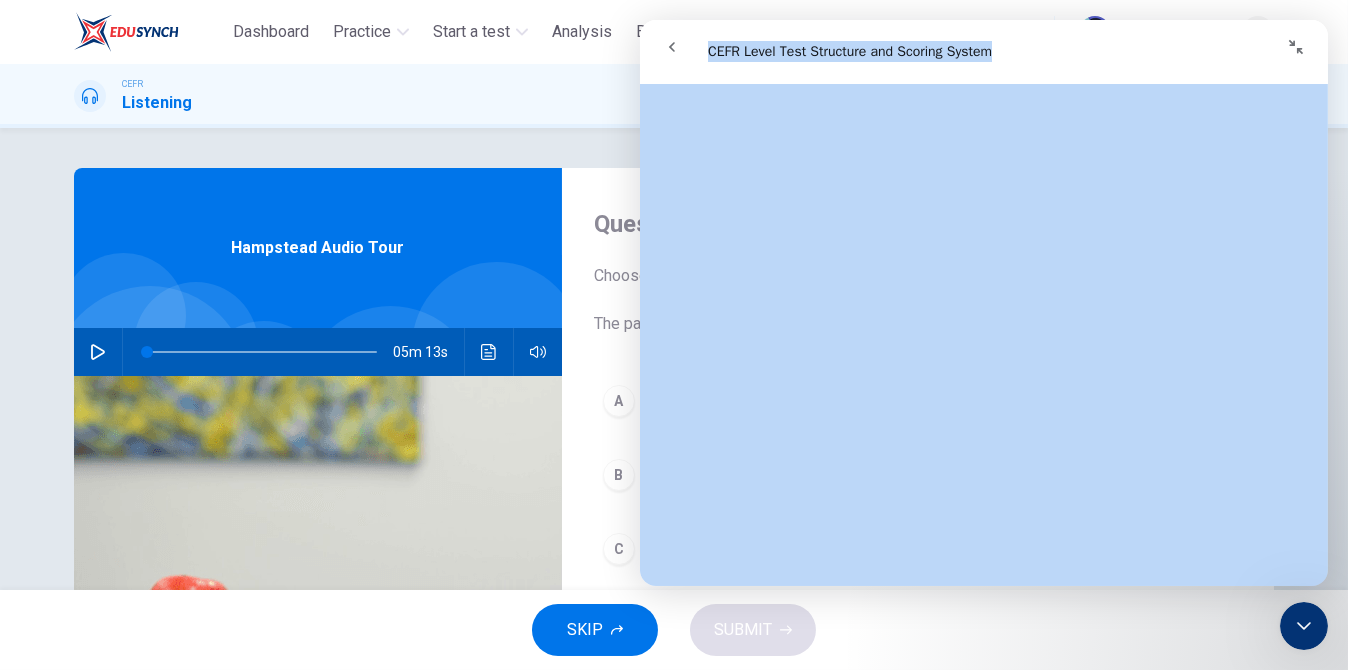 drag, startPoint x: 742, startPoint y: 37, endPoint x: 760, endPoint y: 228, distance: 191.8463 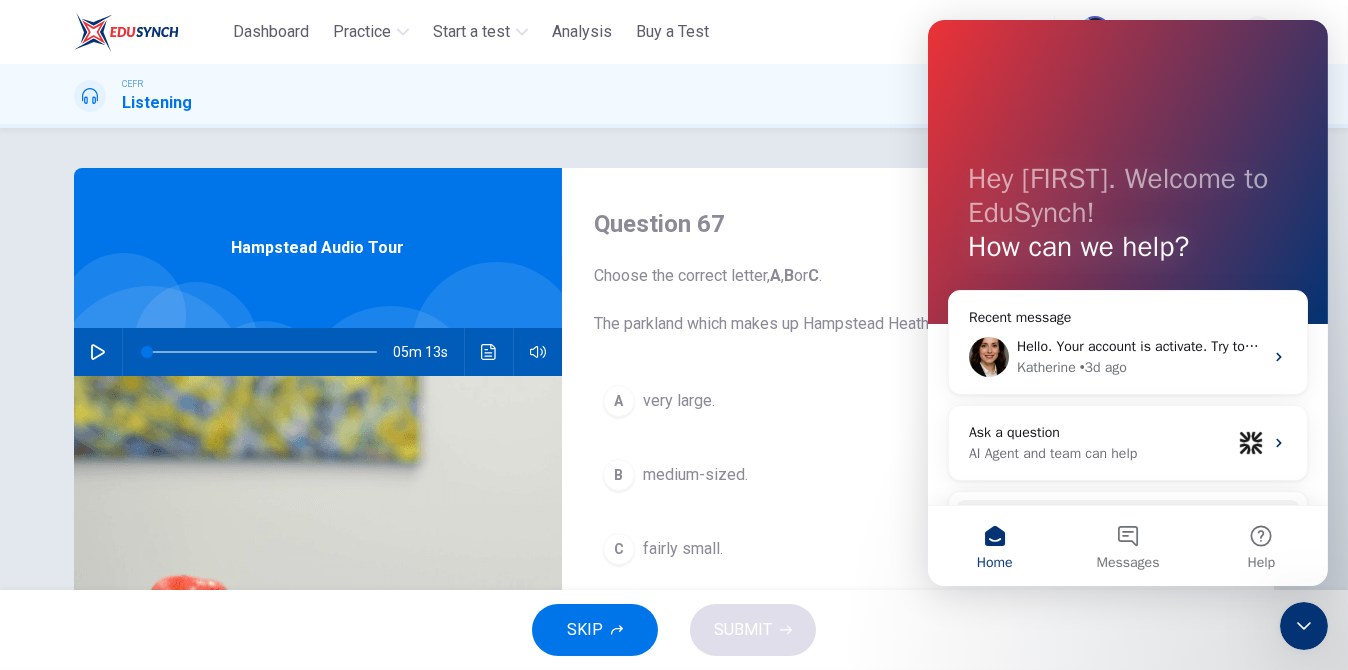 click on "CEFR Listening 00:06:39 END SESSION" at bounding box center [674, 96] 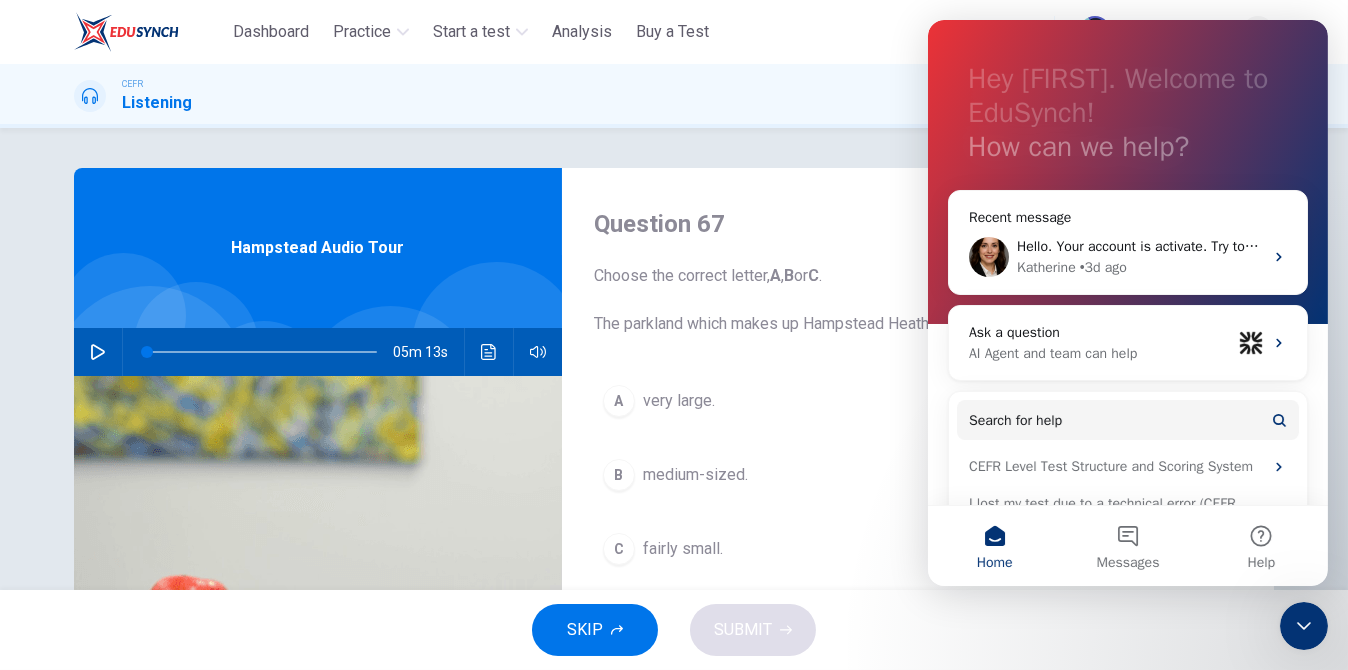 scroll, scrollTop: 154, scrollLeft: 0, axis: vertical 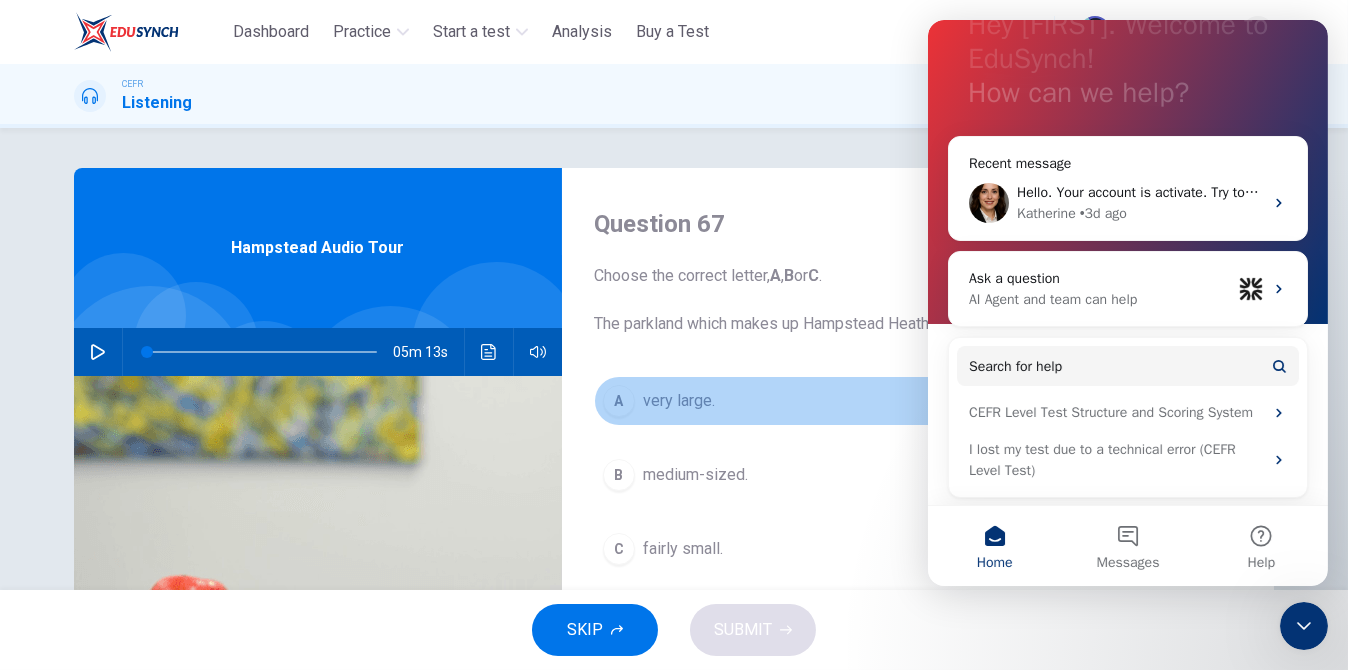 click on "A very large." at bounding box center [918, 401] 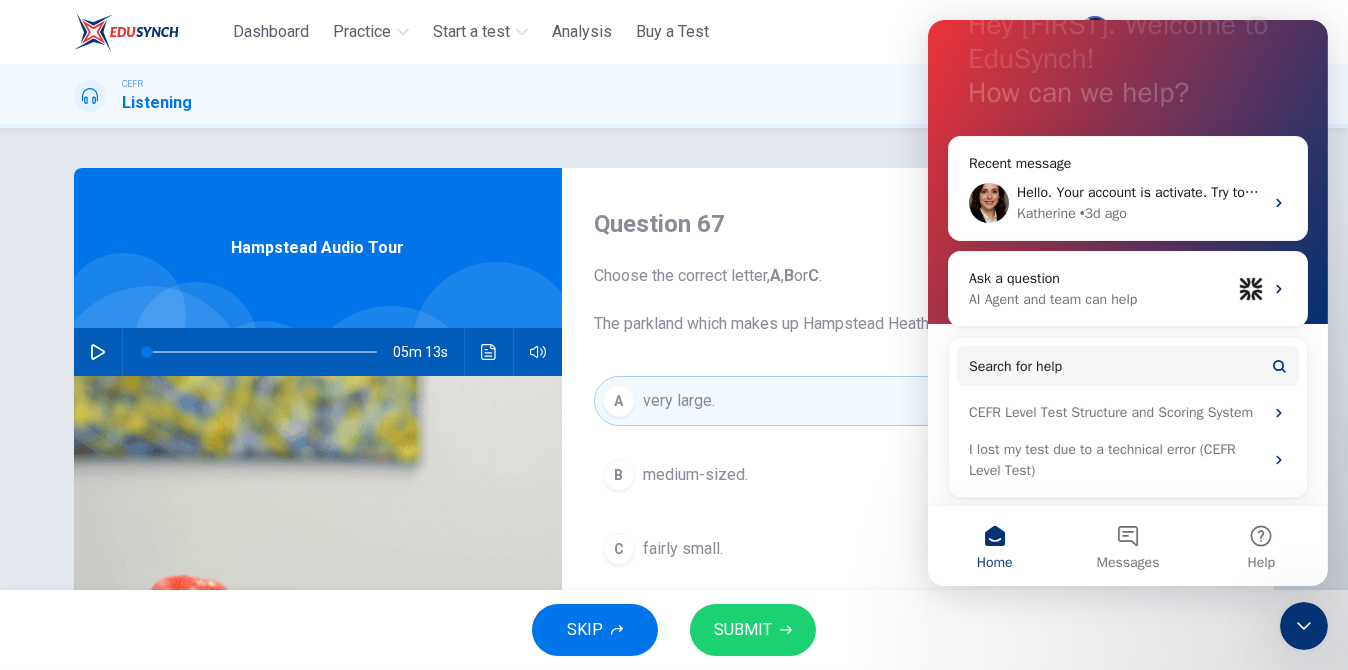 click on "CEFR Listening 00:06:43 END SESSION" at bounding box center (674, 96) 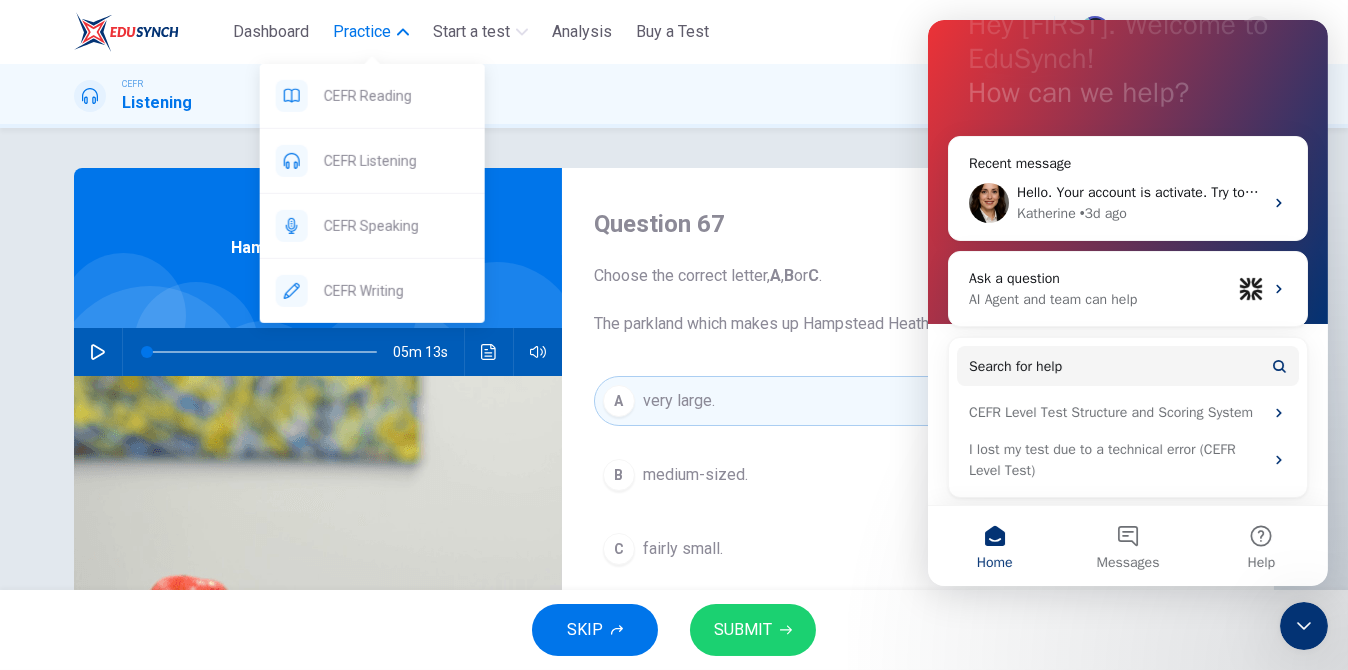click on "Practice" at bounding box center (371, 32) 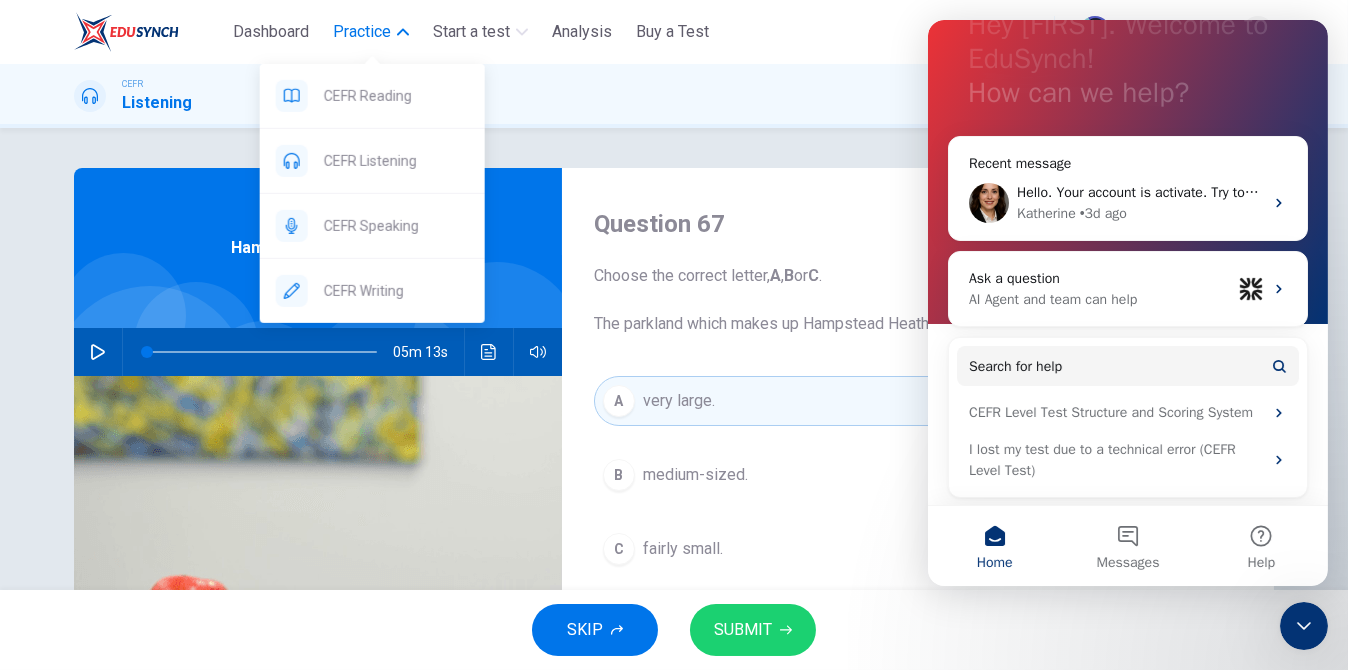 drag, startPoint x: 400, startPoint y: 244, endPoint x: 840, endPoint y: 144, distance: 451.22058 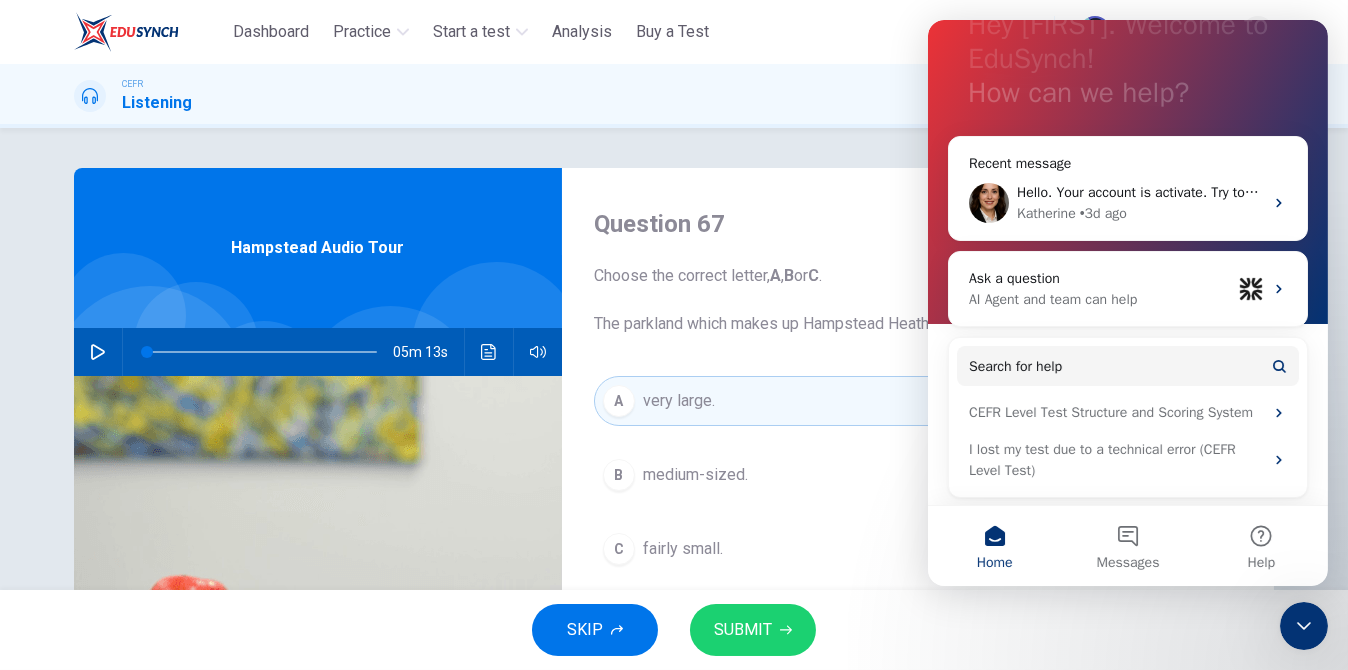 click on "SKIP SUBMIT" at bounding box center (674, 630) 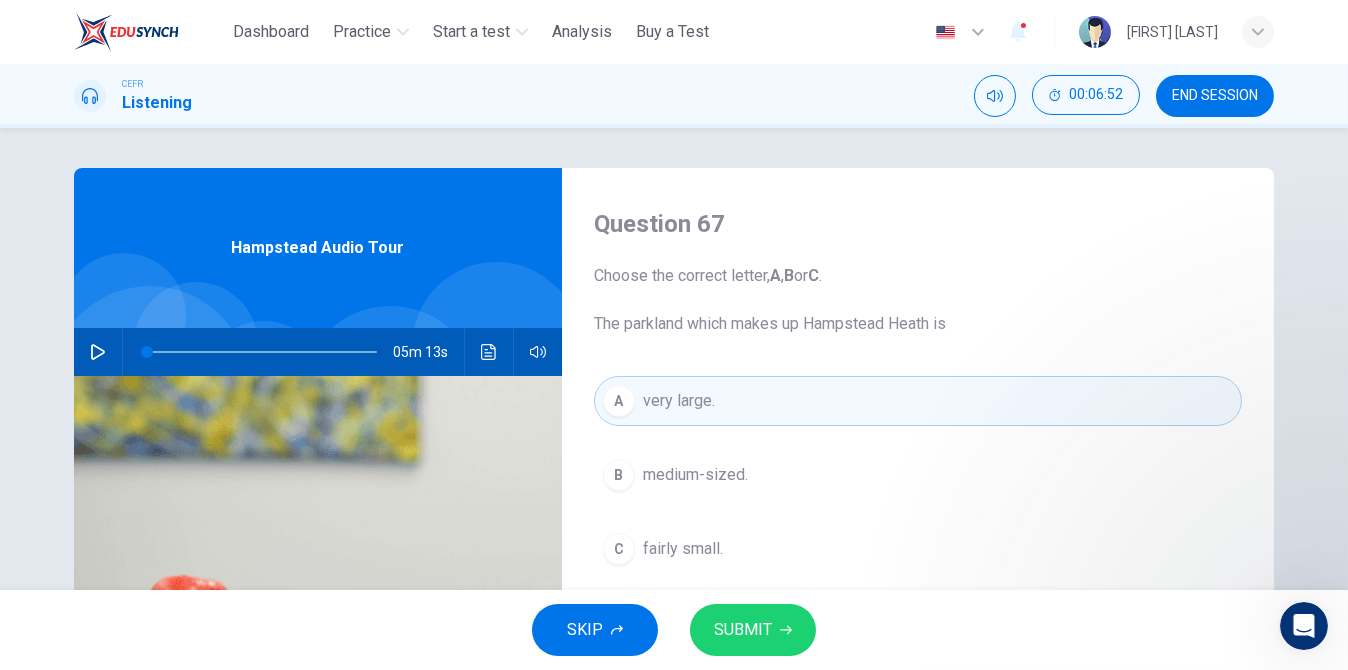 scroll, scrollTop: 0, scrollLeft: 0, axis: both 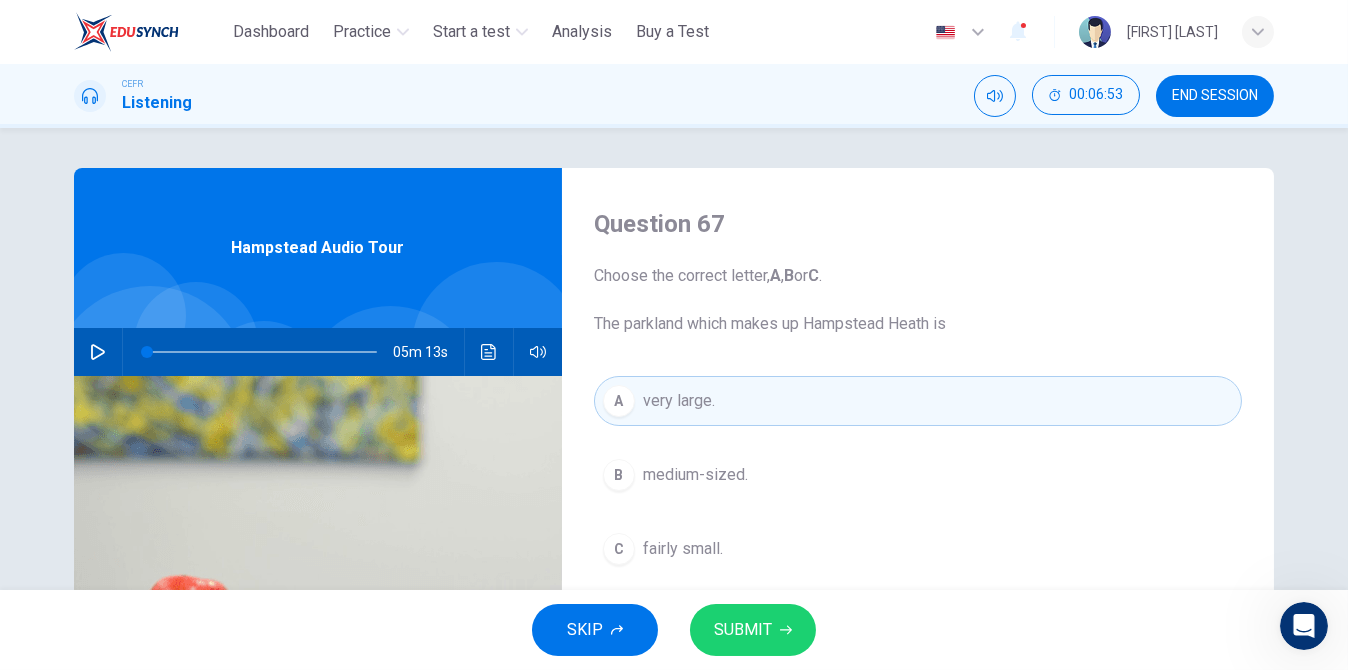 click on "END SESSION" at bounding box center [1215, 96] 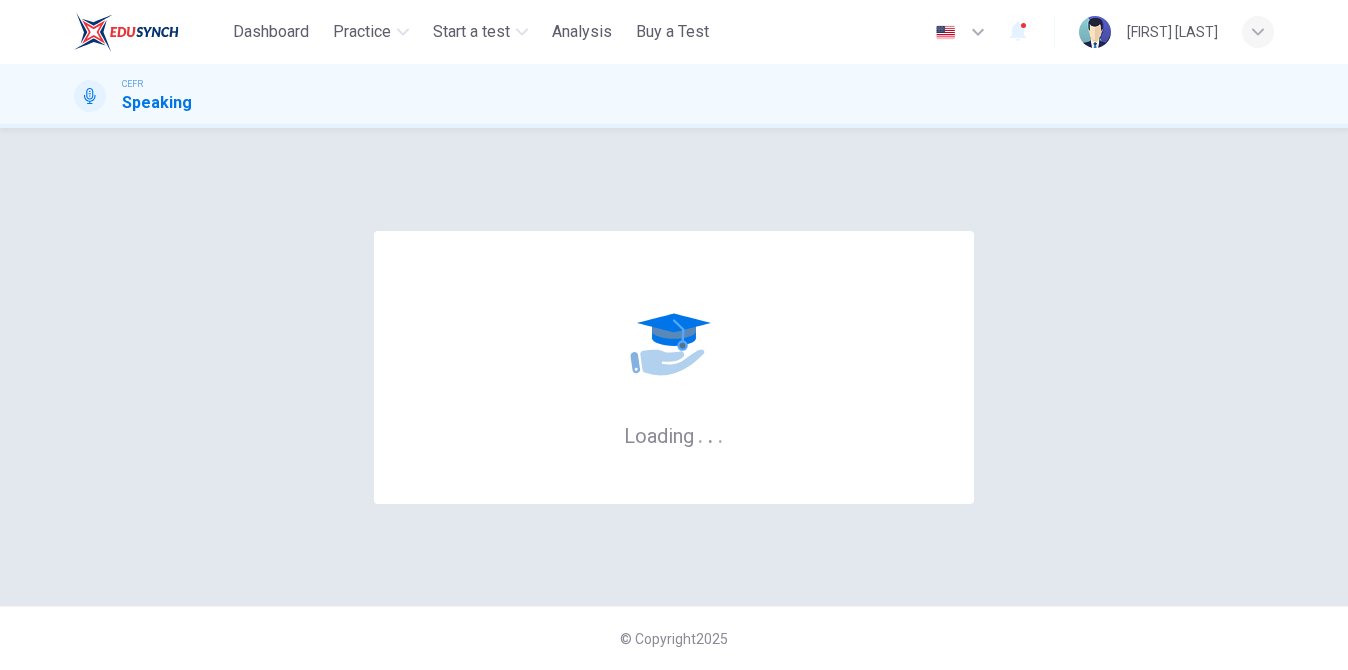 scroll, scrollTop: 0, scrollLeft: 0, axis: both 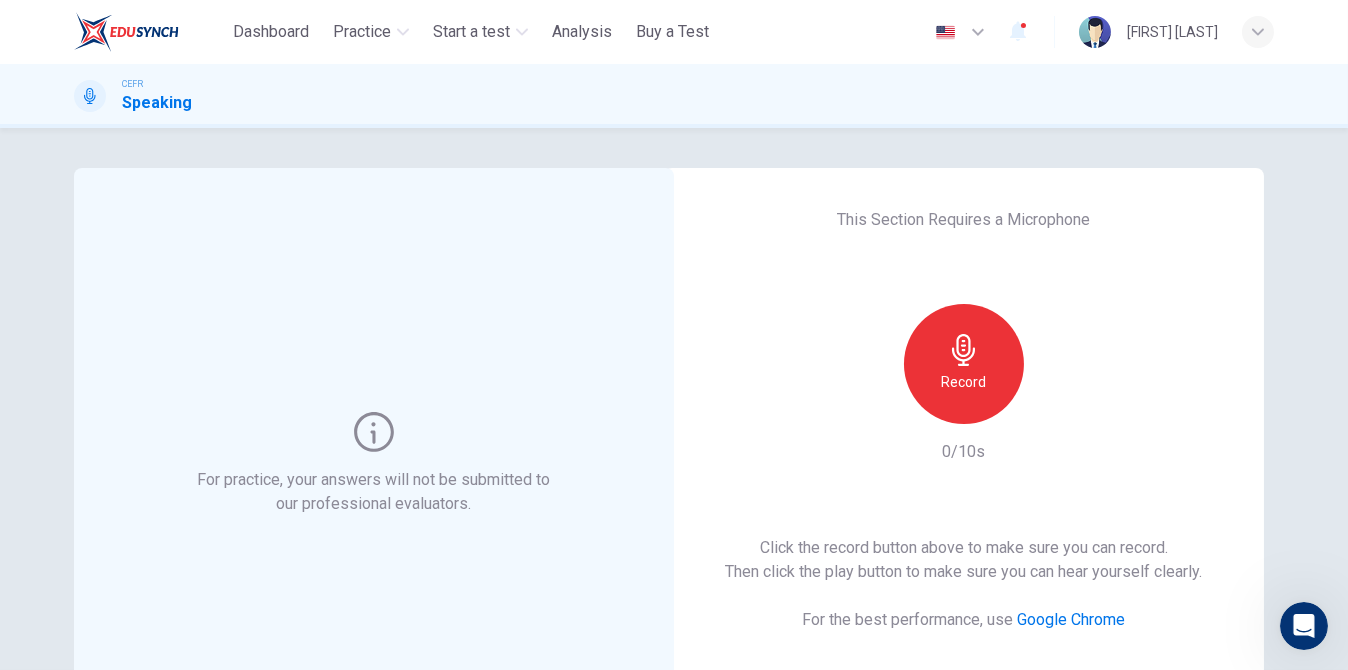 click on "Record" at bounding box center (964, 364) 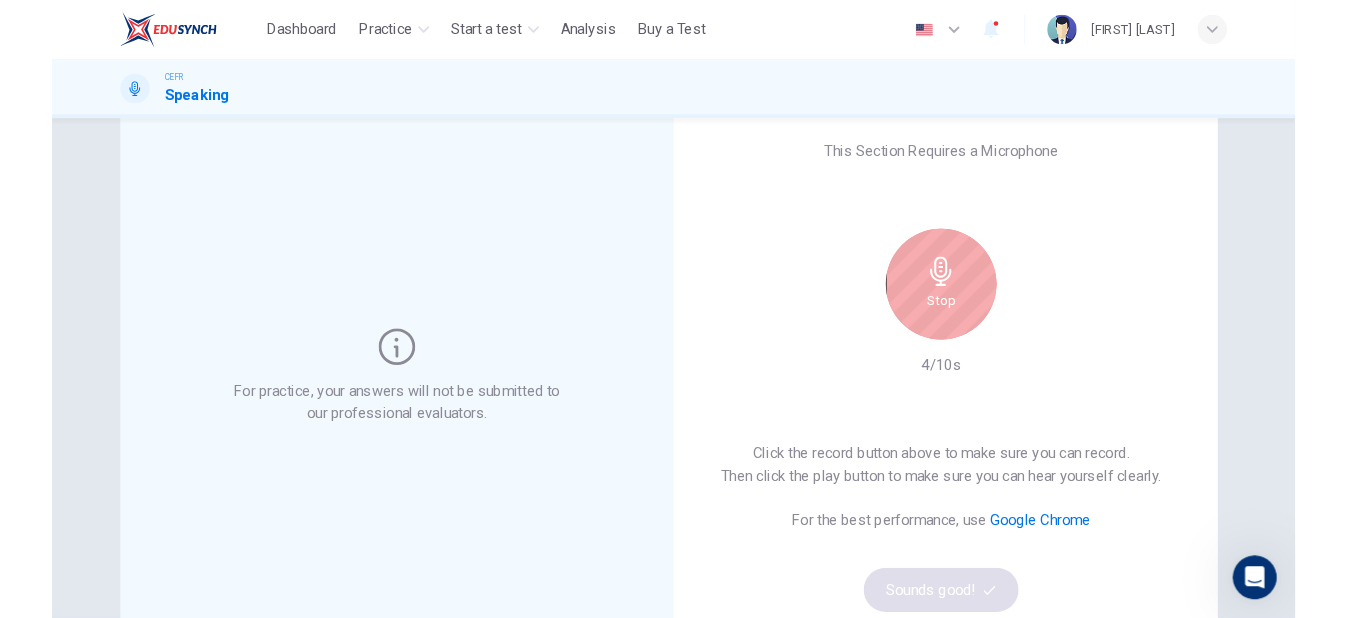 scroll, scrollTop: 100, scrollLeft: 0, axis: vertical 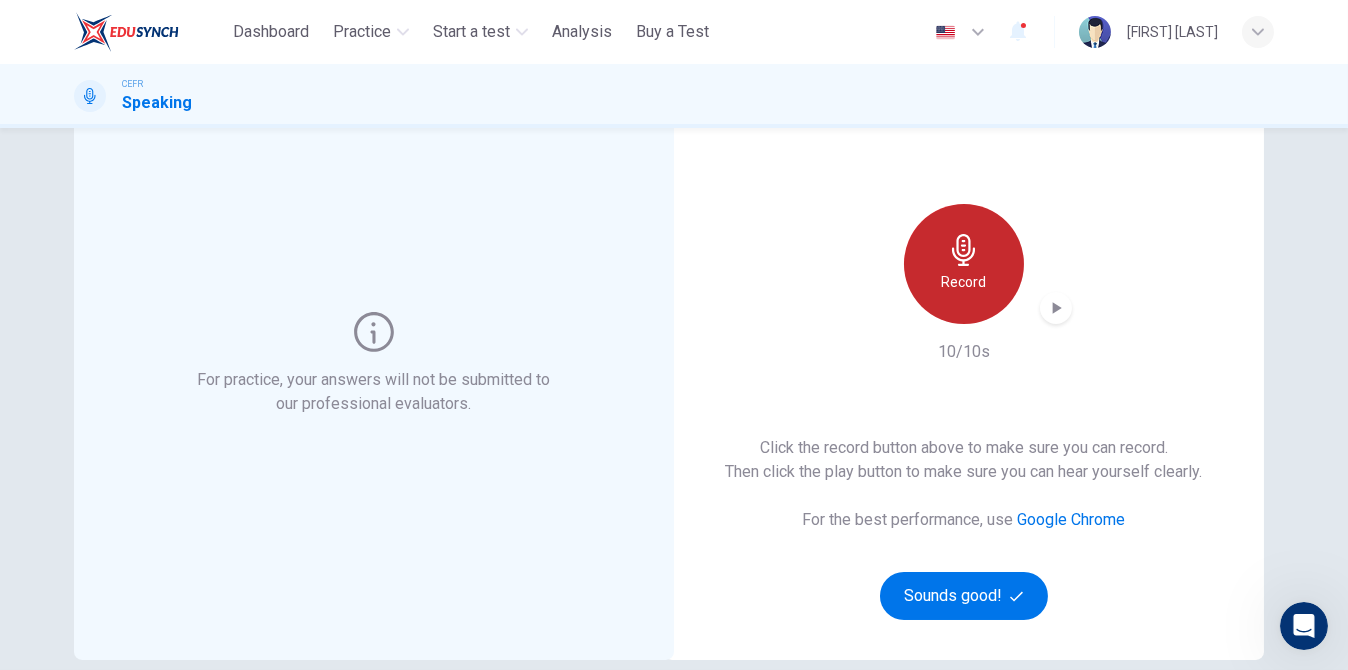 click on "Record" at bounding box center [964, 282] 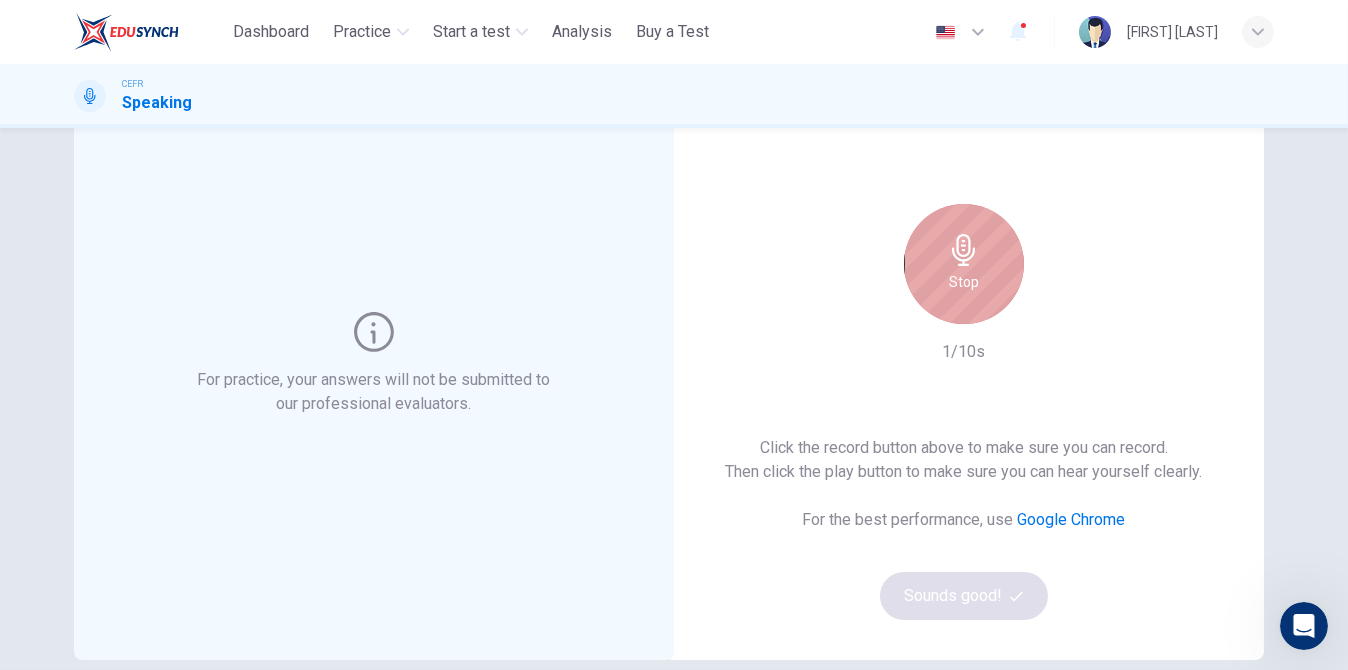 click on "Stop" at bounding box center [964, 264] 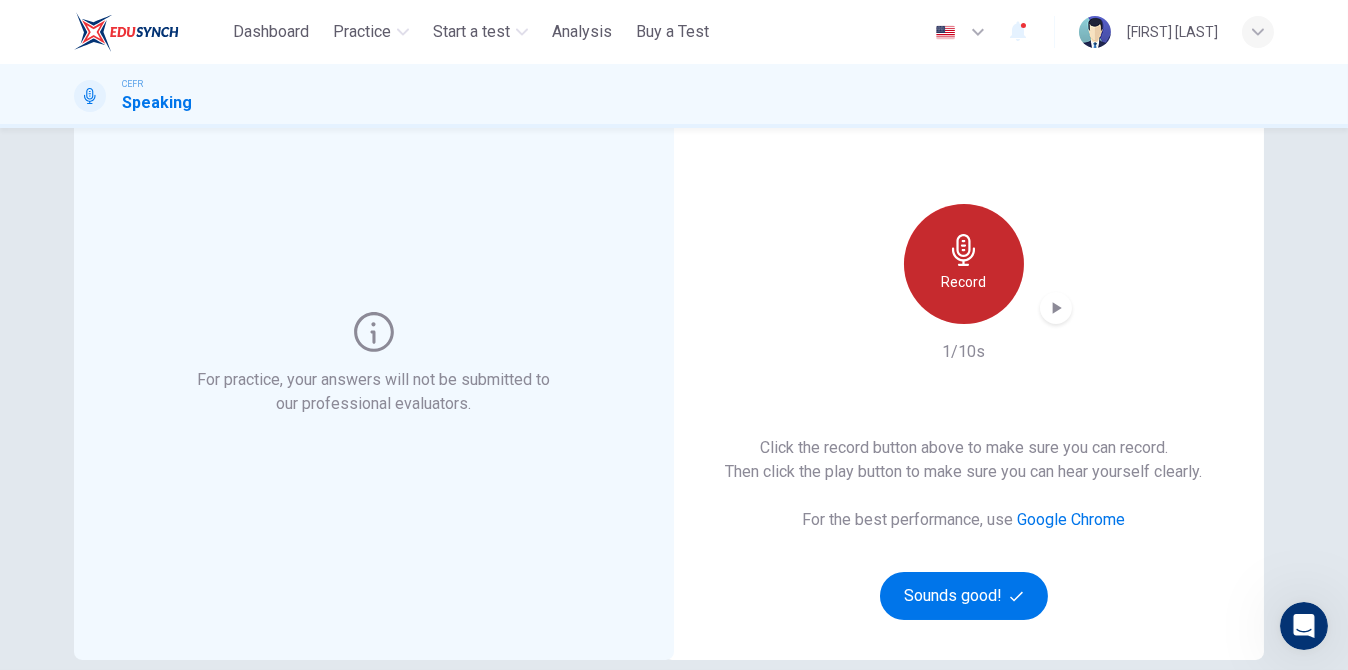 click on "Record" at bounding box center (964, 264) 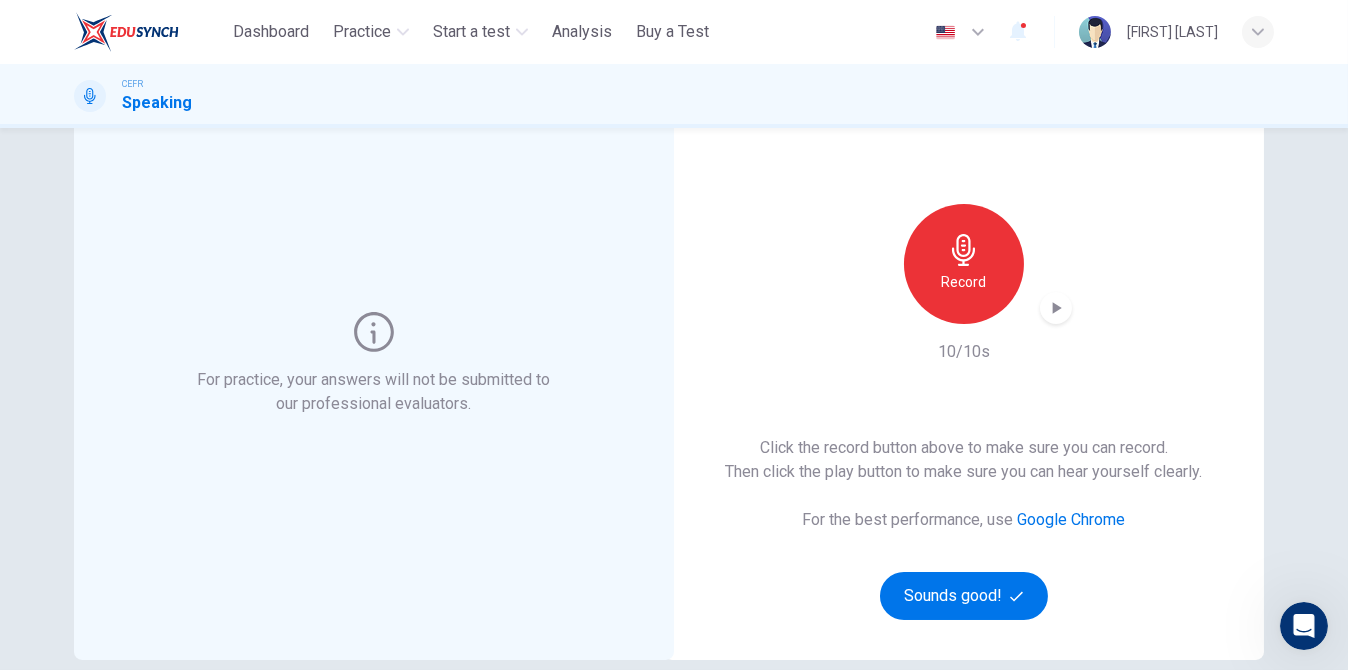 click 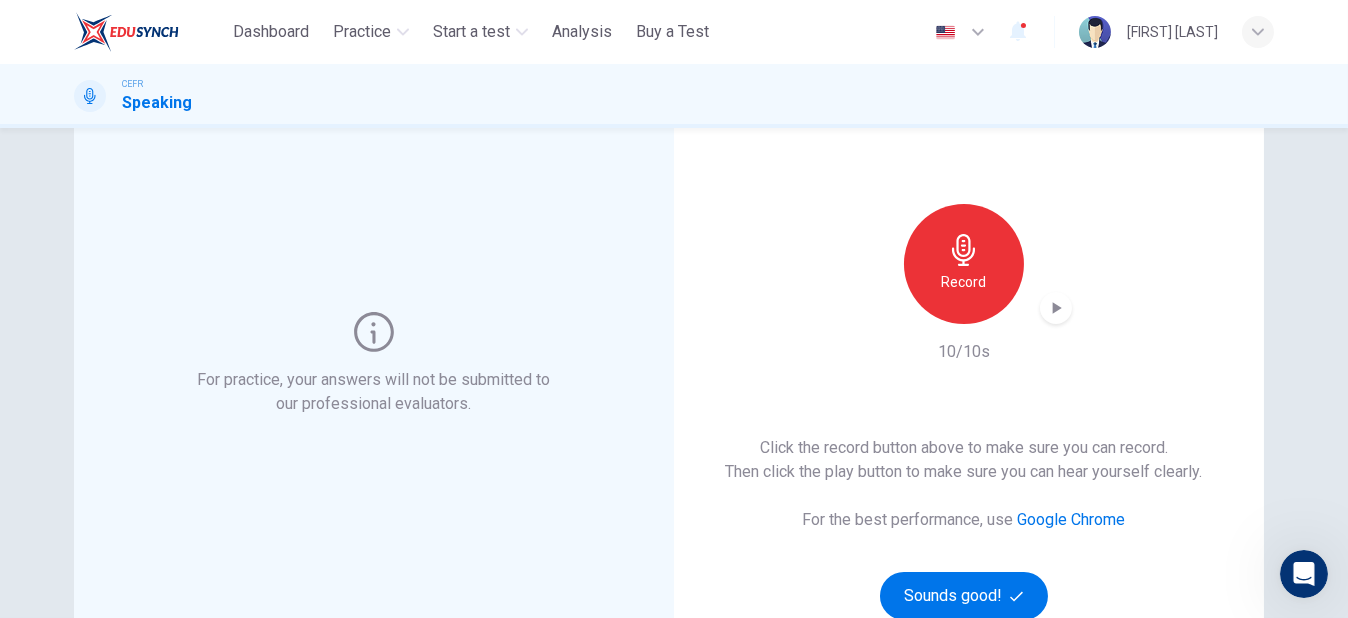 click 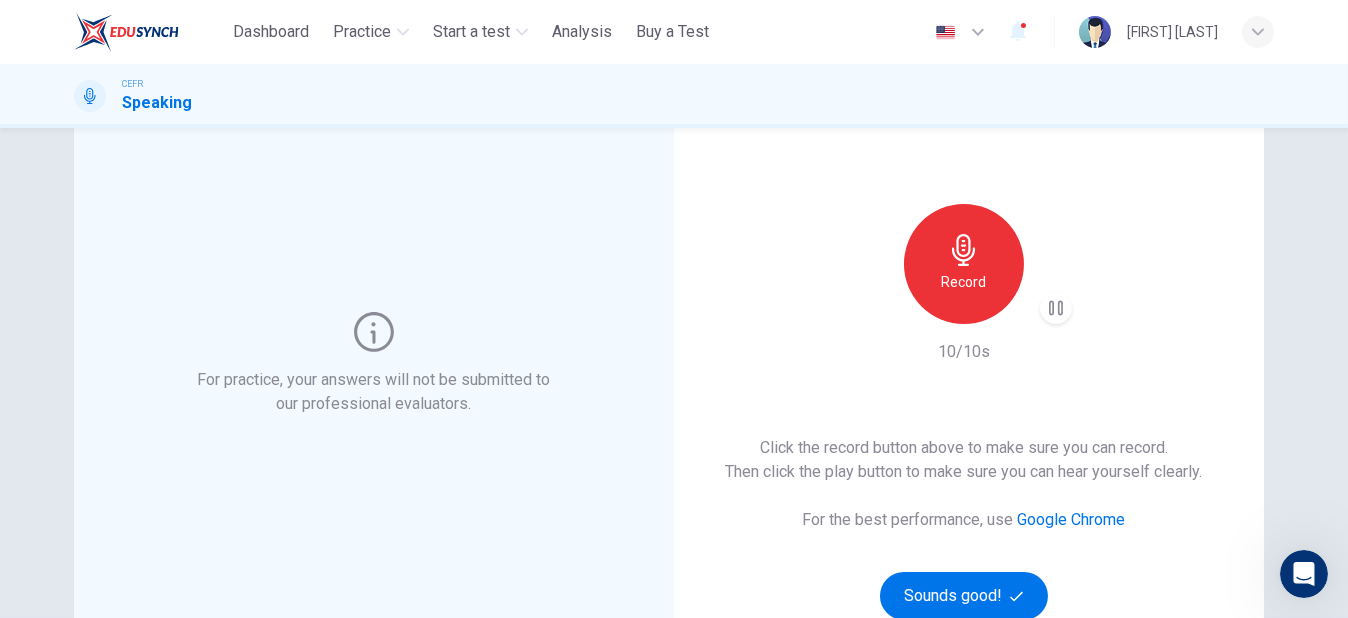 click on "Record" at bounding box center (964, 282) 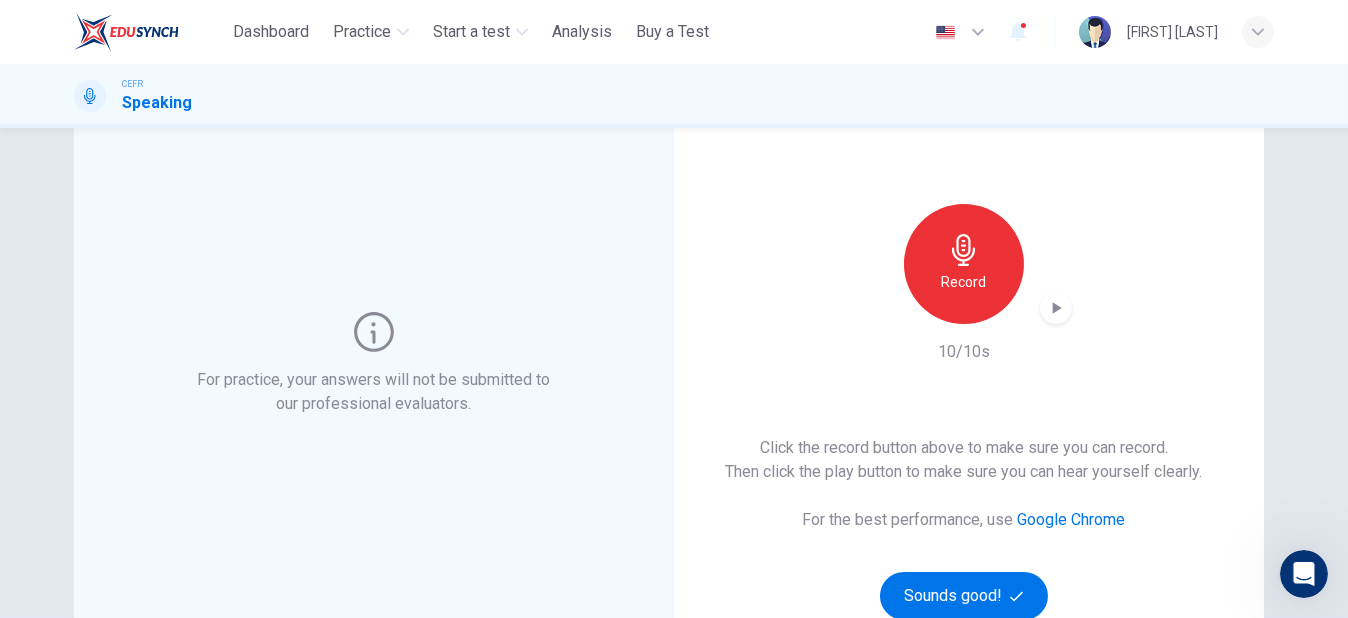 click 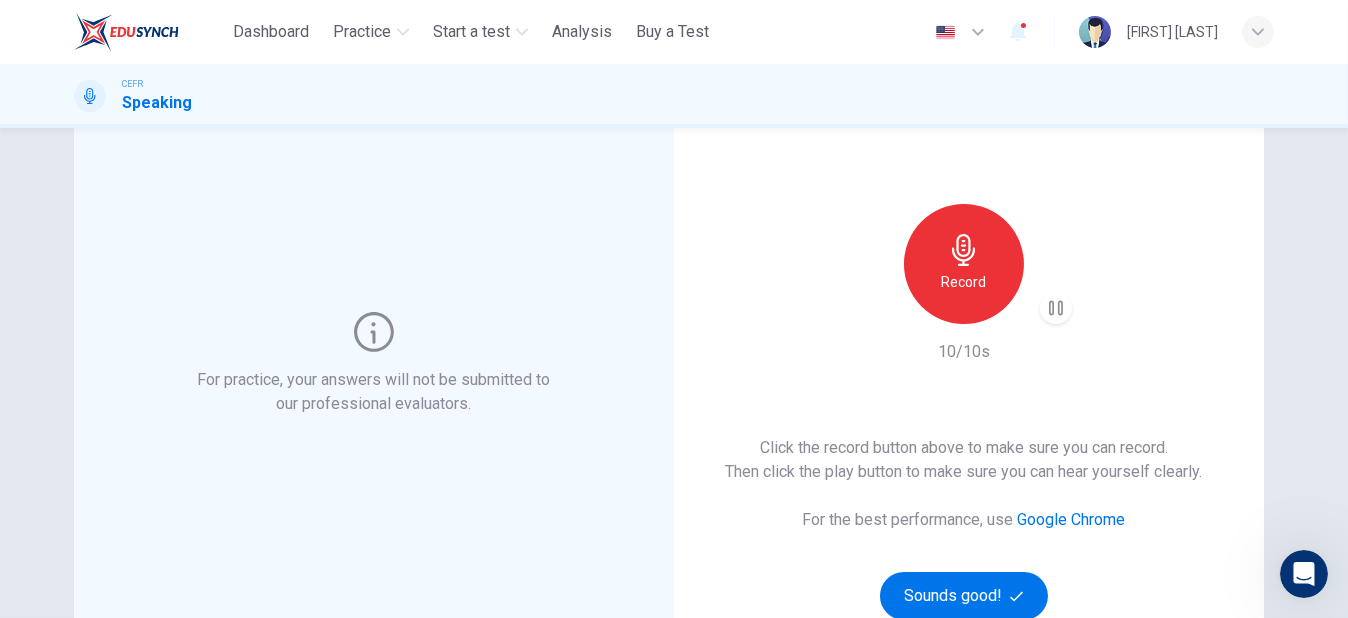 type 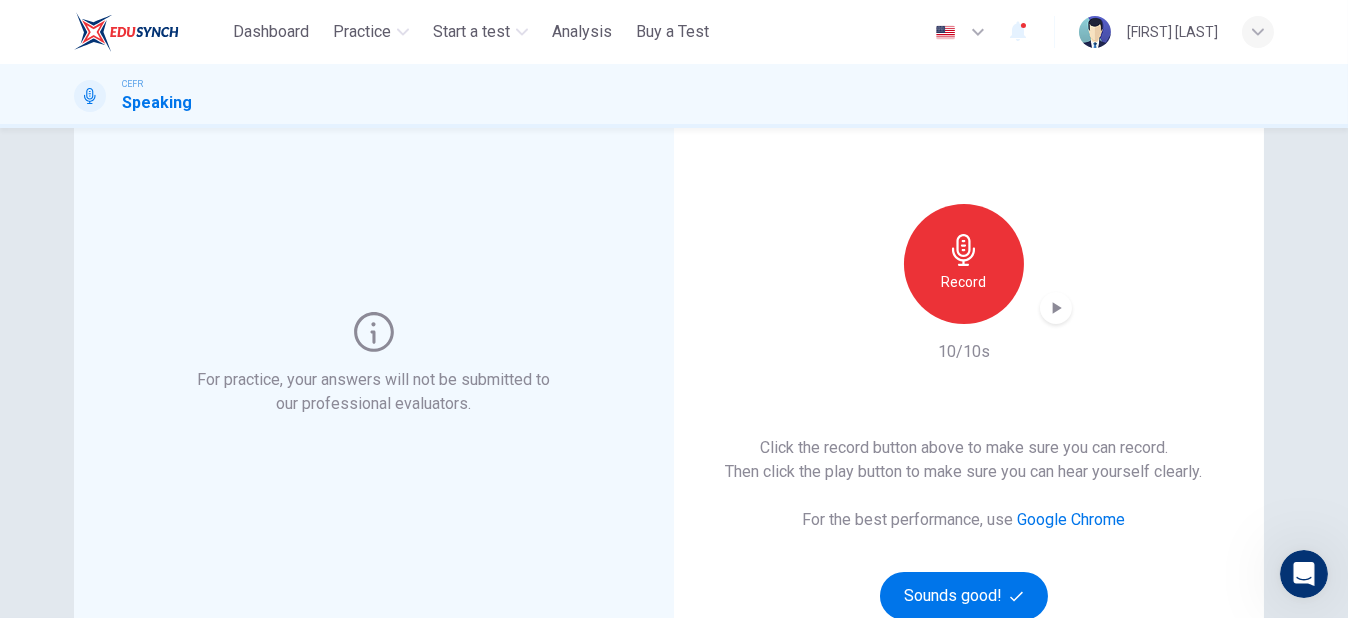 drag, startPoint x: 915, startPoint y: 176, endPoint x: 920, endPoint y: 209, distance: 33.37664 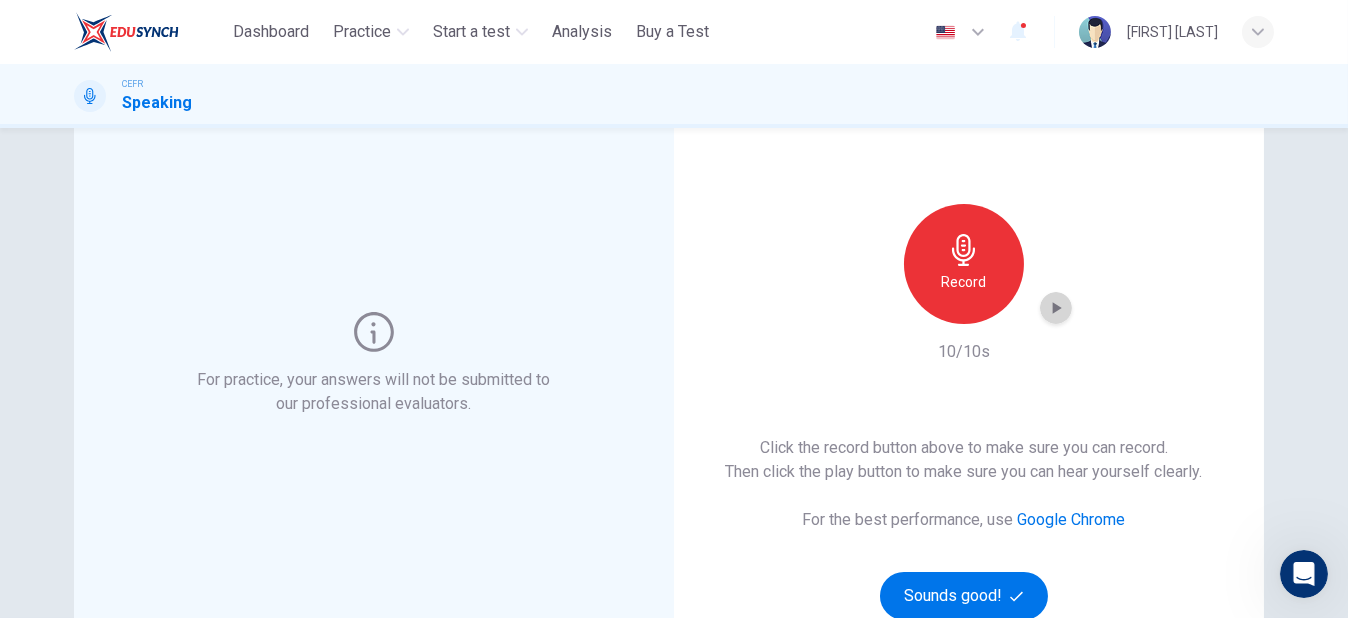 click 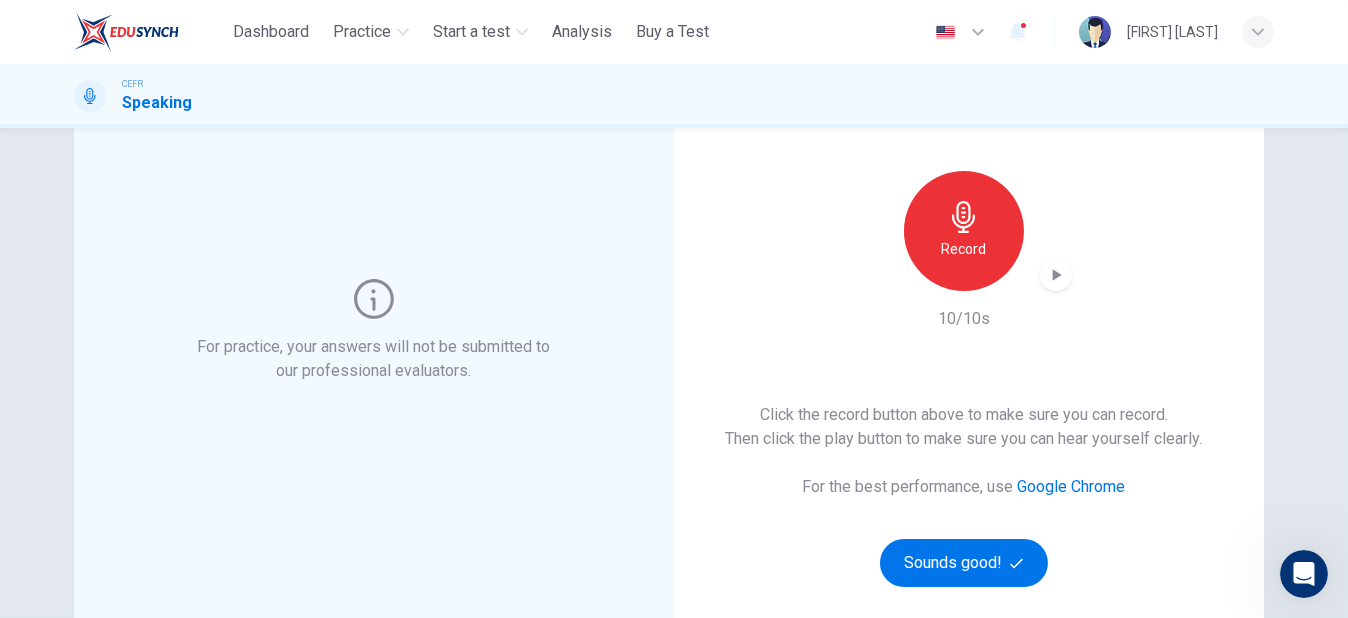 scroll, scrollTop: 300, scrollLeft: 0, axis: vertical 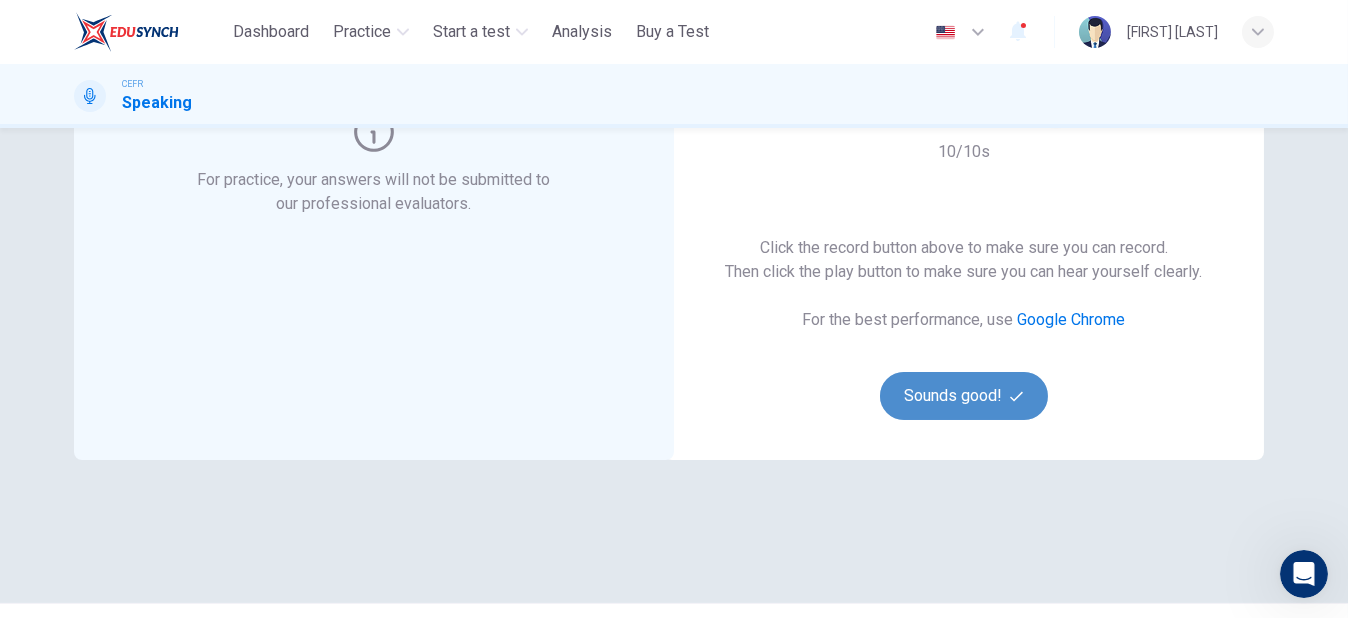 click on "Sounds good!" at bounding box center (964, 396) 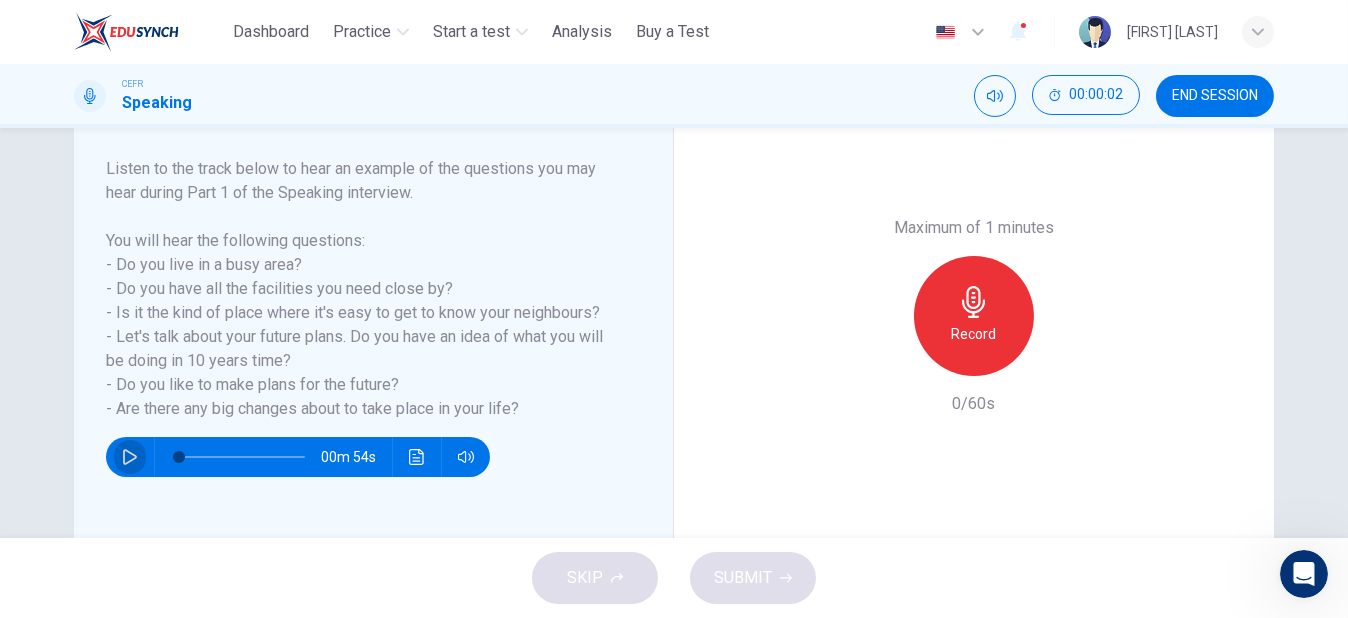 click 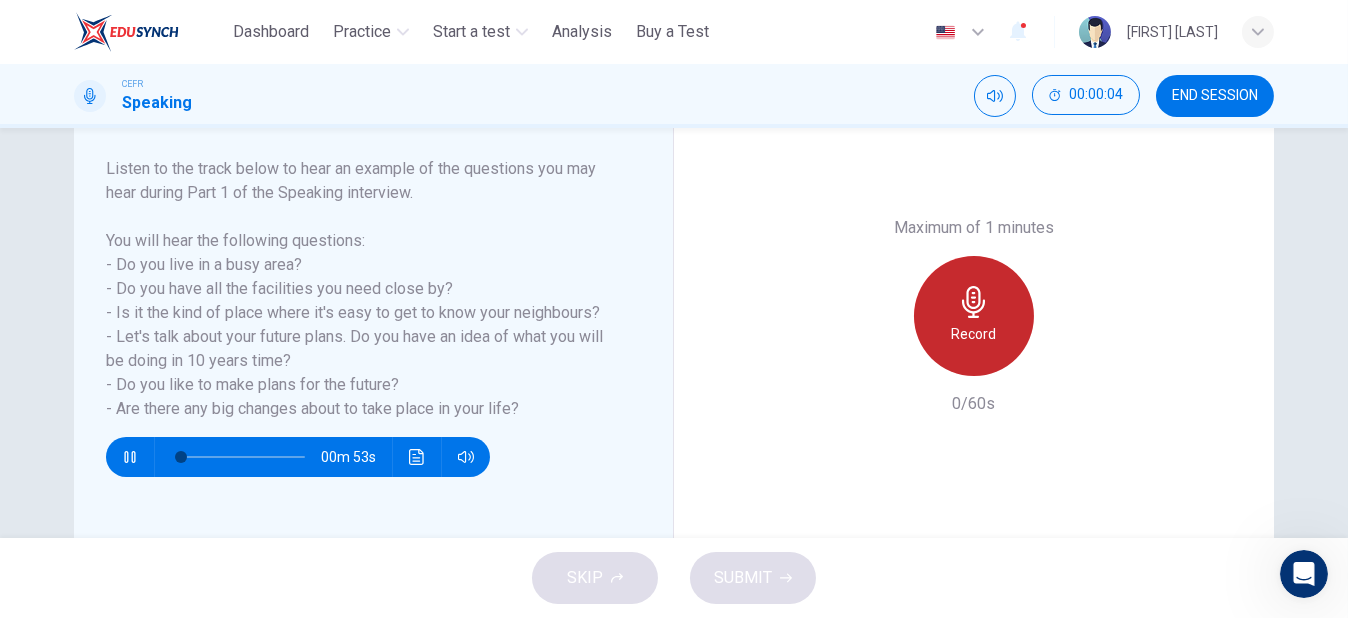 click on "Record" at bounding box center (974, 334) 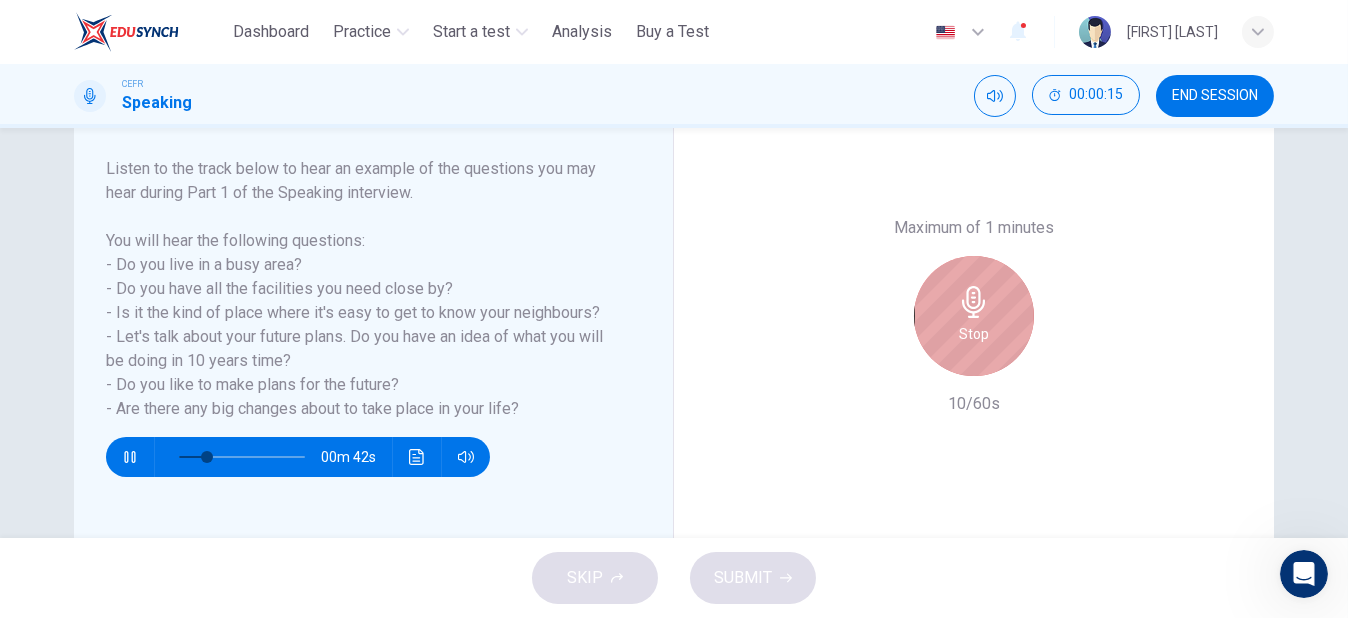 click on "Stop" at bounding box center (974, 334) 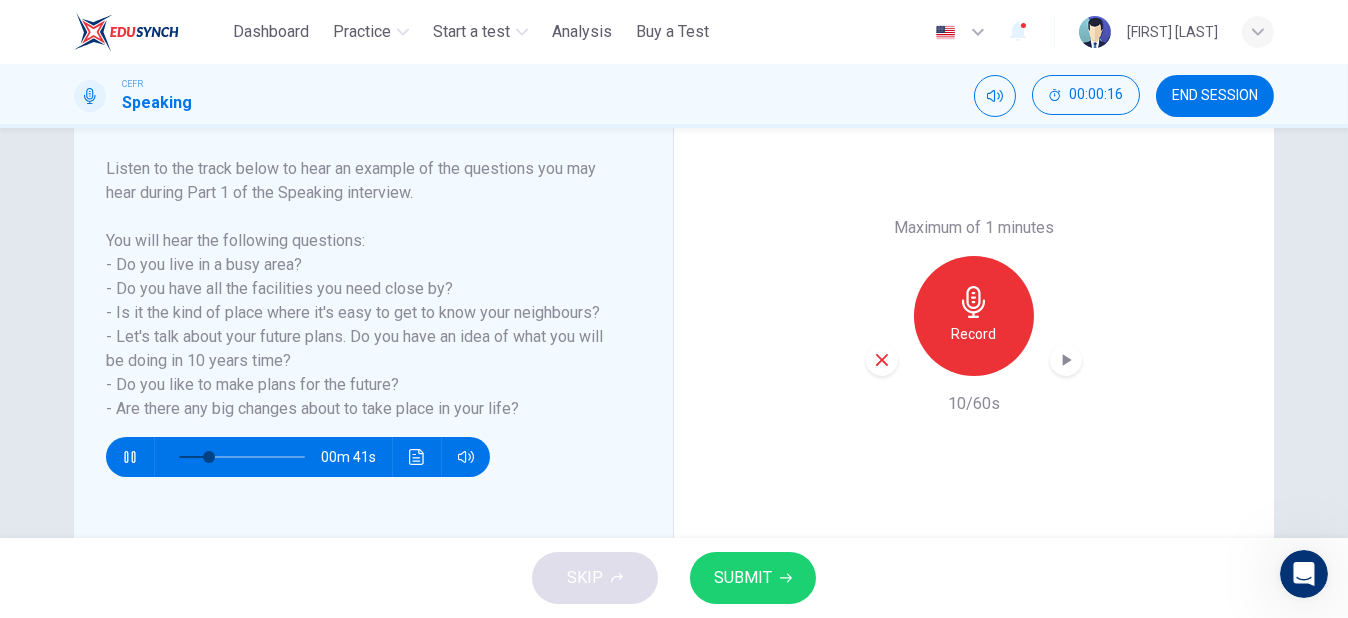 click 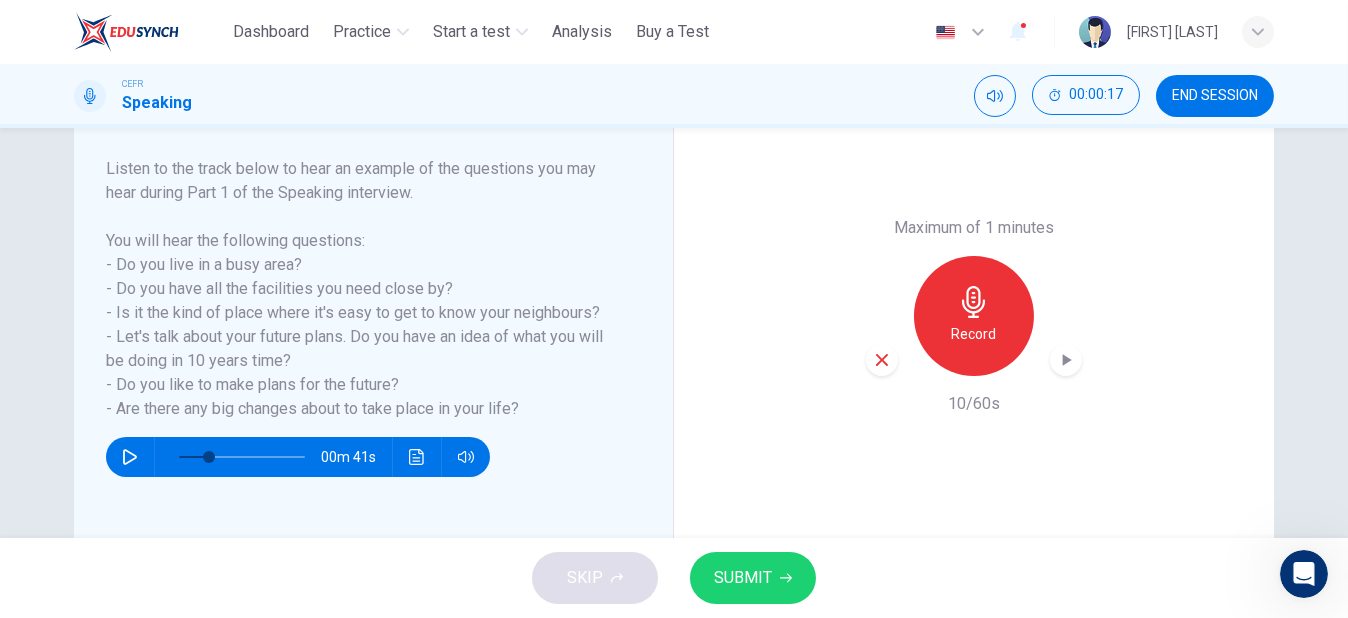 click 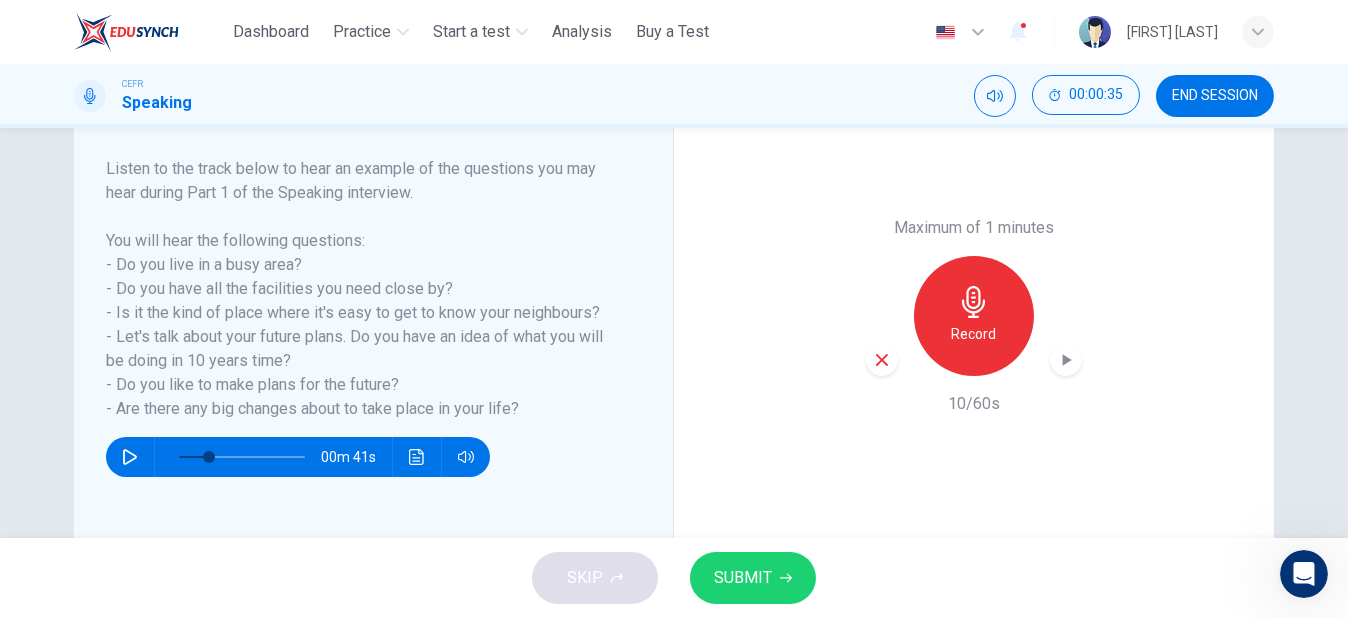 click at bounding box center (882, 360) 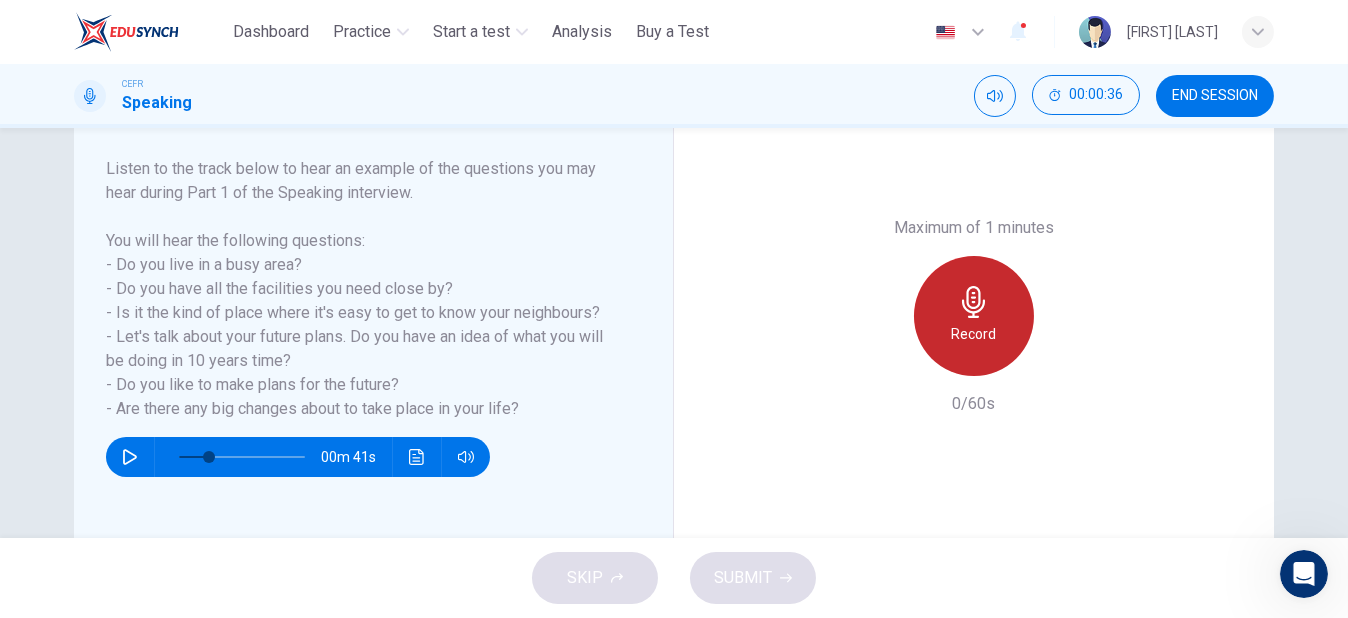 click 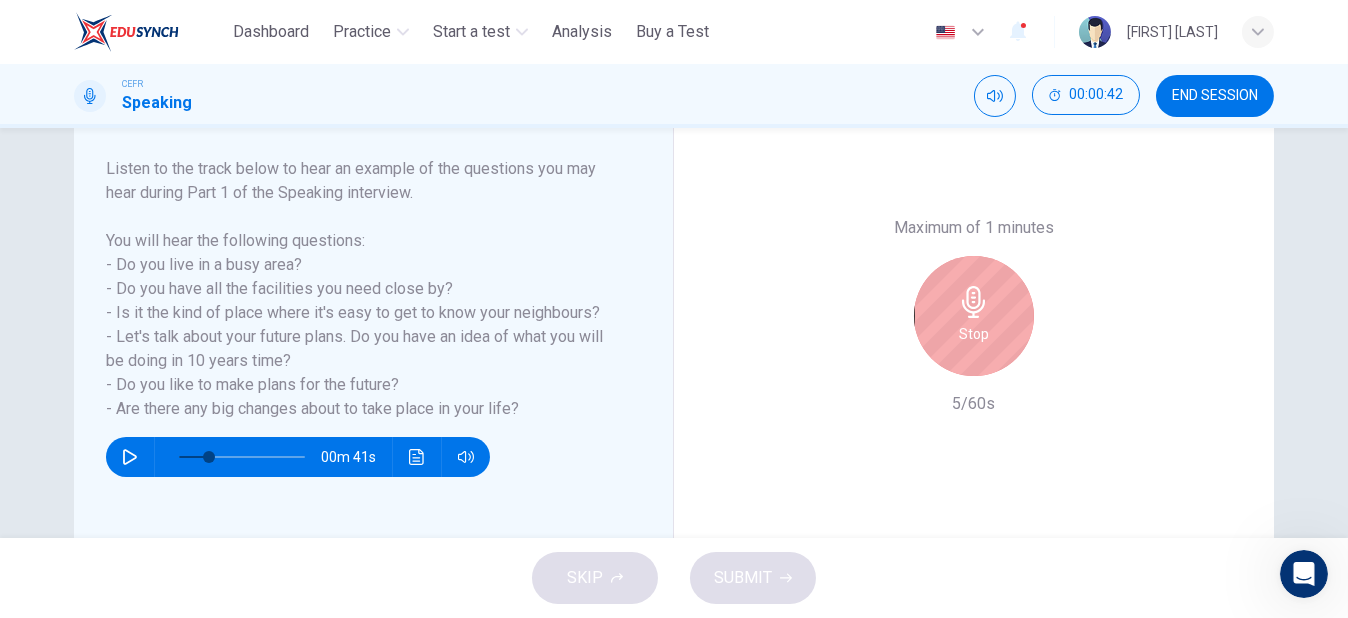 click 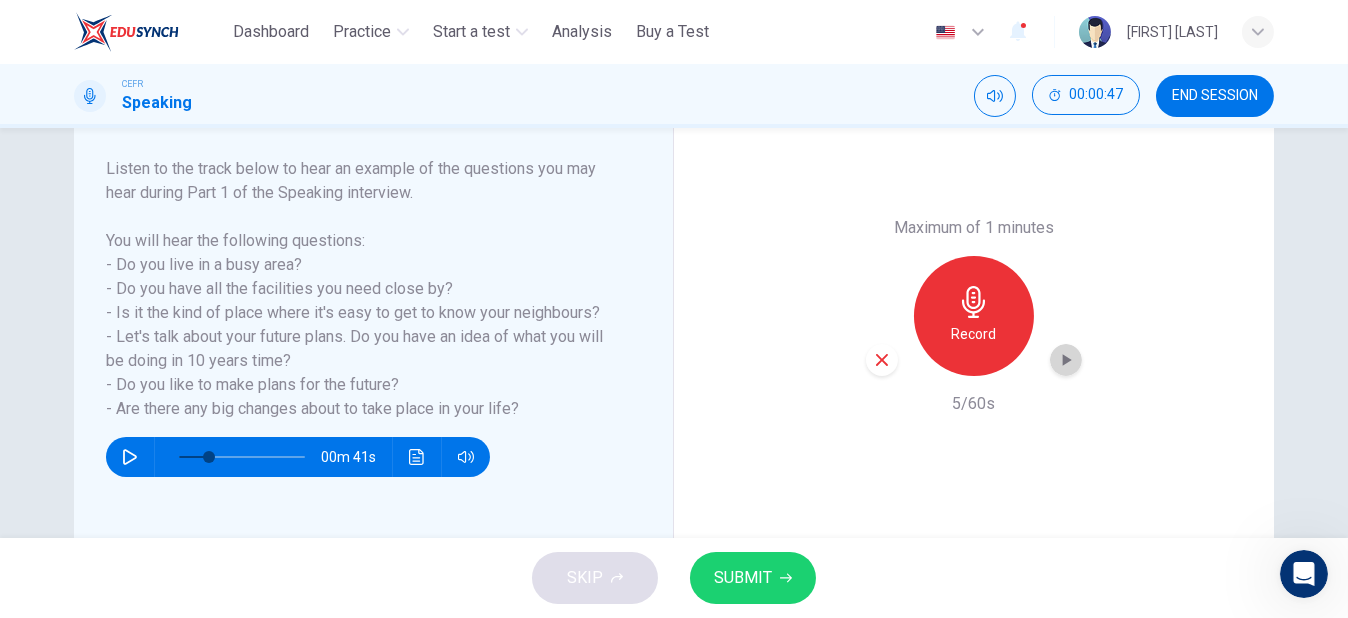 click at bounding box center (1066, 360) 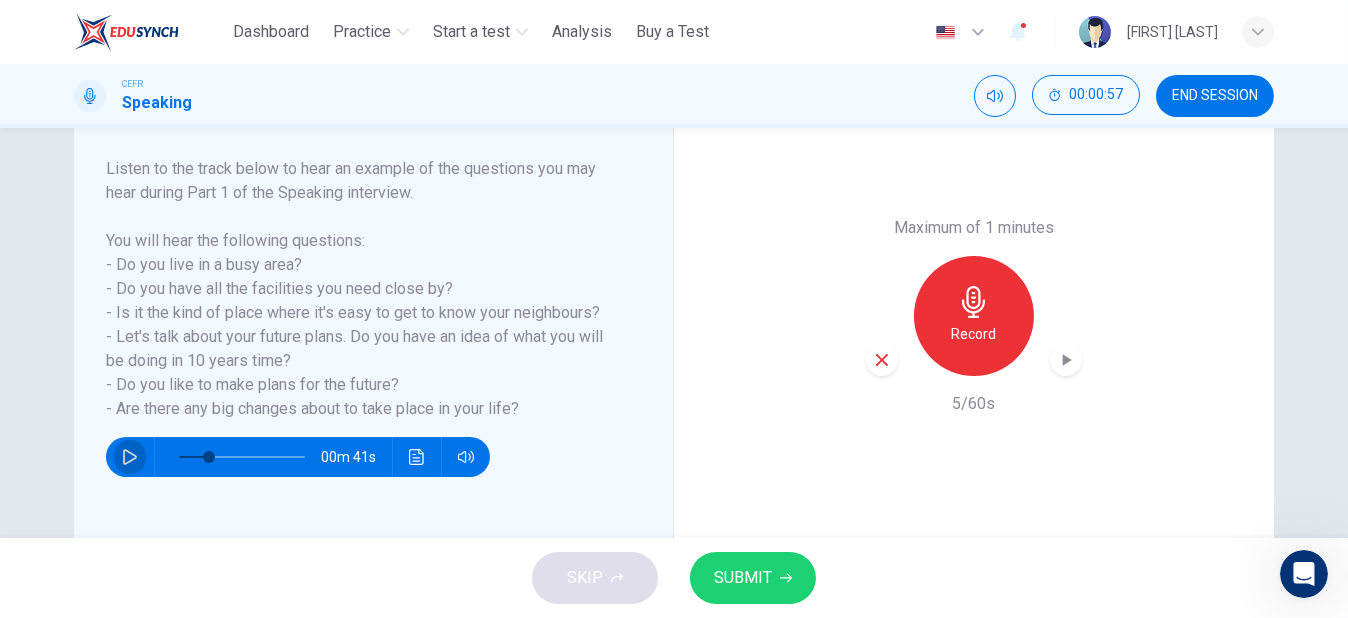 click 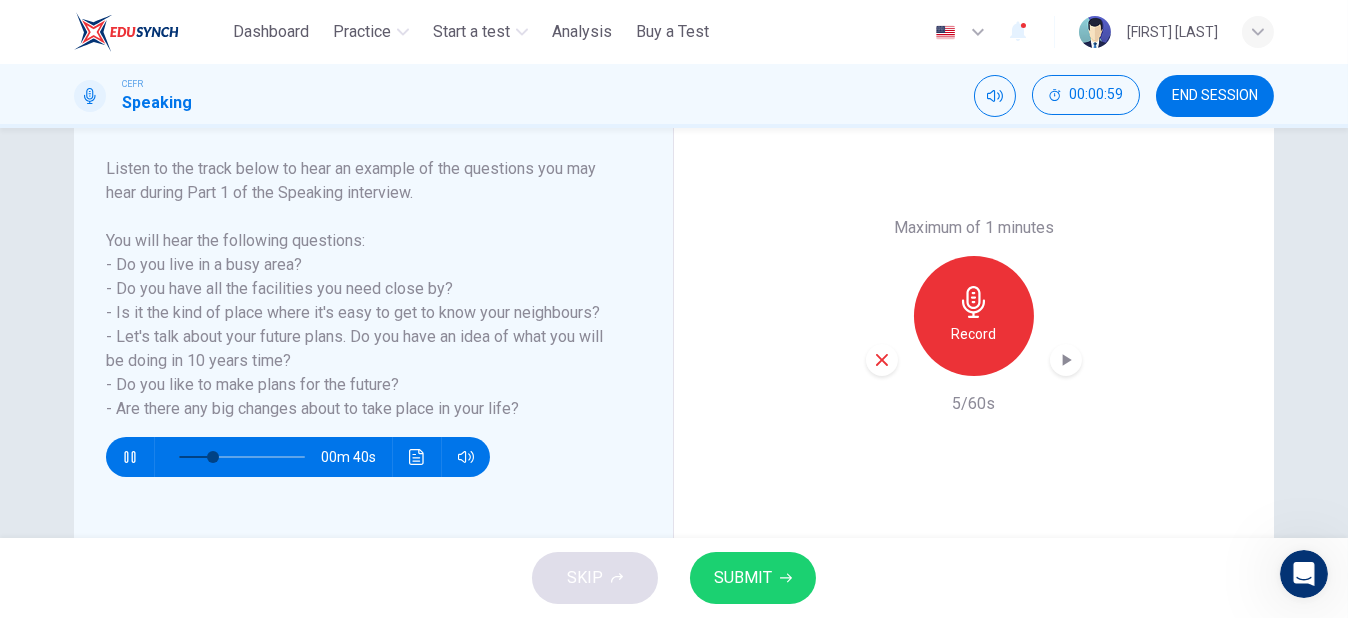 click on "Record" at bounding box center [974, 316] 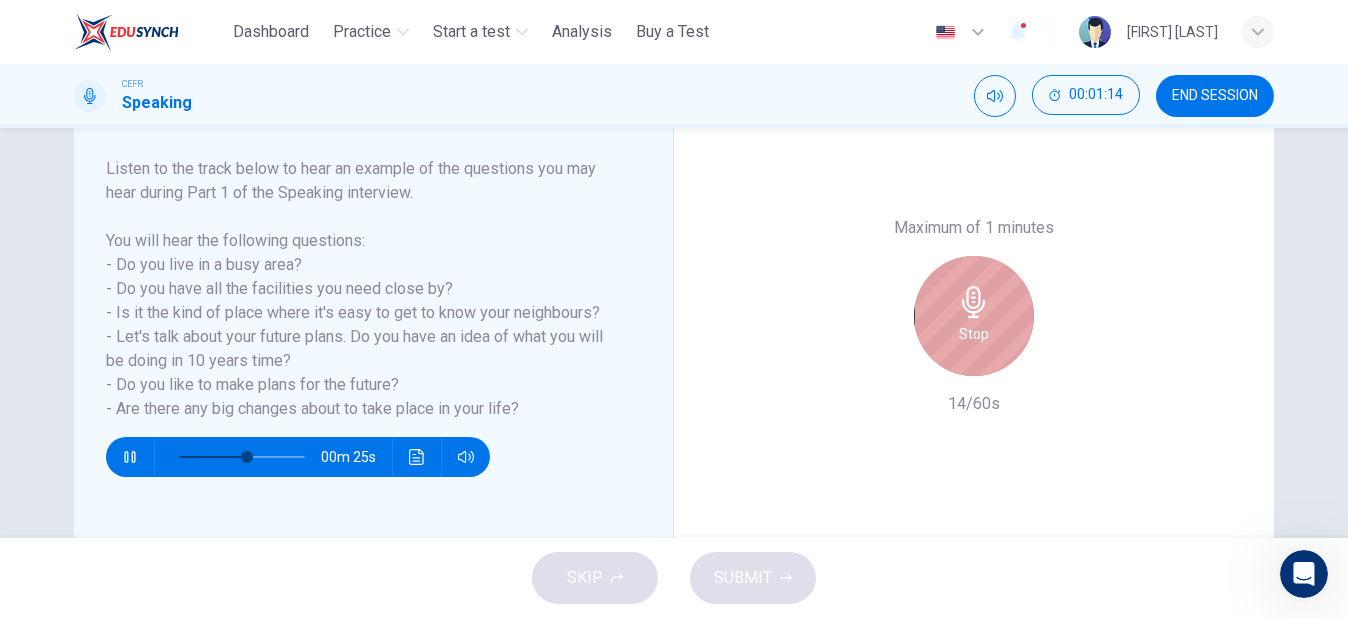 click on "Stop" at bounding box center (974, 316) 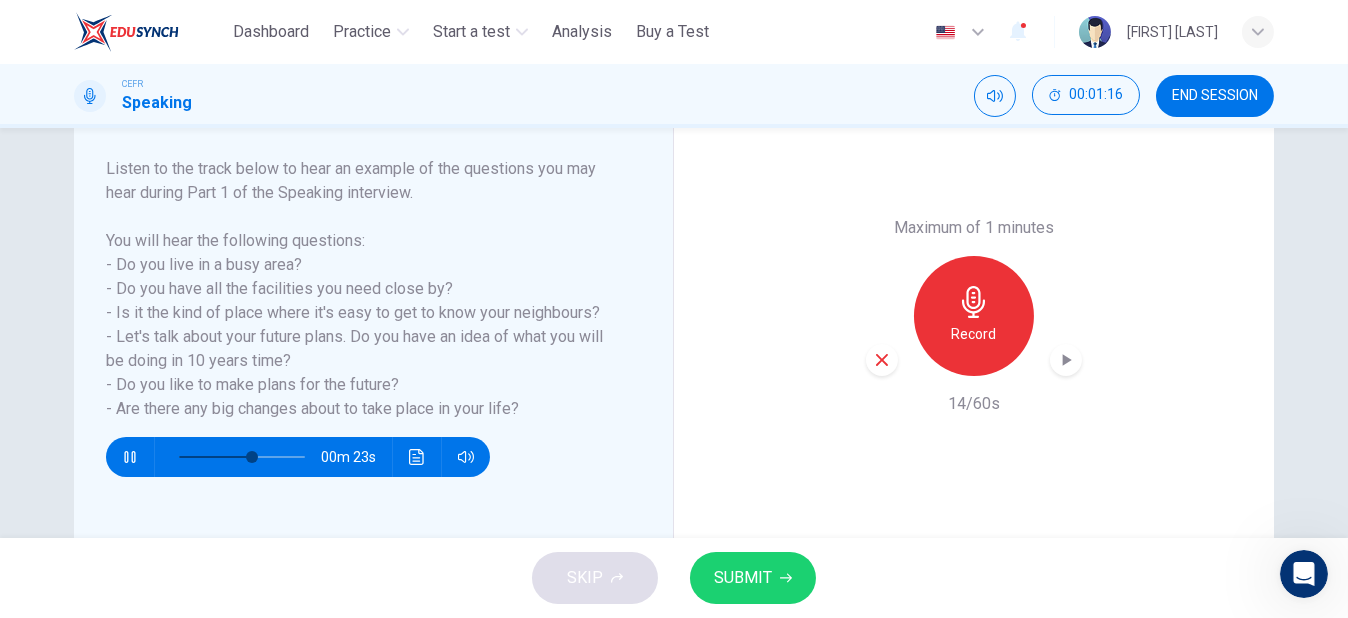 click 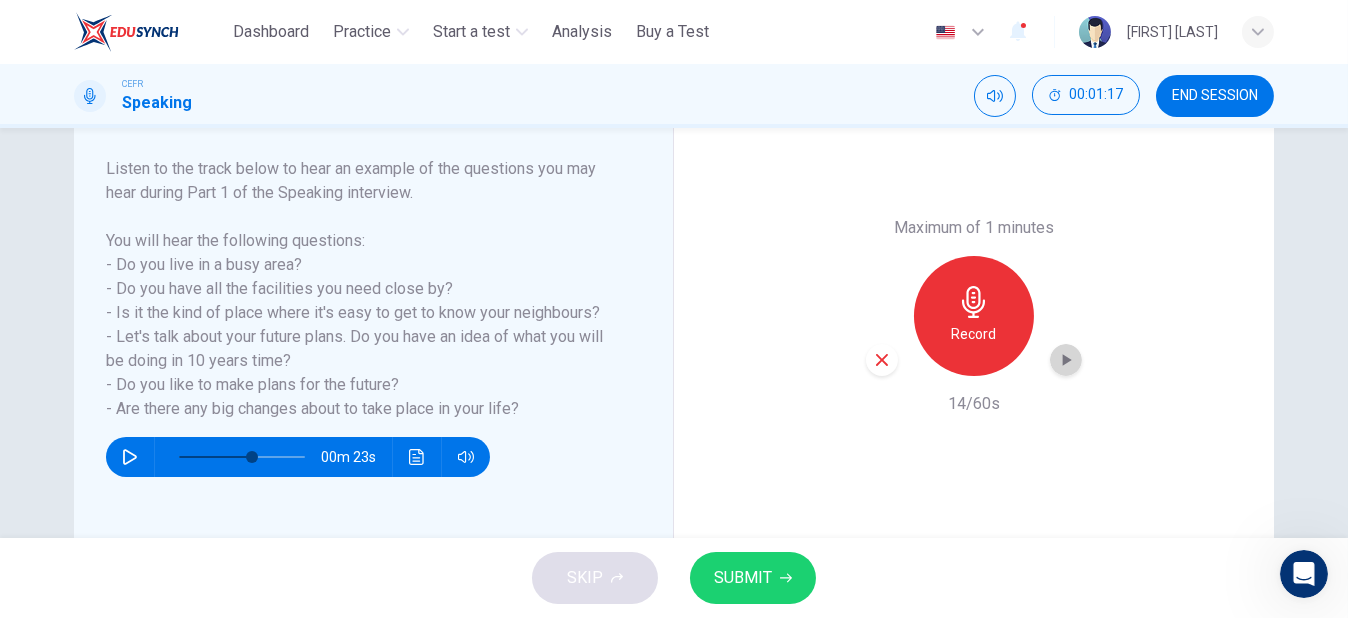 click 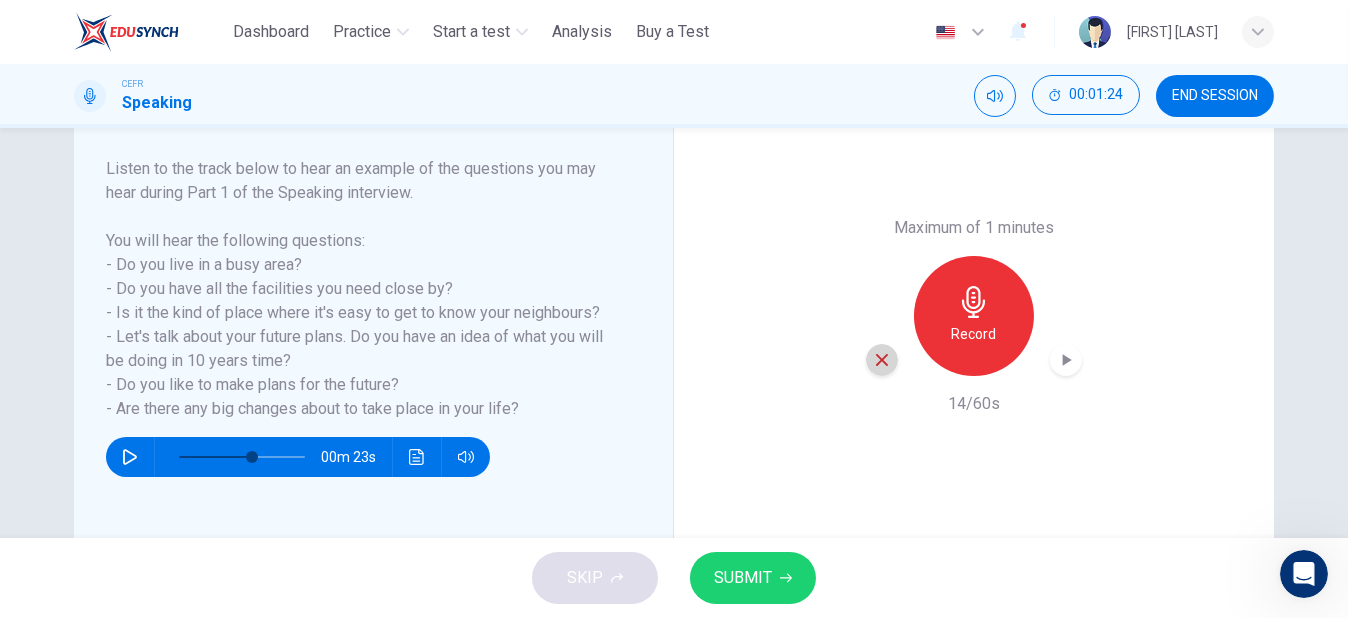click at bounding box center (882, 360) 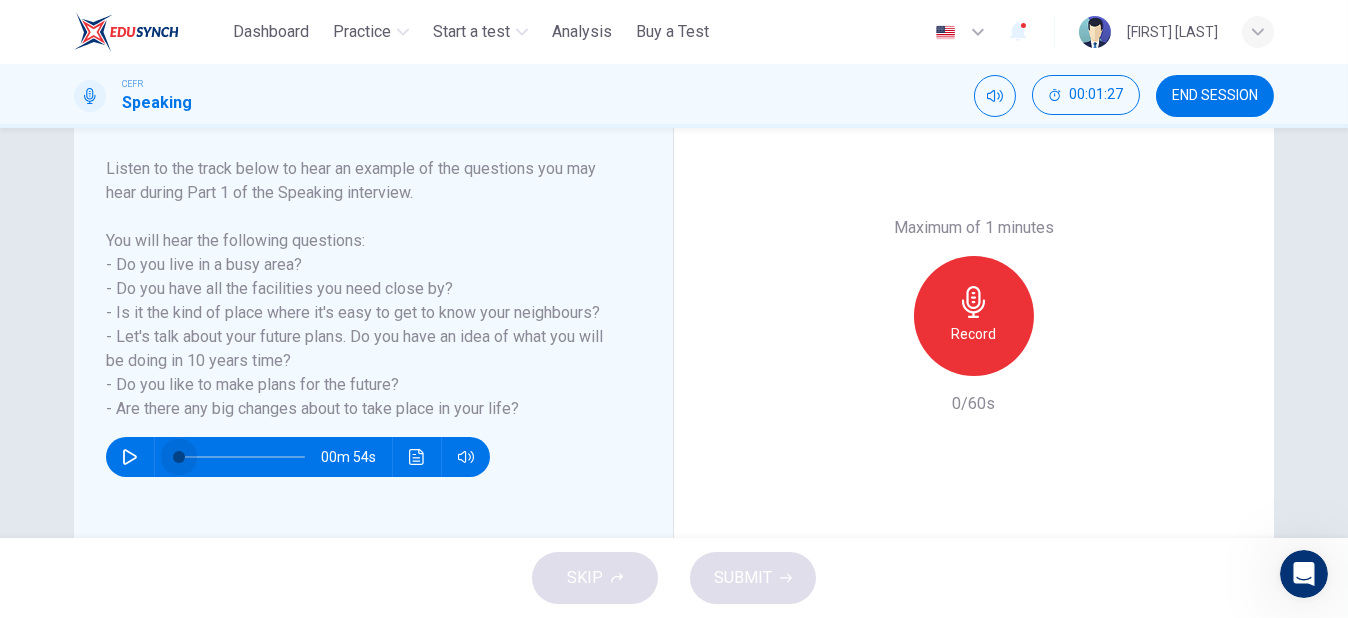 drag, startPoint x: 243, startPoint y: 456, endPoint x: 122, endPoint y: 468, distance: 121.59358 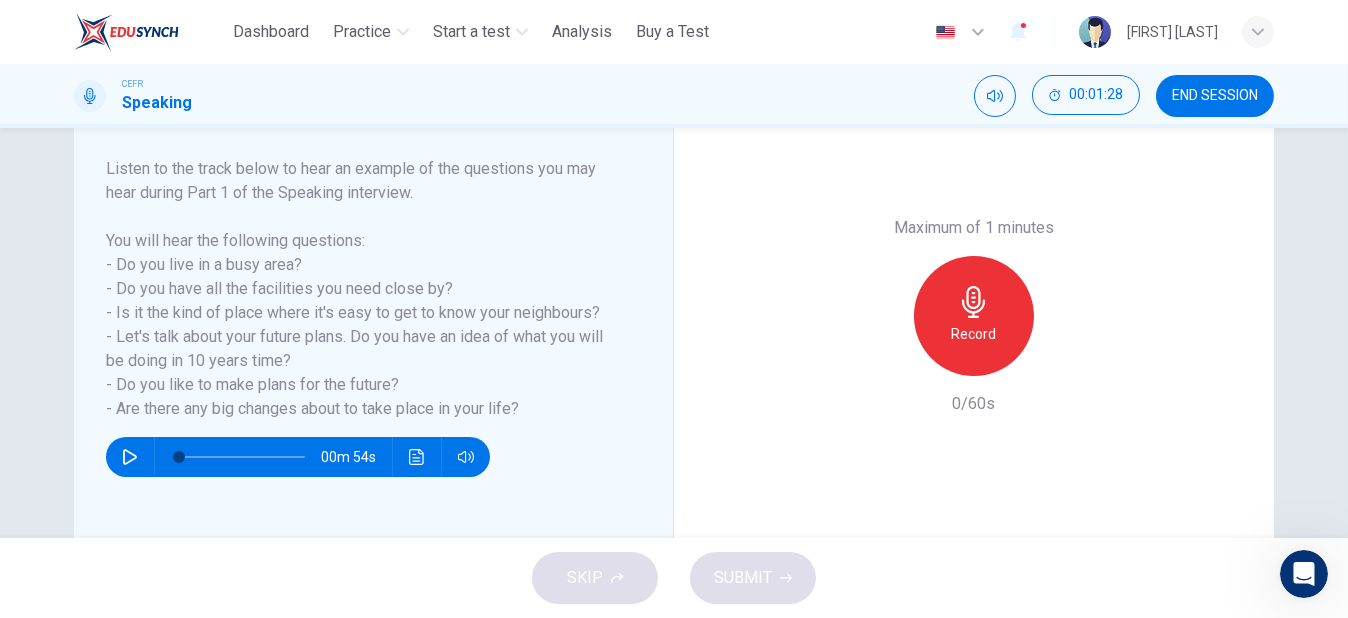 click 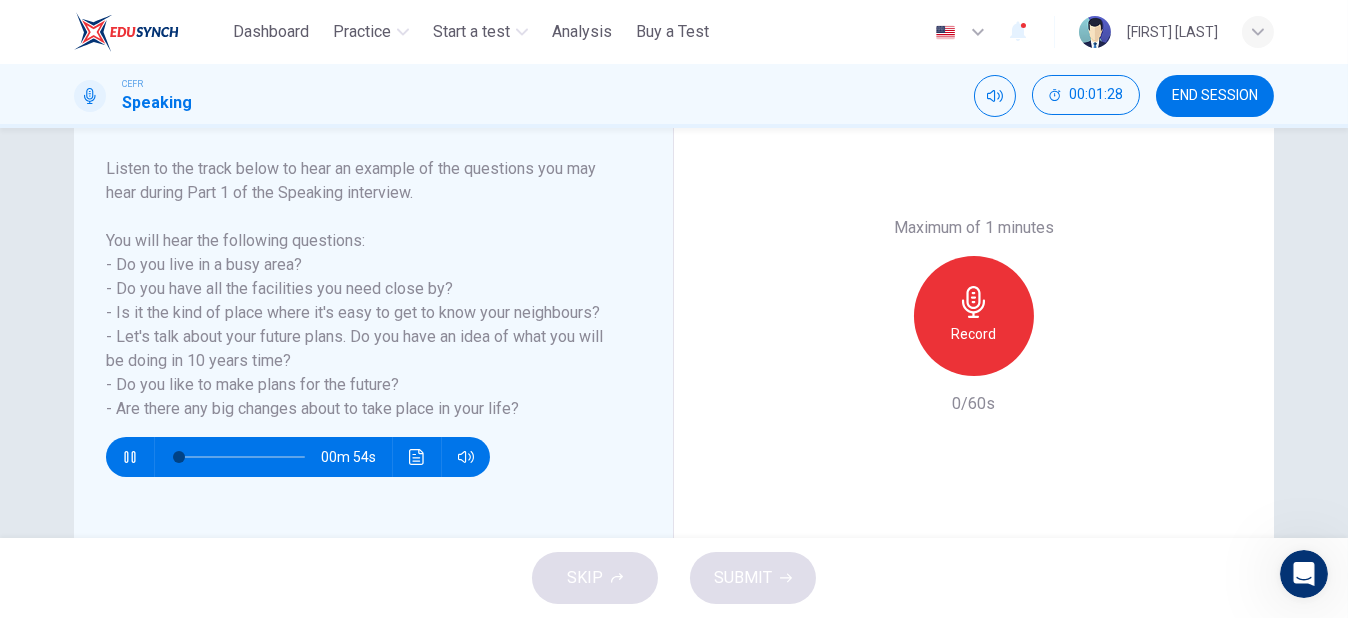 click on "Record" at bounding box center (974, 316) 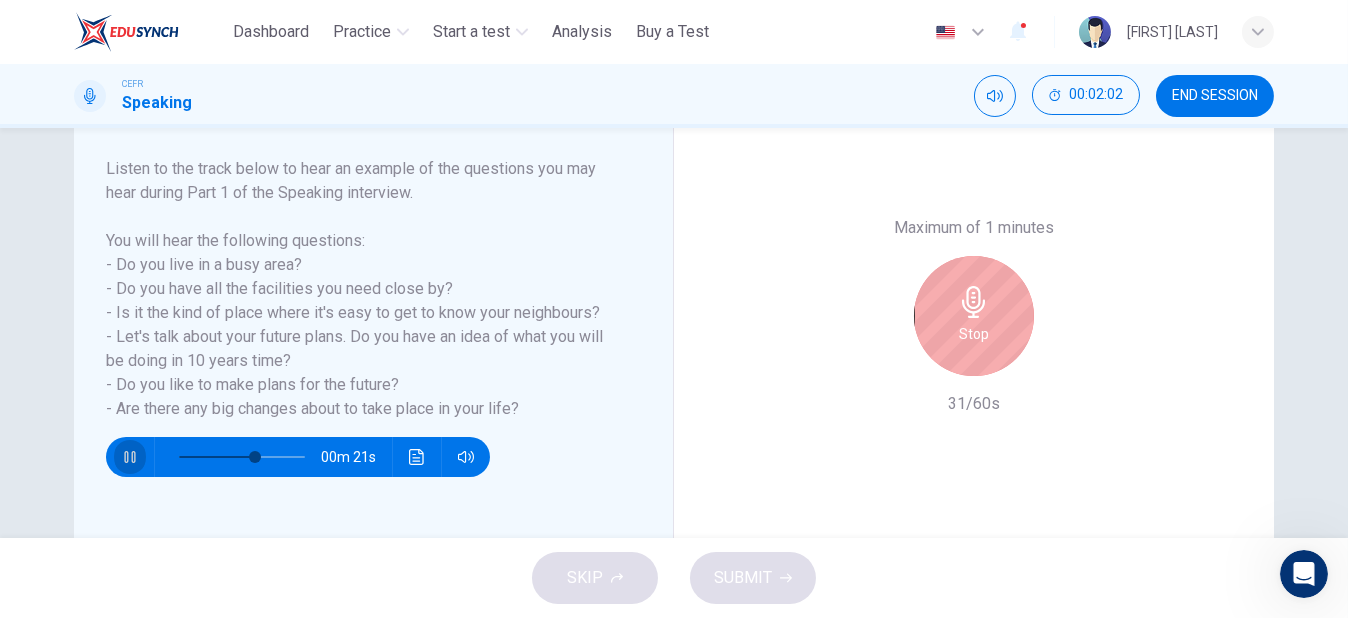 click 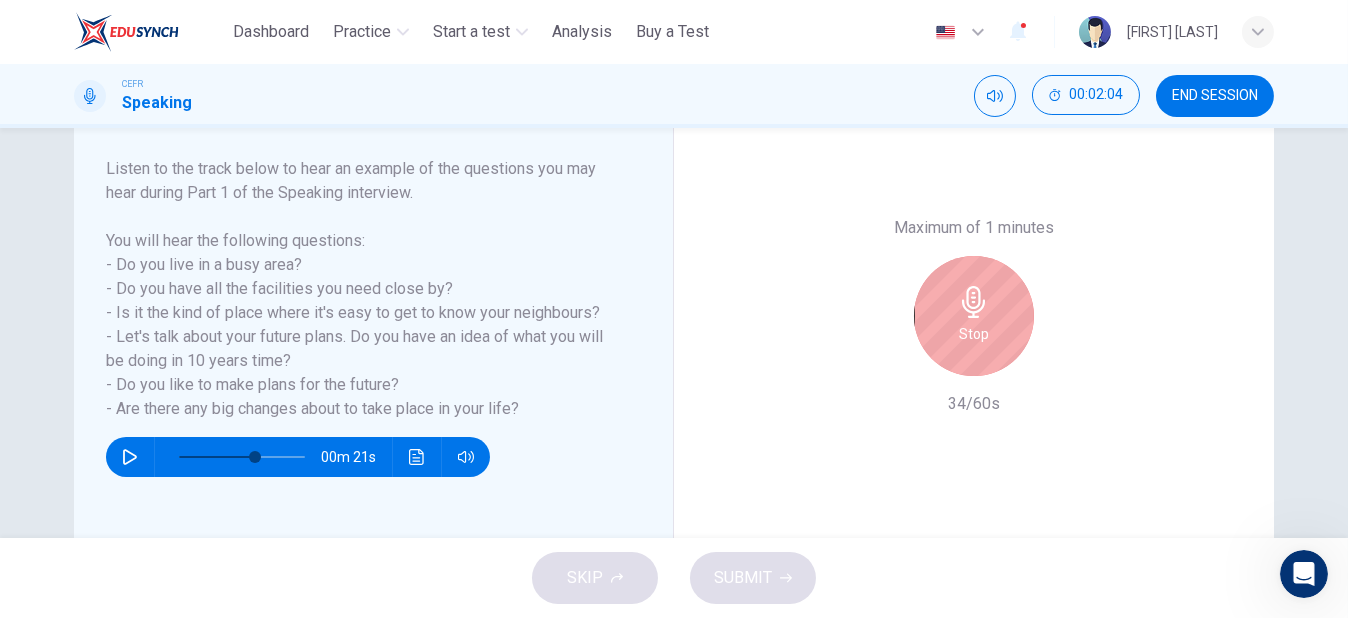 click on "Stop" at bounding box center [974, 316] 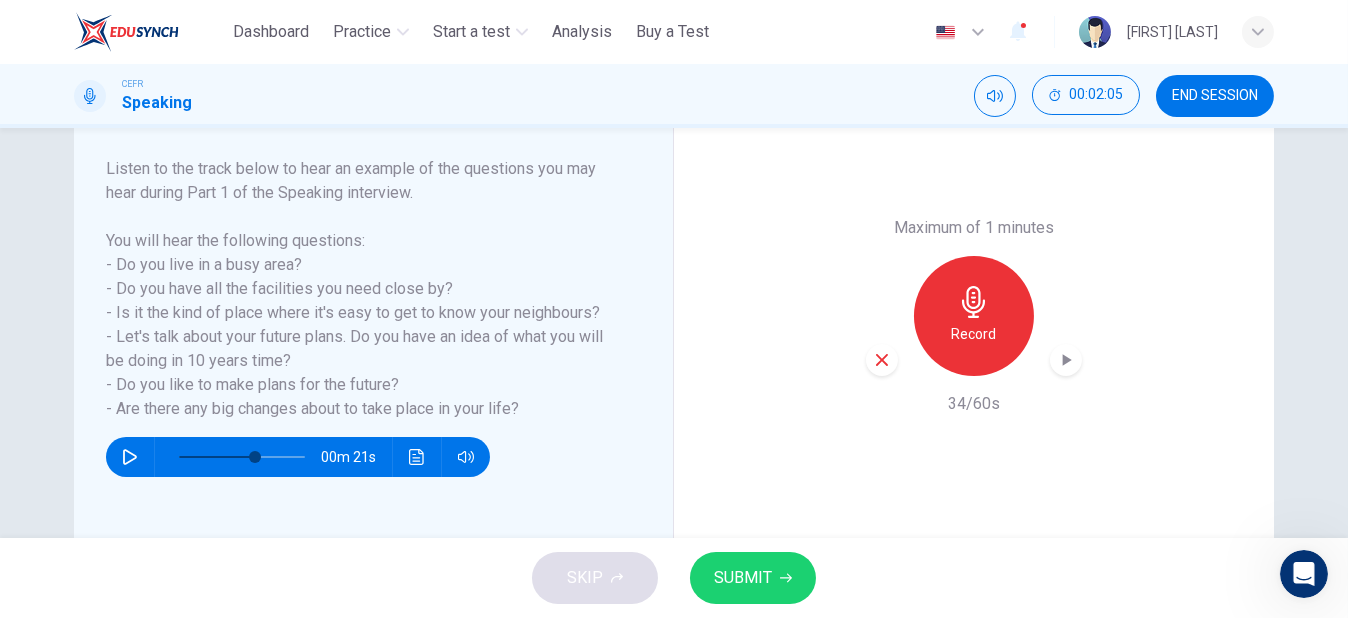 type on "**" 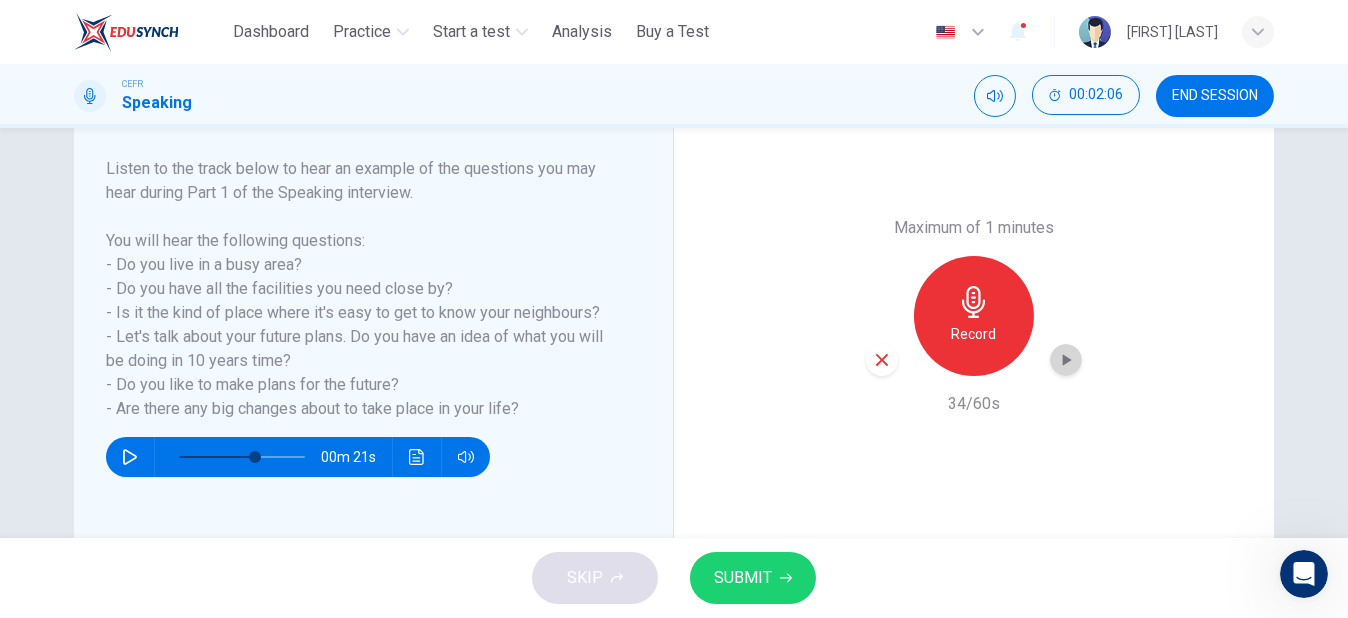 click 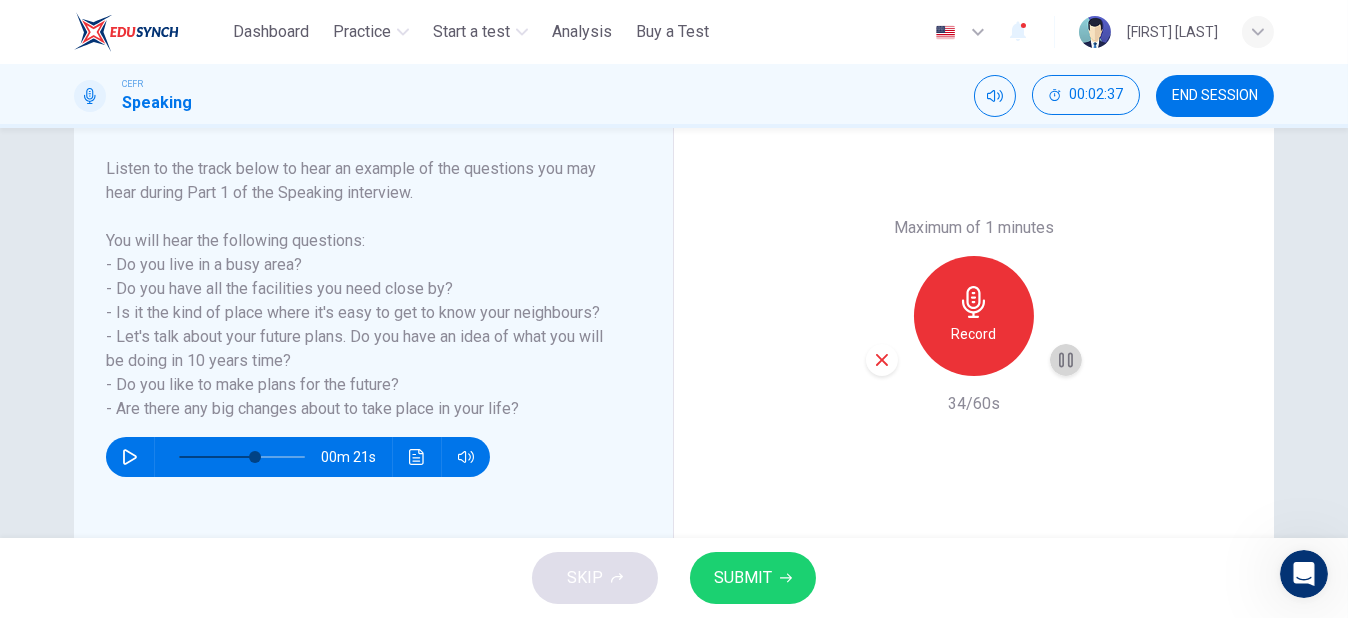 click 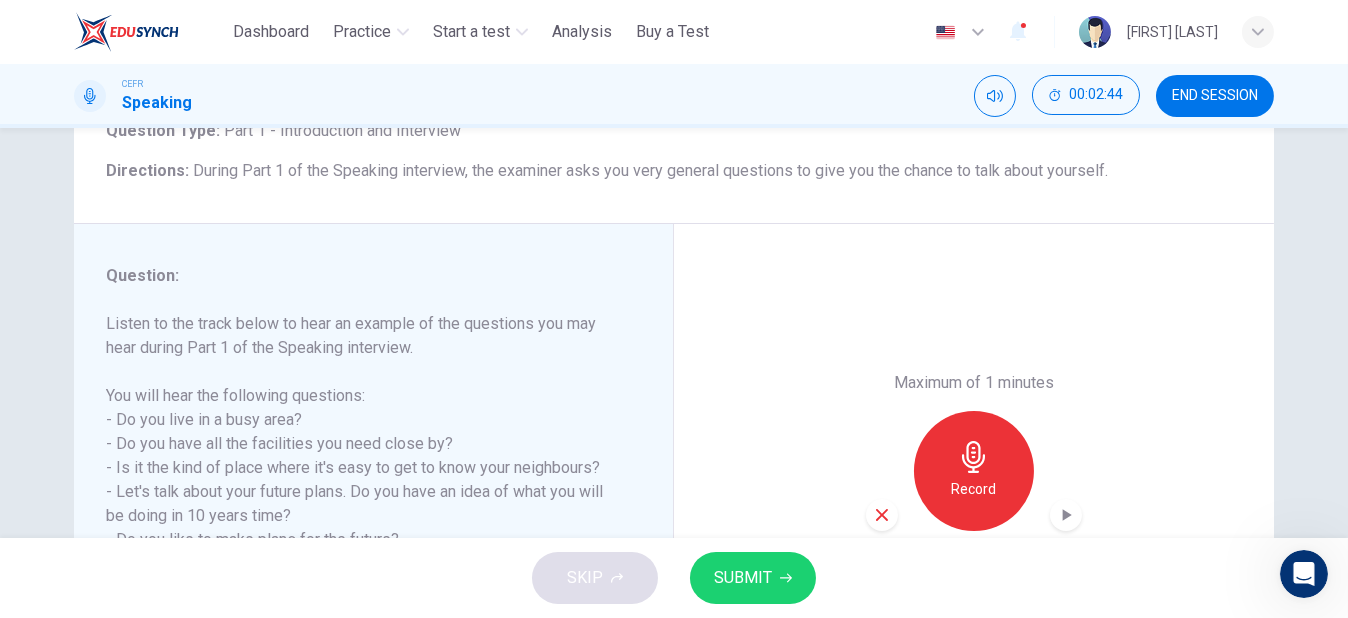 scroll, scrollTop: 0, scrollLeft: 0, axis: both 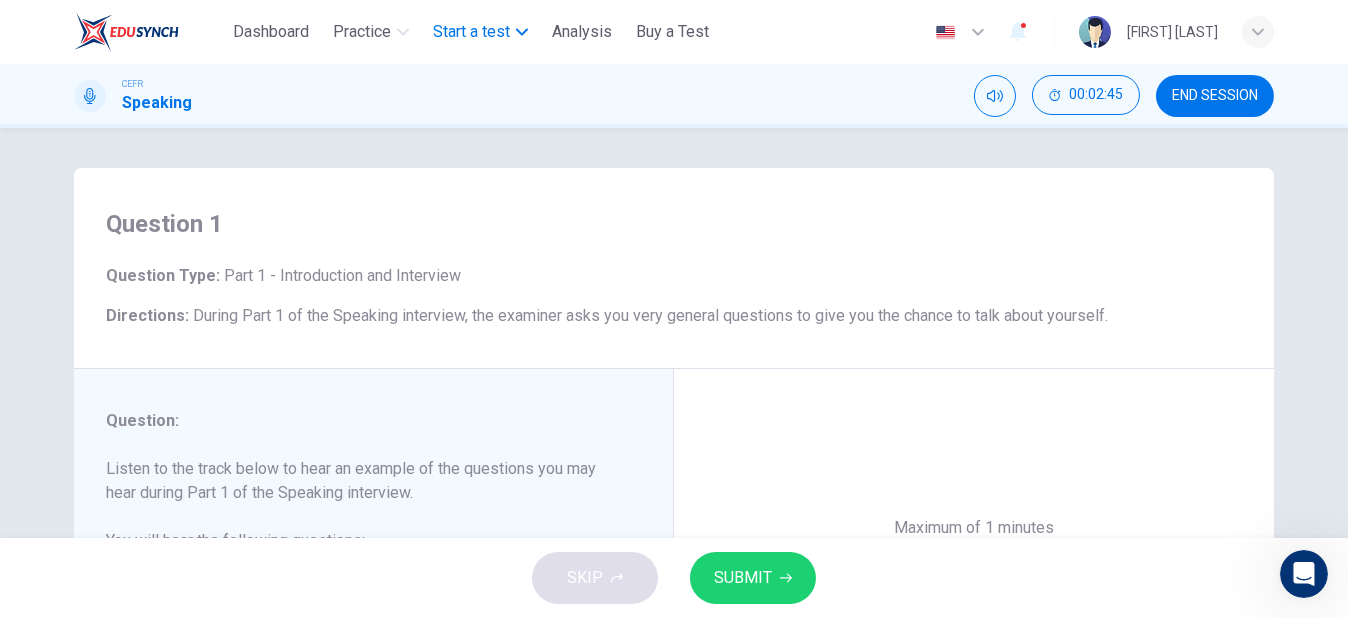 click on "Start a test" at bounding box center (471, 32) 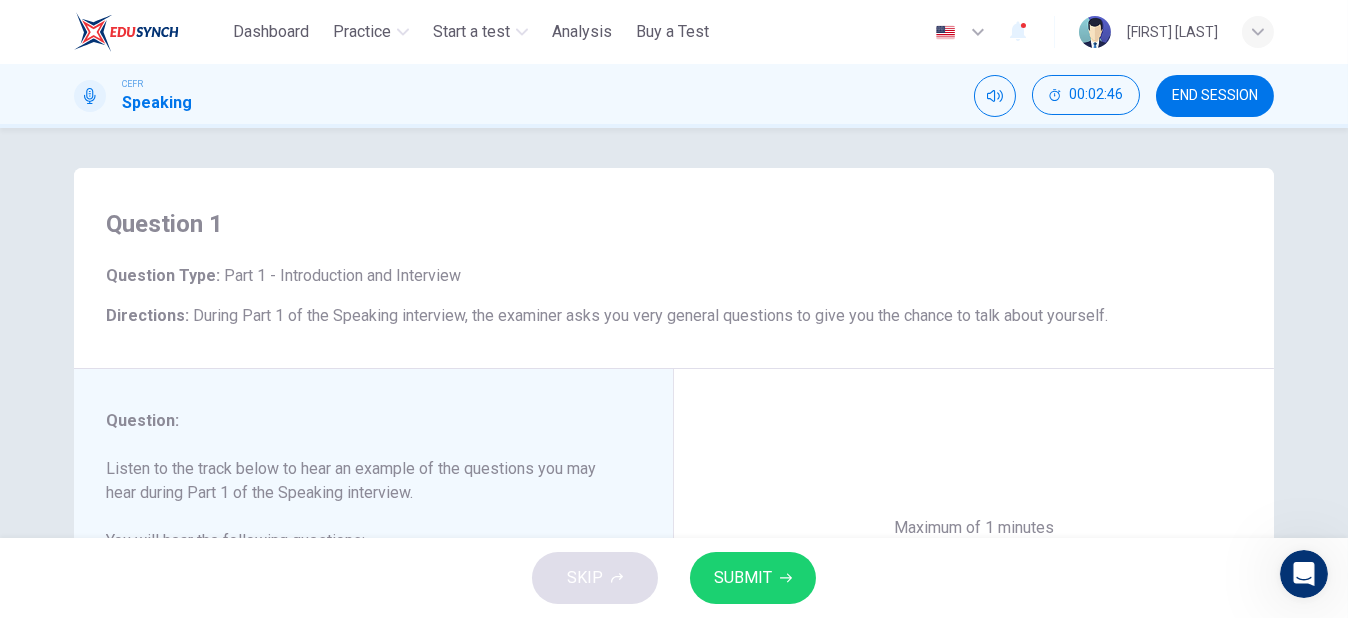 click on "END SESSION" at bounding box center [1215, 96] 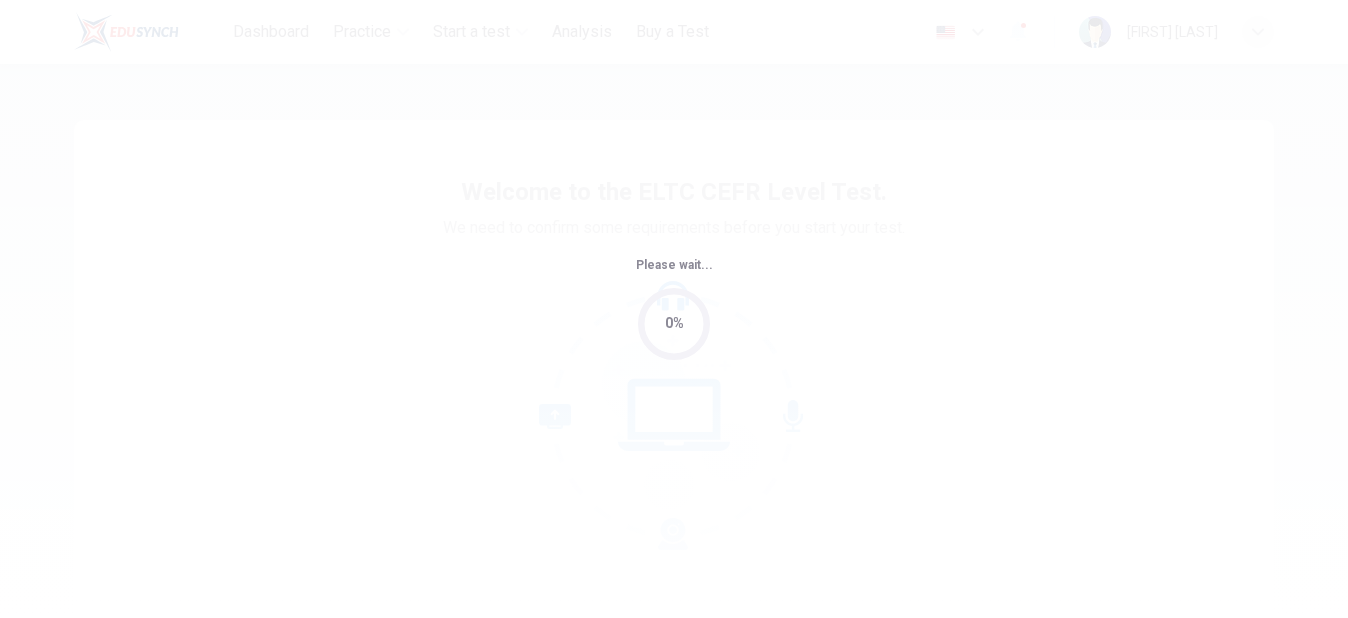 scroll, scrollTop: 0, scrollLeft: 0, axis: both 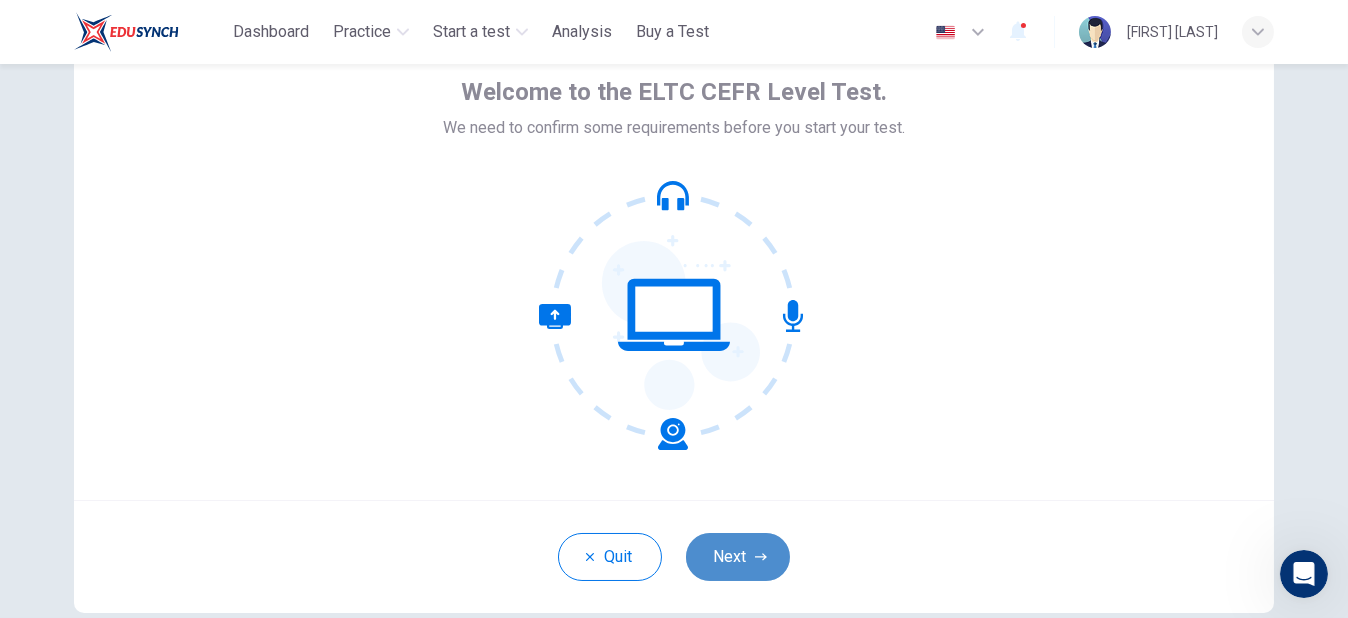 click on "Next" at bounding box center [738, 557] 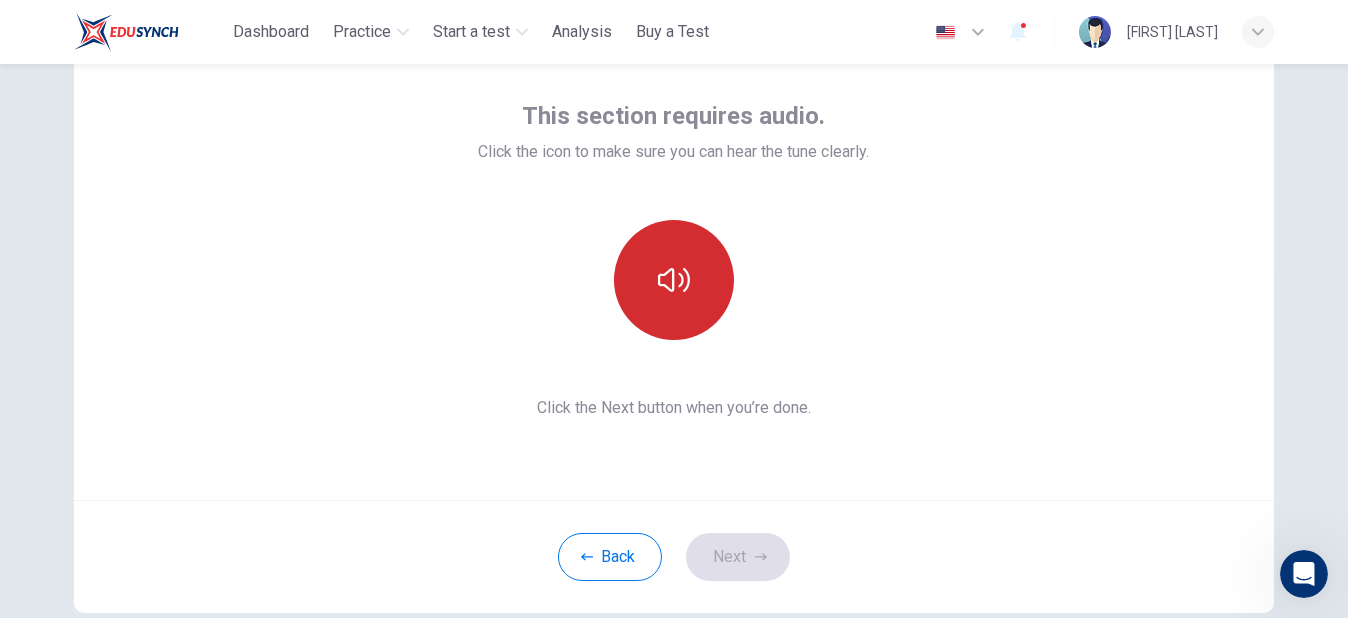 click 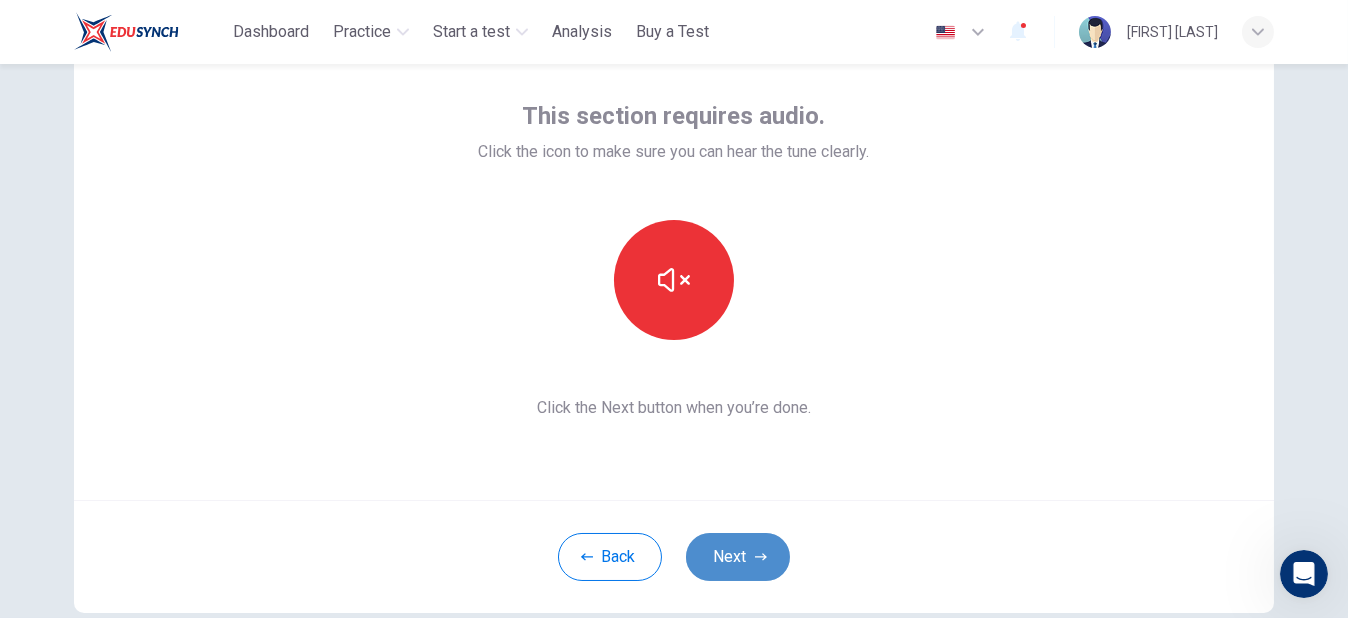 click on "Next" at bounding box center [738, 557] 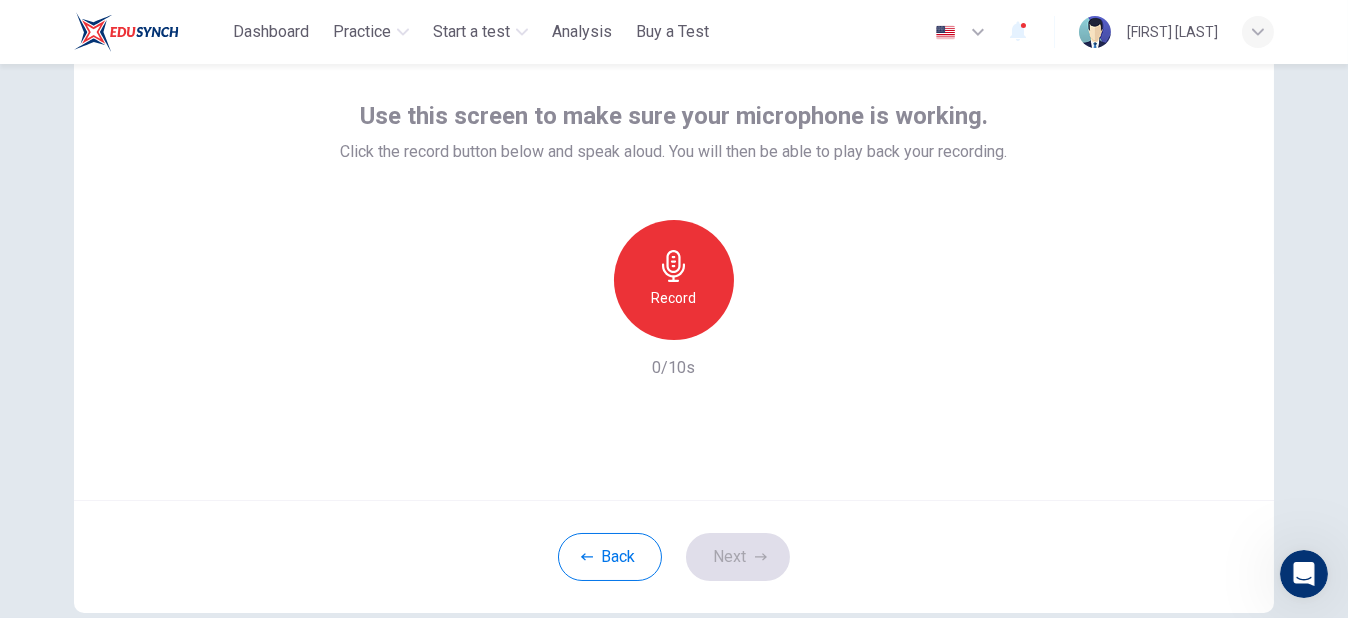 click on "Record" at bounding box center (674, 280) 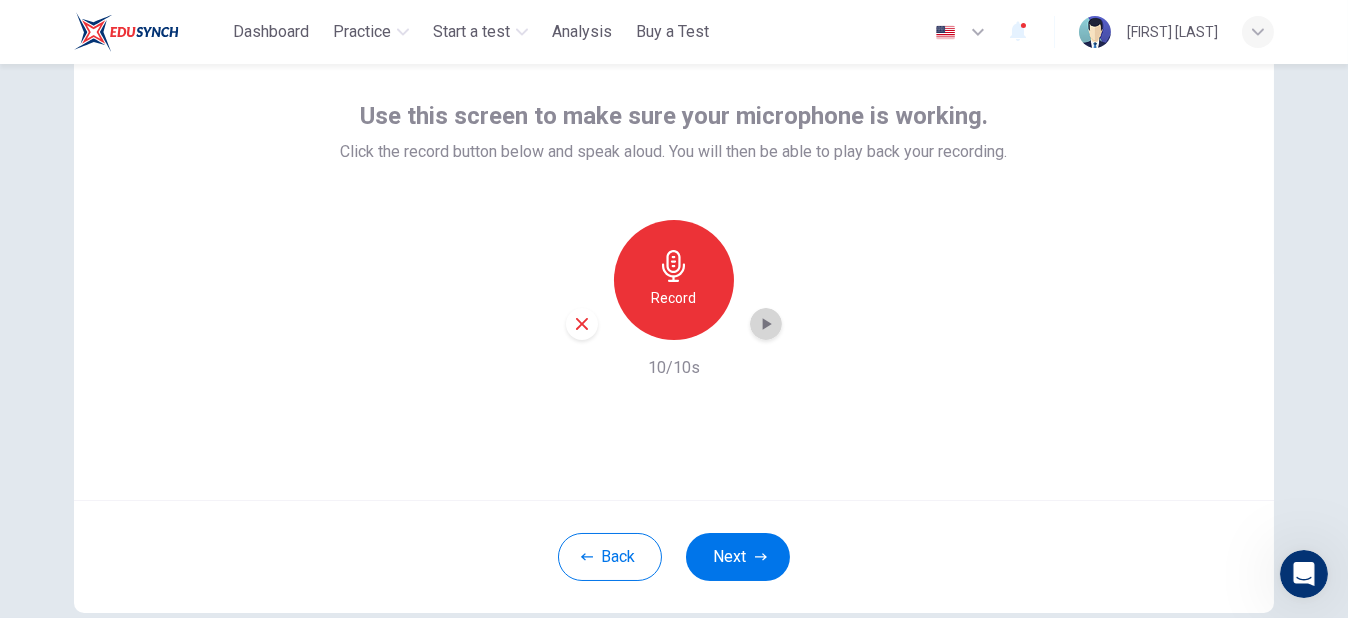 click 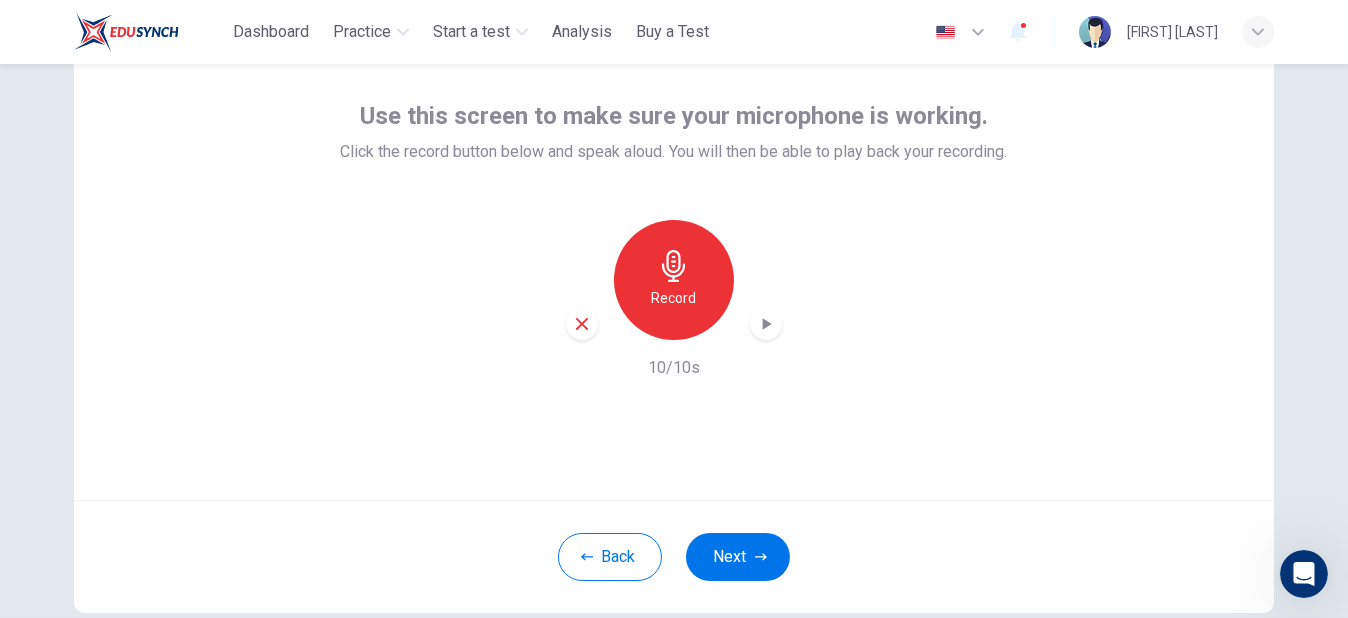 click 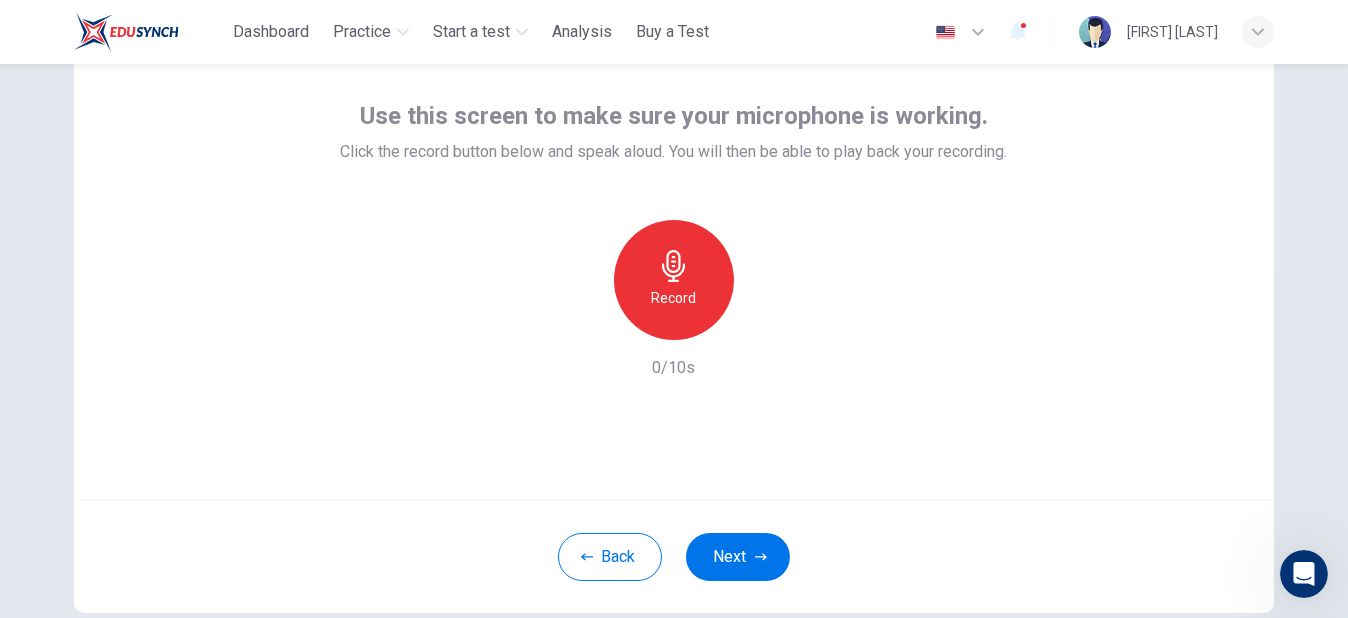 click on "Record" at bounding box center [674, 298] 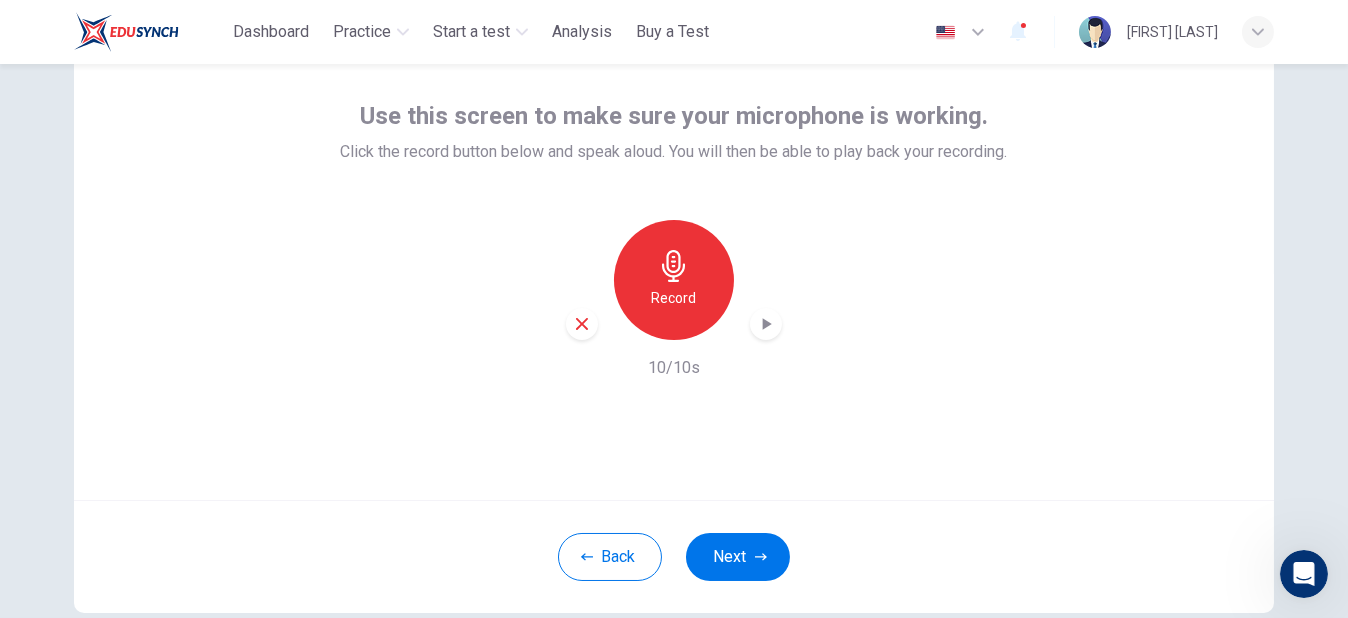 click at bounding box center [766, 324] 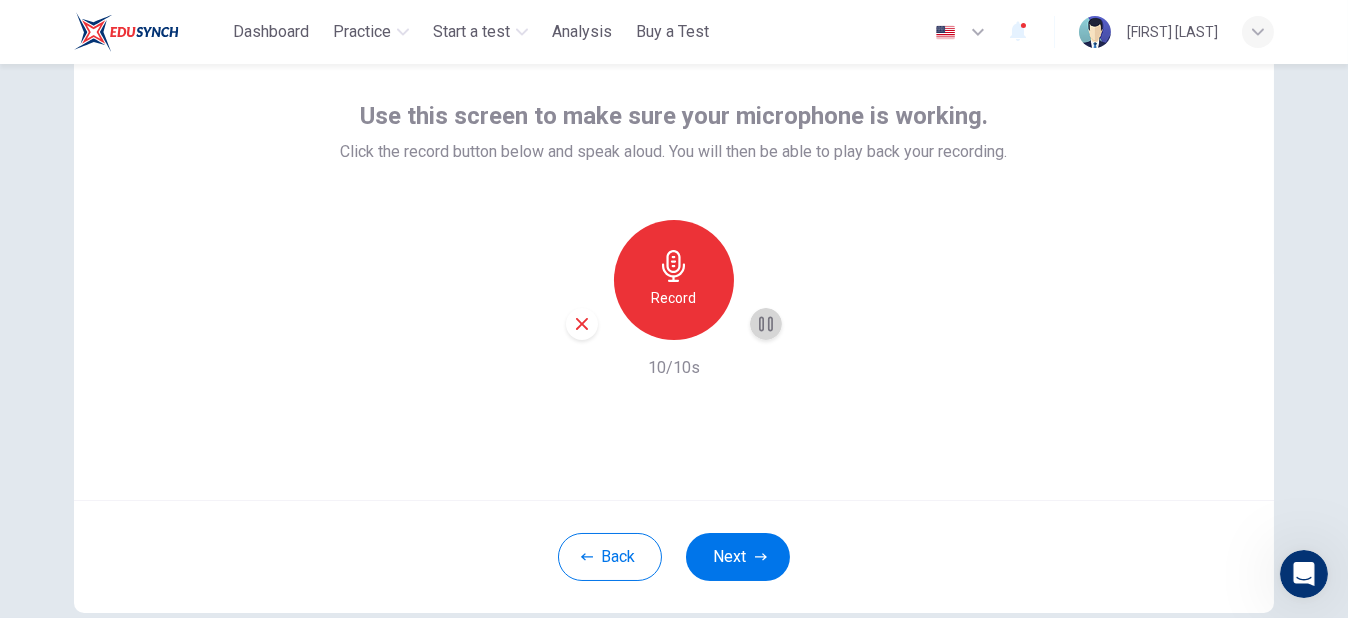 click at bounding box center [766, 324] 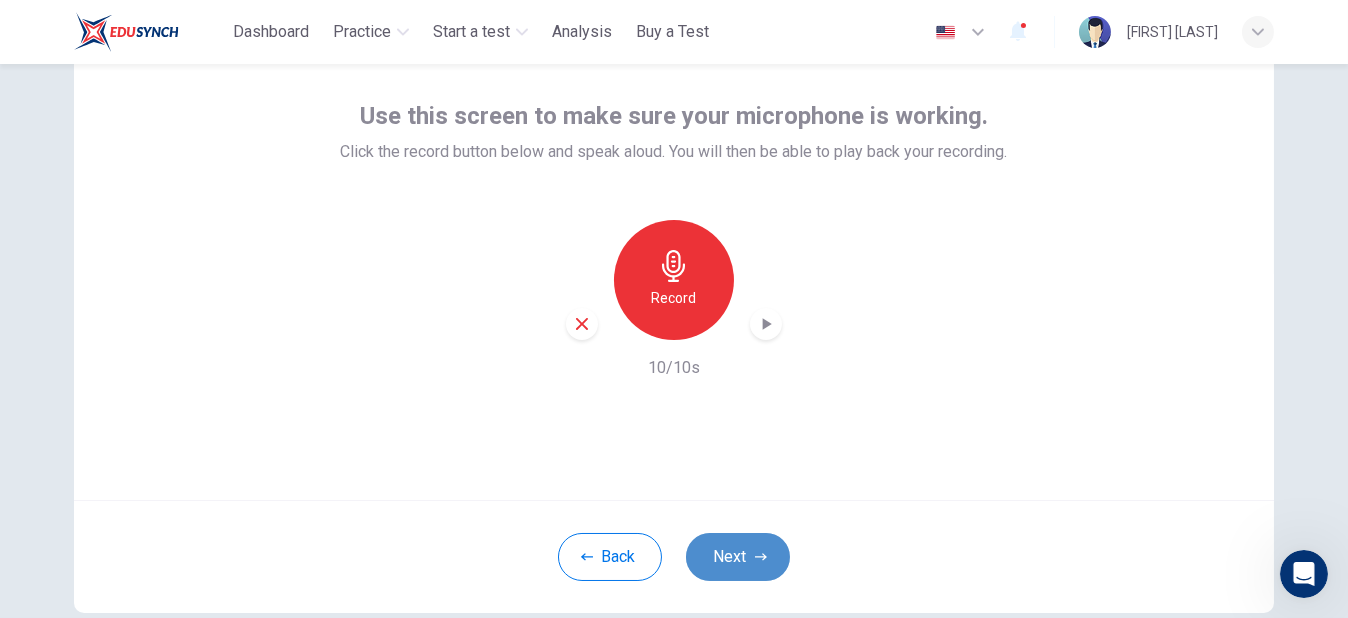 click on "Next" at bounding box center [738, 557] 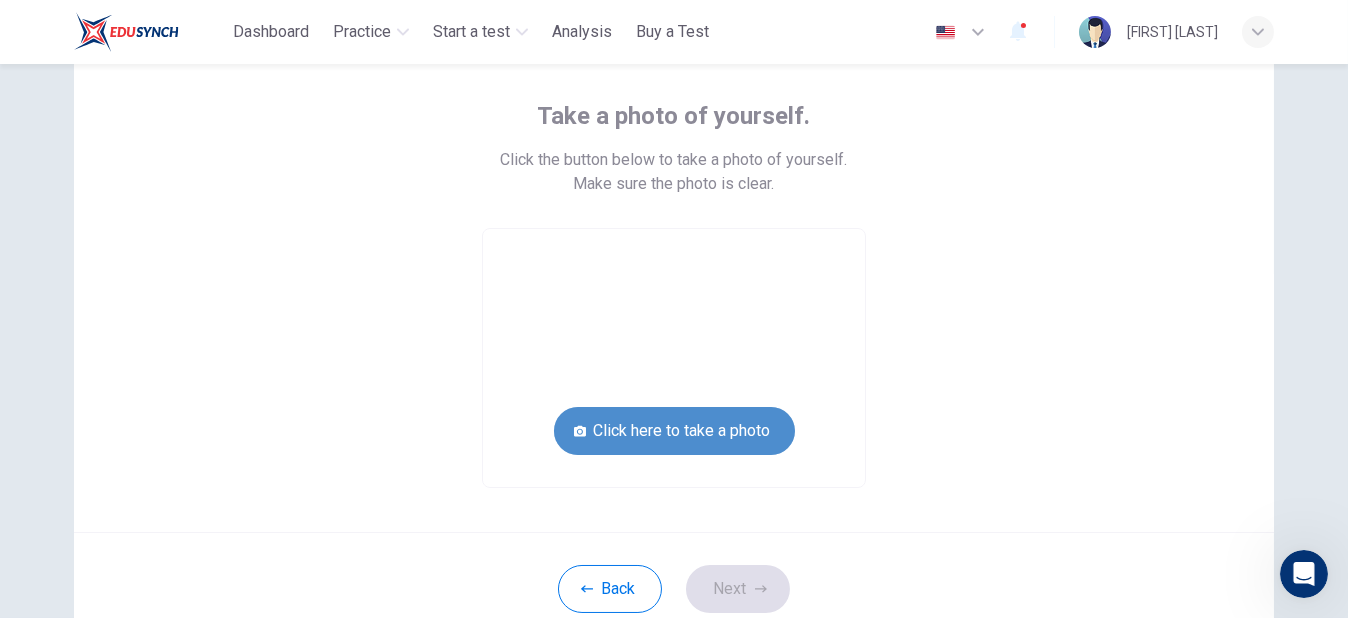 click on "Click here to take a photo" at bounding box center [674, 431] 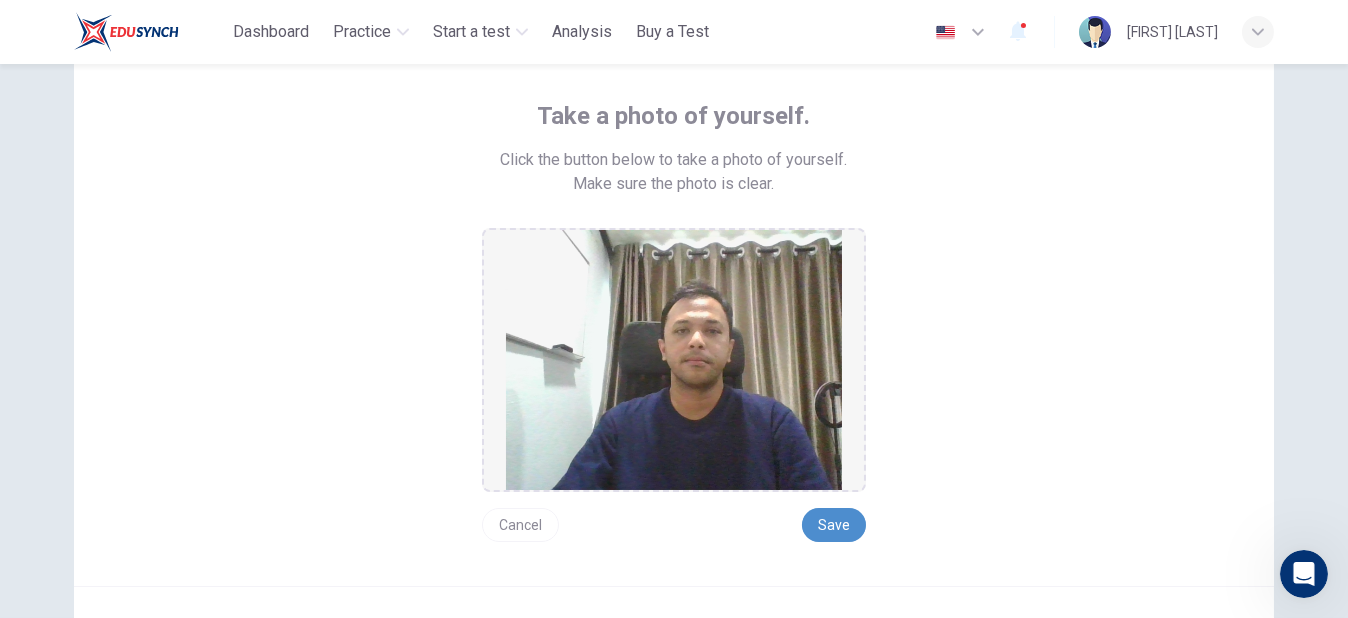 click on "Save" at bounding box center [834, 525] 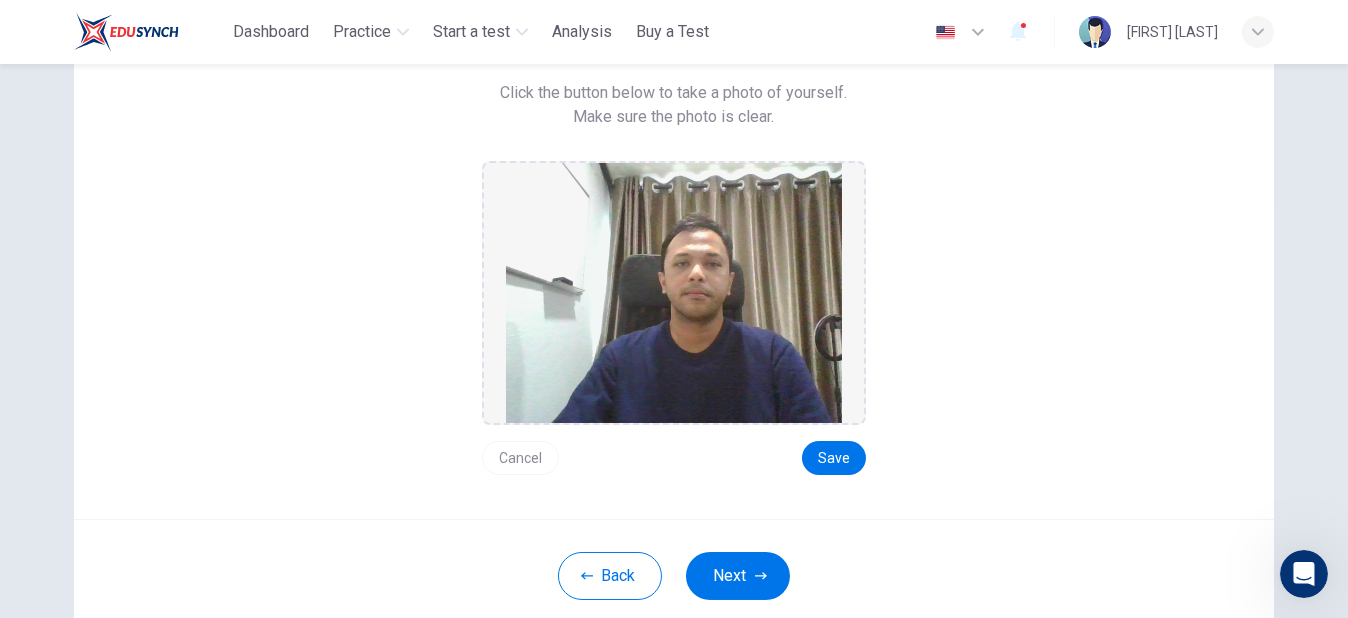 scroll, scrollTop: 200, scrollLeft: 0, axis: vertical 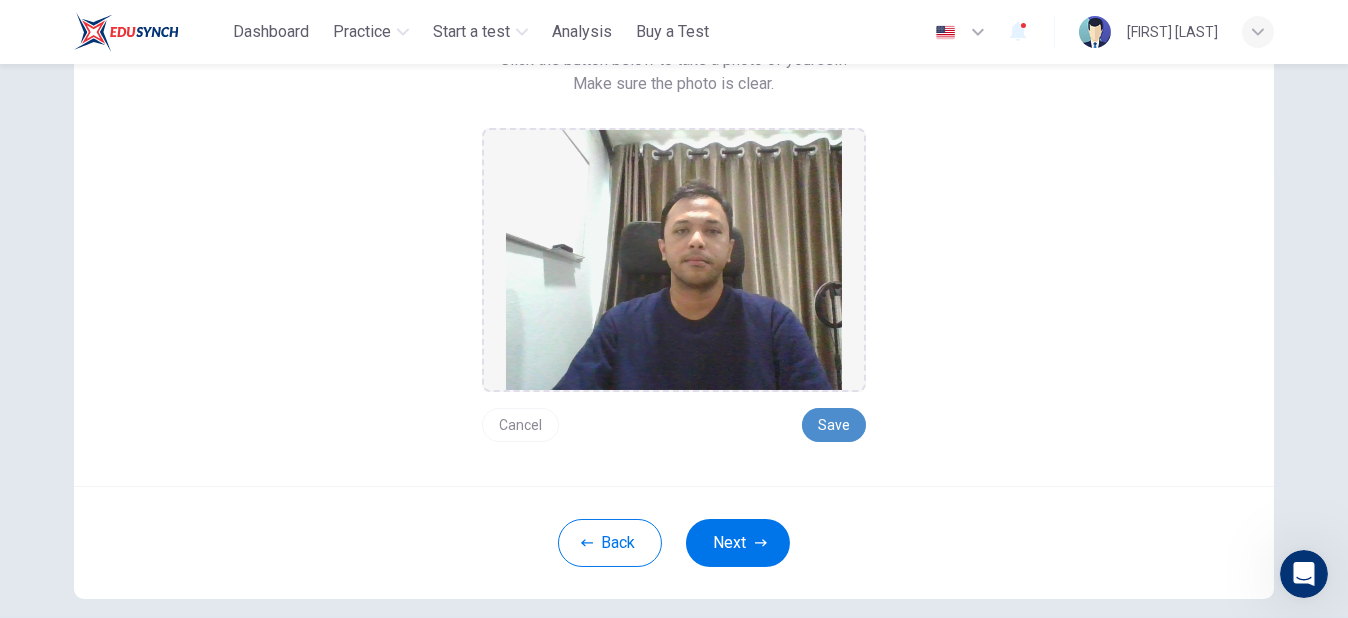 click on "Save" at bounding box center [834, 425] 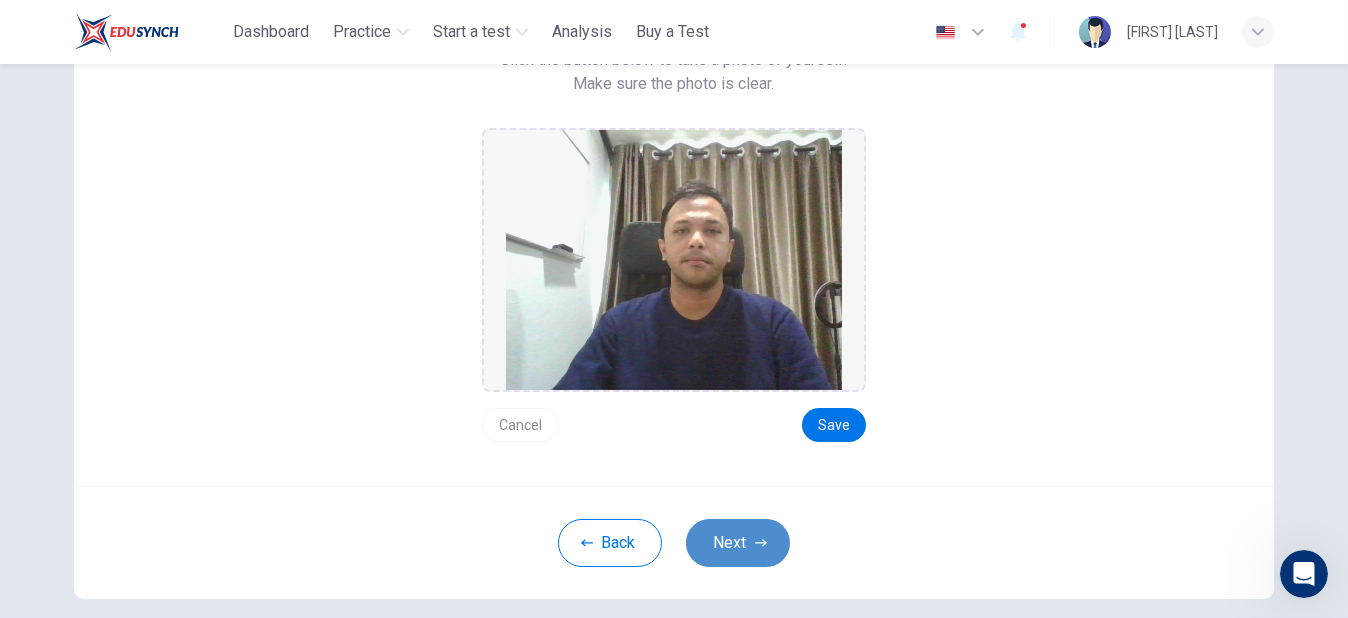 click on "Next" at bounding box center [738, 543] 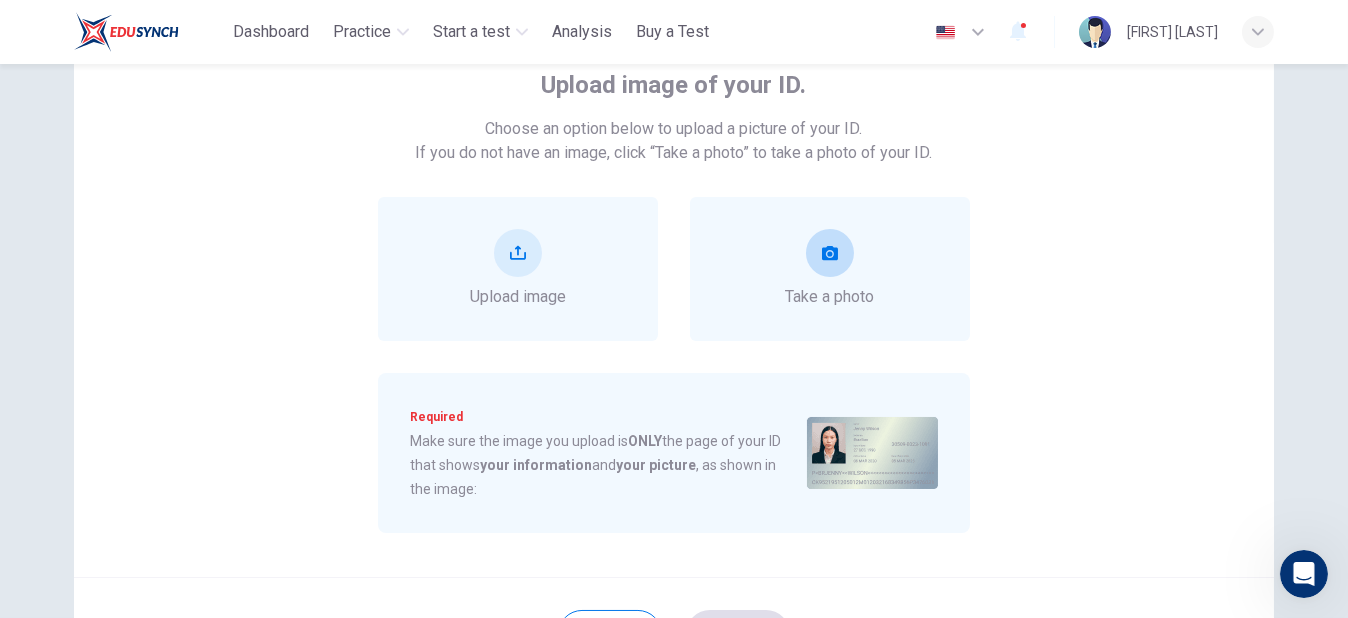 scroll, scrollTop: 100, scrollLeft: 0, axis: vertical 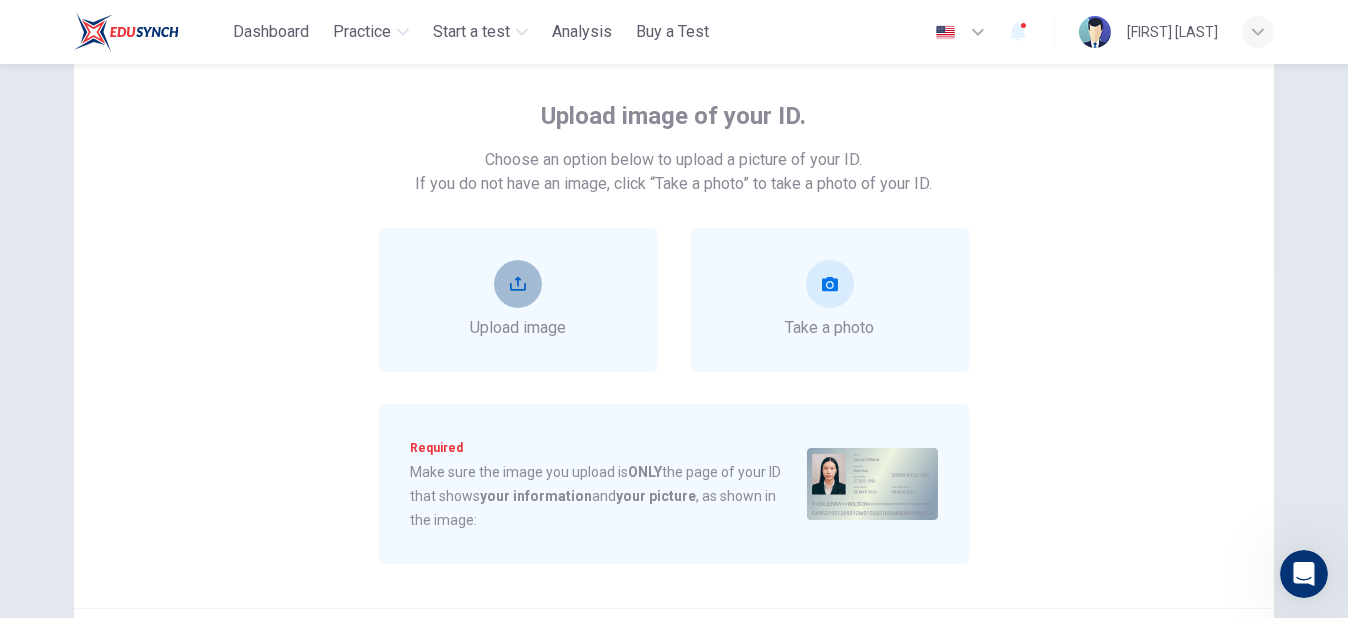 click 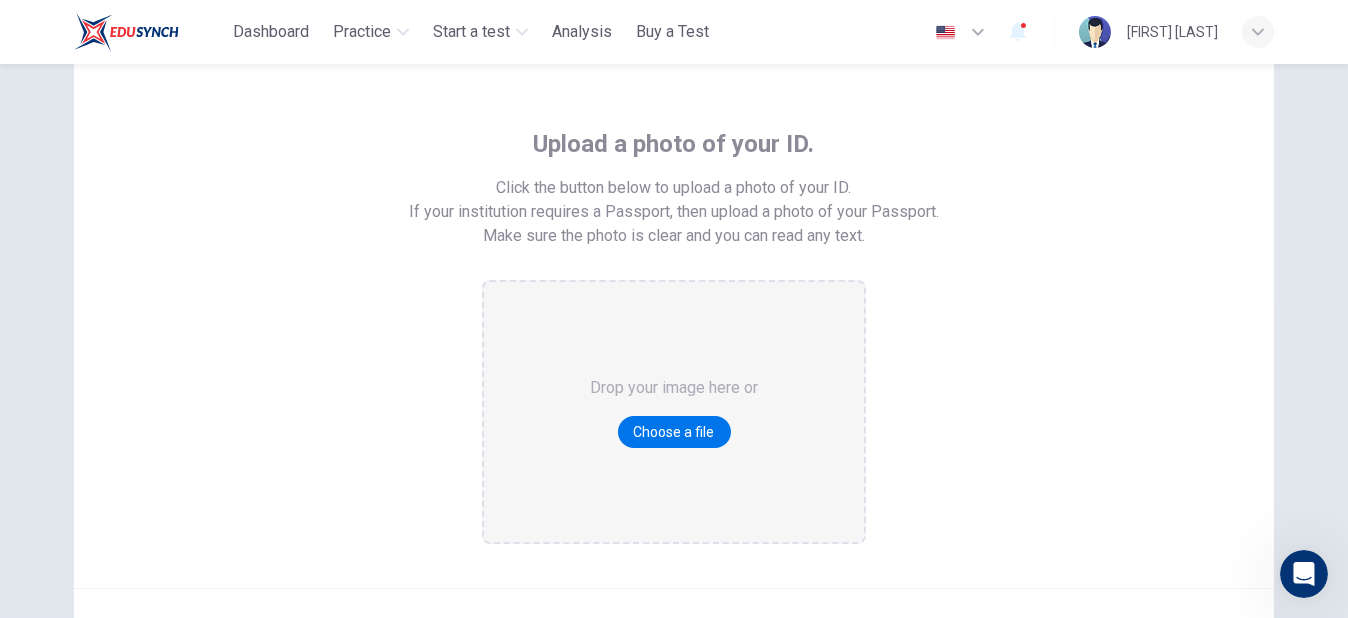 scroll, scrollTop: 173, scrollLeft: 0, axis: vertical 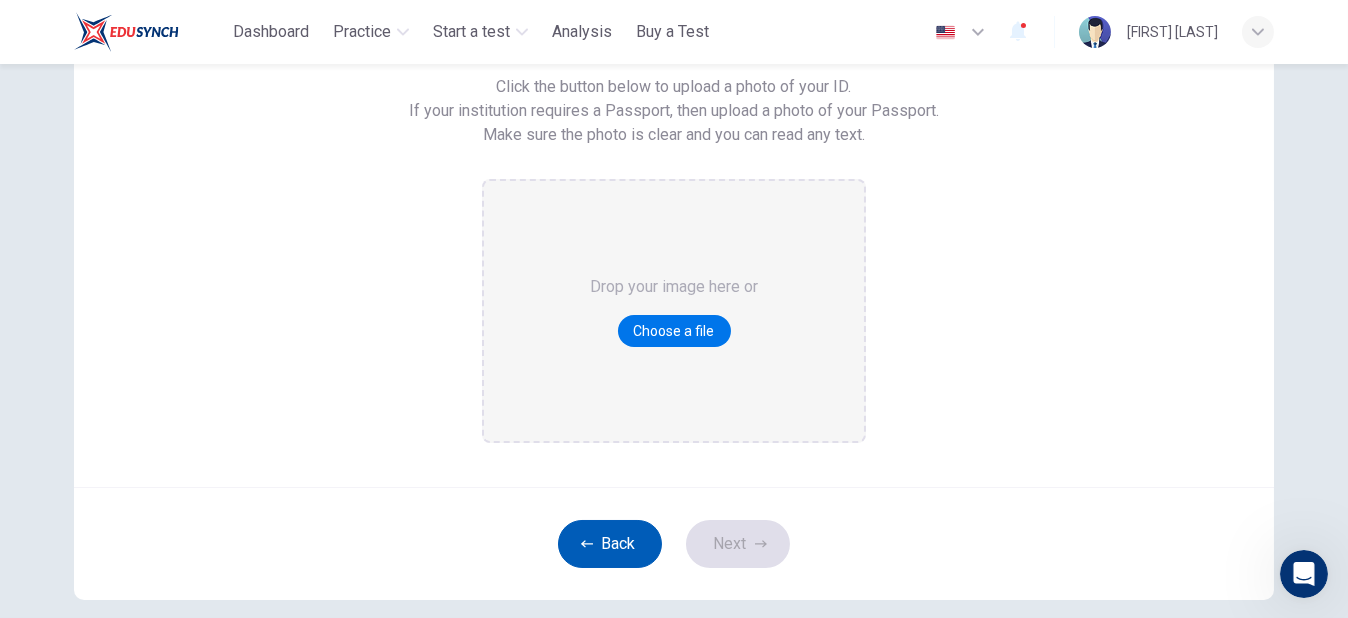 click on "Back" at bounding box center (610, 544) 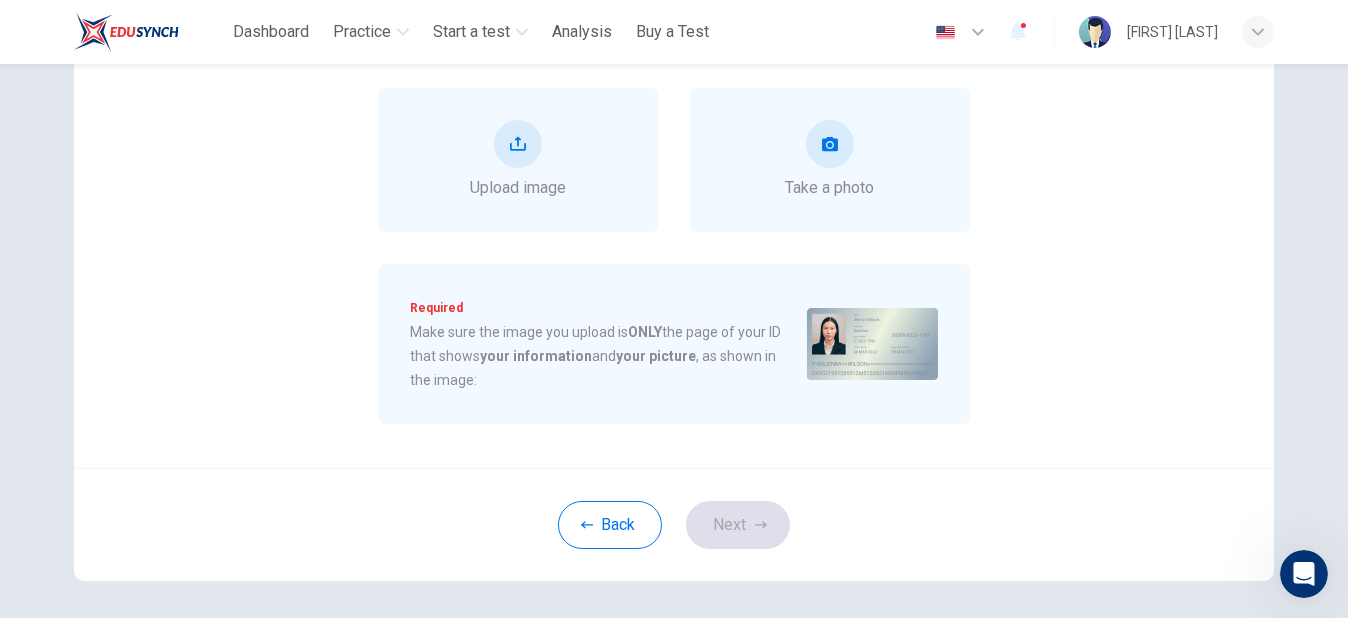 scroll, scrollTop: 272, scrollLeft: 0, axis: vertical 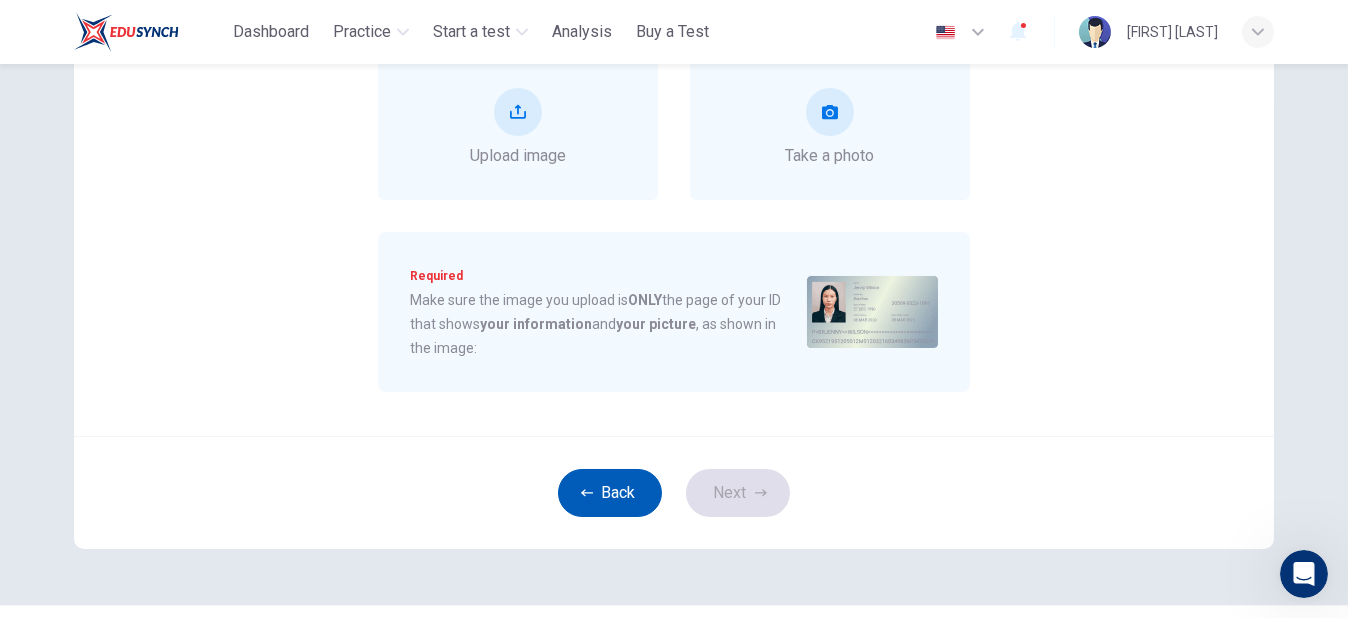 click on "Back" at bounding box center [610, 493] 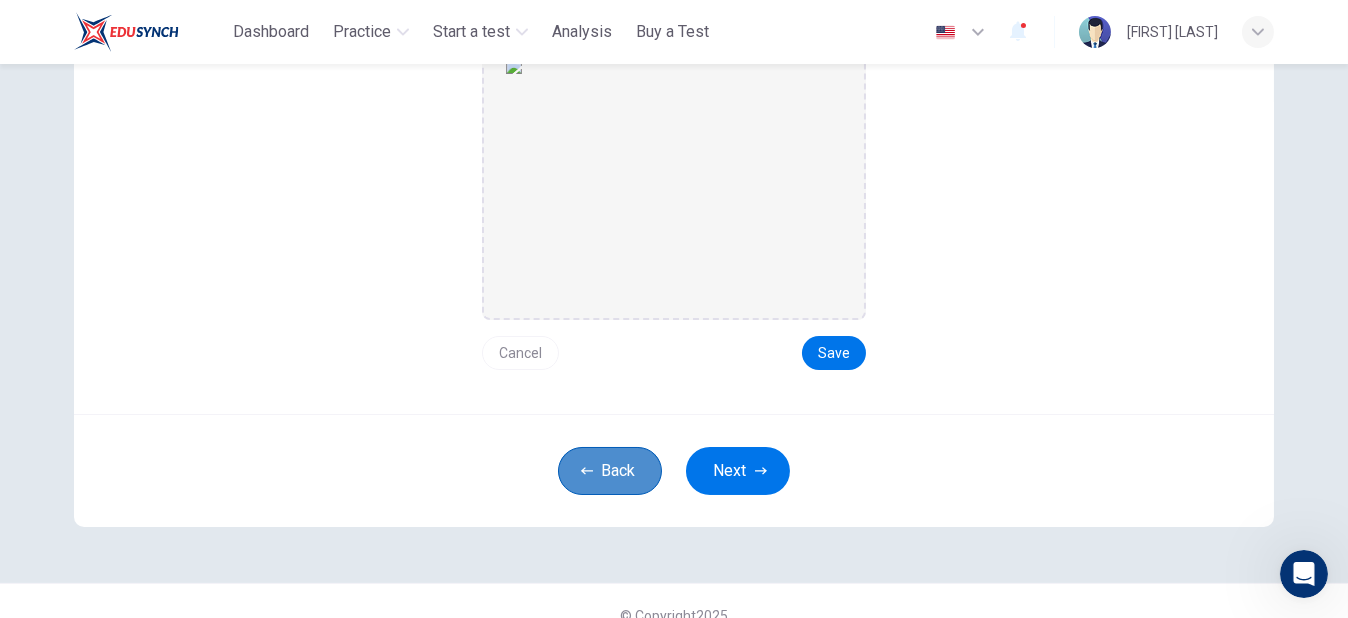 click on "Back" at bounding box center [610, 471] 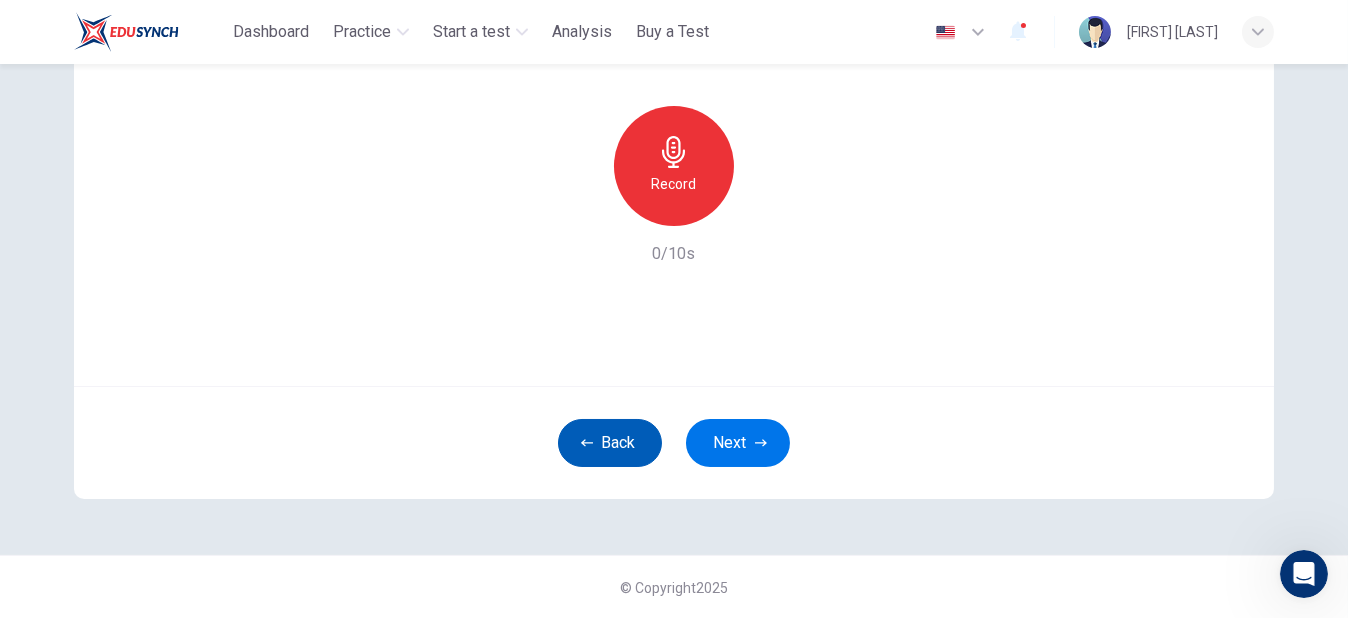 click on "Back" at bounding box center [610, 443] 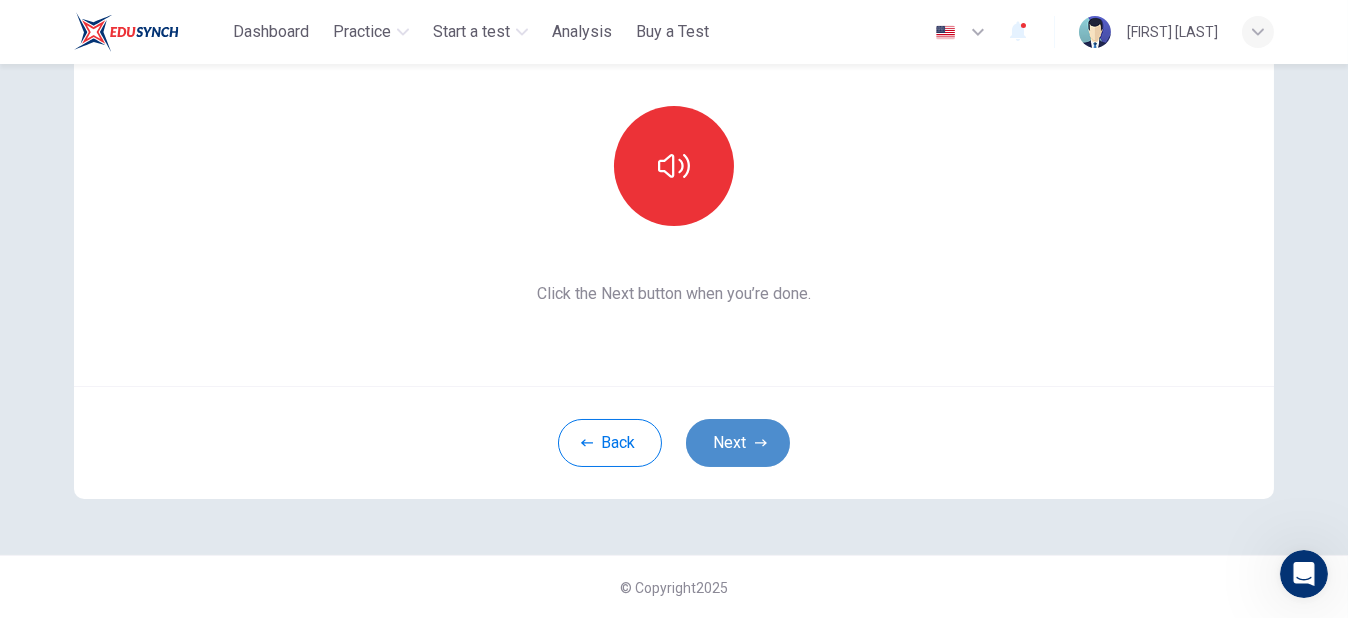 click on "Next" at bounding box center [738, 443] 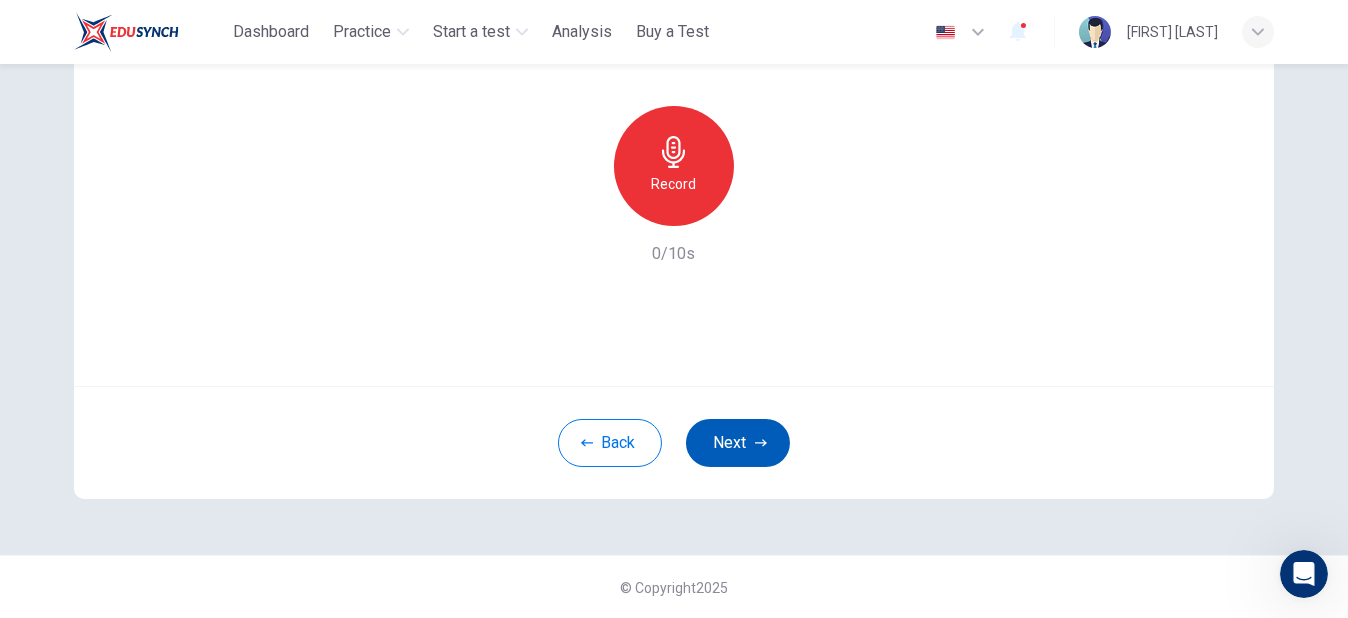 click on "Next" at bounding box center (738, 443) 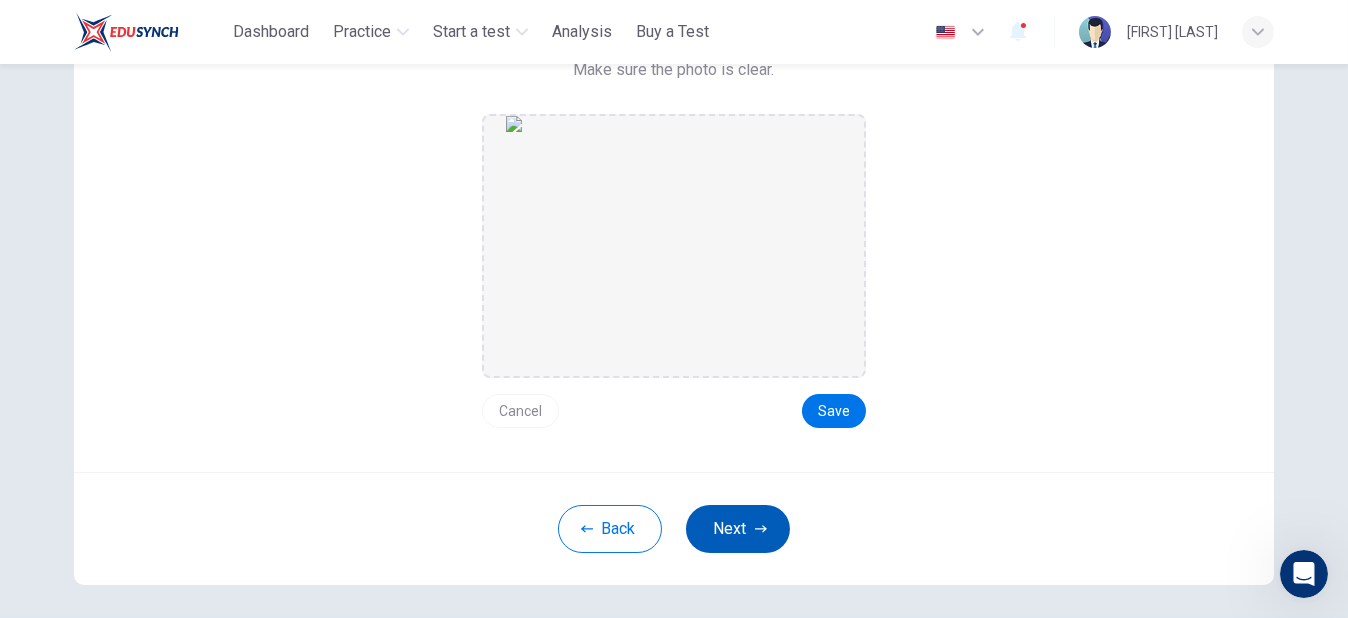 click on "Next" at bounding box center (738, 529) 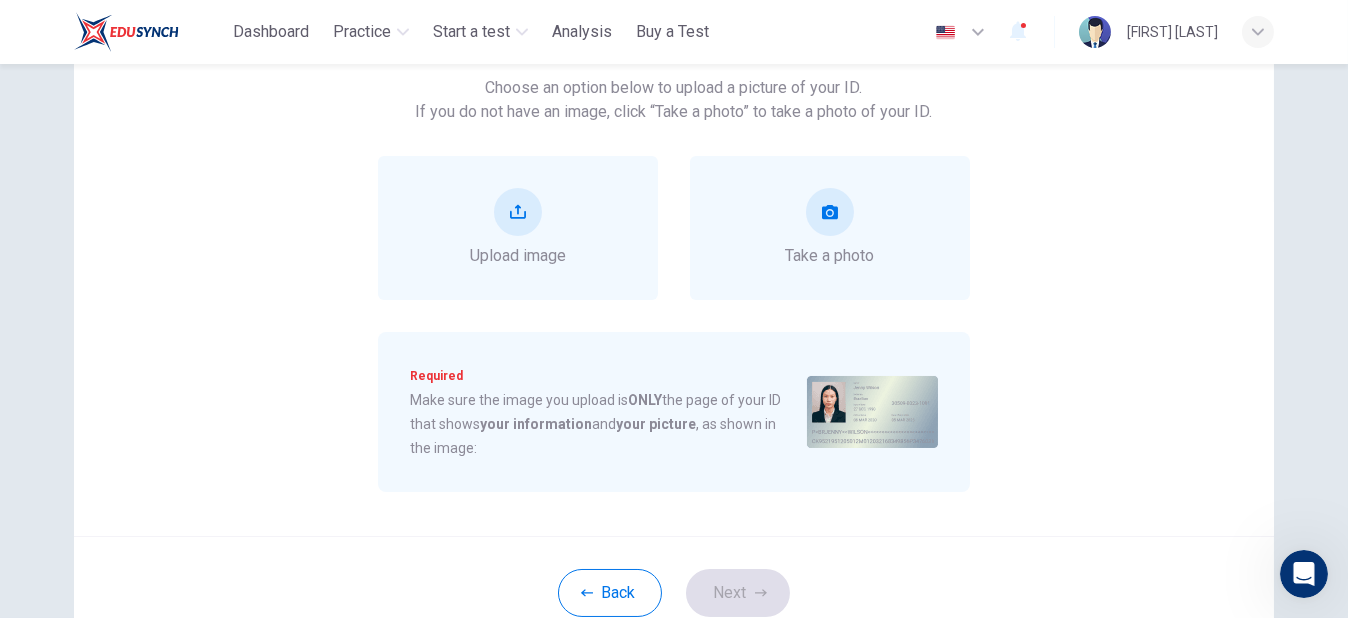 scroll, scrollTop: 214, scrollLeft: 0, axis: vertical 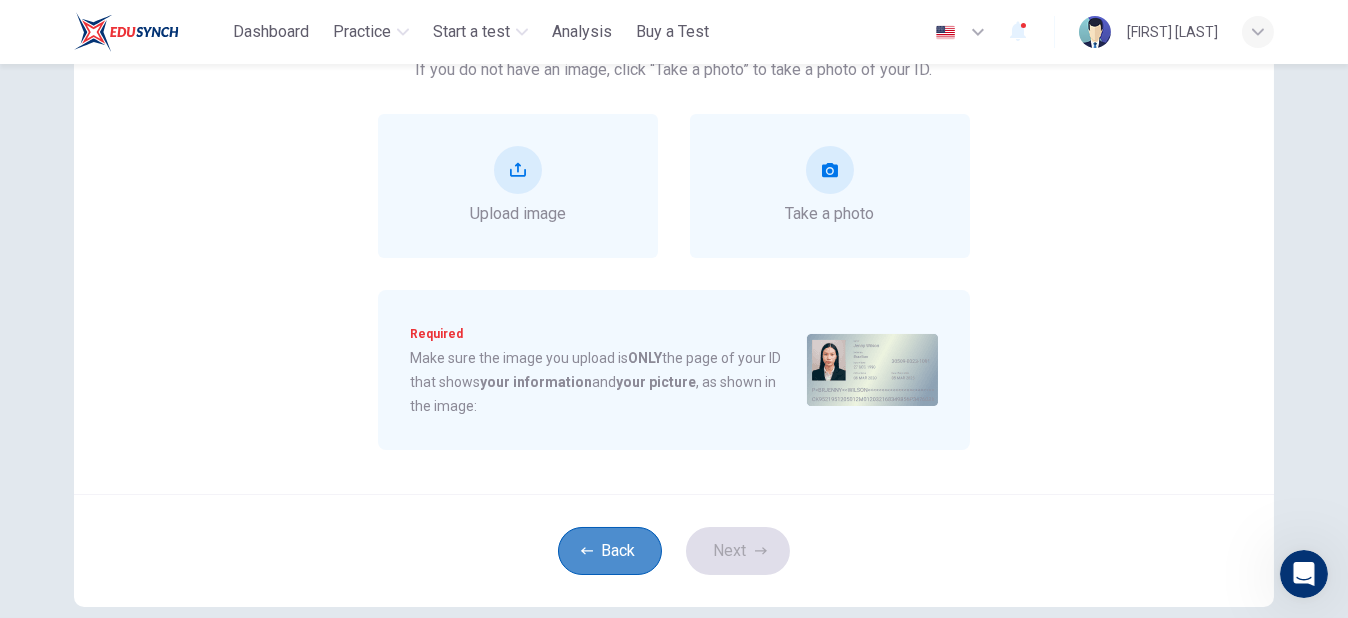 click on "Back" at bounding box center [610, 551] 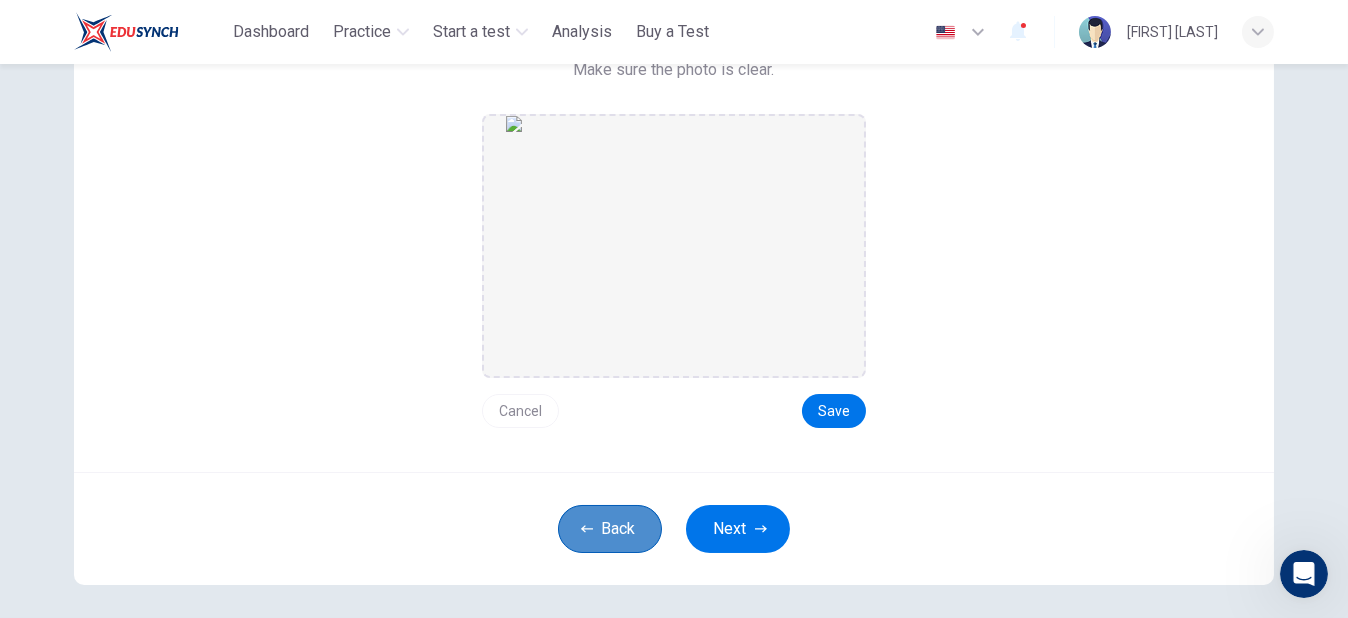 click on "Back" at bounding box center (610, 529) 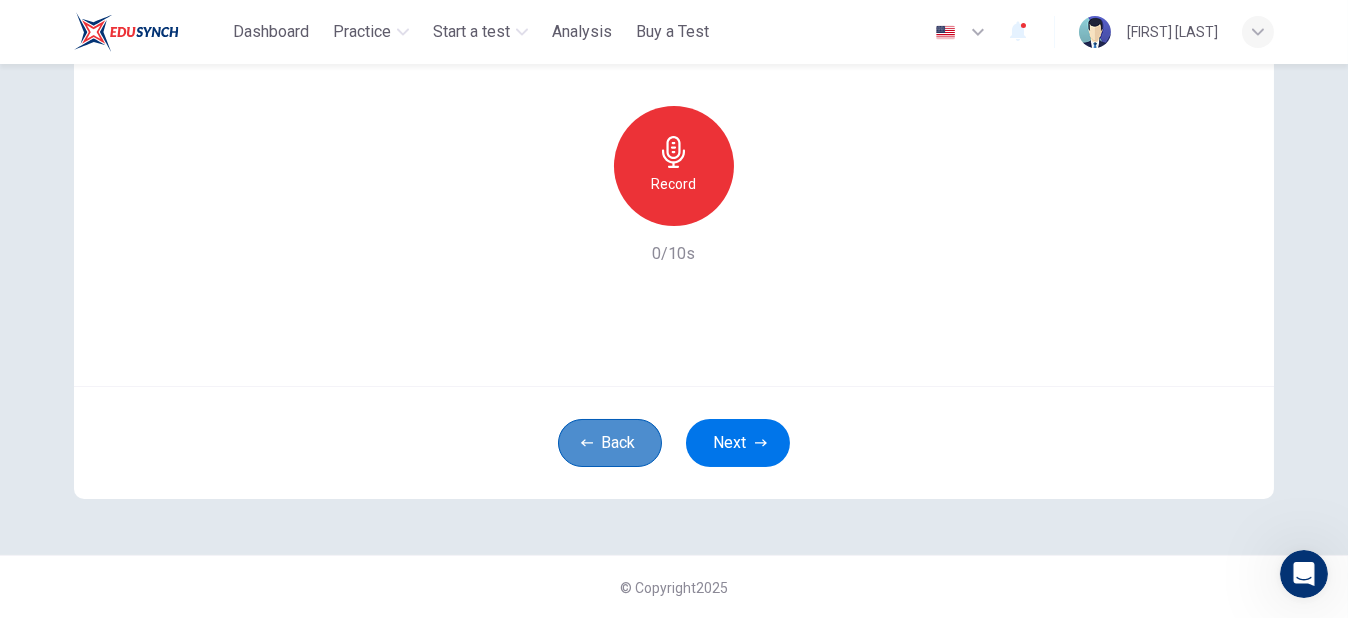 click on "Back" at bounding box center (610, 443) 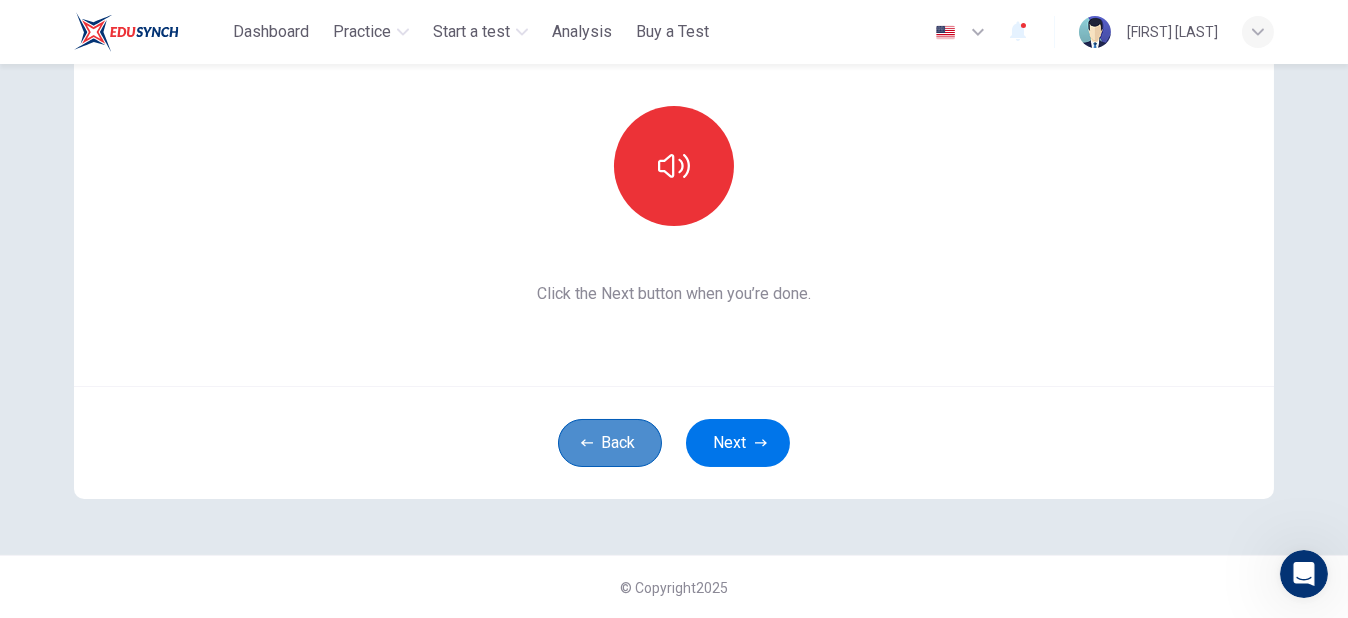 click on "Back" at bounding box center [610, 443] 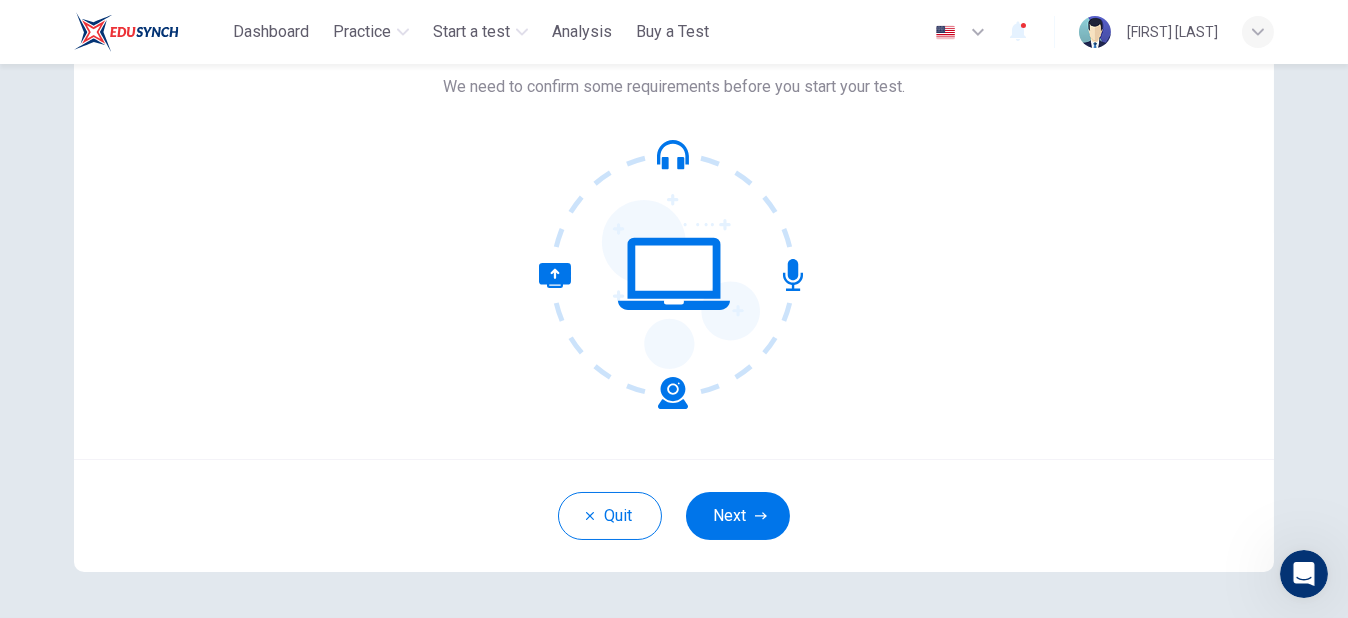 scroll, scrollTop: 100, scrollLeft: 0, axis: vertical 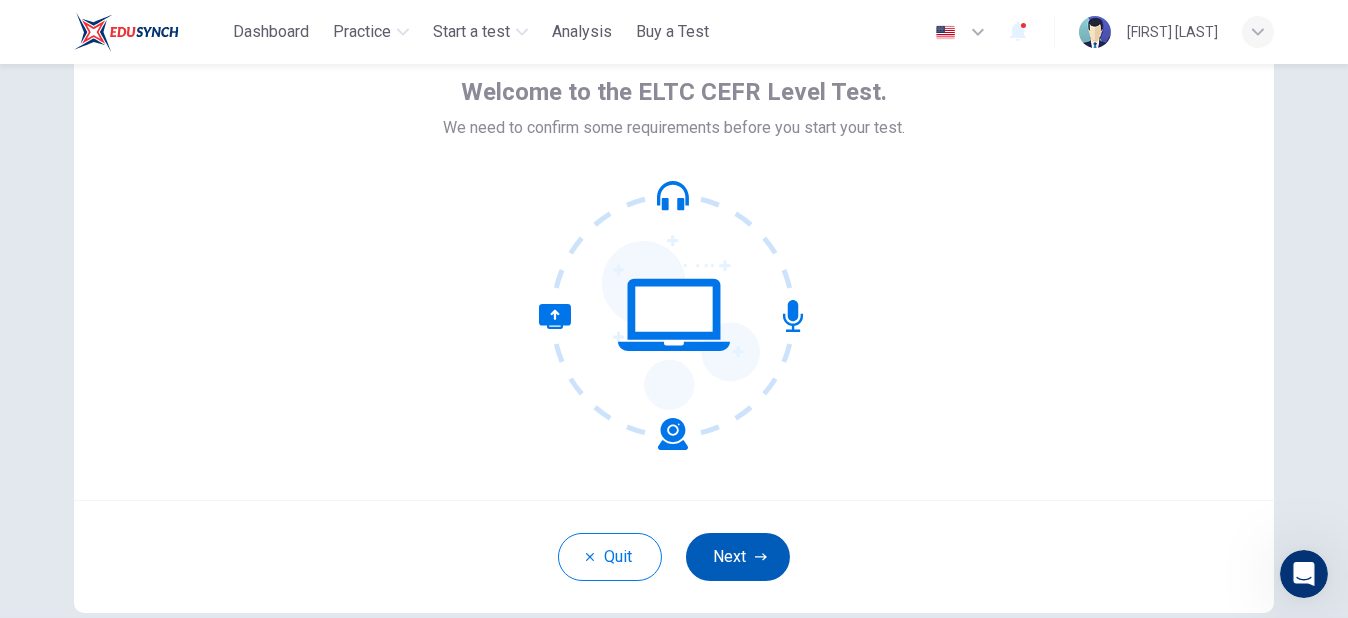 drag, startPoint x: 750, startPoint y: 573, endPoint x: 740, endPoint y: 566, distance: 12.206555 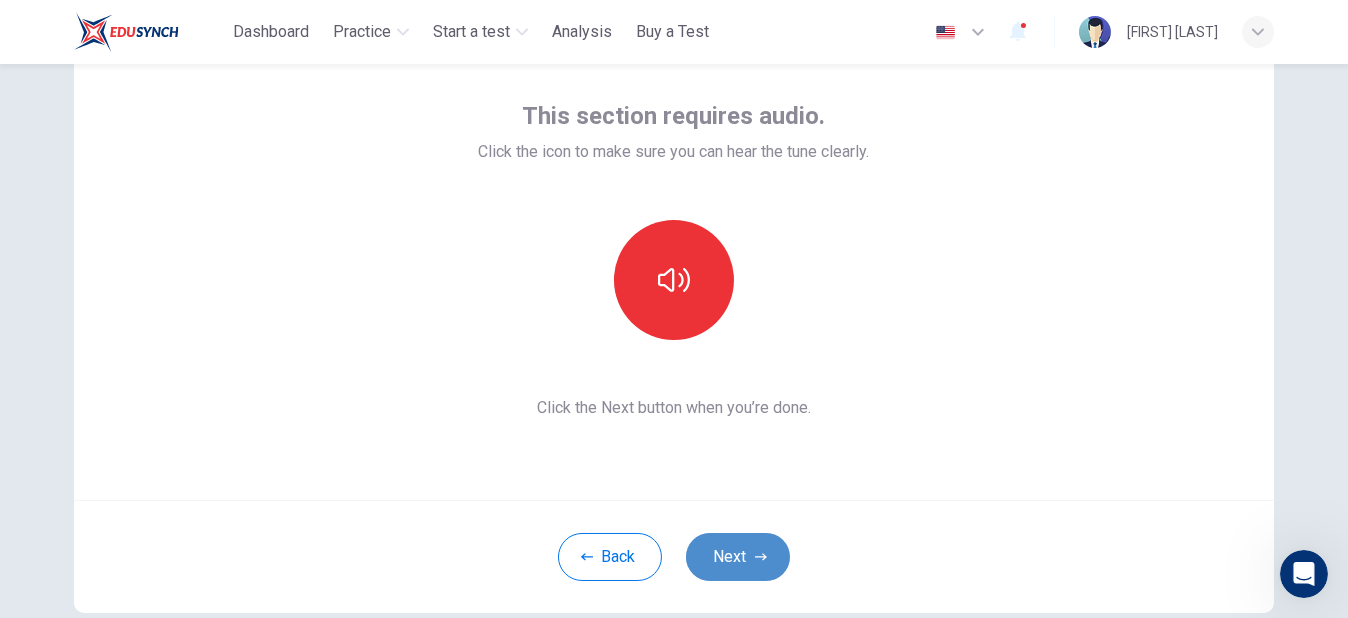 click on "Next" at bounding box center [738, 557] 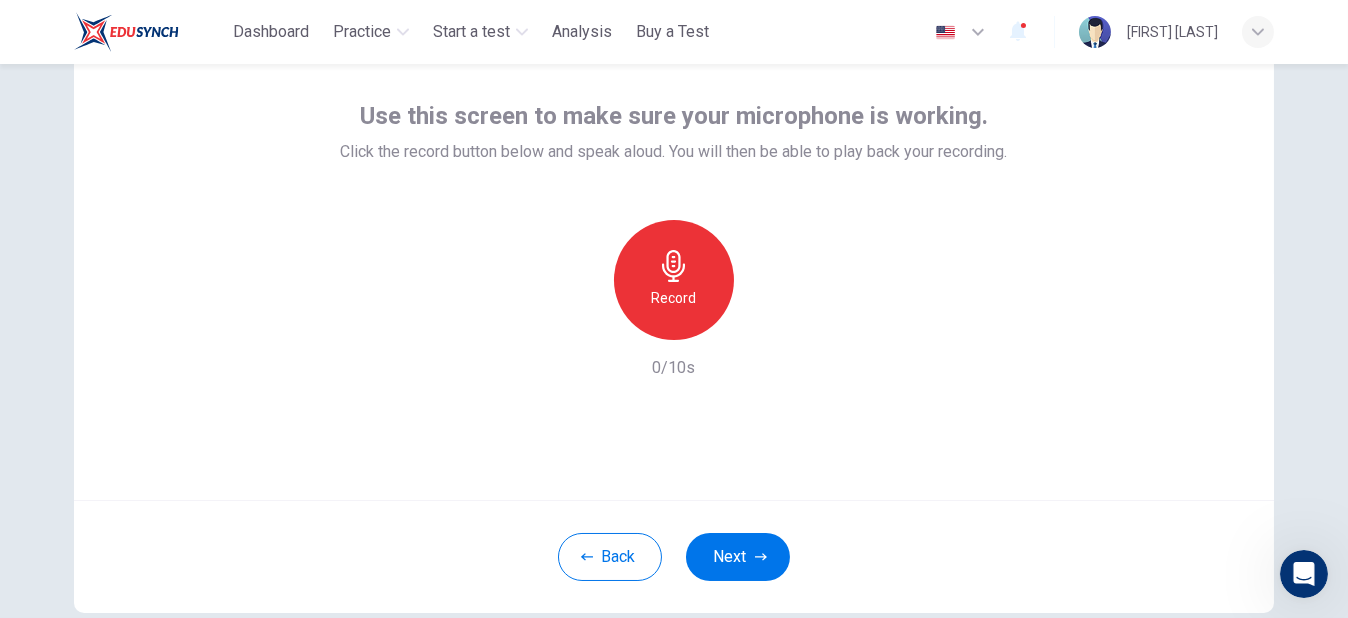 click on "Record" at bounding box center [674, 280] 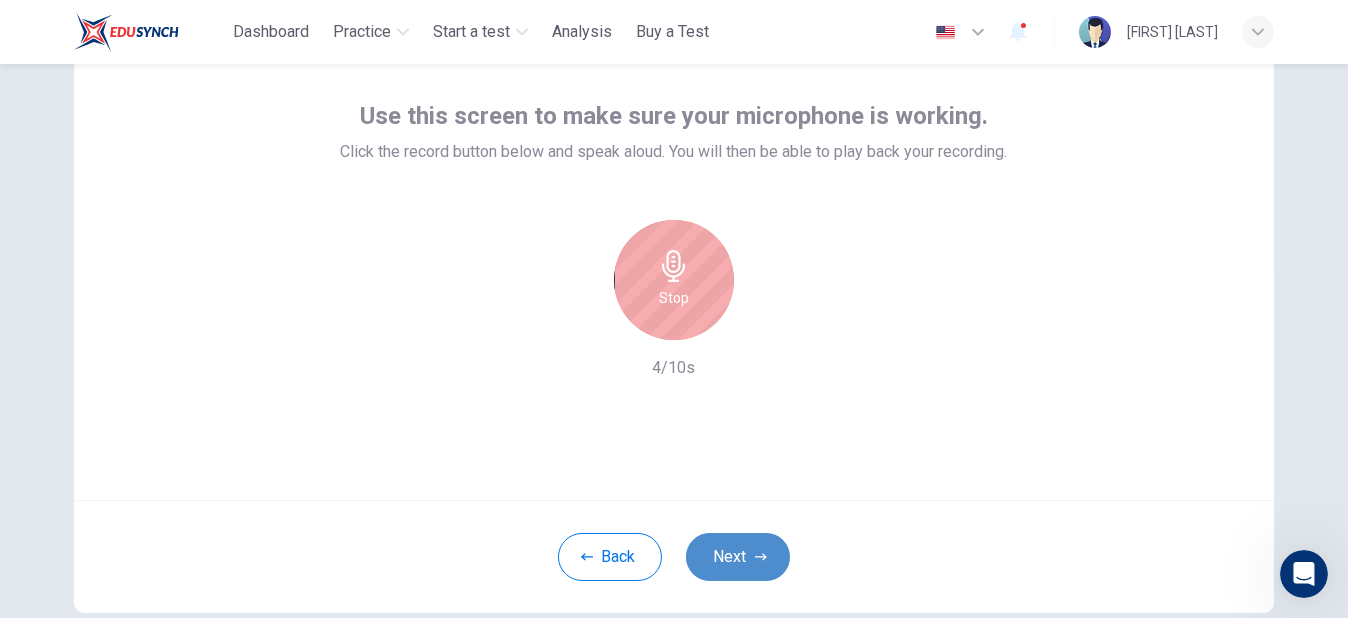 click 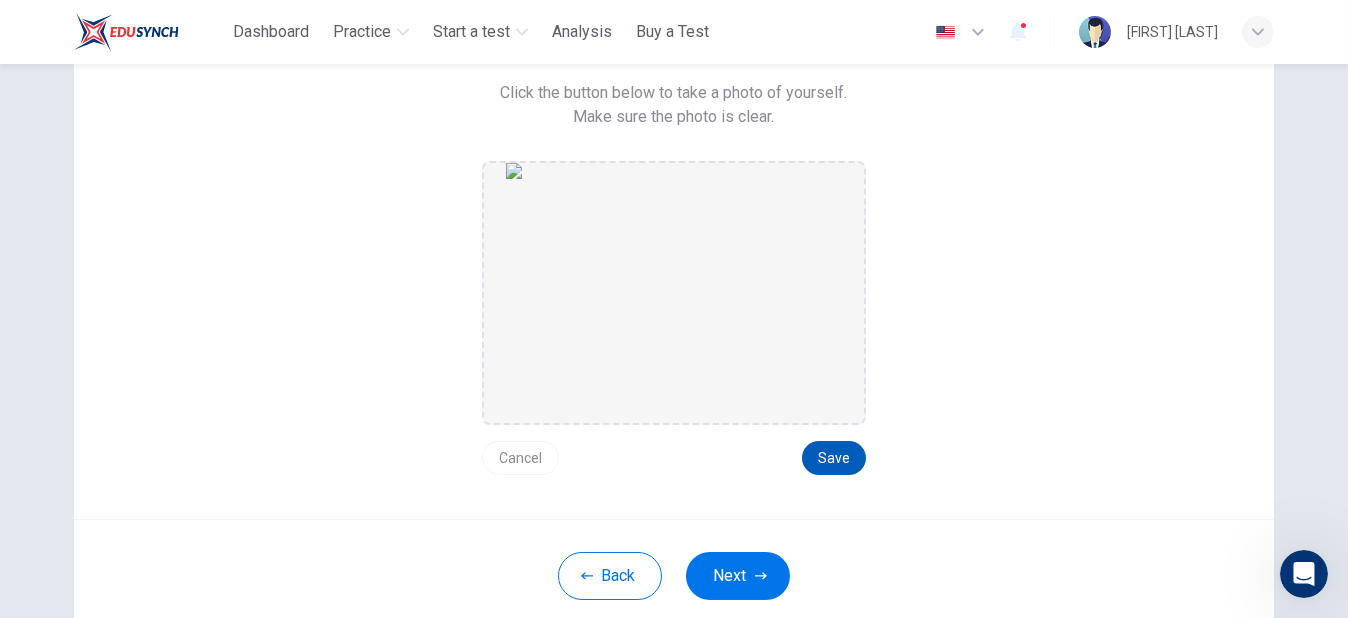 scroll, scrollTop: 200, scrollLeft: 0, axis: vertical 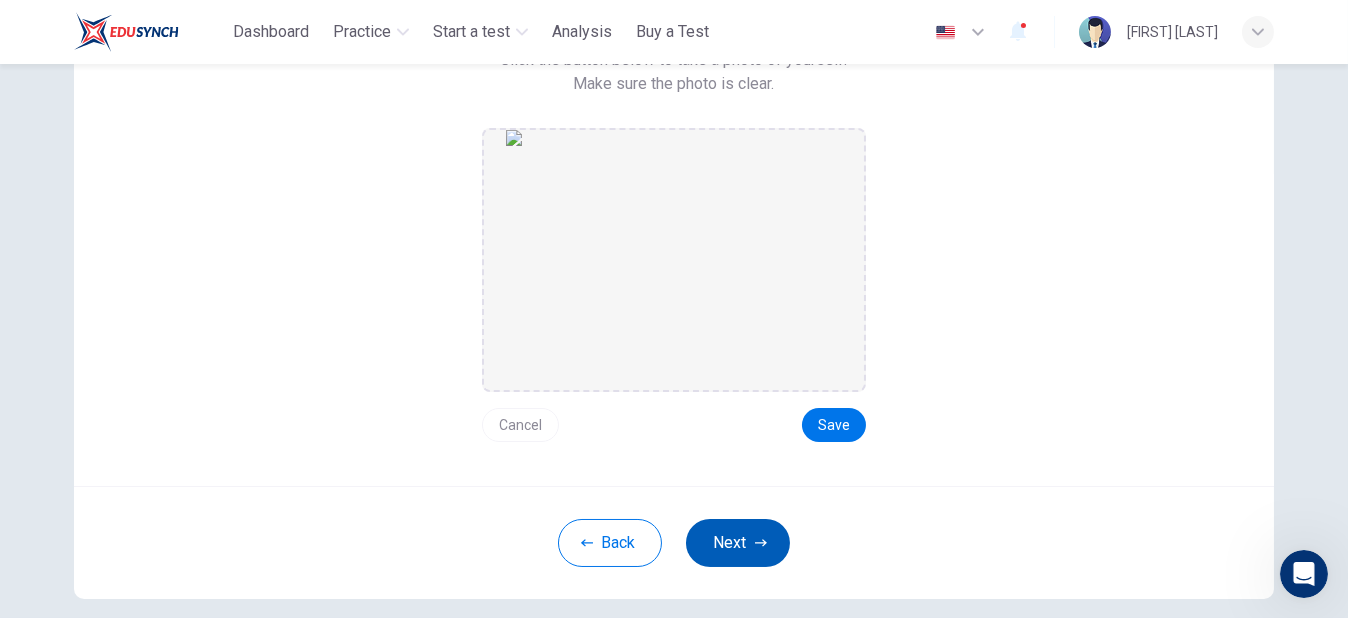 click on "Next" at bounding box center (738, 543) 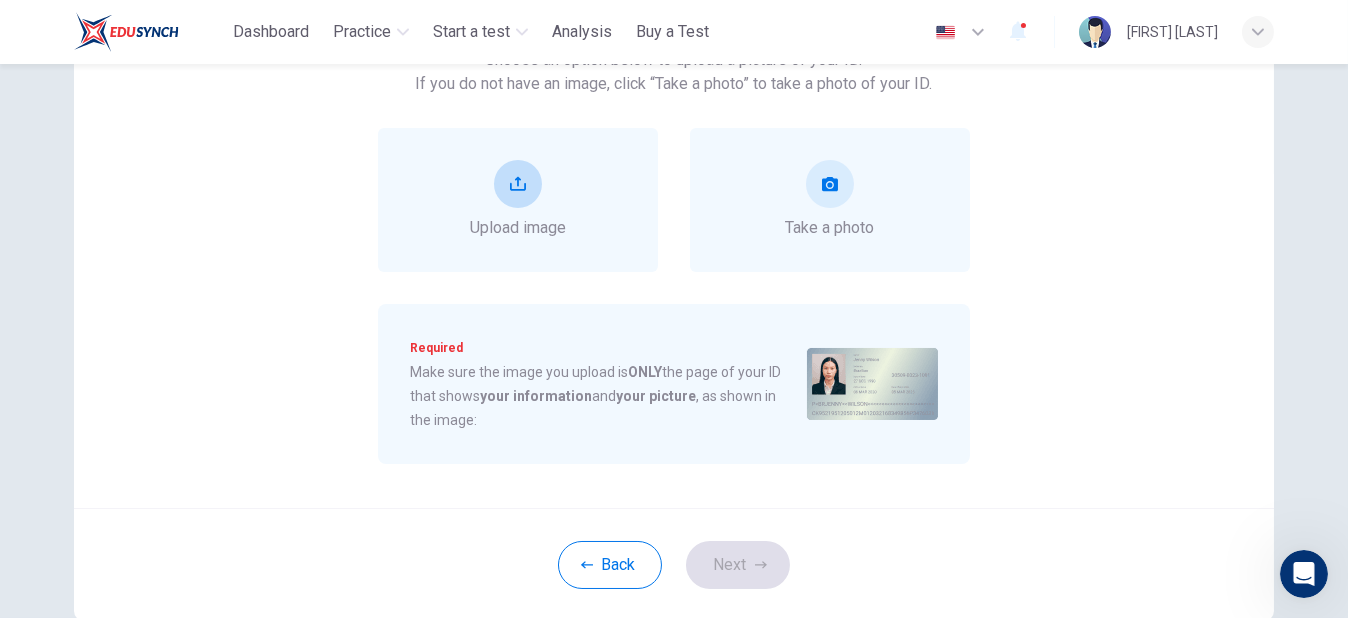 click on "Upload image" at bounding box center (518, 228) 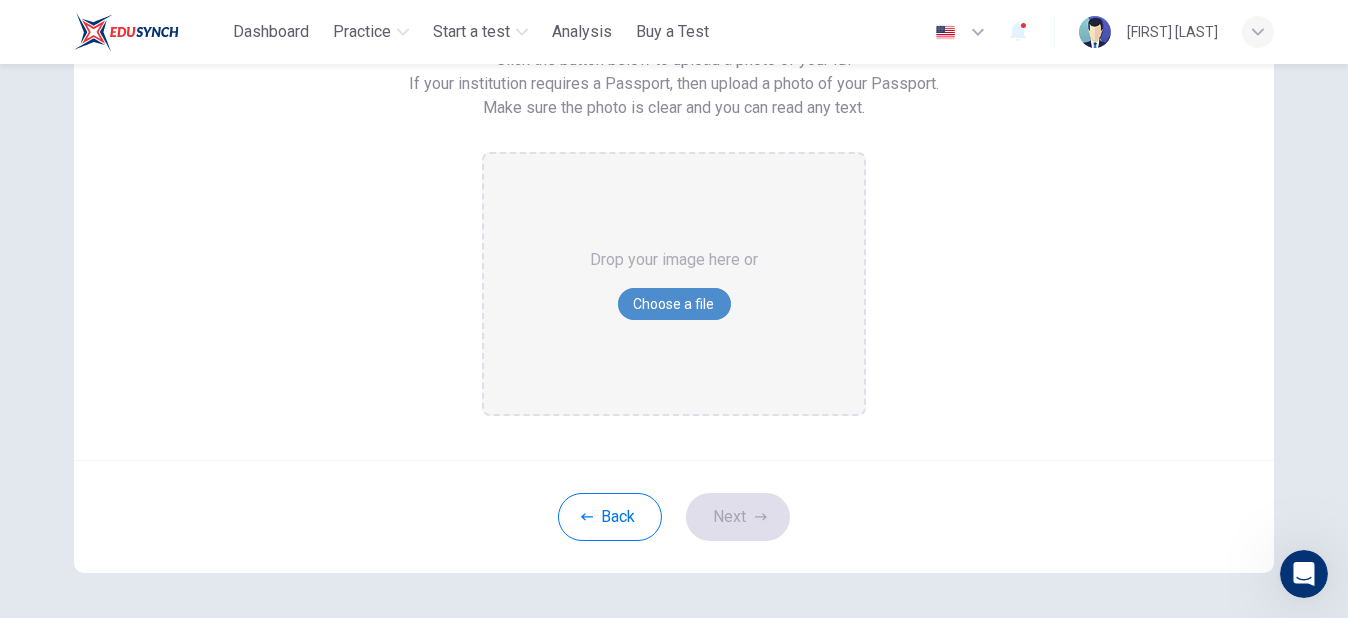 click on "Choose a file" at bounding box center (674, 304) 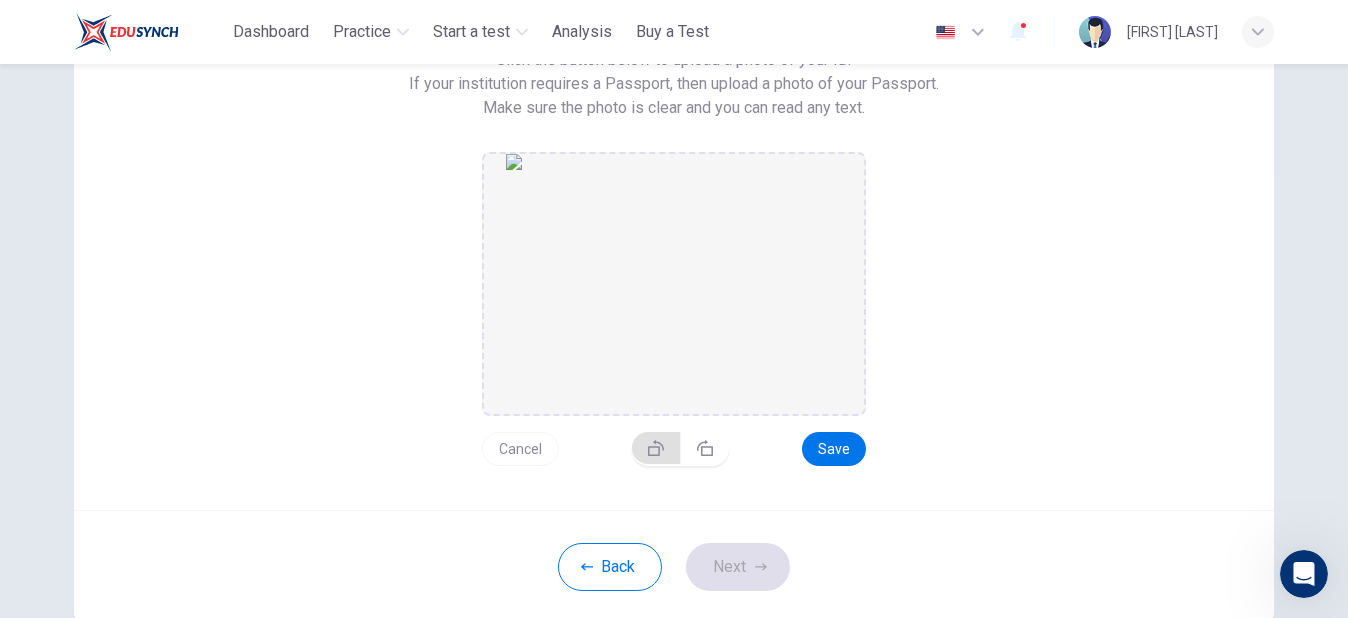 click at bounding box center [656, 448] 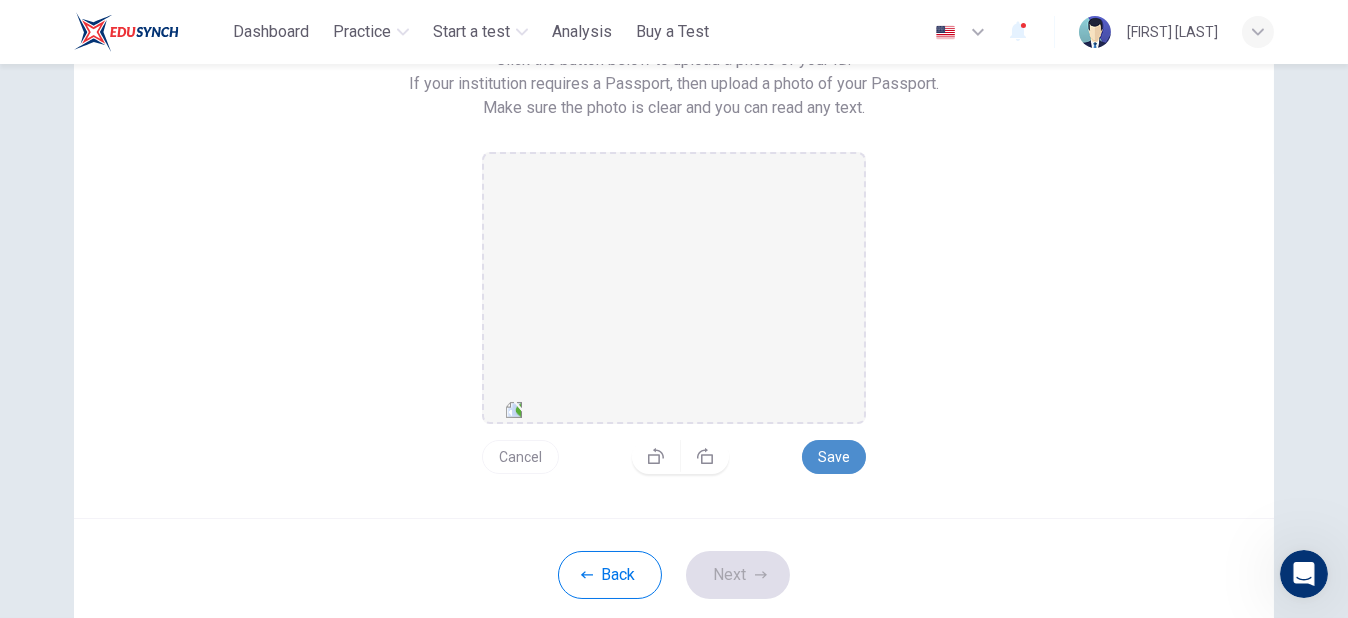click on "Save" at bounding box center (834, 457) 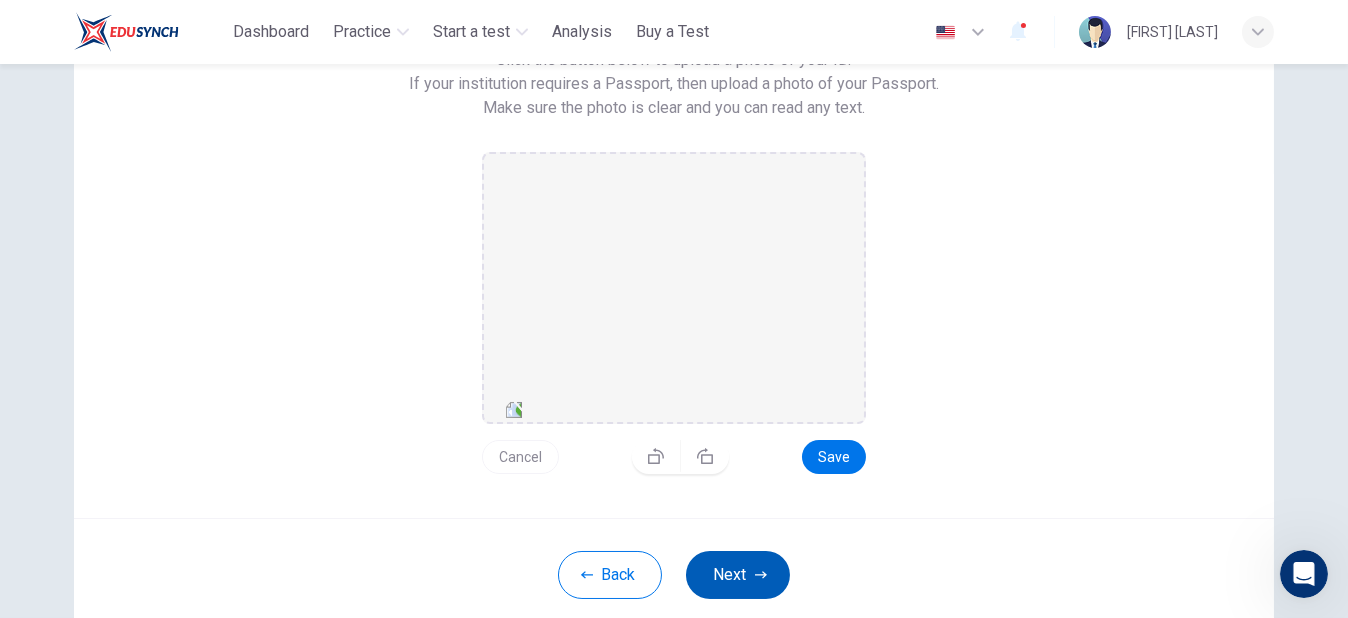 click on "Next" at bounding box center (738, 575) 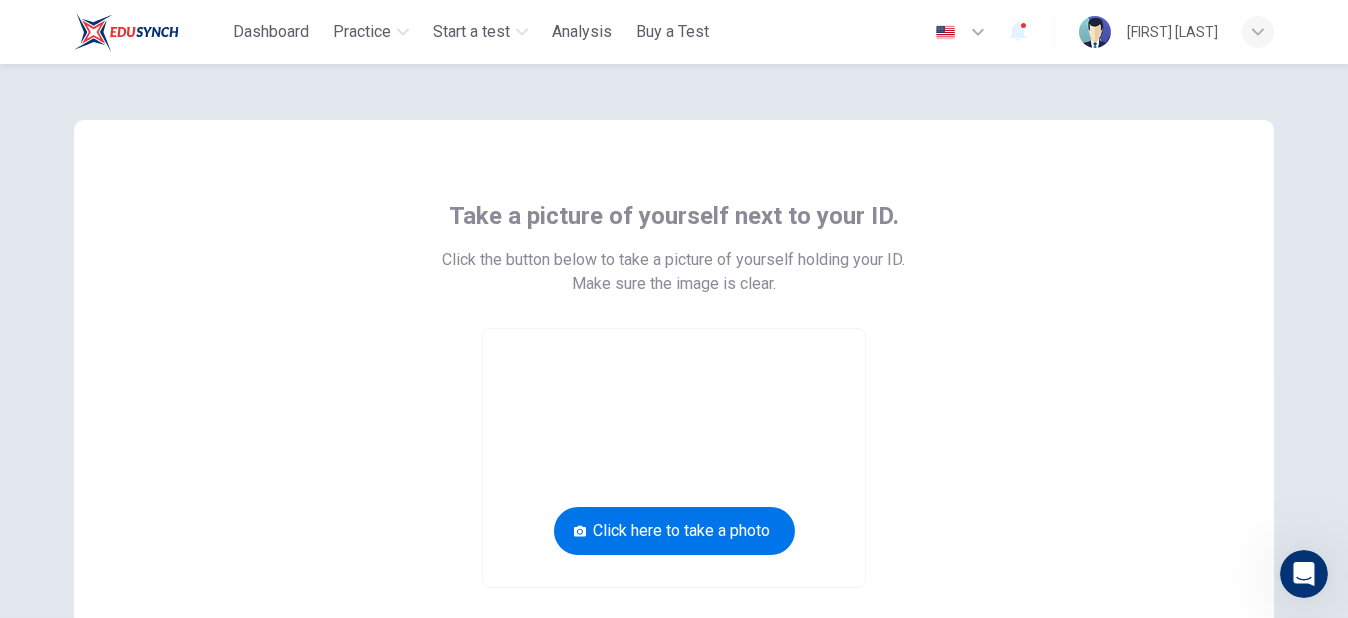 scroll, scrollTop: 100, scrollLeft: 0, axis: vertical 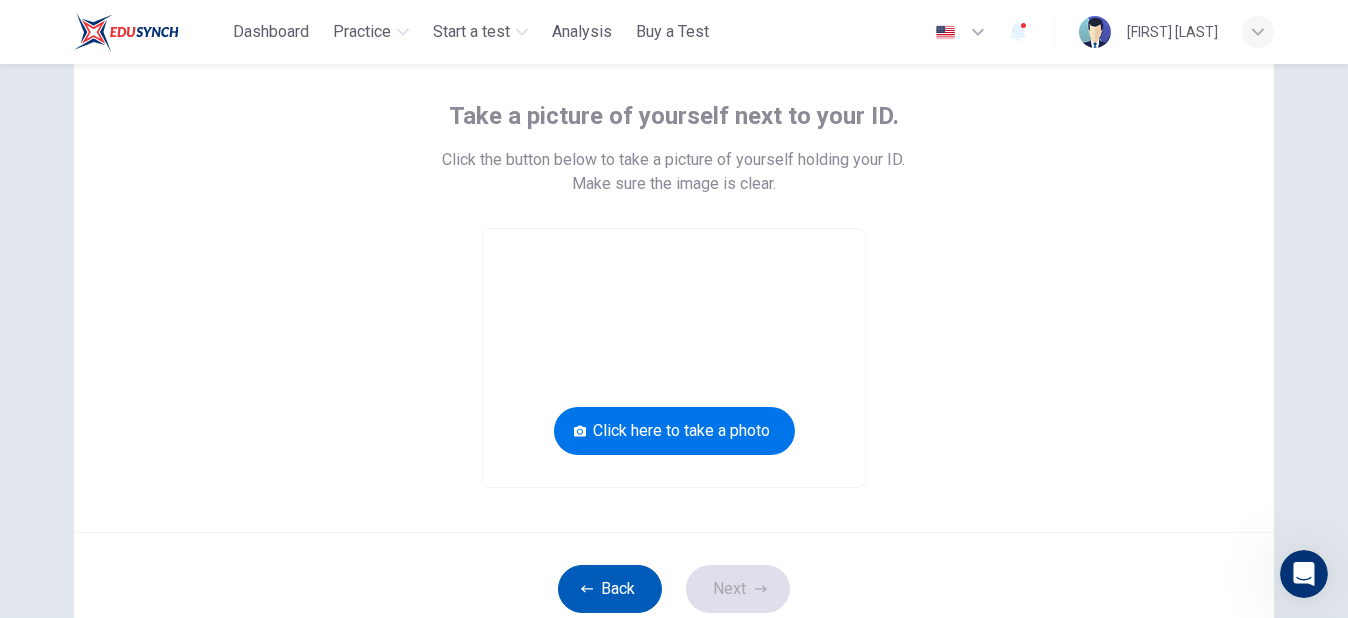 click on "Back" at bounding box center [610, 589] 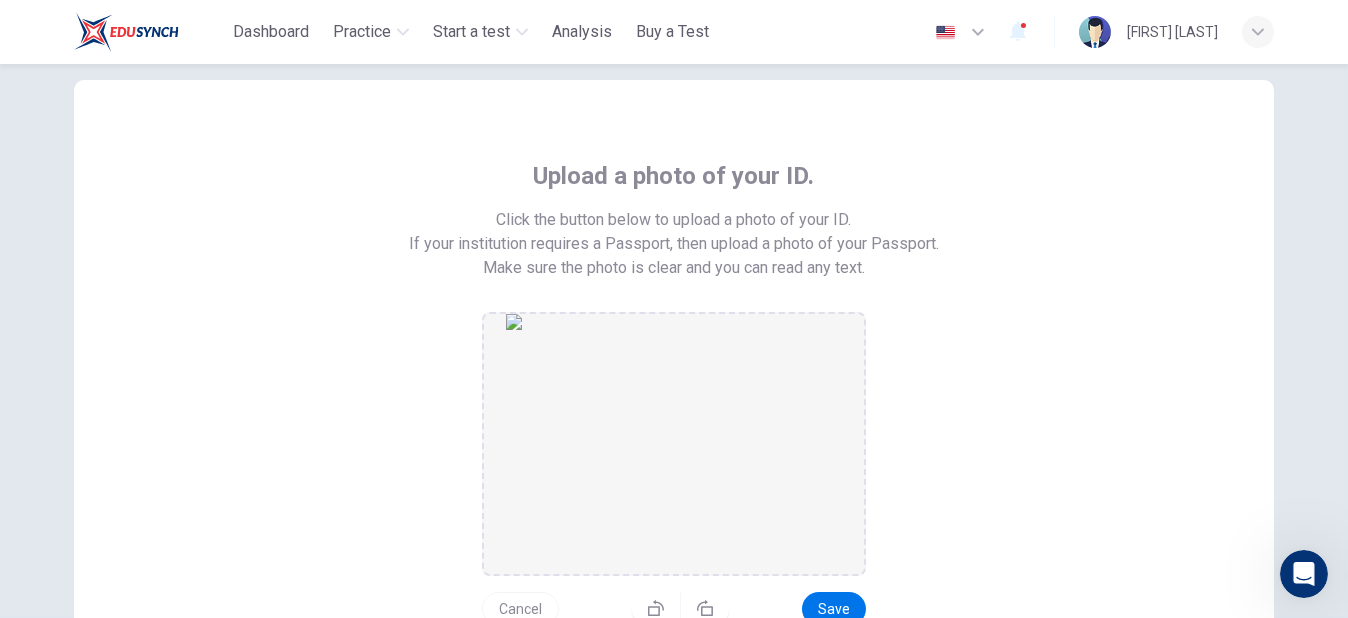 scroll, scrollTop: 0, scrollLeft: 0, axis: both 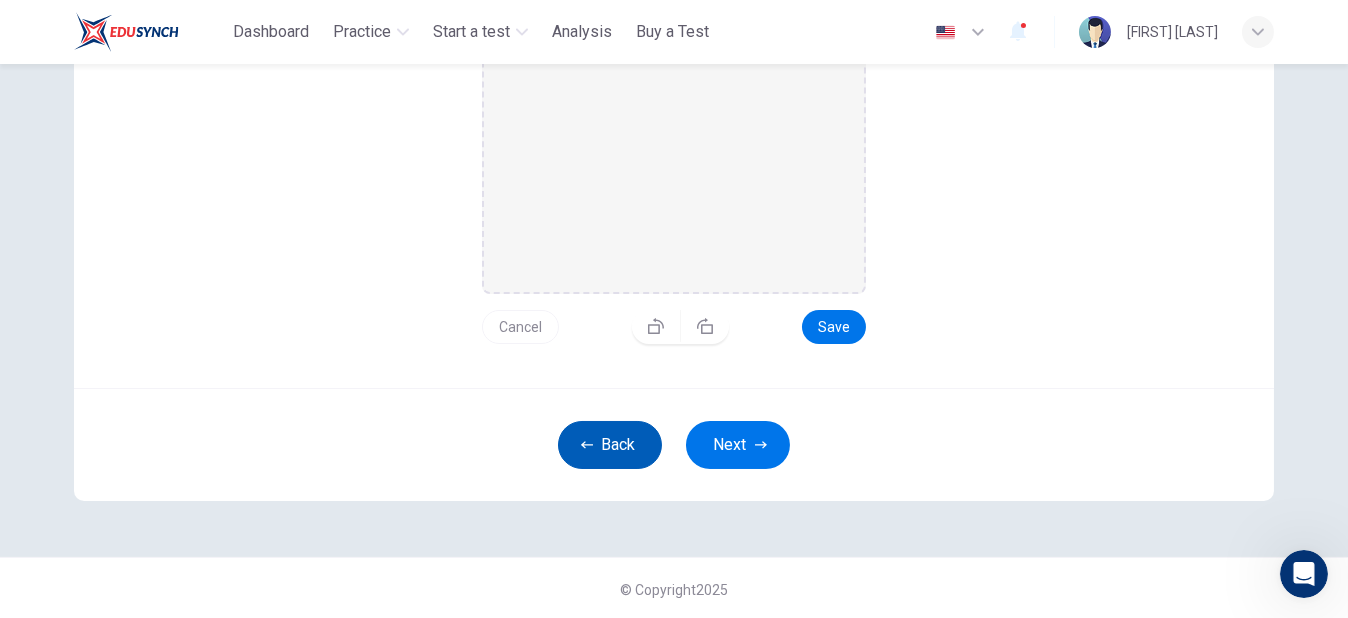click on "Back" at bounding box center [610, 445] 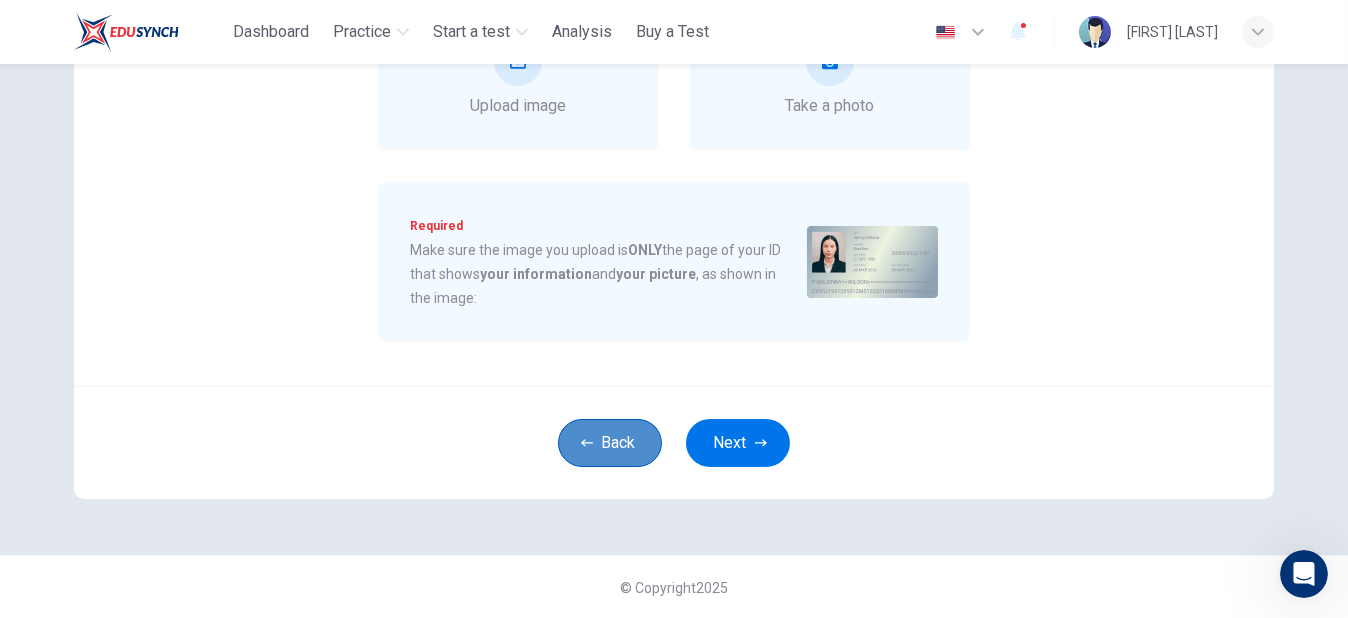 click on "Back" at bounding box center [610, 443] 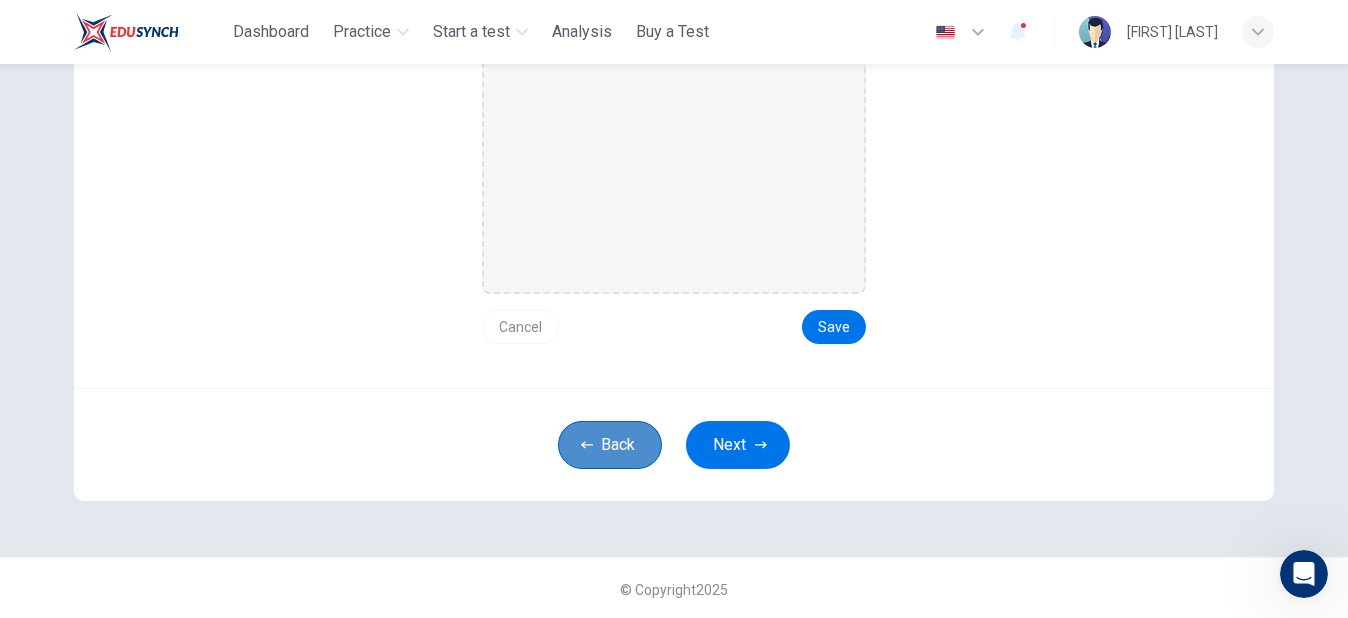 click on "Back" at bounding box center [610, 445] 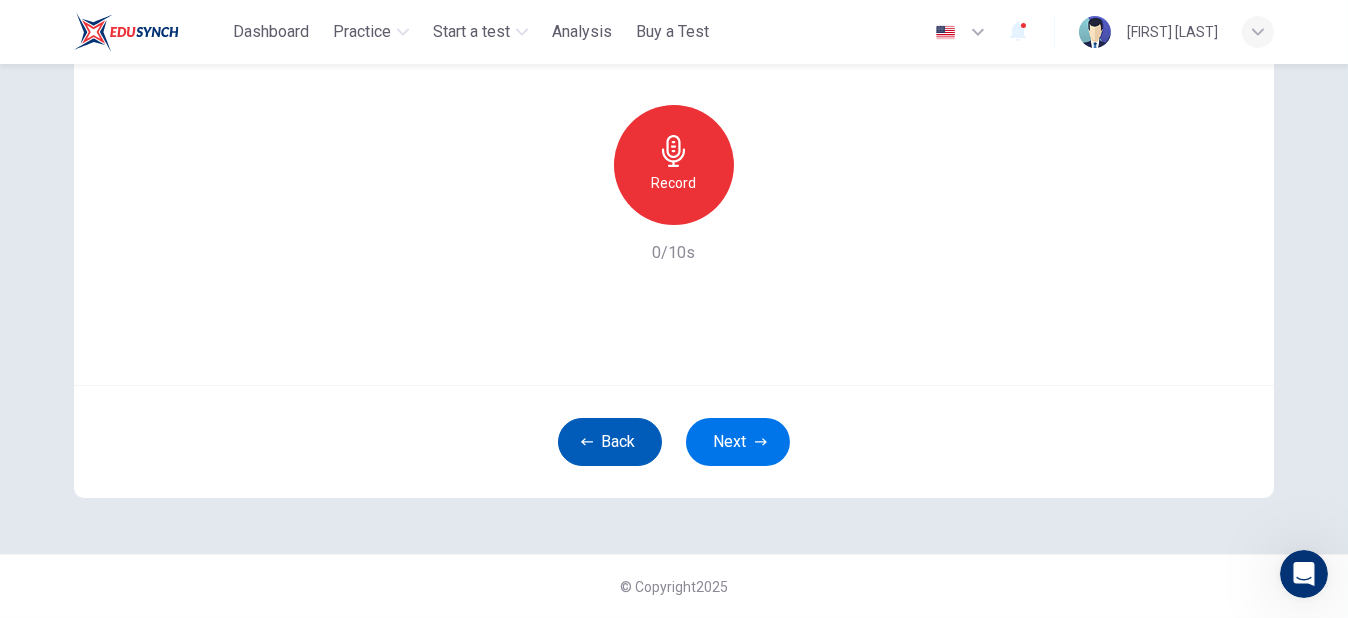 scroll, scrollTop: 214, scrollLeft: 0, axis: vertical 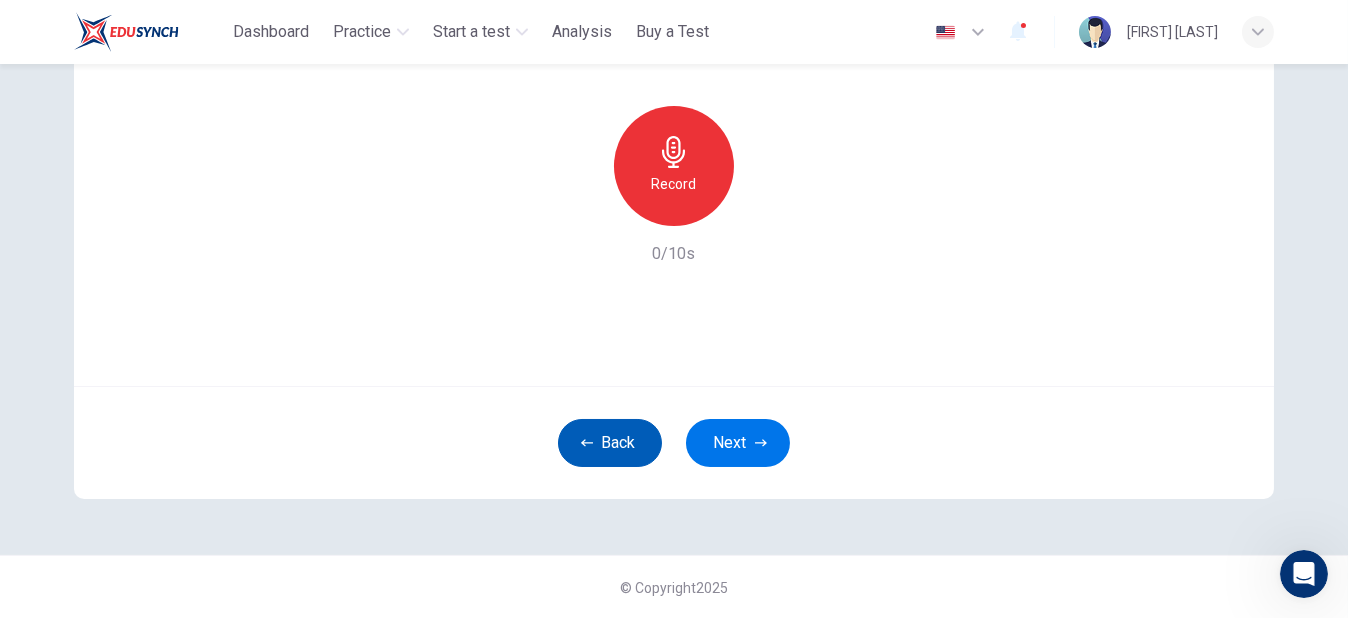 click on "Back" at bounding box center [610, 443] 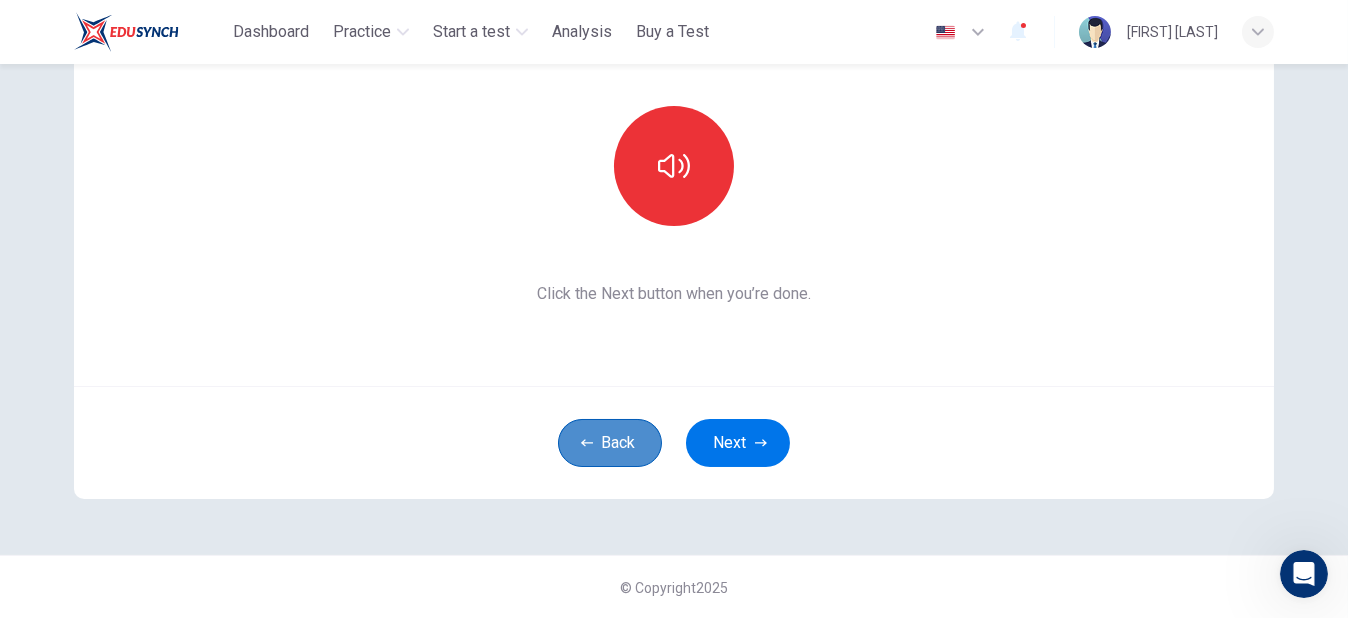 click on "Back" at bounding box center [610, 443] 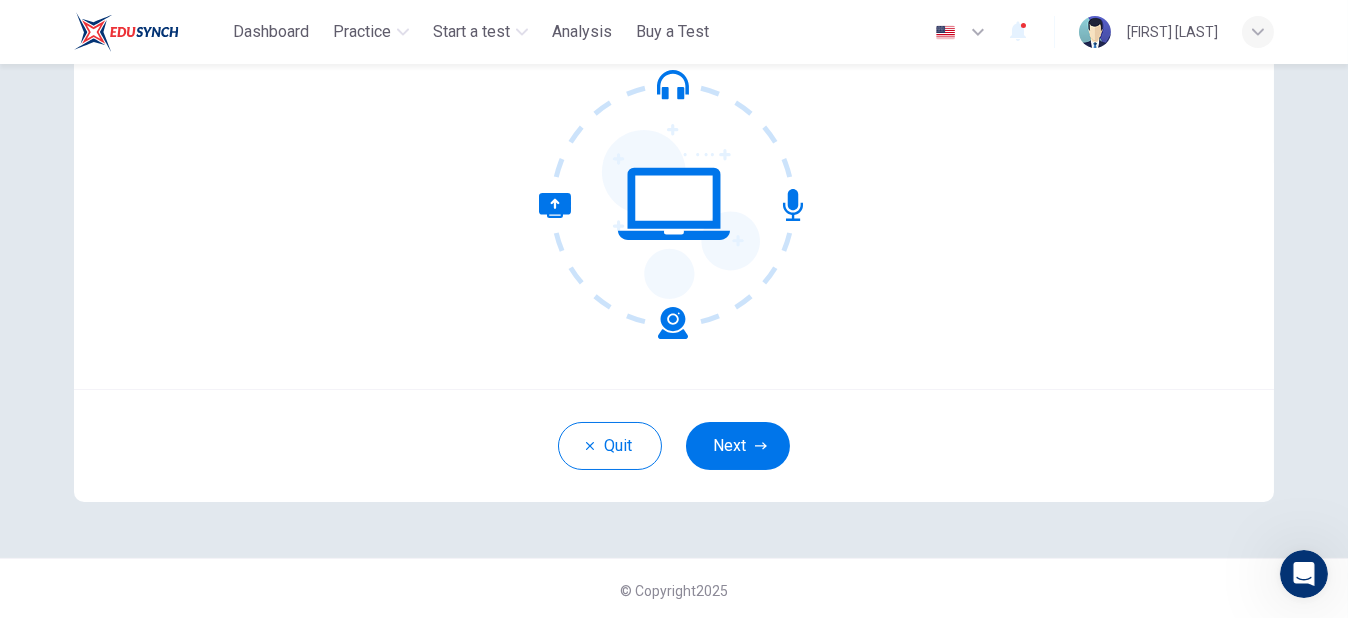 scroll, scrollTop: 214, scrollLeft: 0, axis: vertical 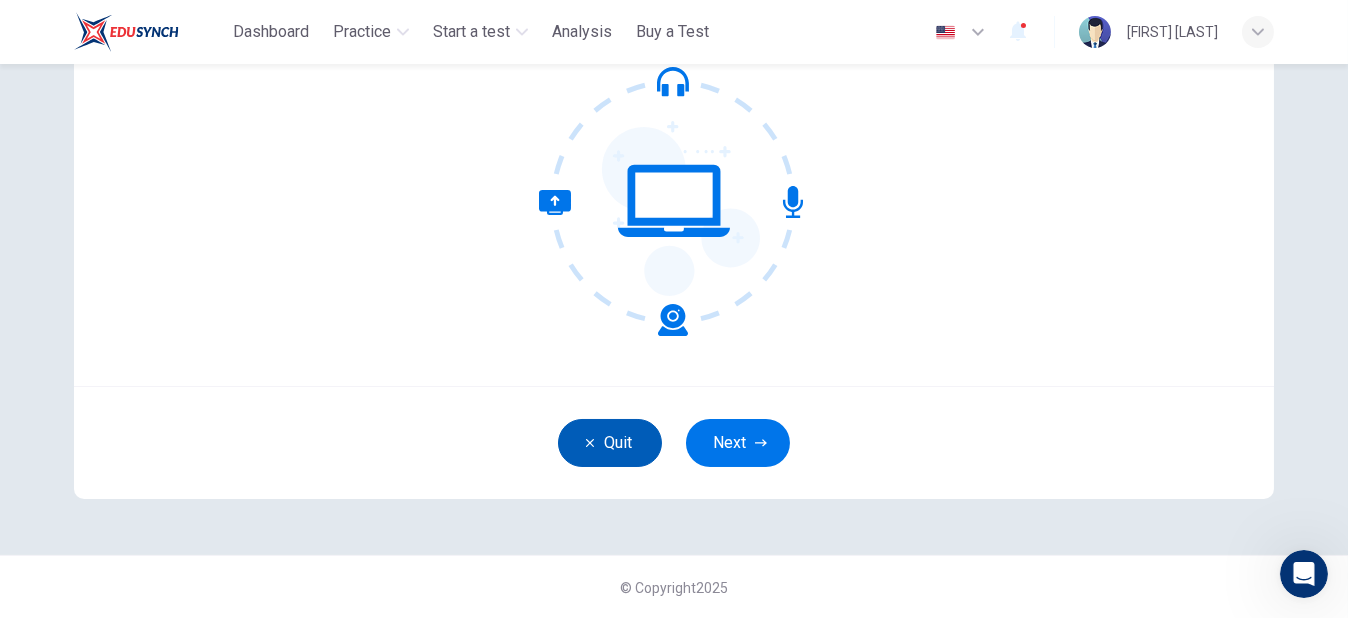 click on "Quit" at bounding box center (610, 443) 